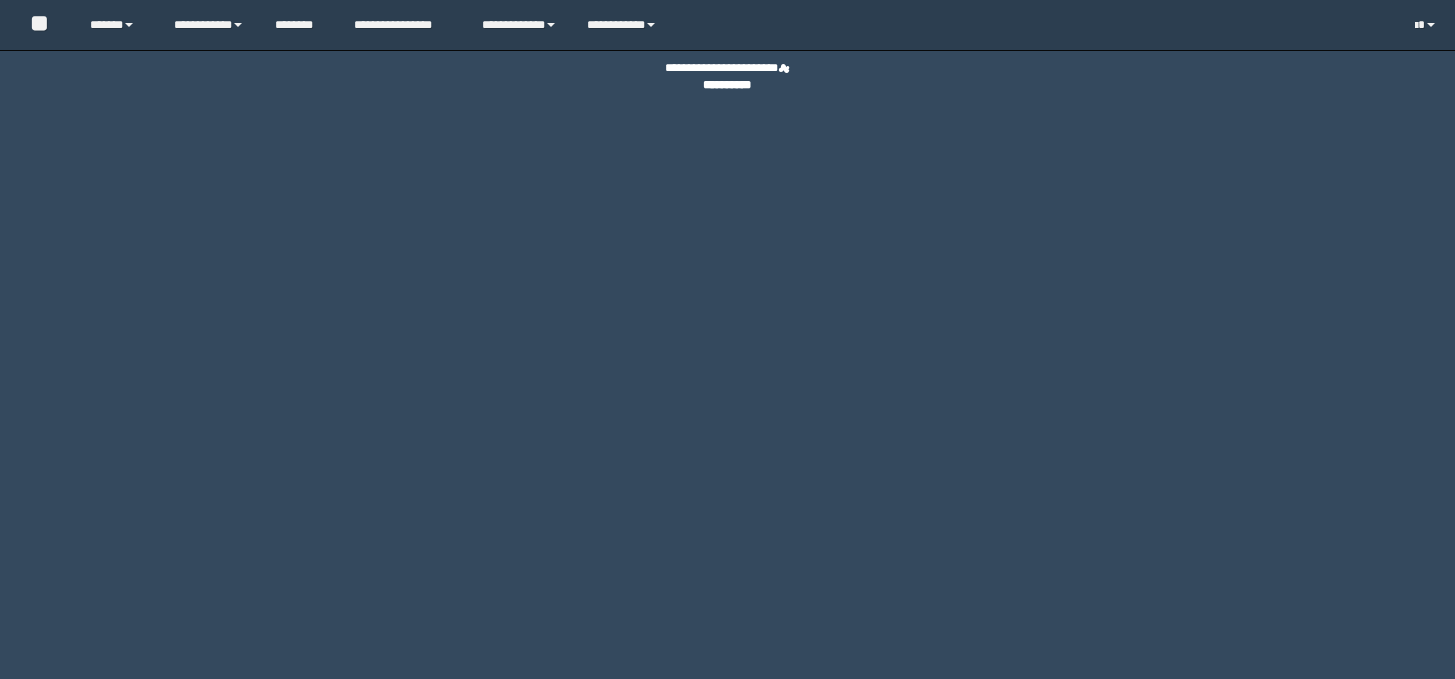 scroll, scrollTop: 0, scrollLeft: 0, axis: both 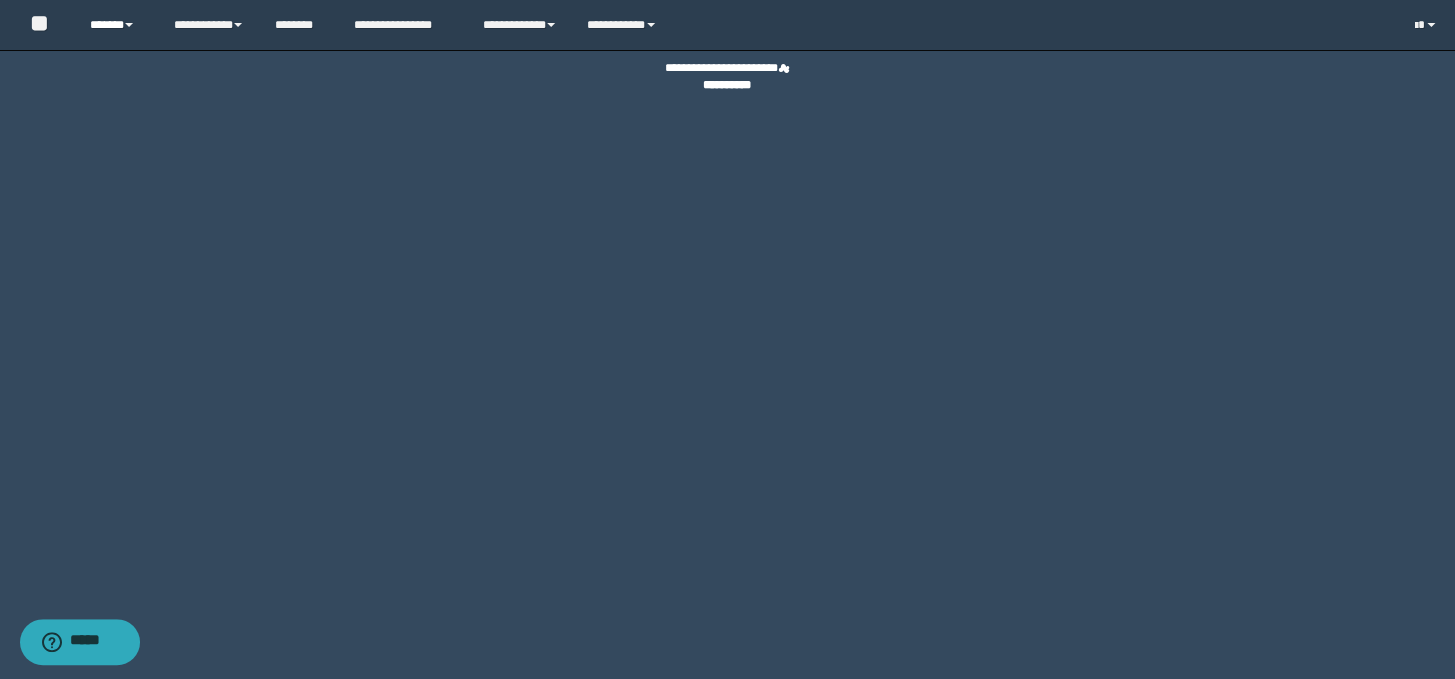 click at bounding box center (129, 25) 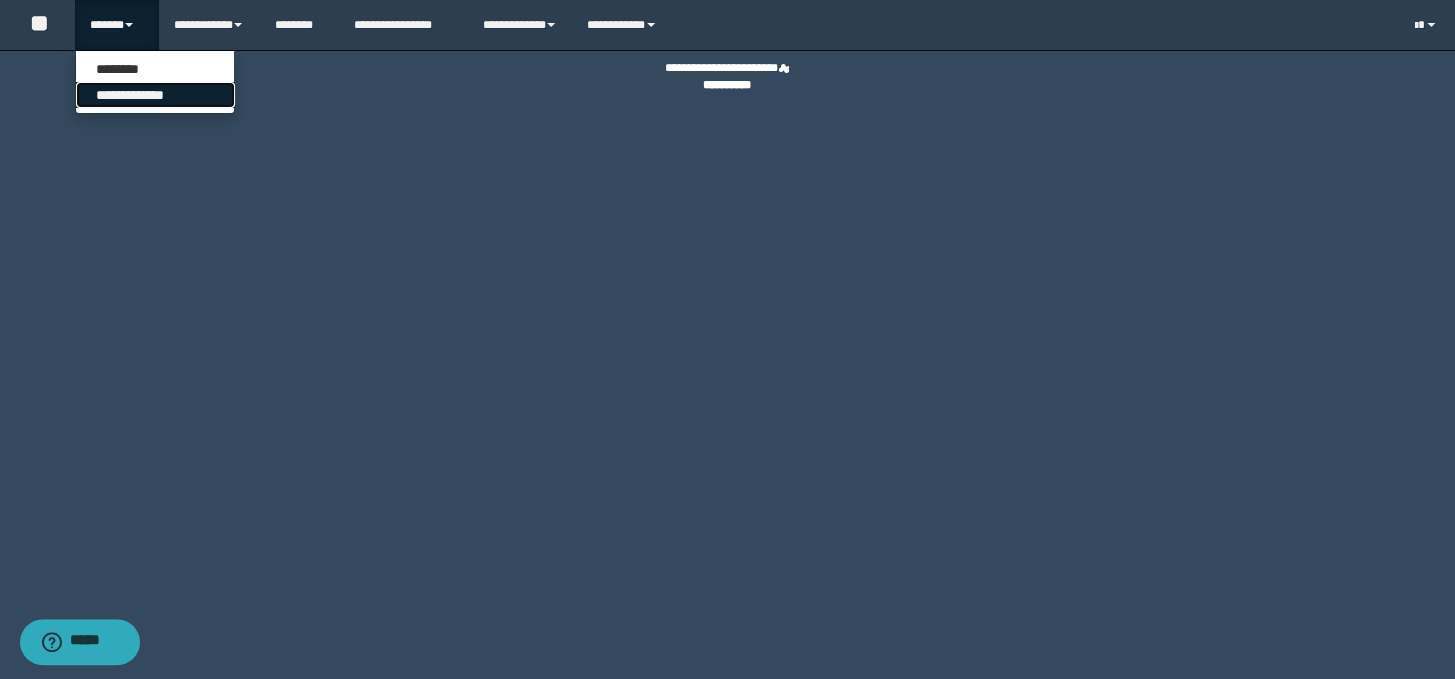 click on "**********" at bounding box center (155, 95) 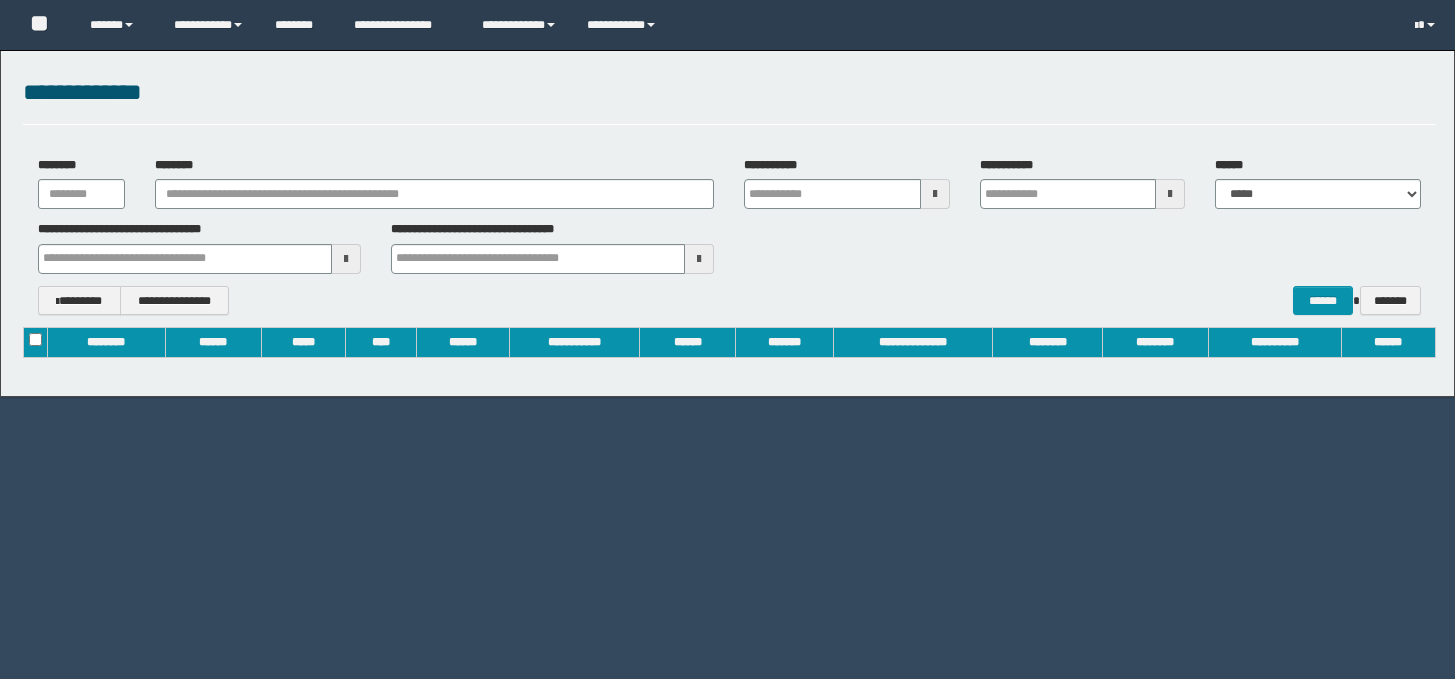 scroll, scrollTop: 0, scrollLeft: 0, axis: both 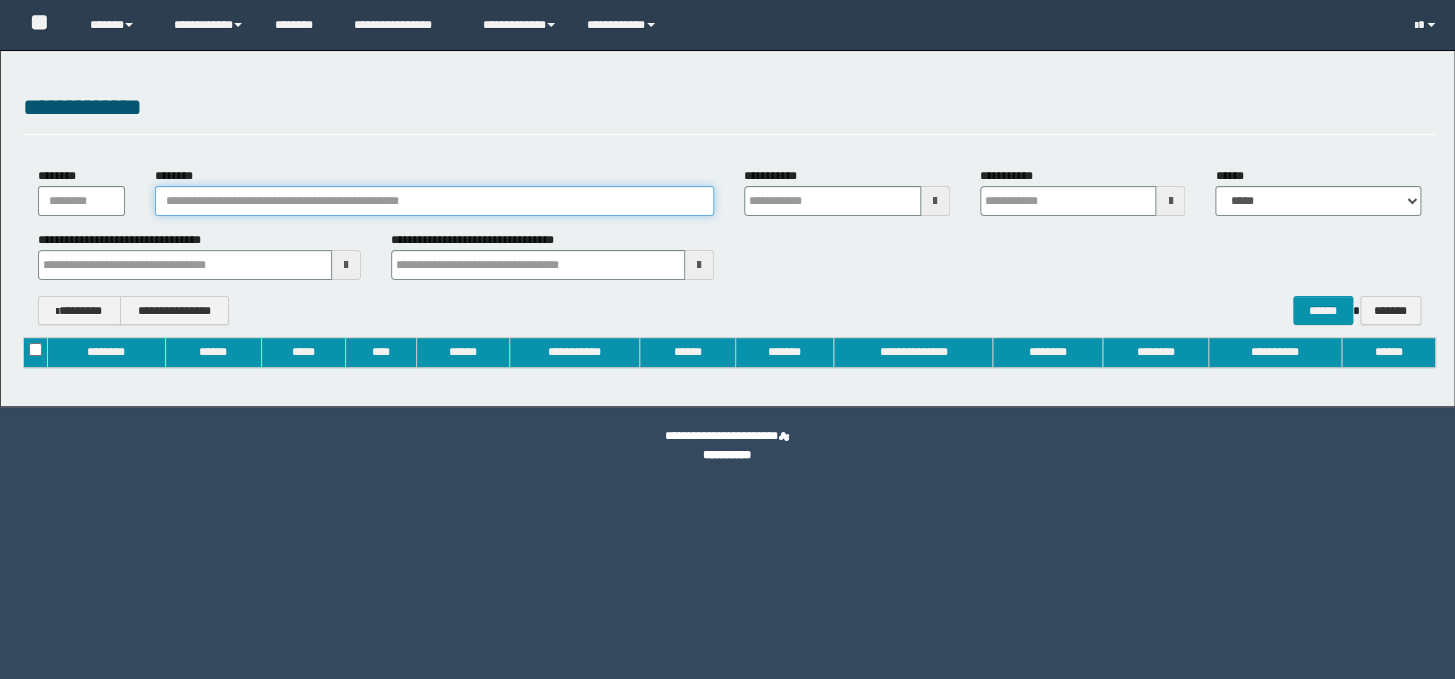 click on "********" at bounding box center [434, 201] 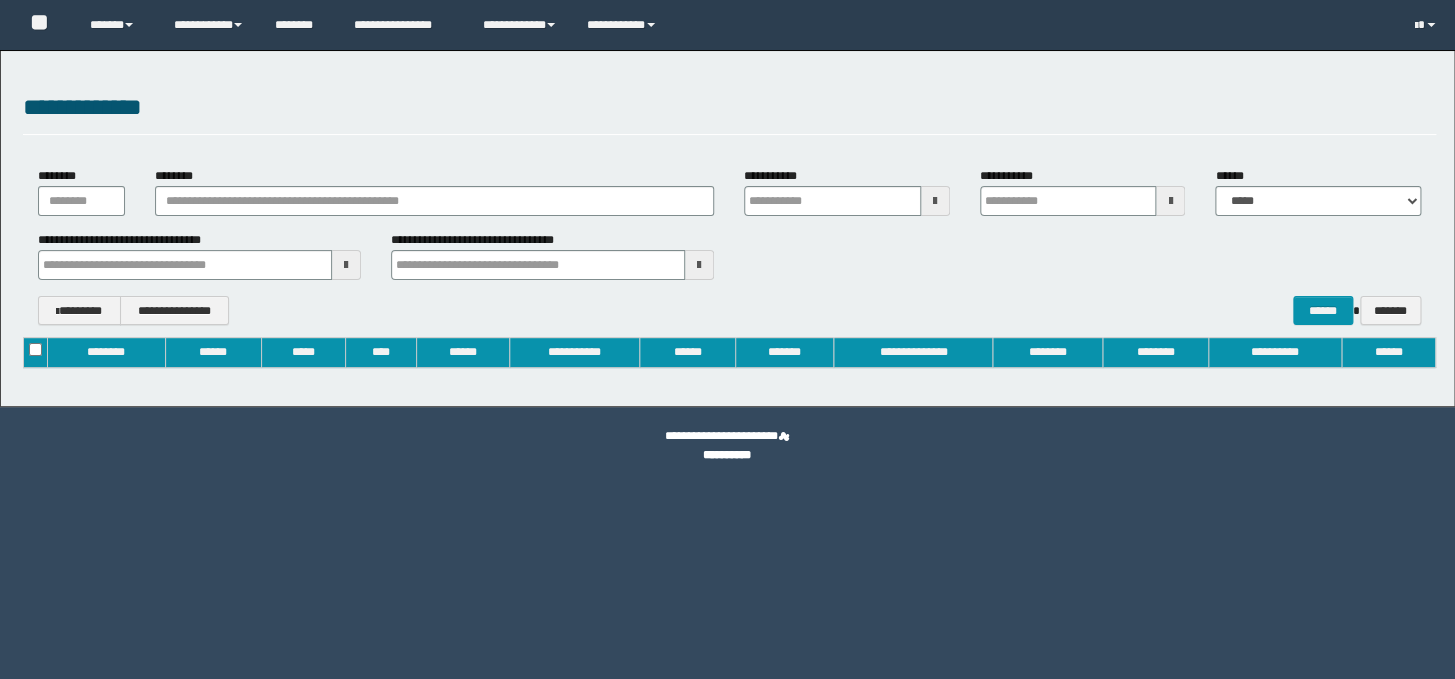 type on "**********" 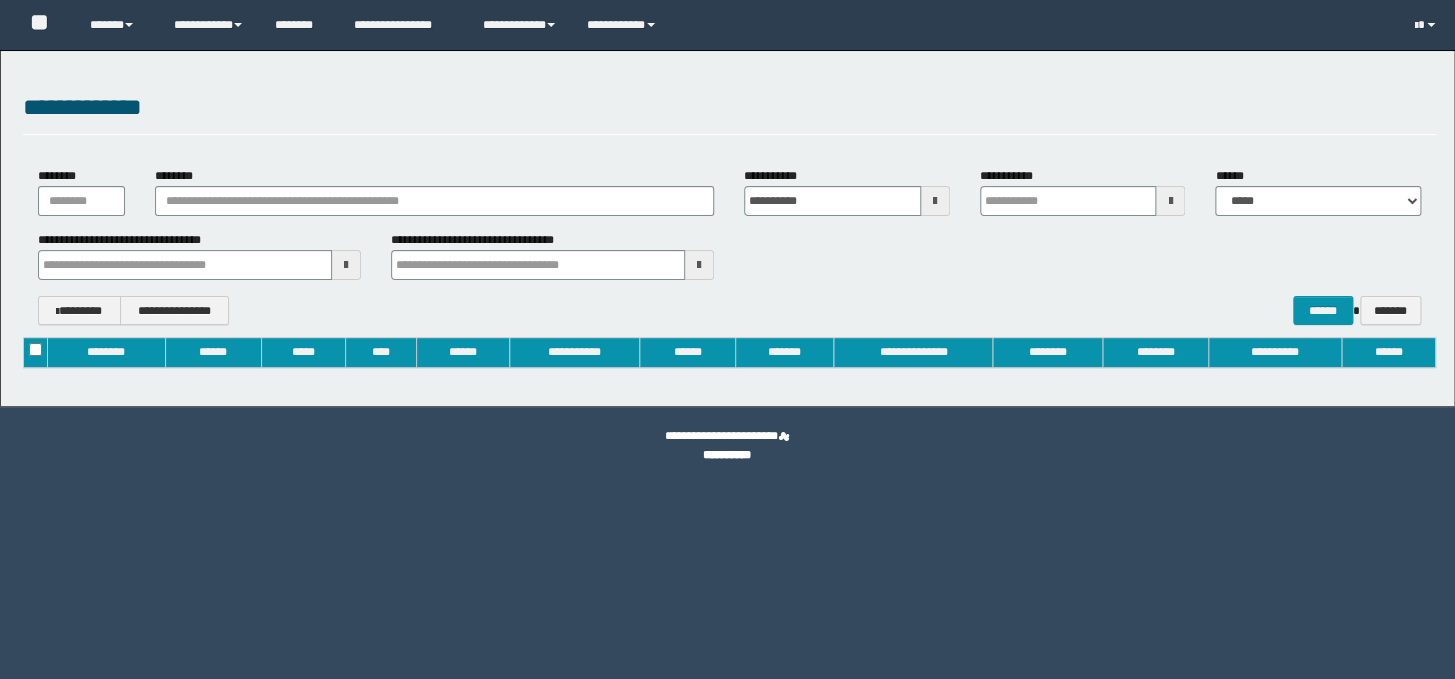 type on "**********" 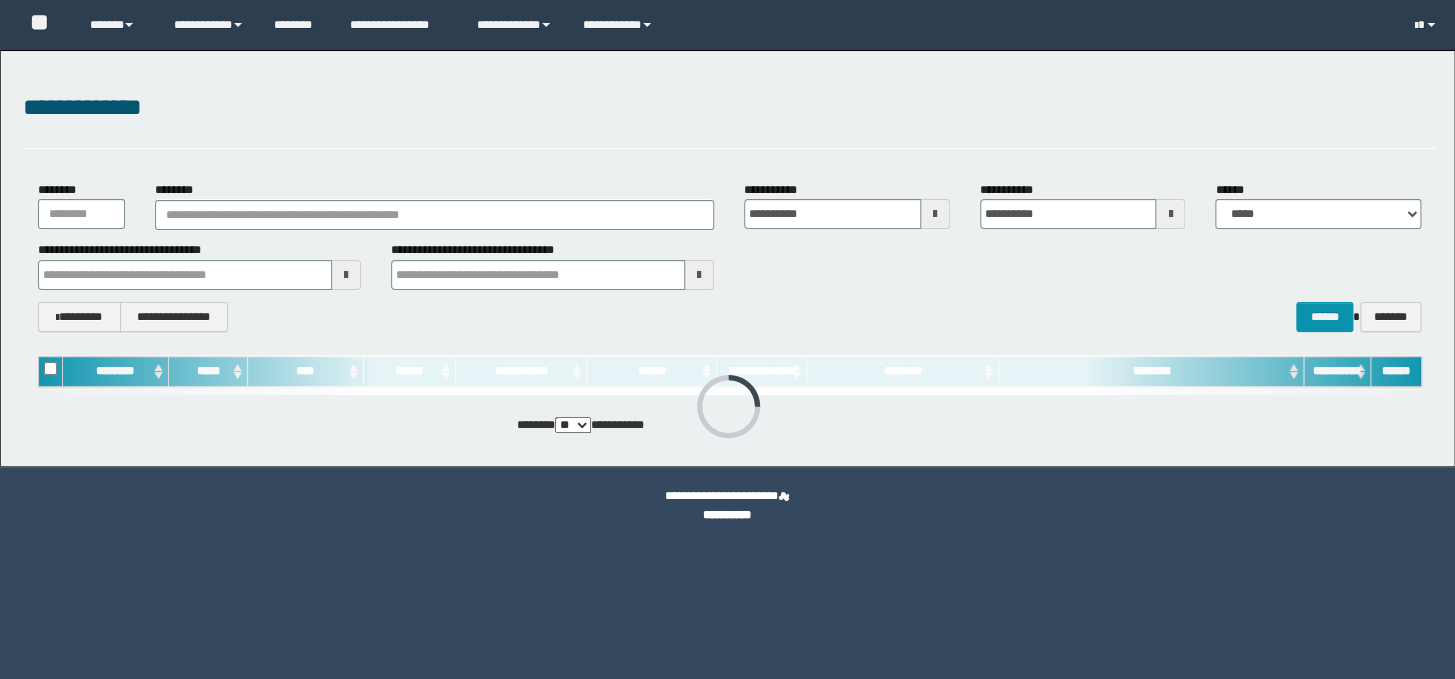 scroll, scrollTop: 0, scrollLeft: 0, axis: both 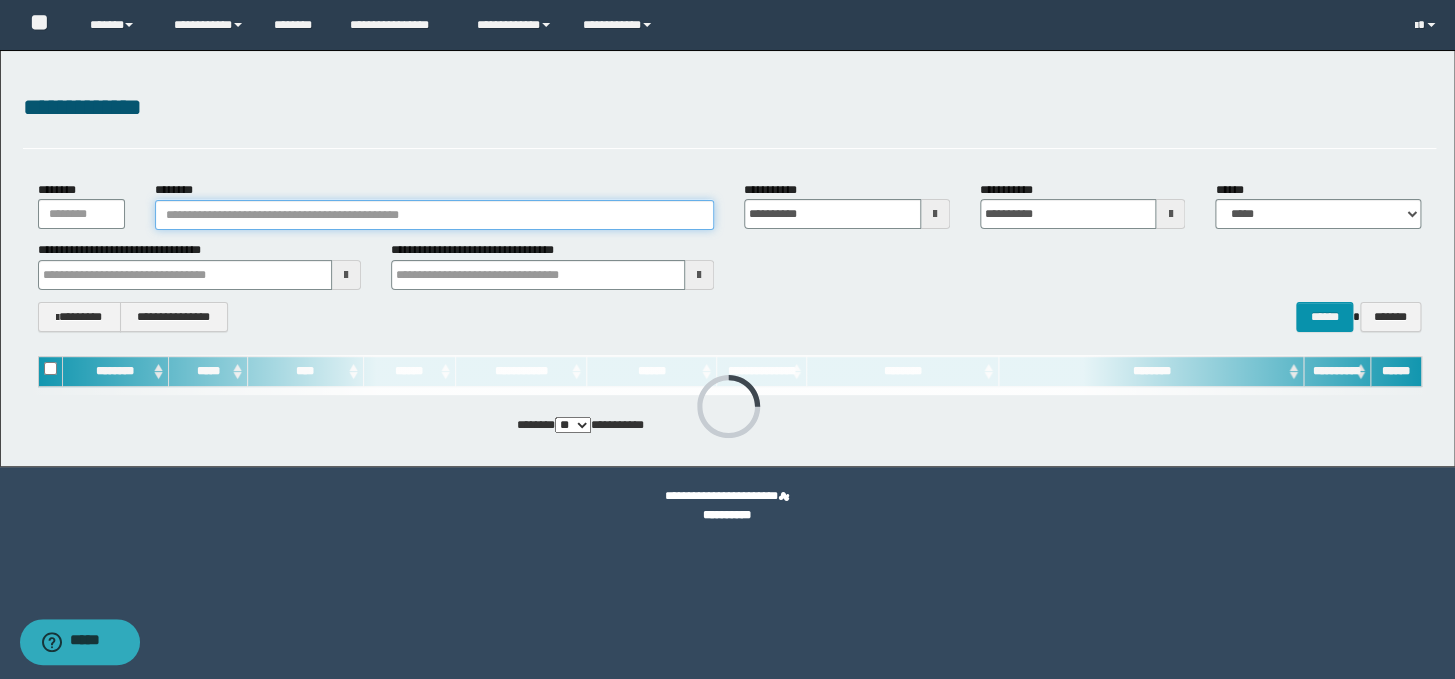 click on "********" at bounding box center (434, 215) 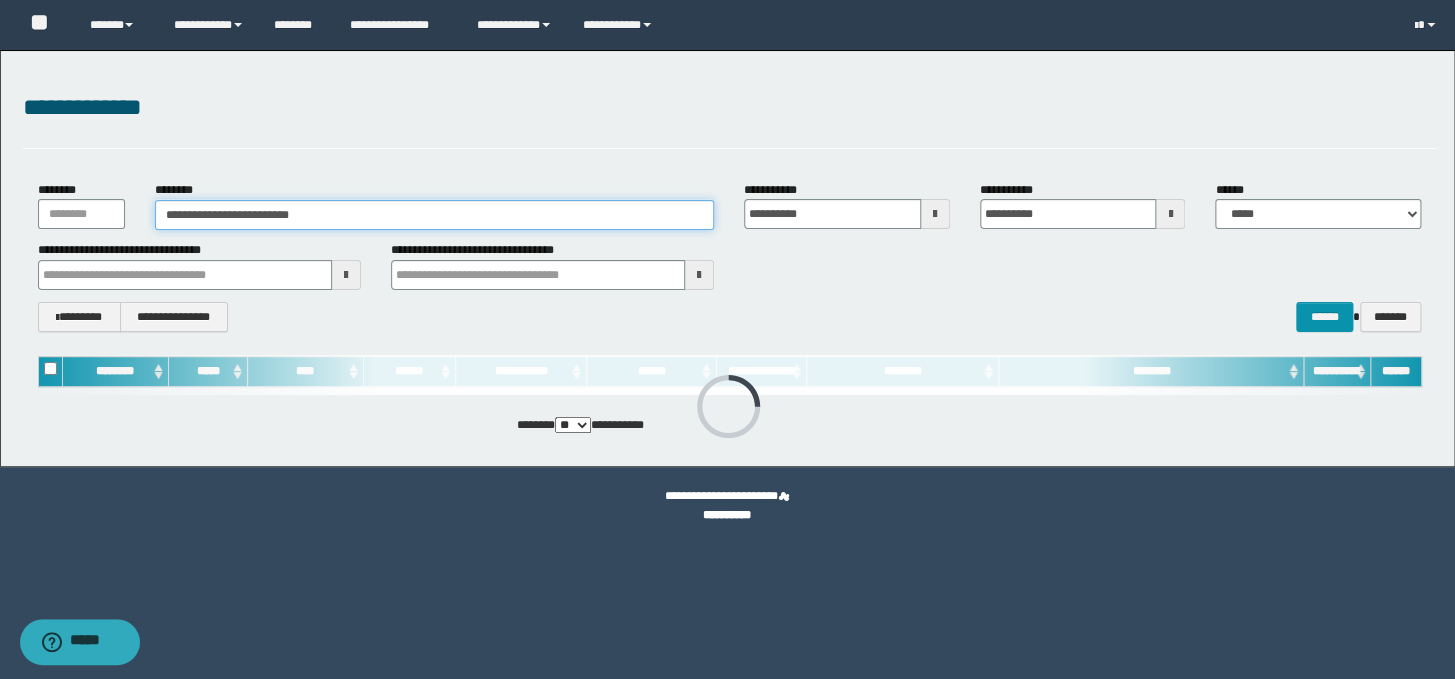 type on "**********" 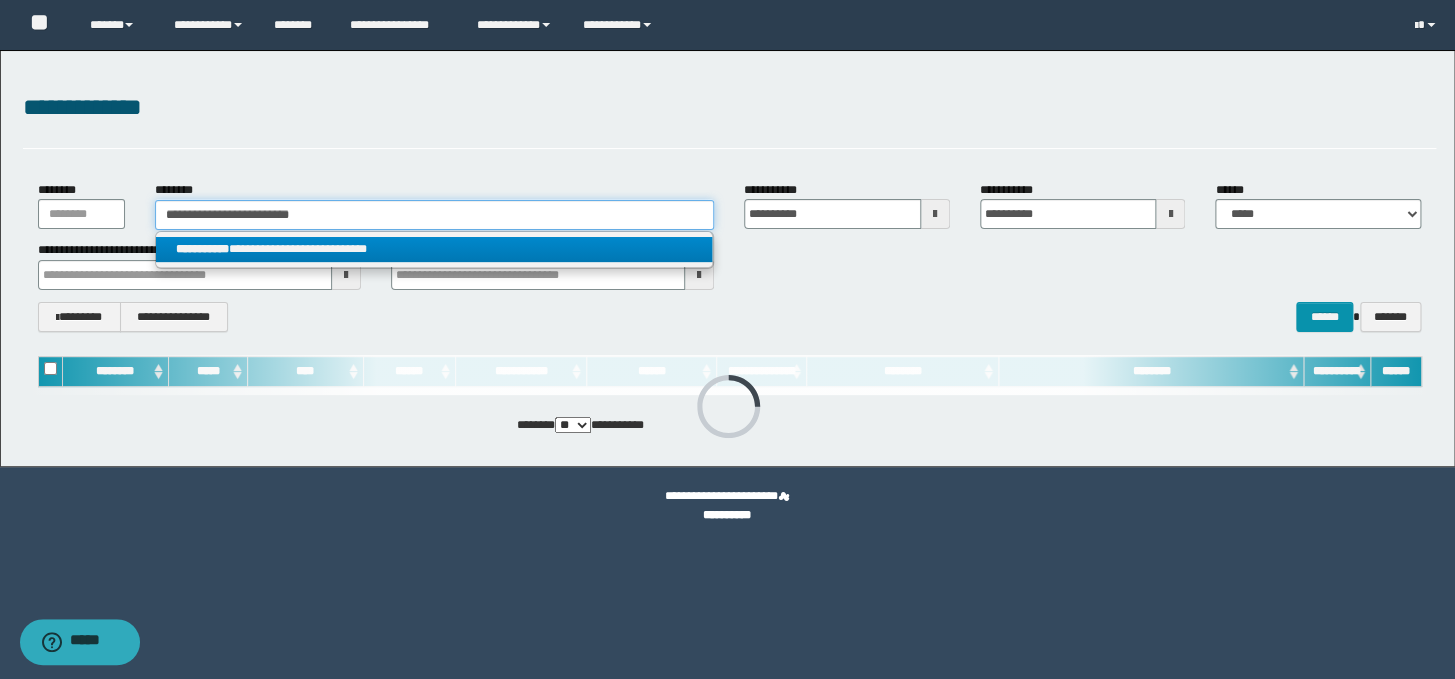 type on "**********" 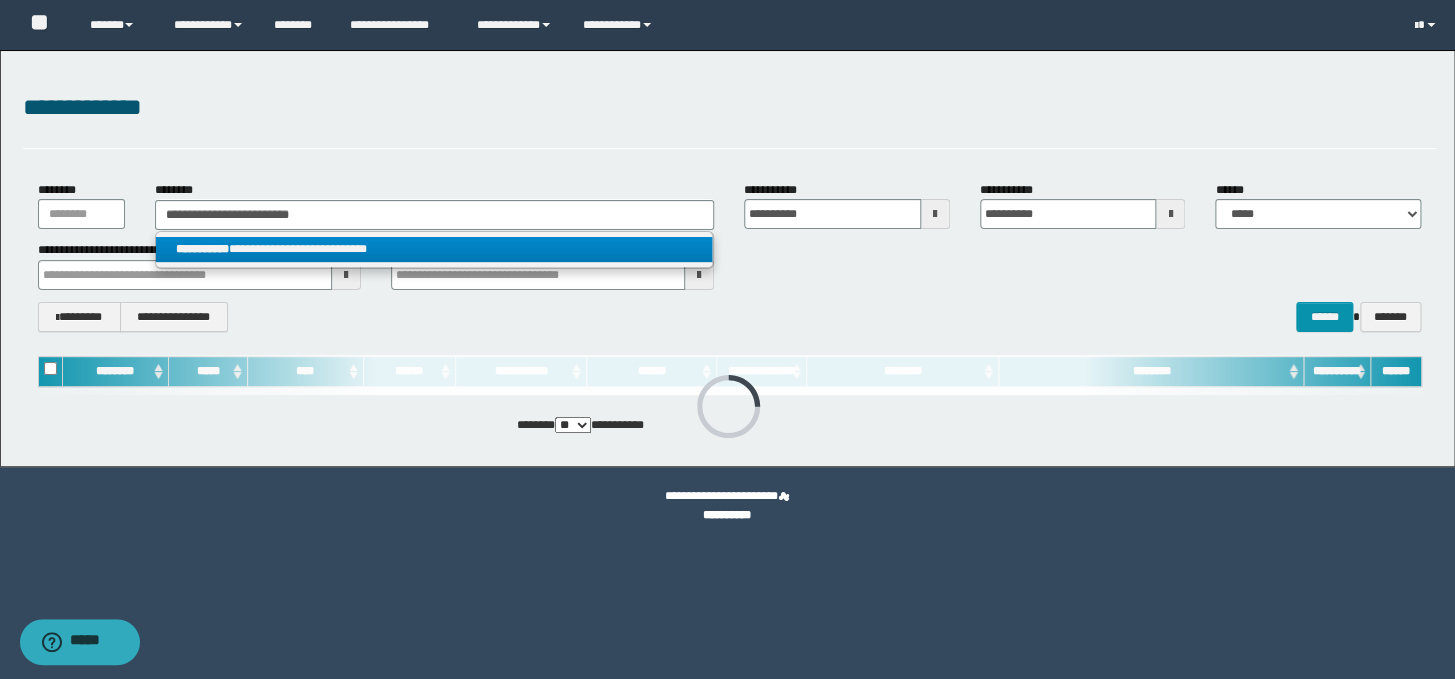 click on "**********" at bounding box center [434, 249] 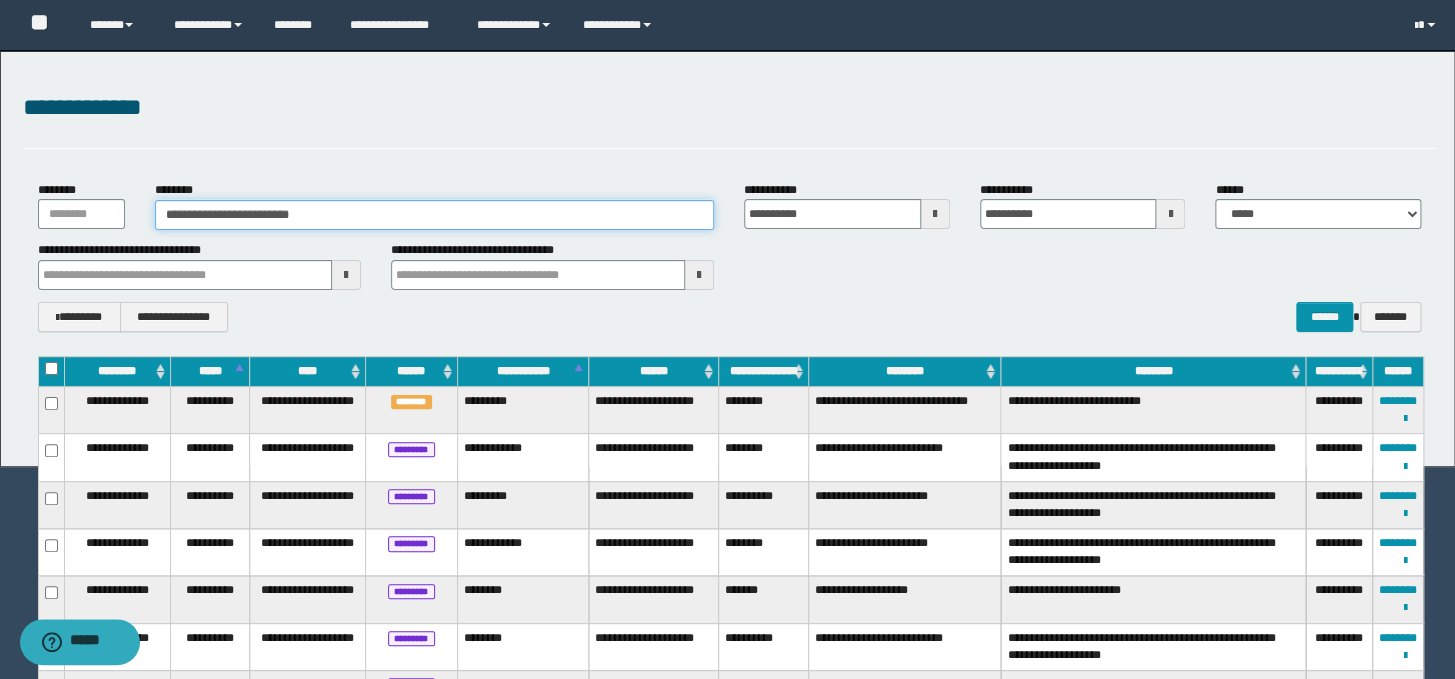 type 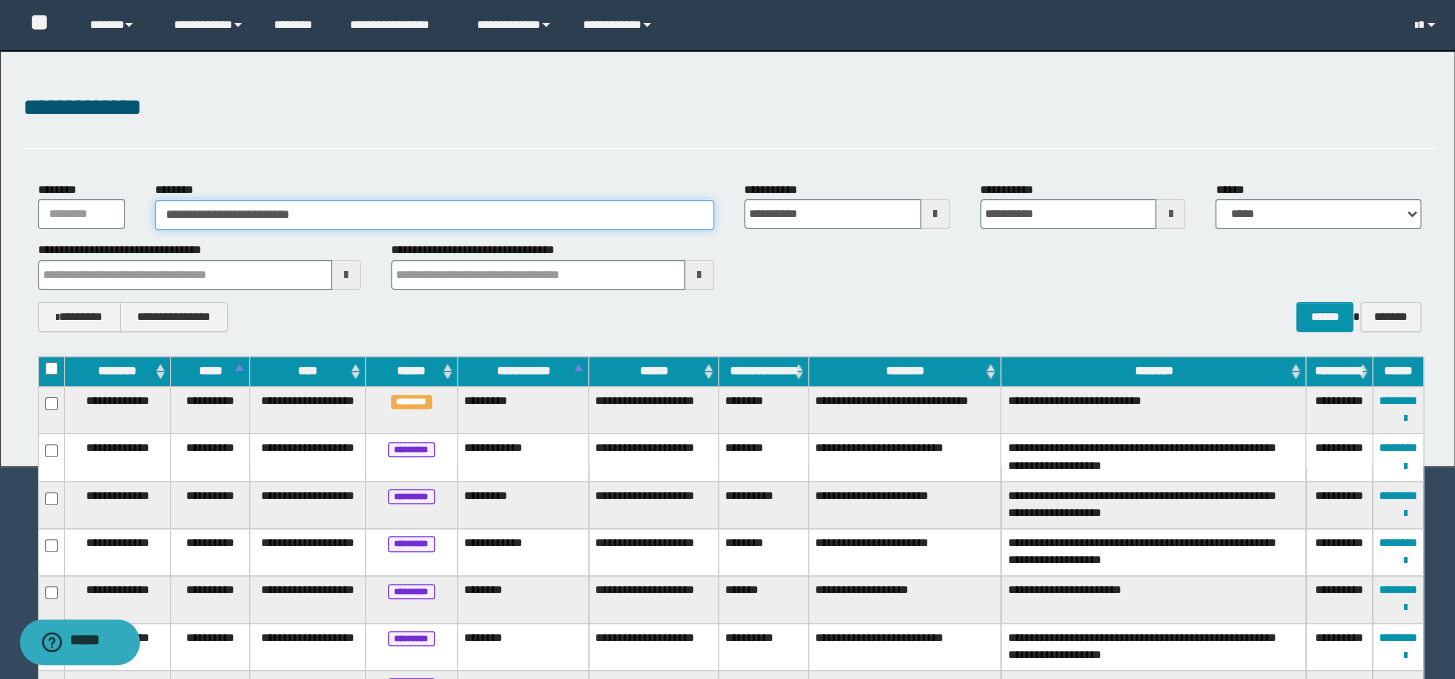 type 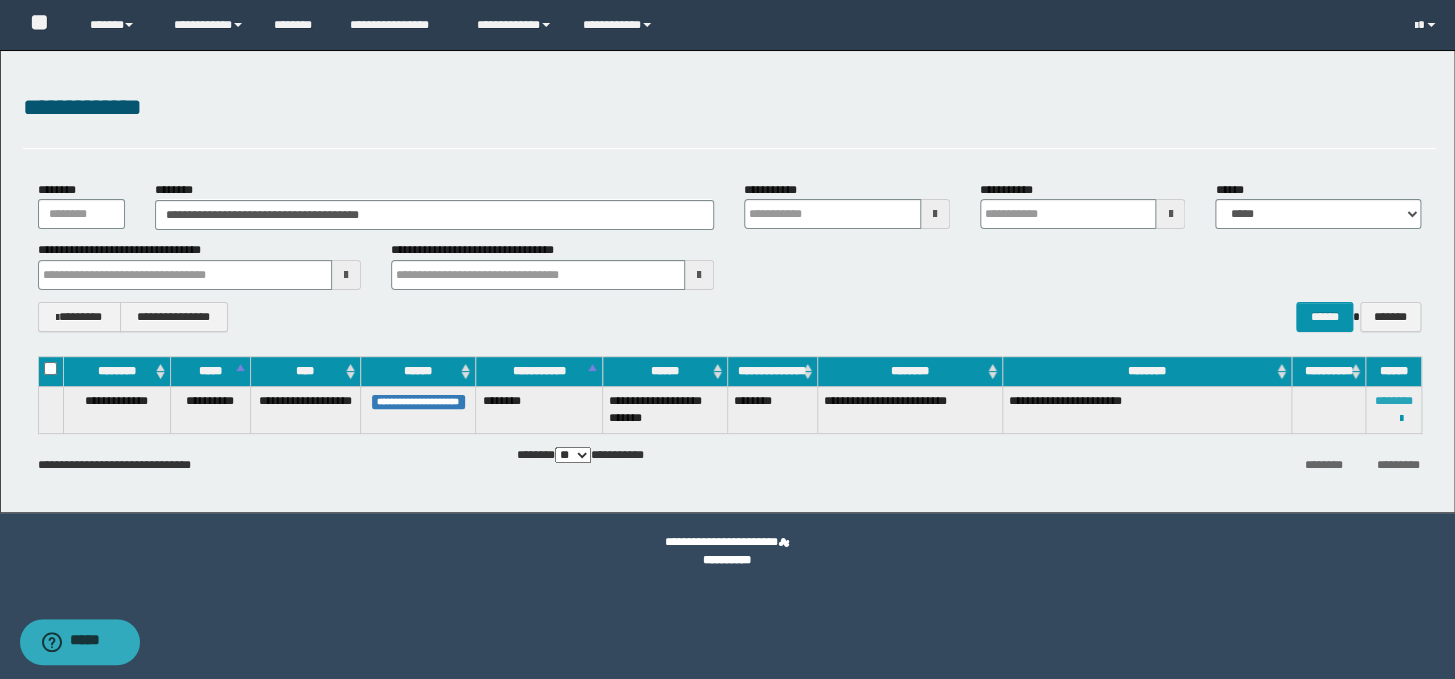 click on "********" at bounding box center (1393, 401) 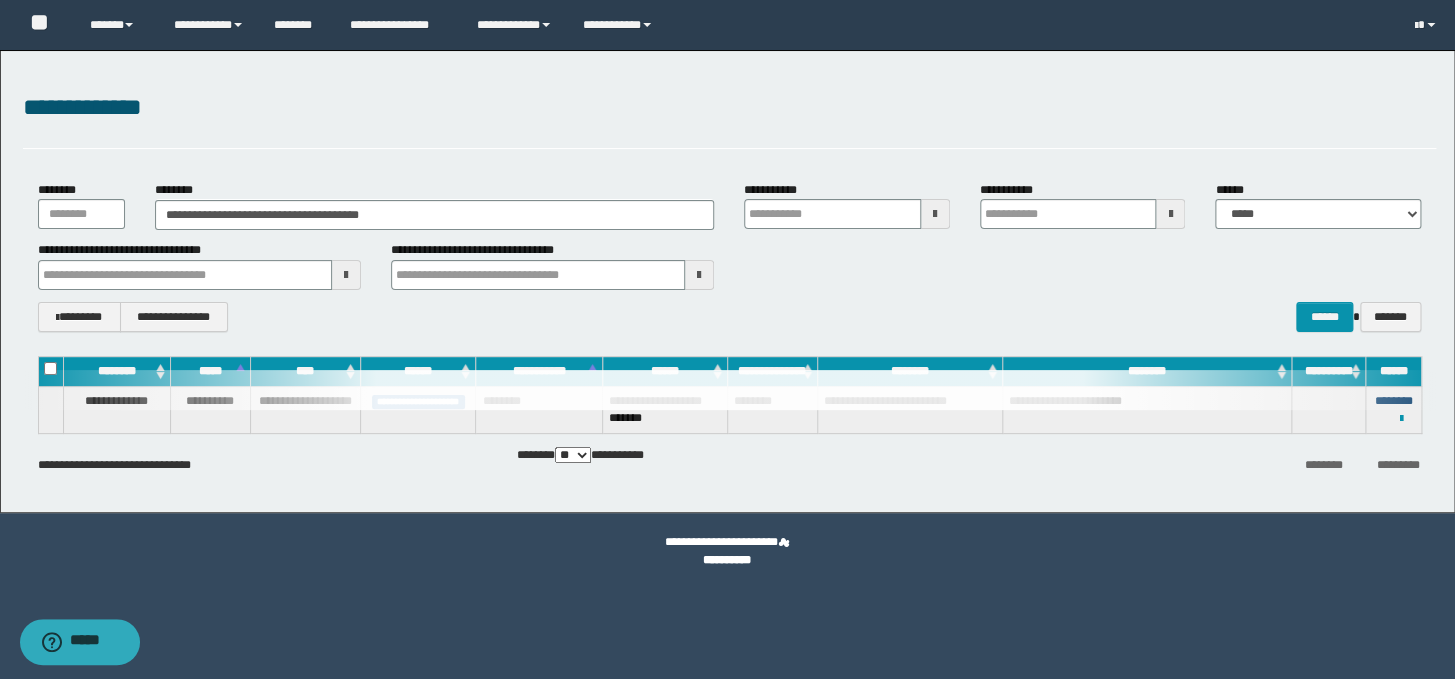 type 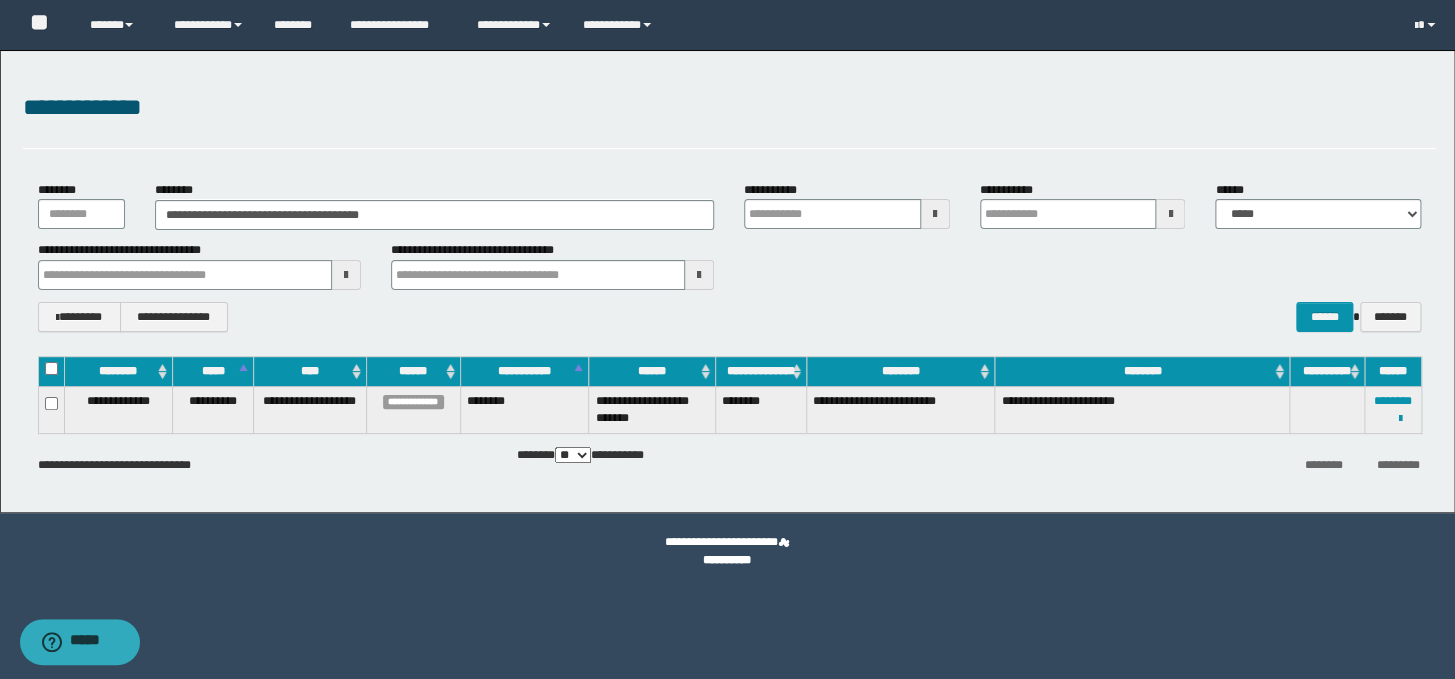 type 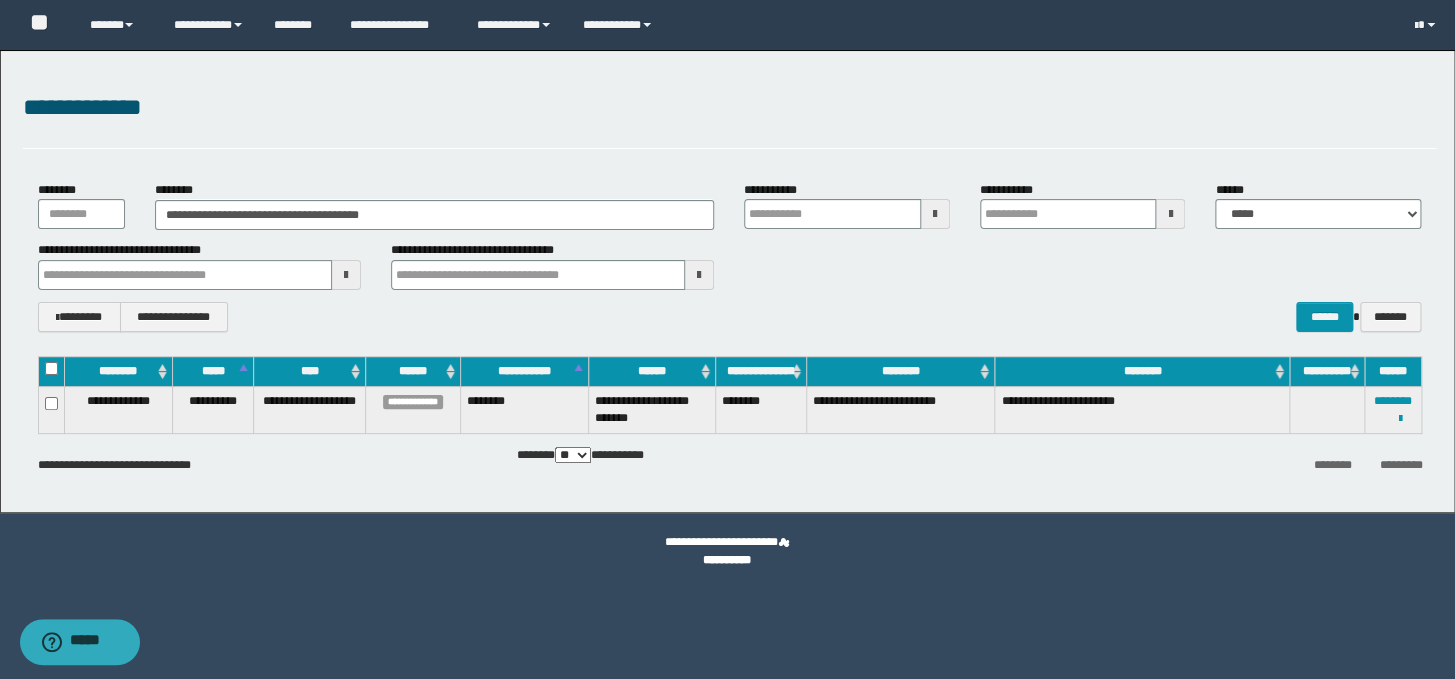 type 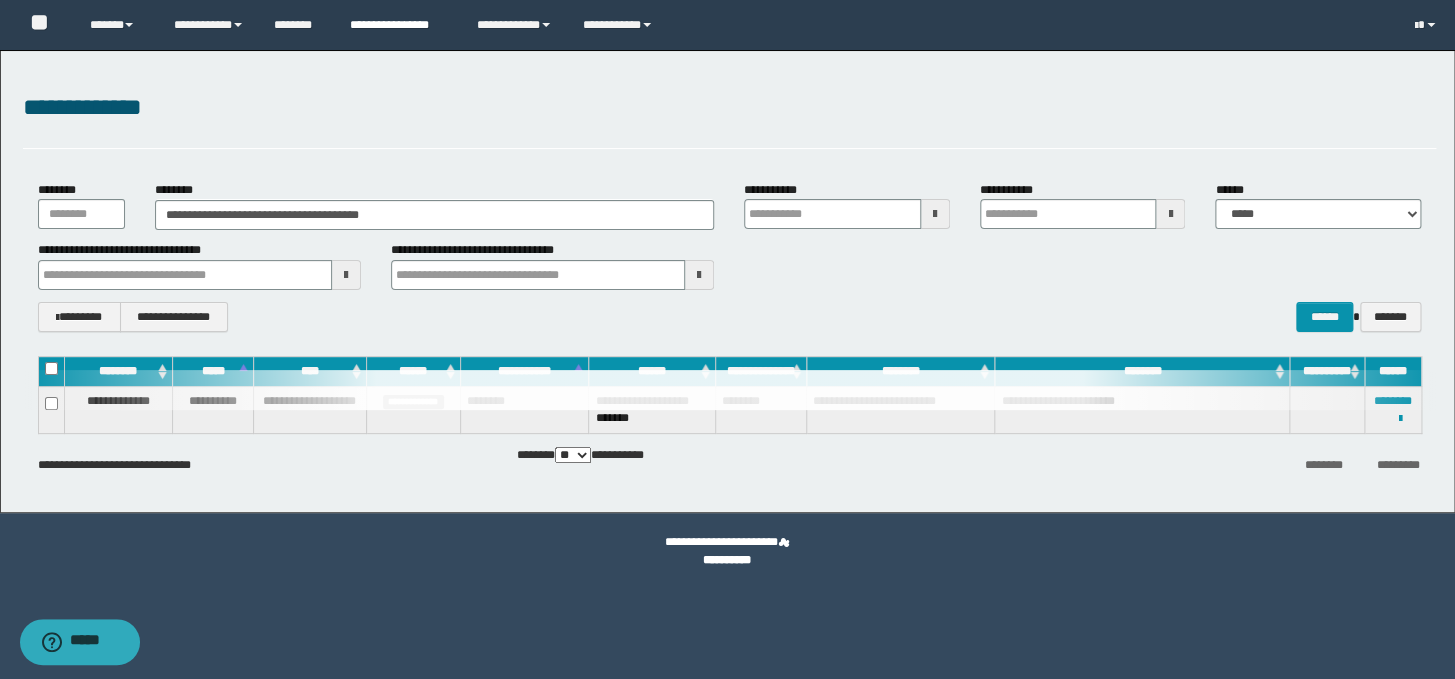 type 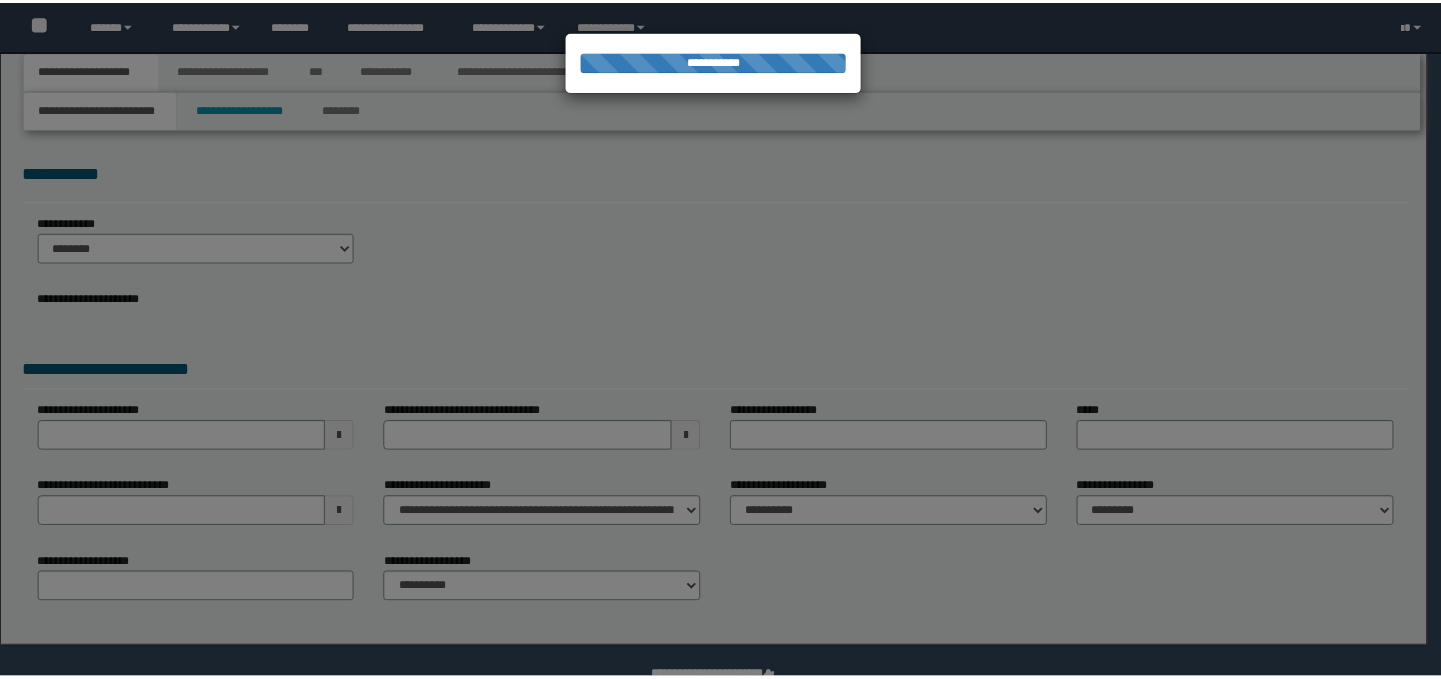 scroll, scrollTop: 0, scrollLeft: 0, axis: both 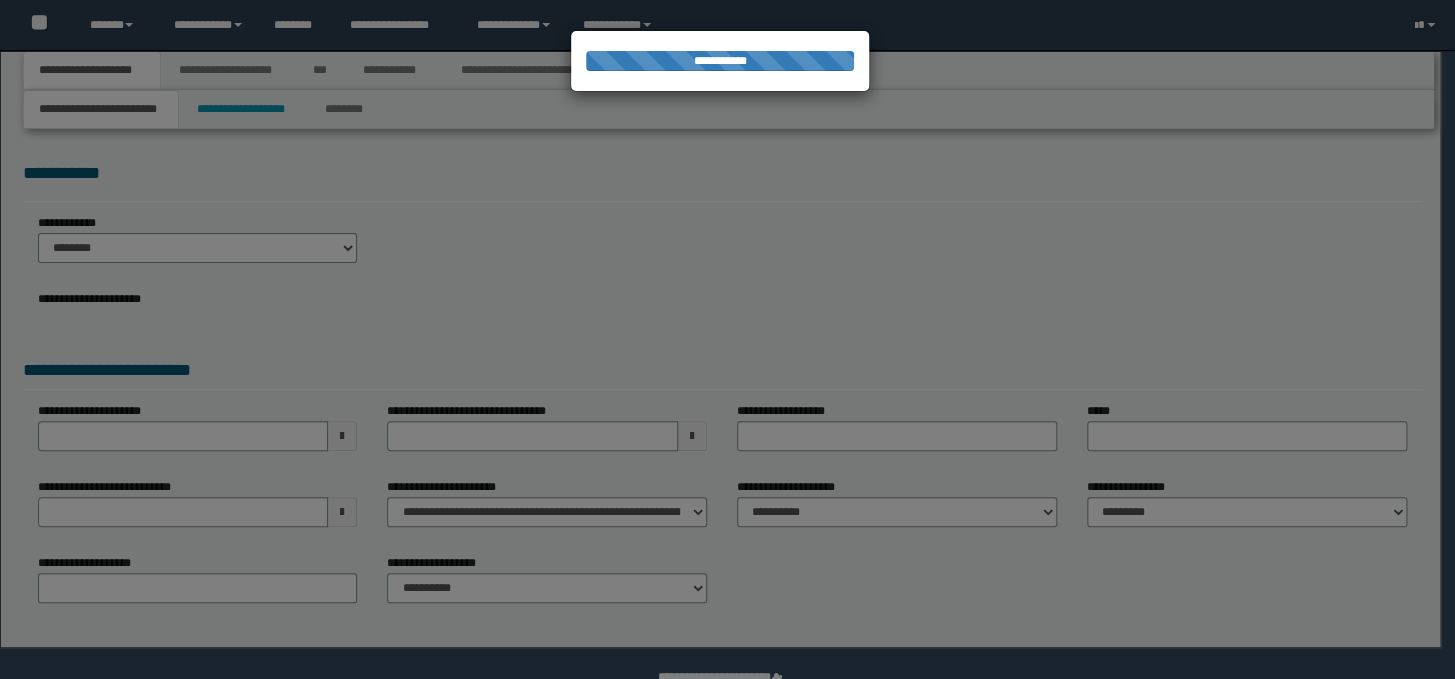 select on "*" 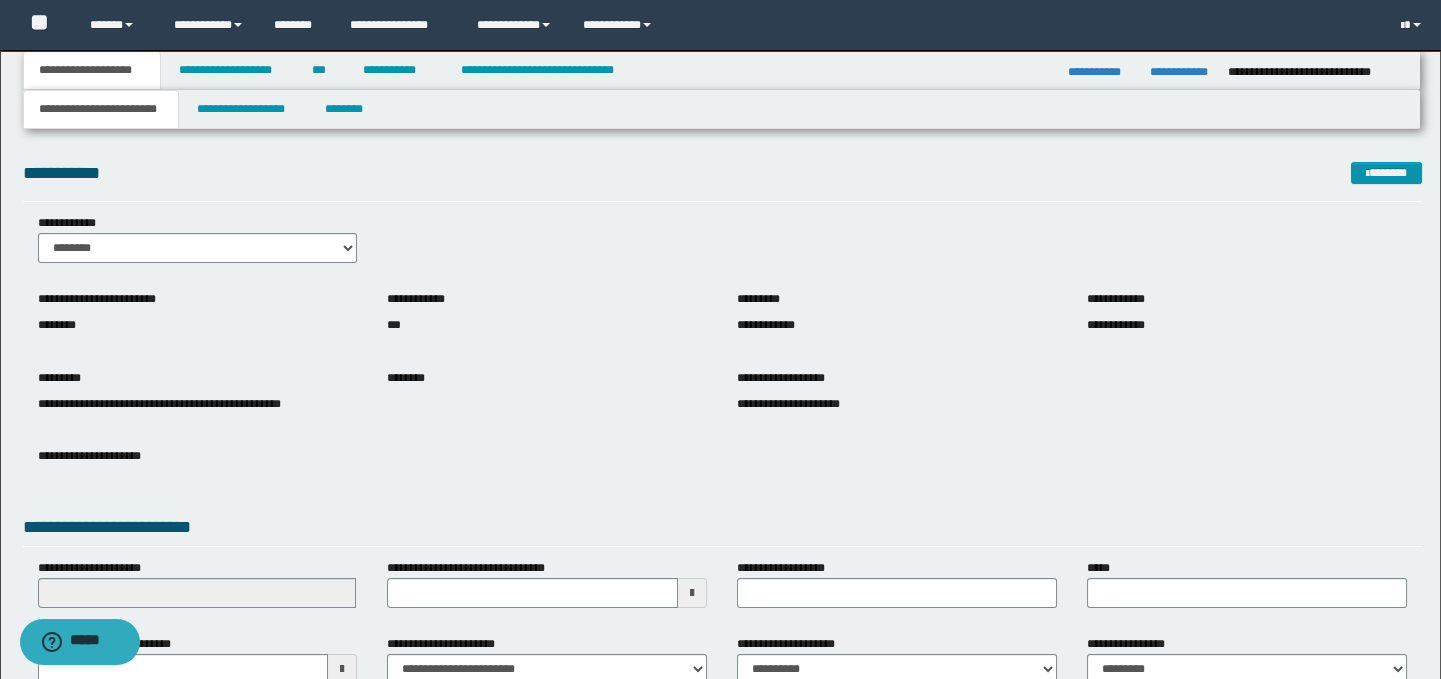 scroll, scrollTop: 0, scrollLeft: 0, axis: both 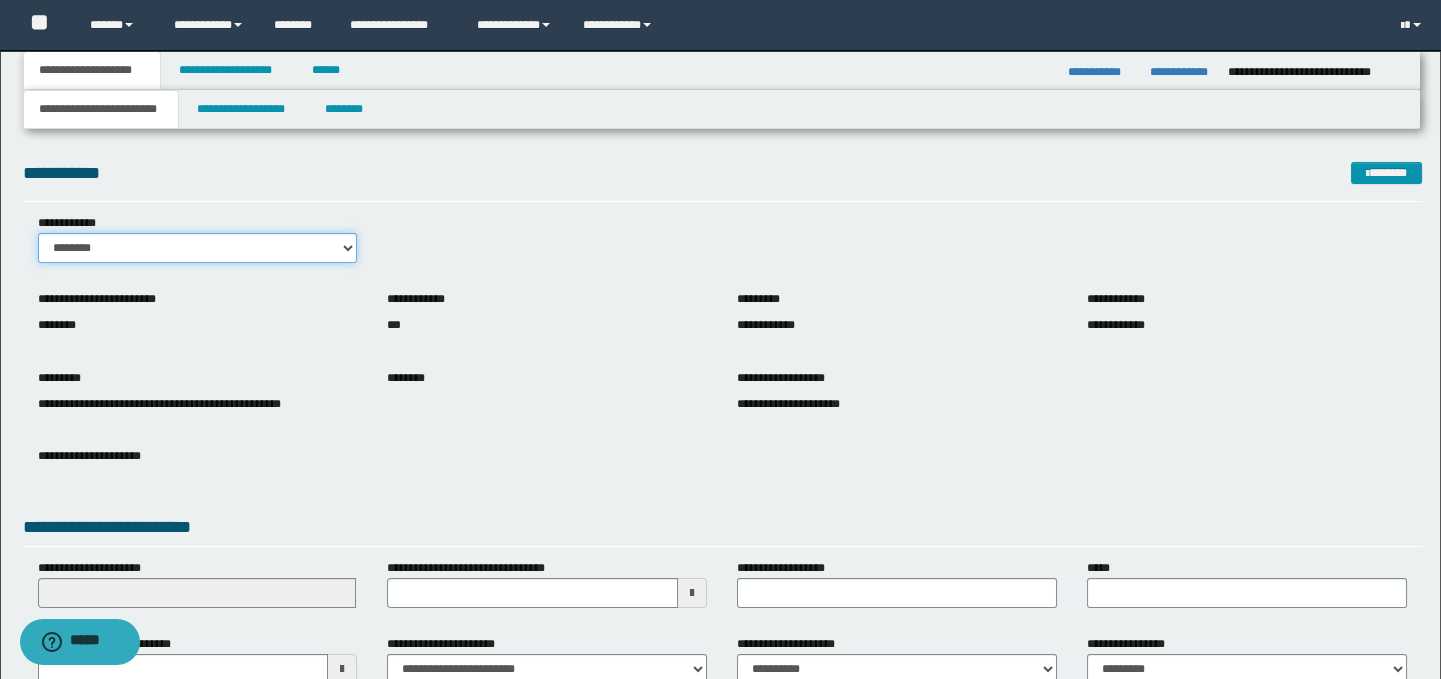 click on "********
*******" at bounding box center [198, 248] 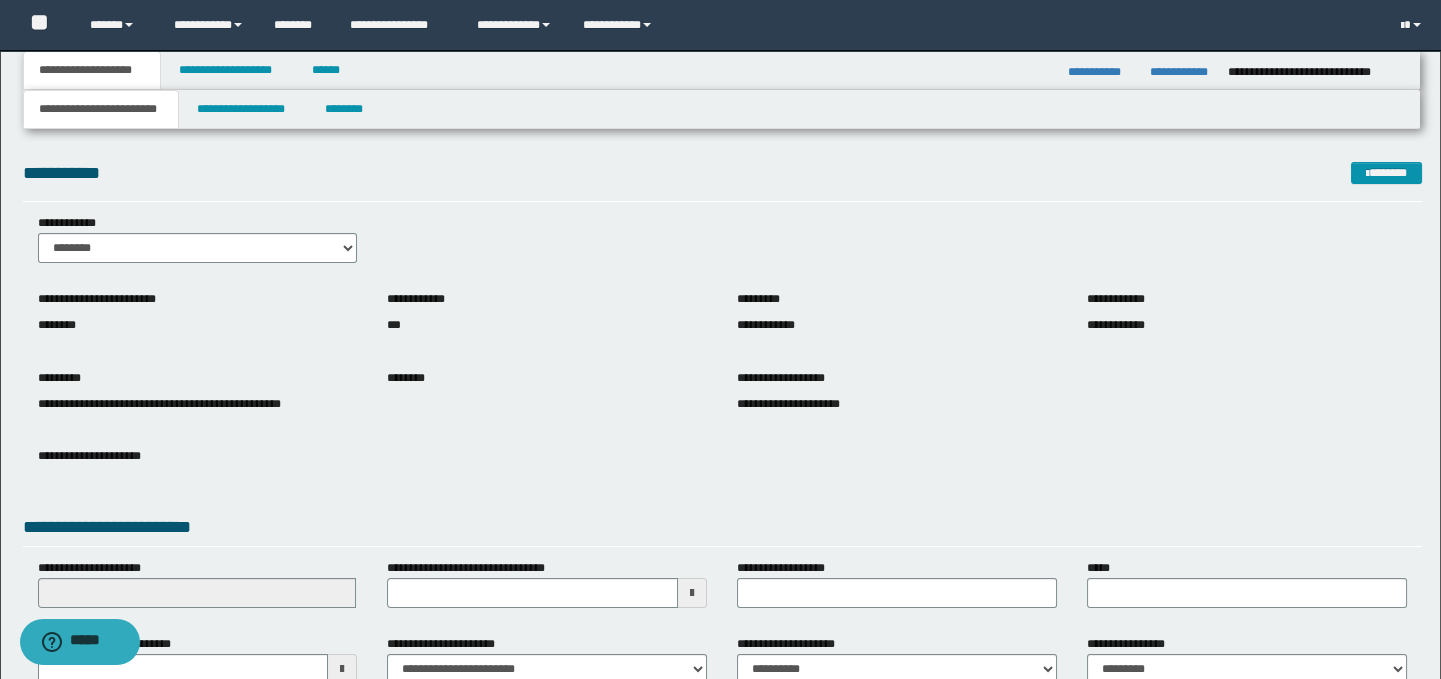 click on "**********" at bounding box center (198, 238) 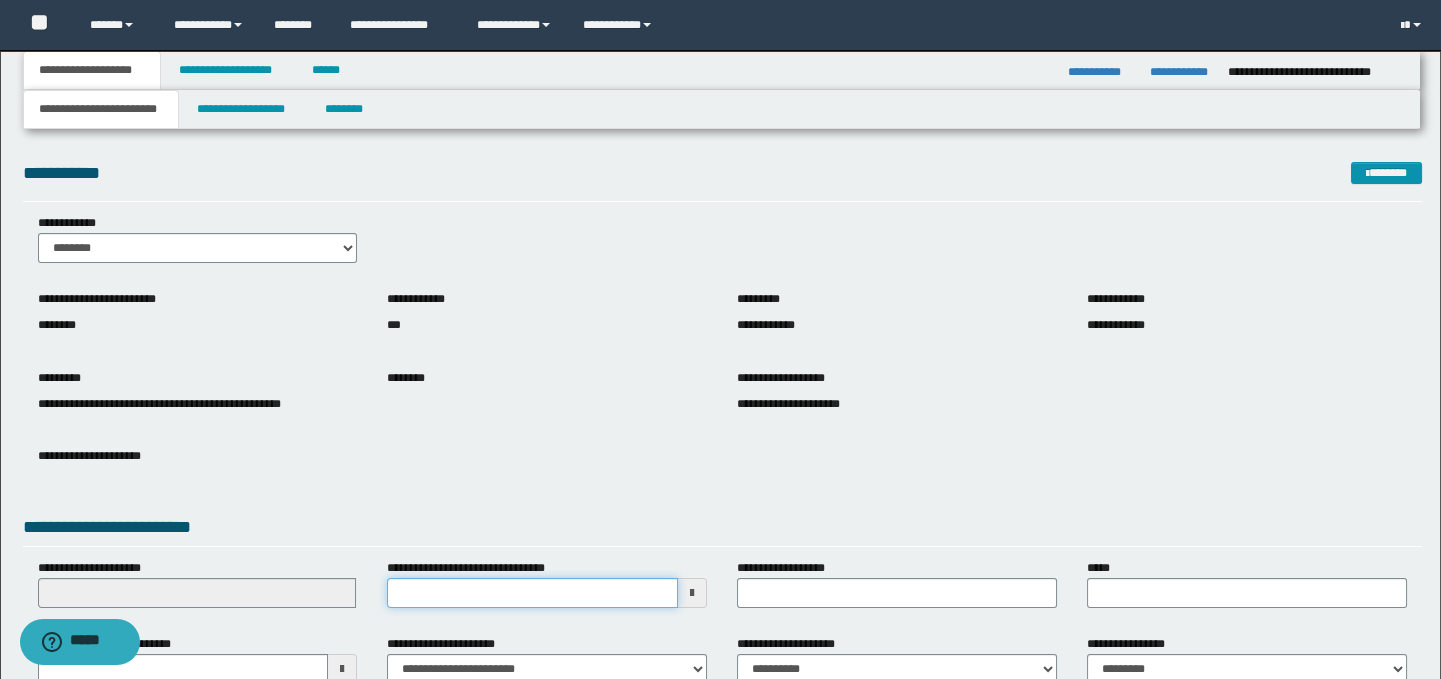 click on "**********" at bounding box center (532, 593) 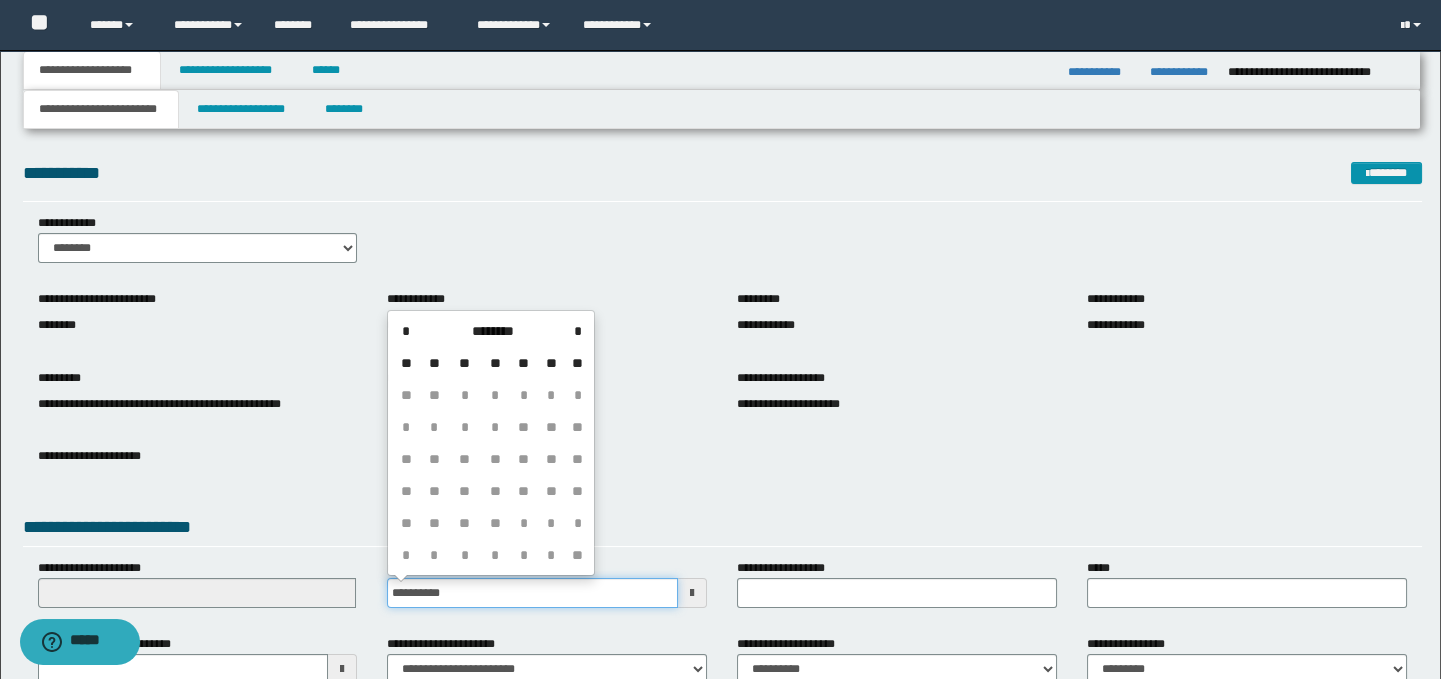 type on "**********" 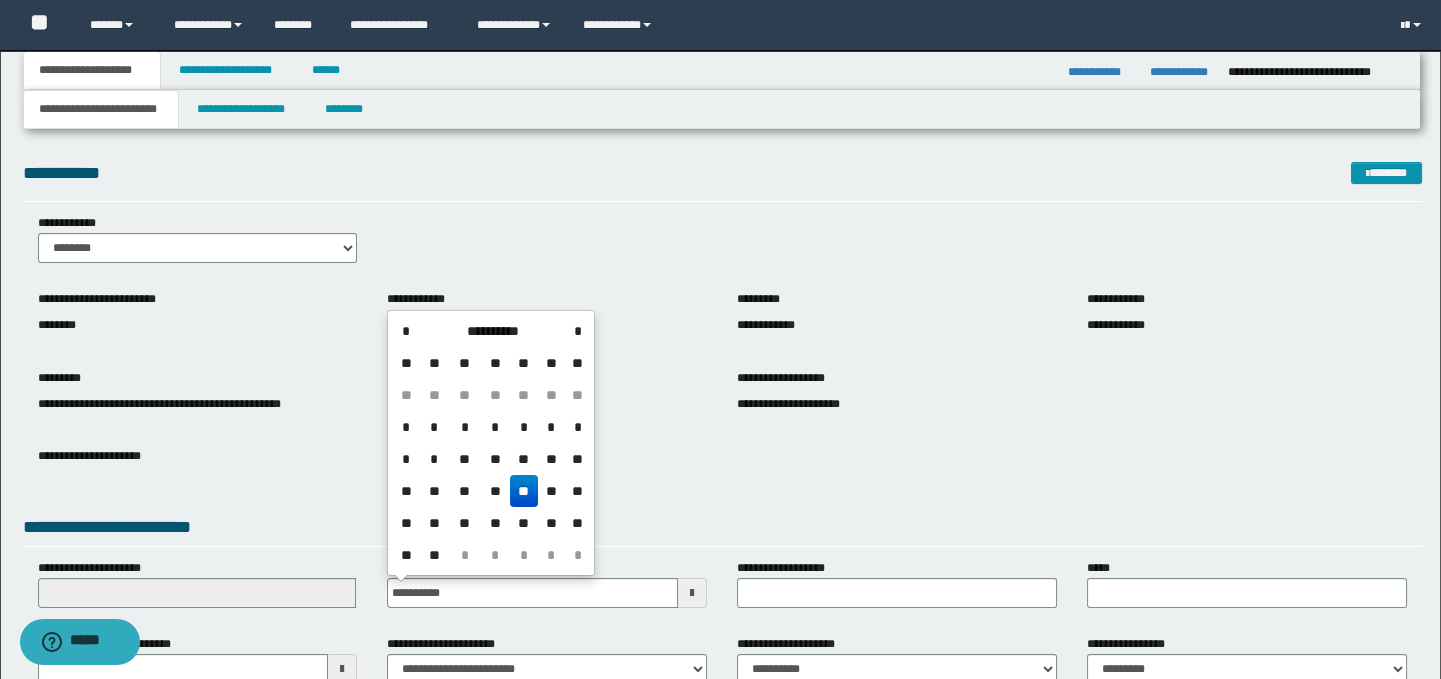 click on "**" at bounding box center (524, 491) 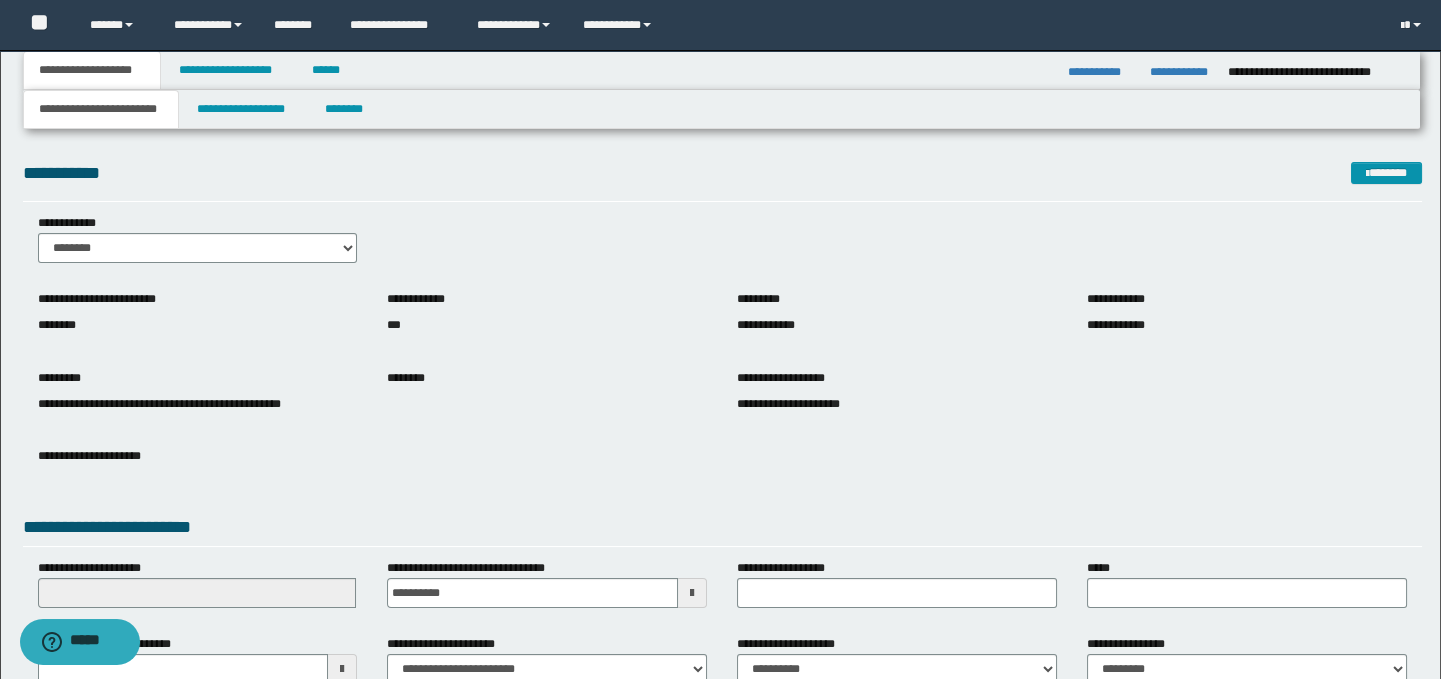 scroll, scrollTop: 204, scrollLeft: 0, axis: vertical 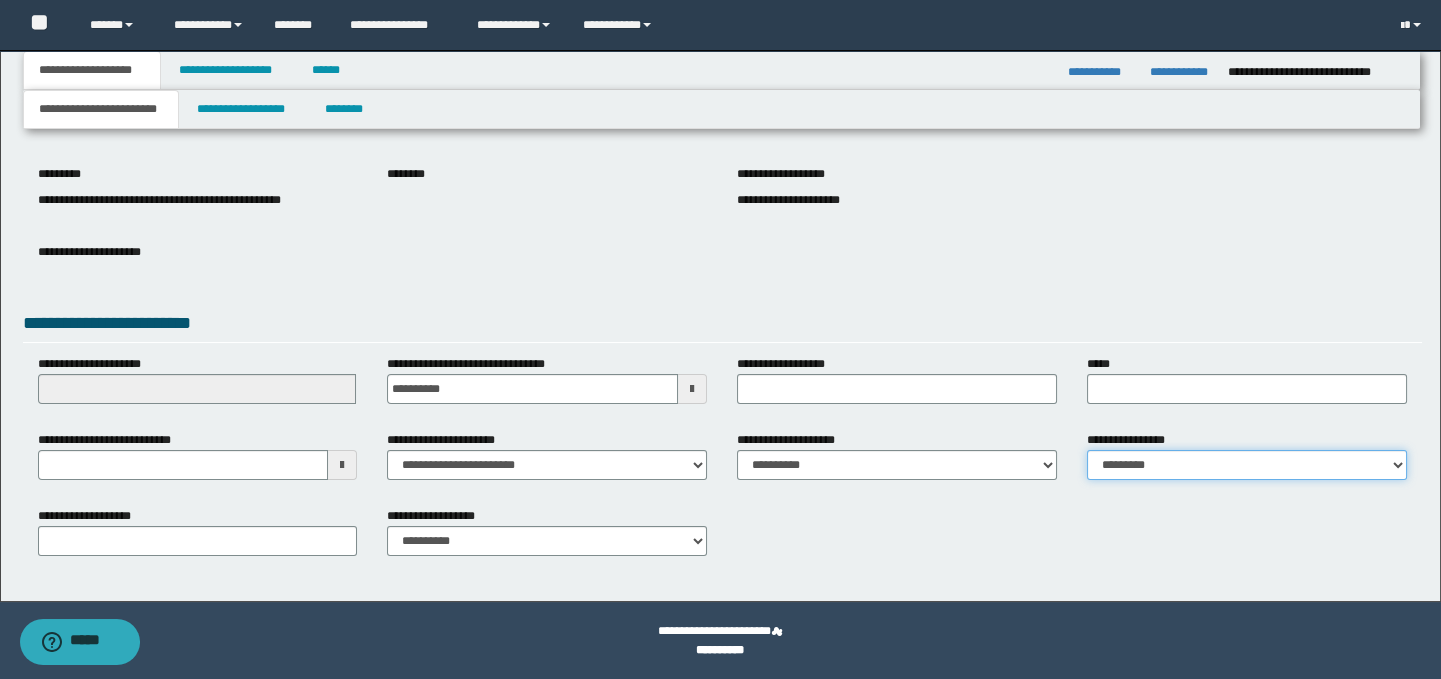 click on "**********" at bounding box center [1247, 465] 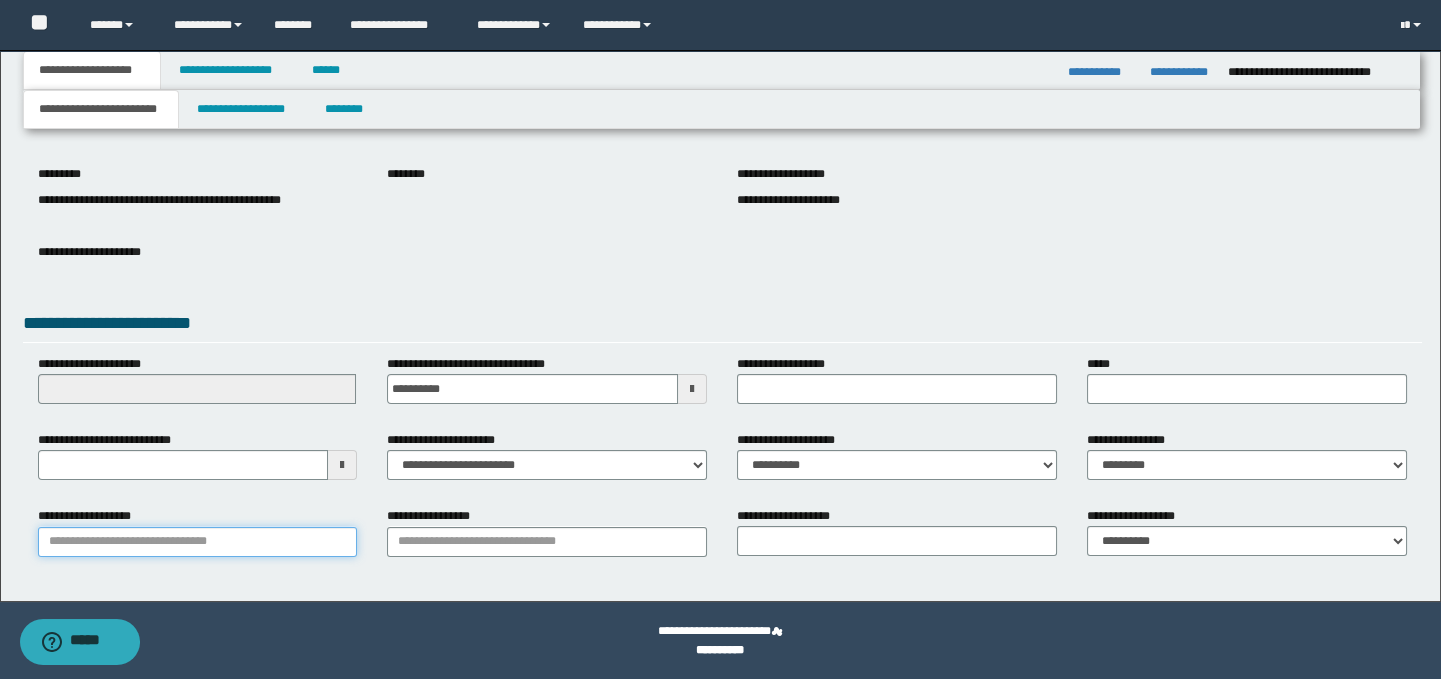 click on "**********" at bounding box center [198, 542] 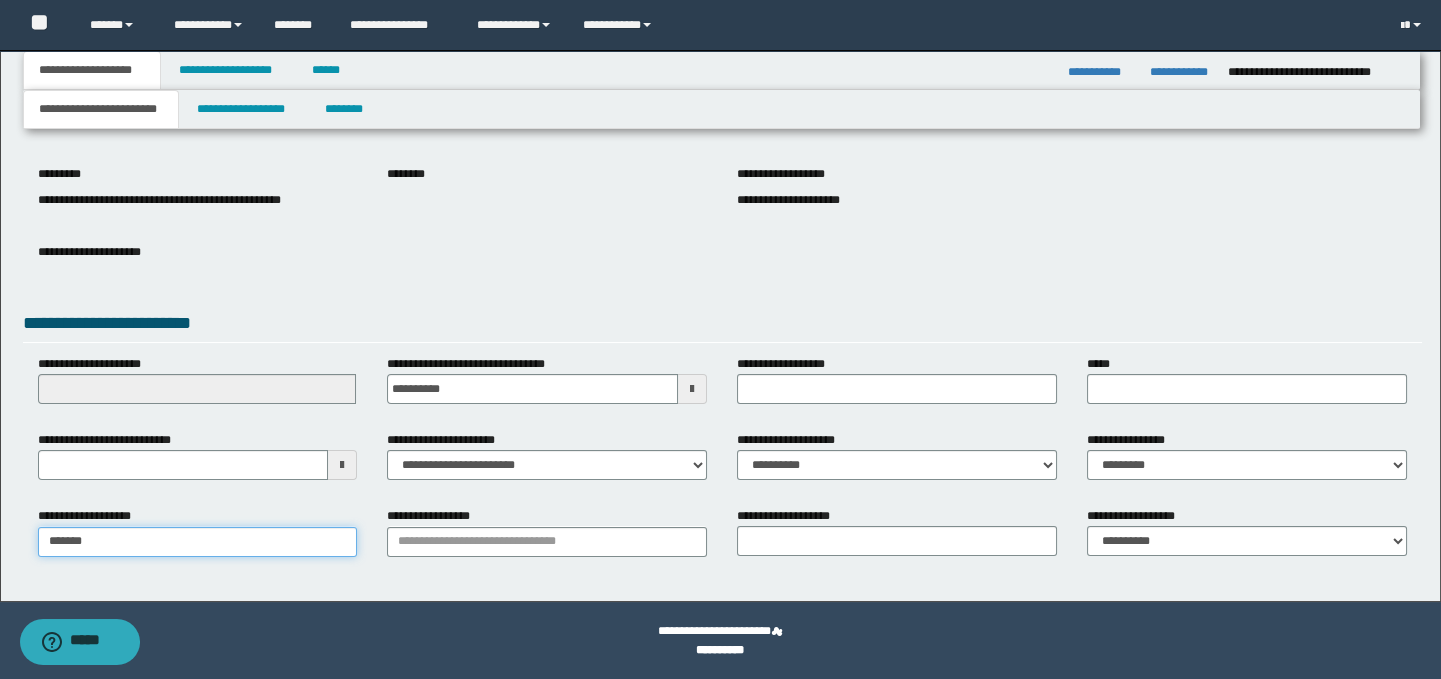 type on "********" 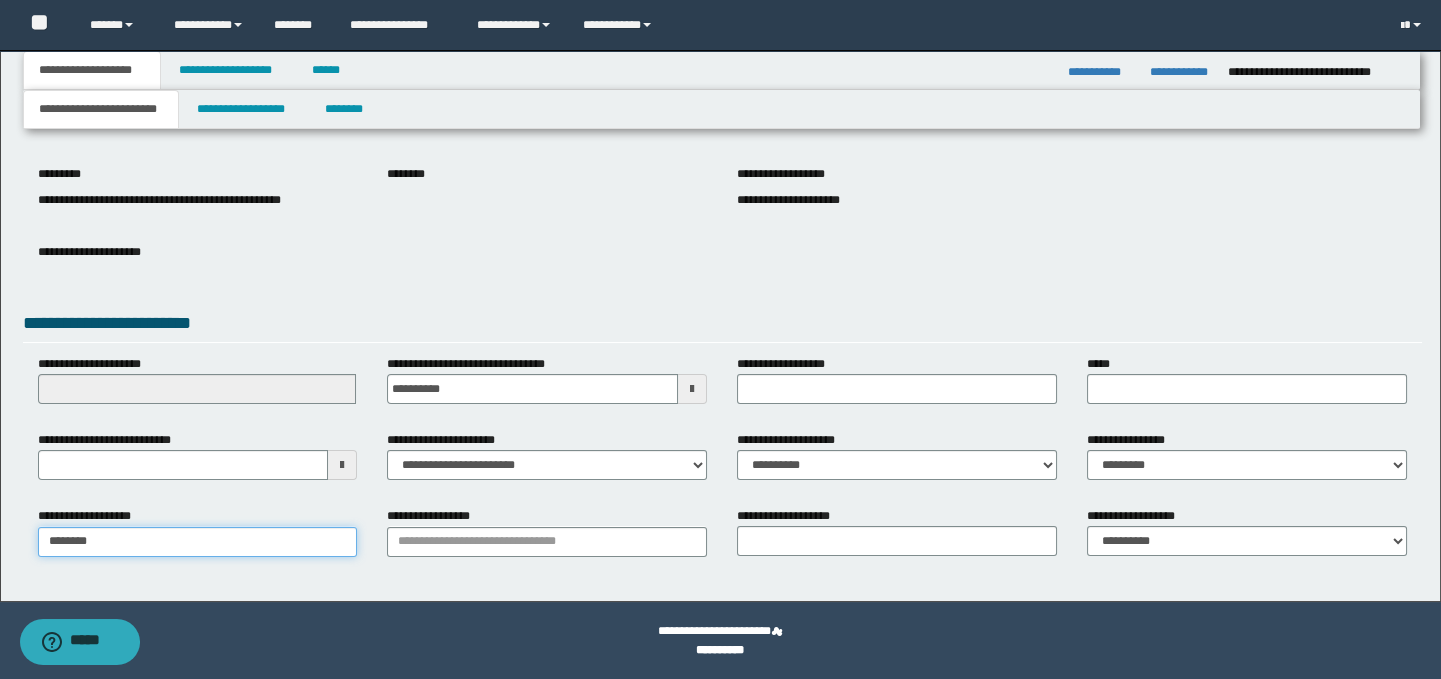type on "********" 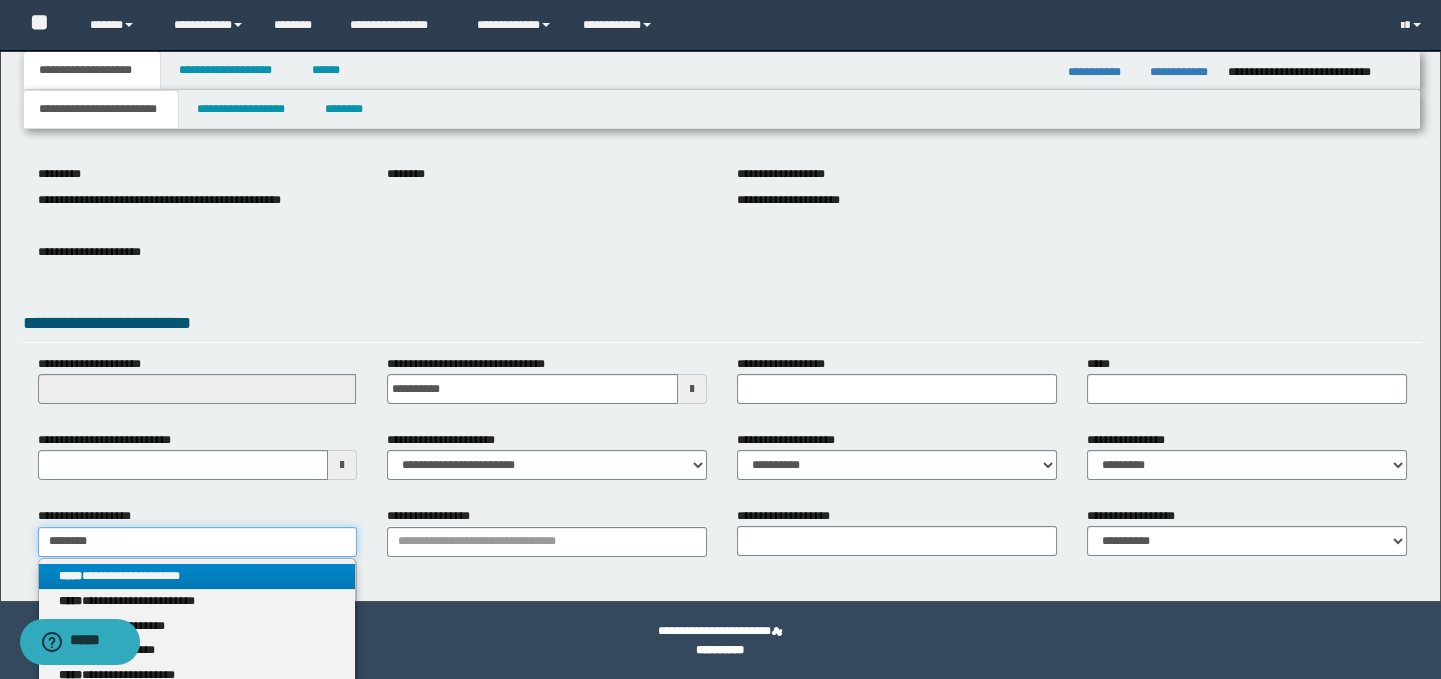 type on "********" 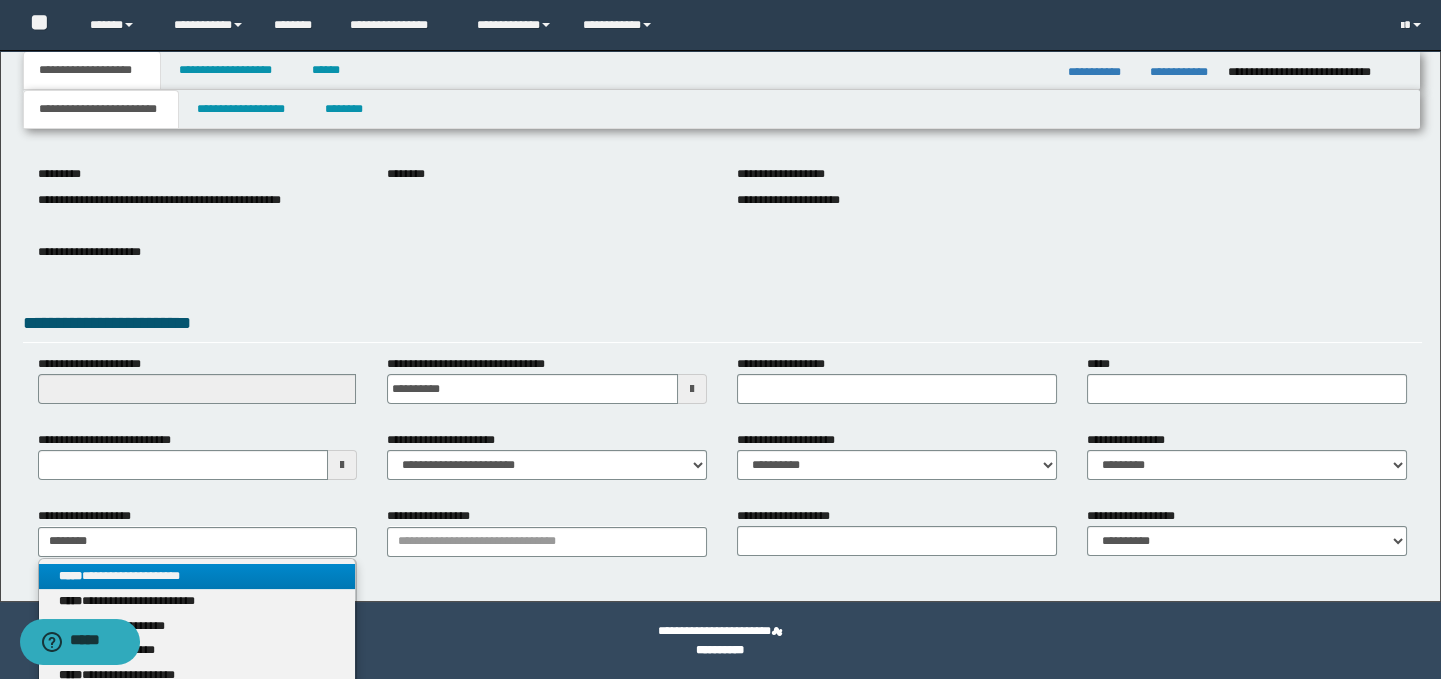 click on "**********" at bounding box center (197, 576) 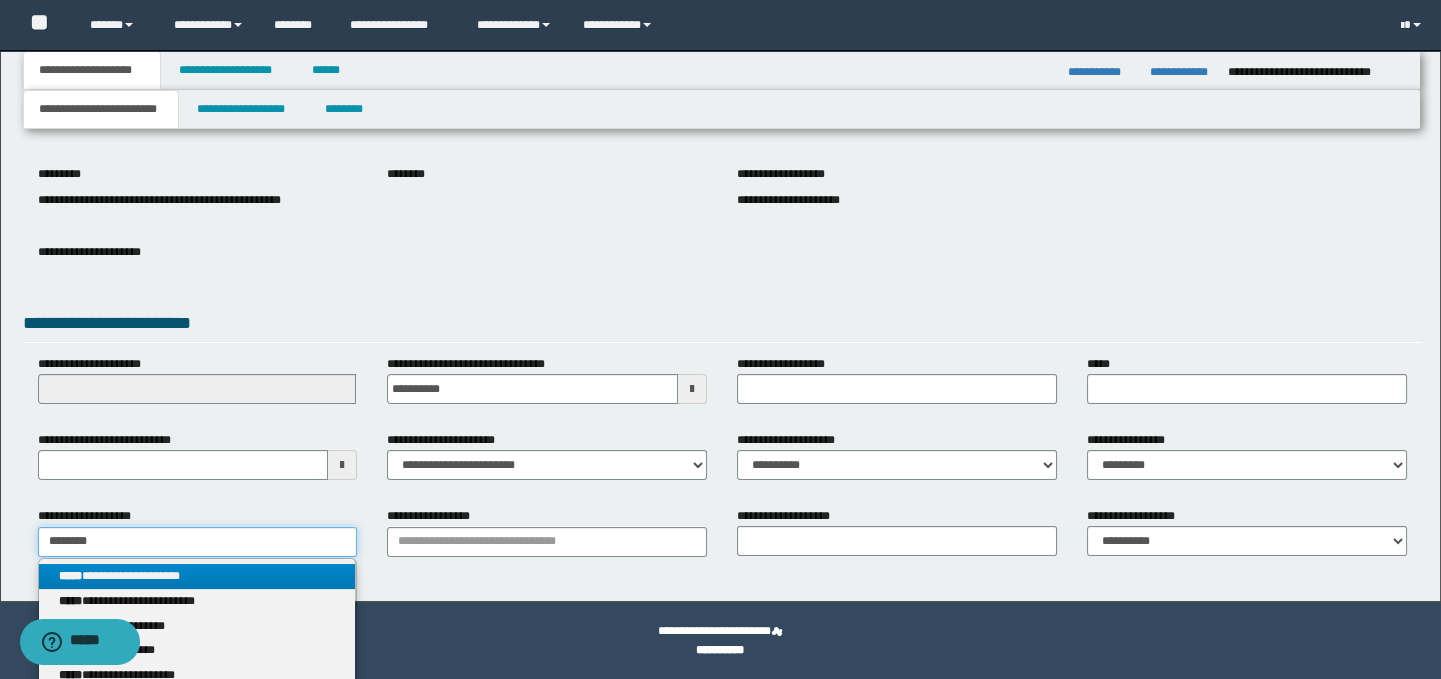 type 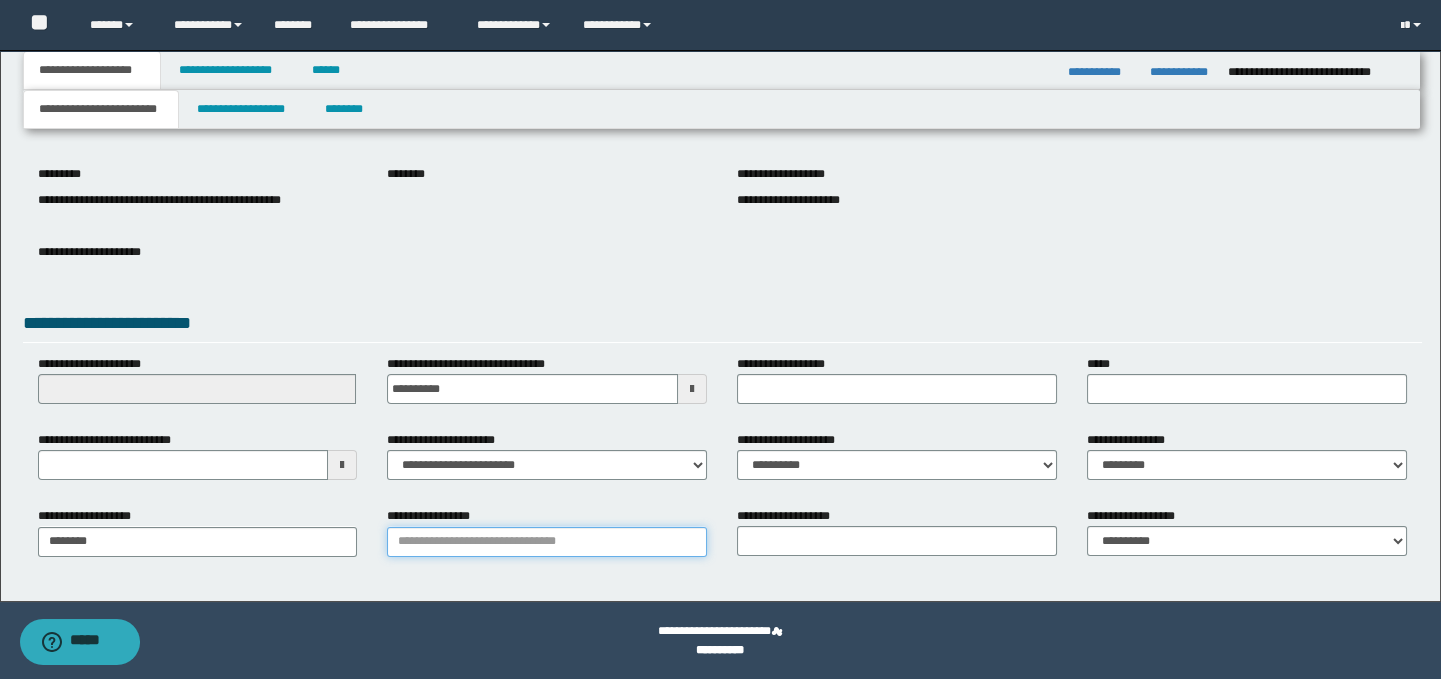 click on "**********" at bounding box center (547, 542) 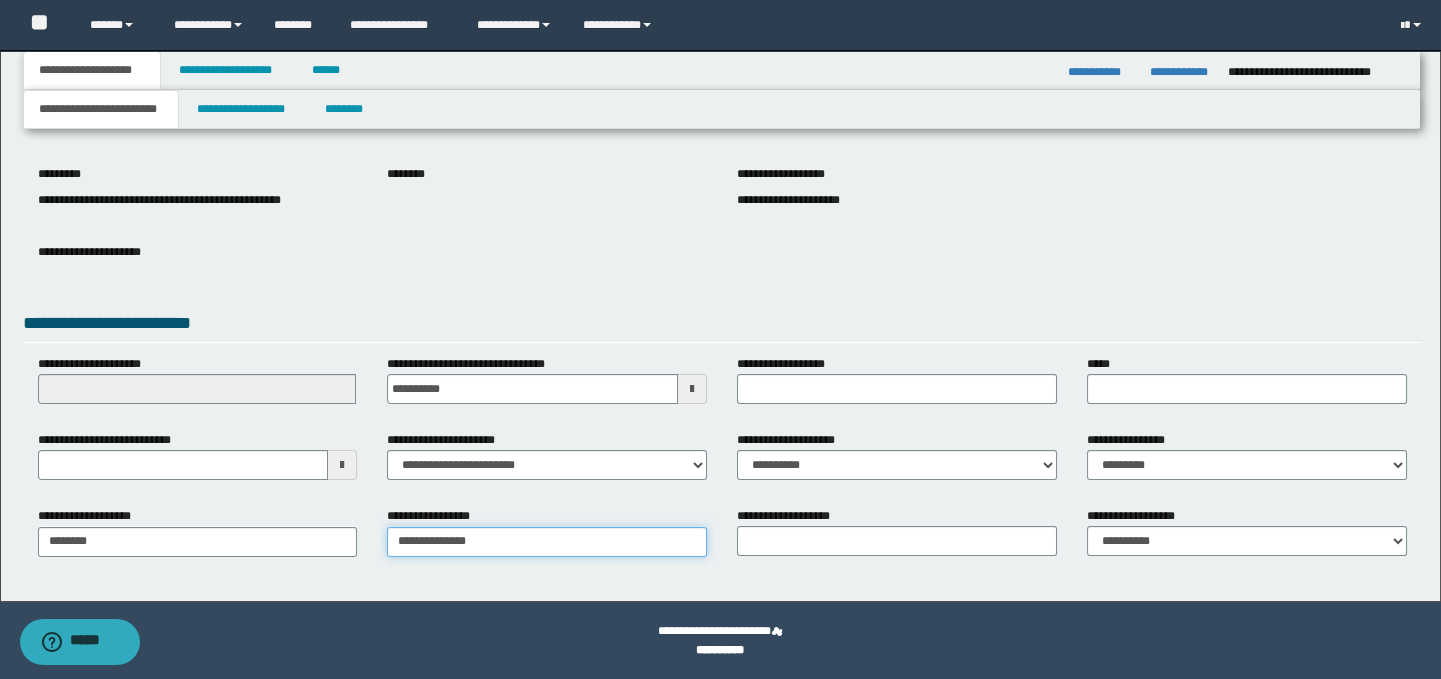 type on "**********" 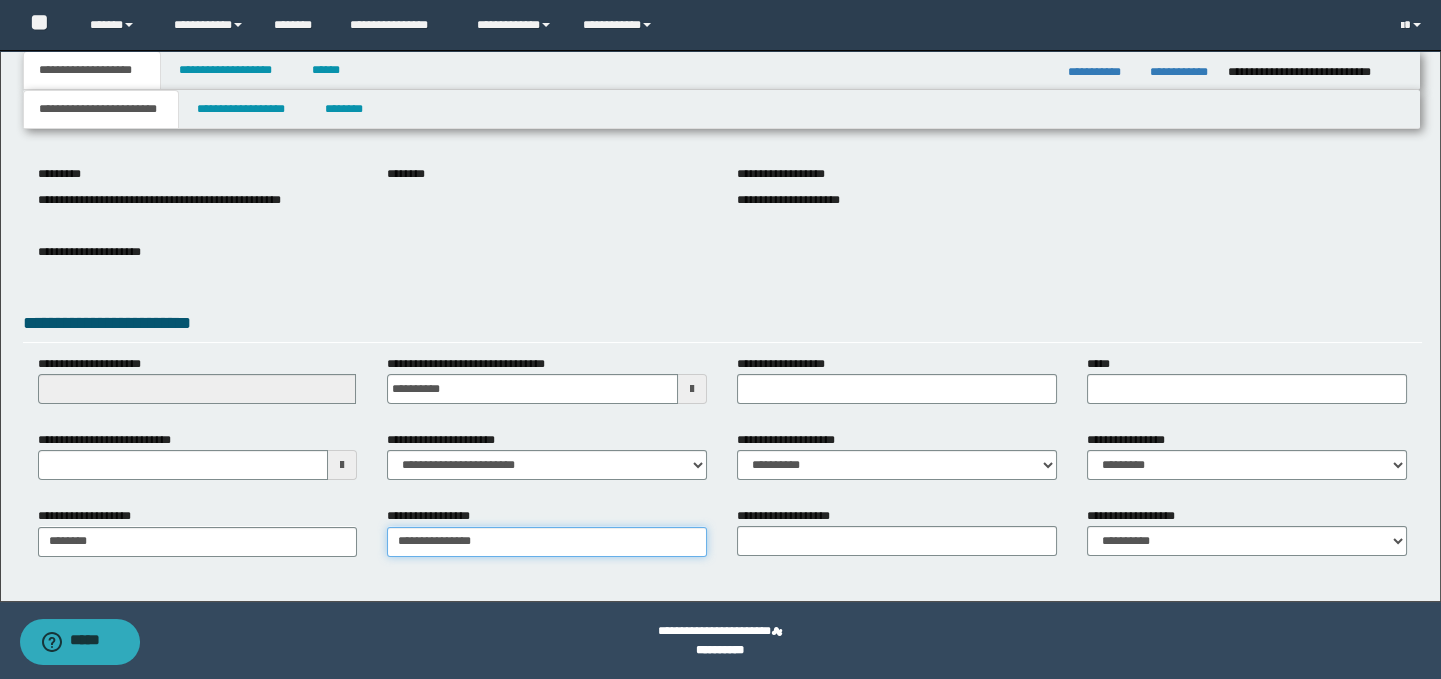 type on "**********" 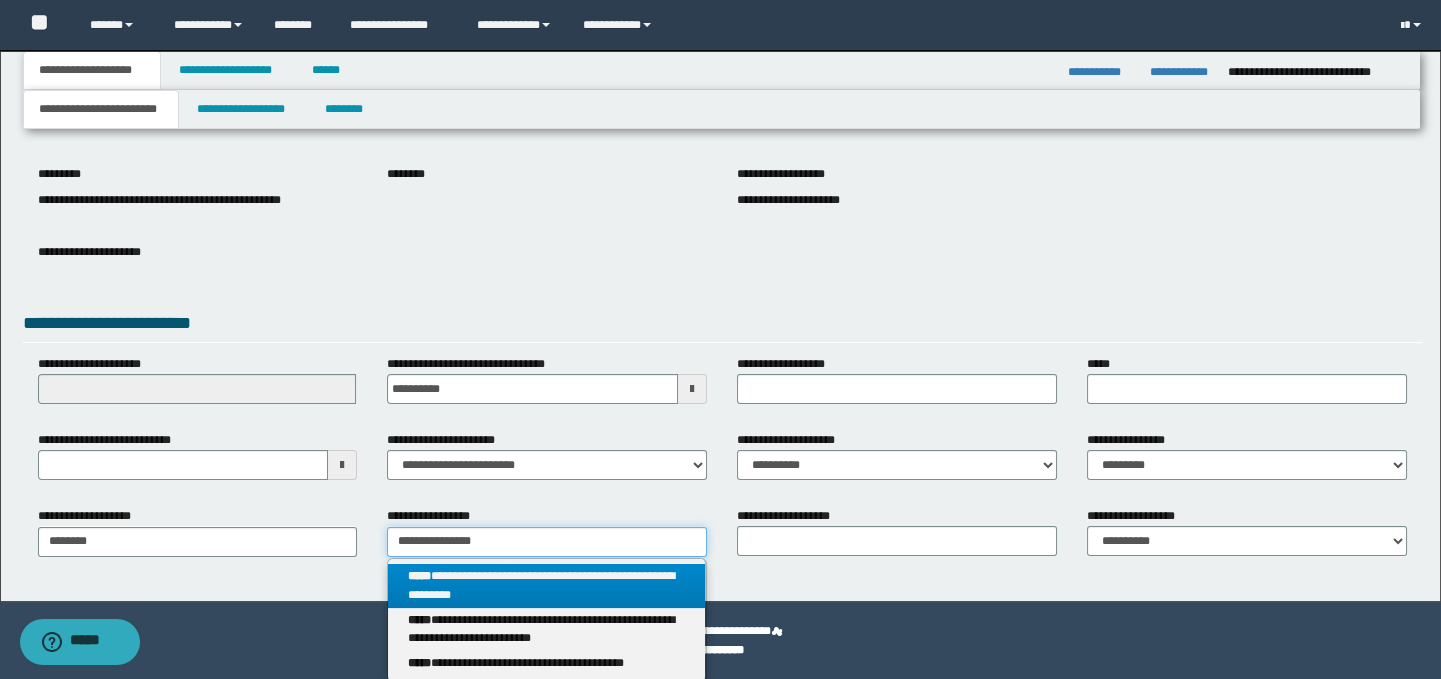 type on "**********" 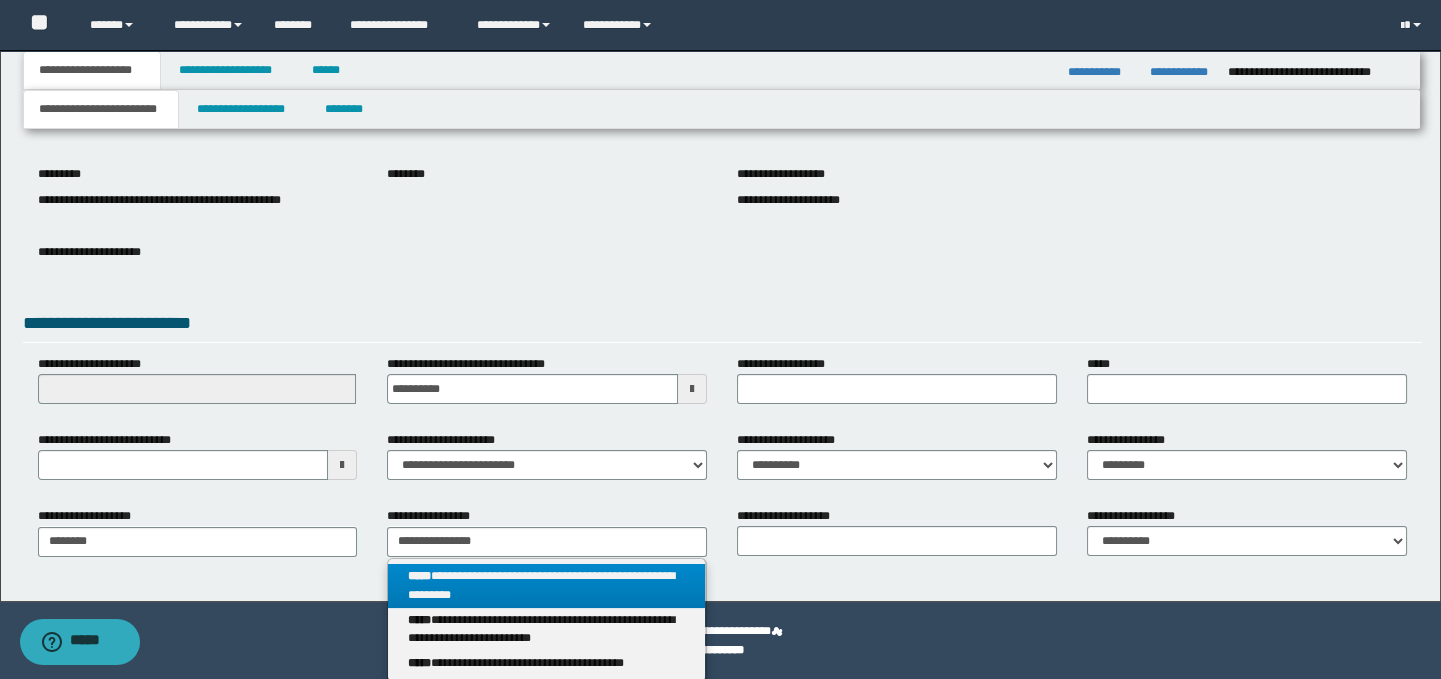 click on "**********" at bounding box center (546, 586) 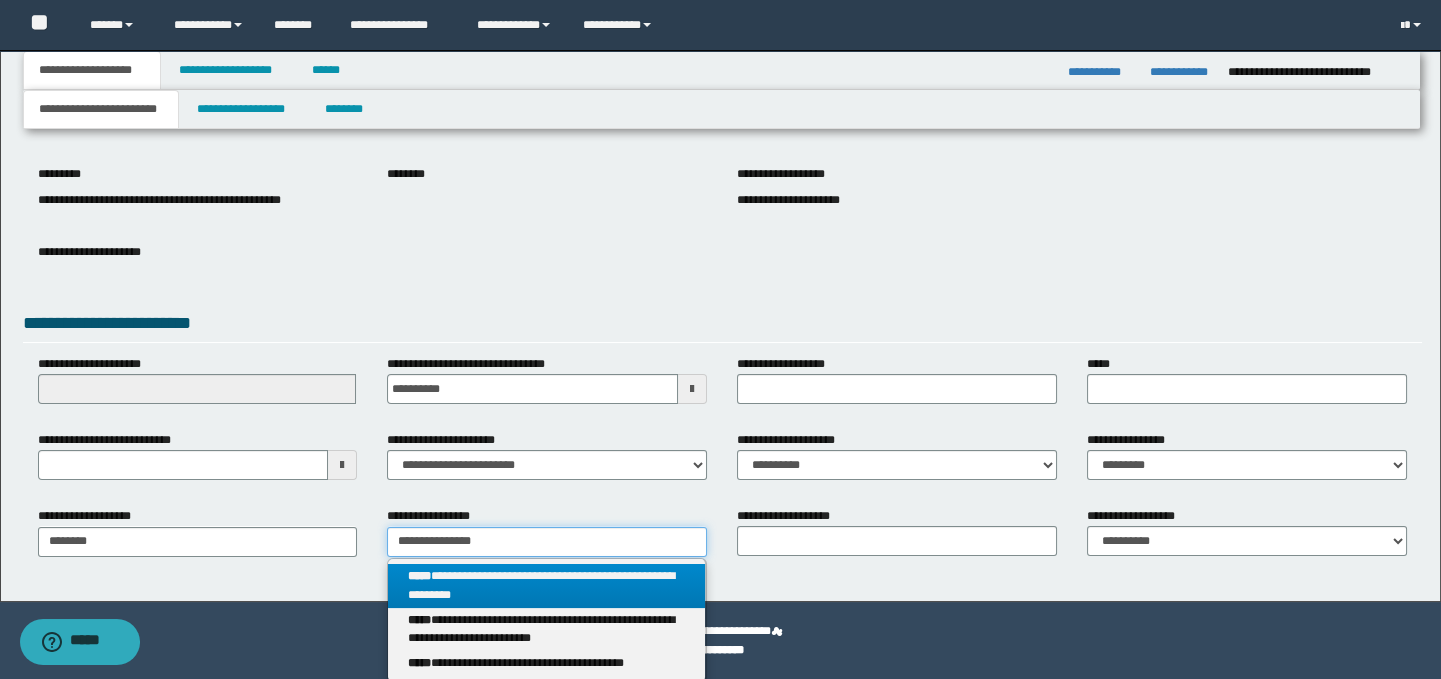 type 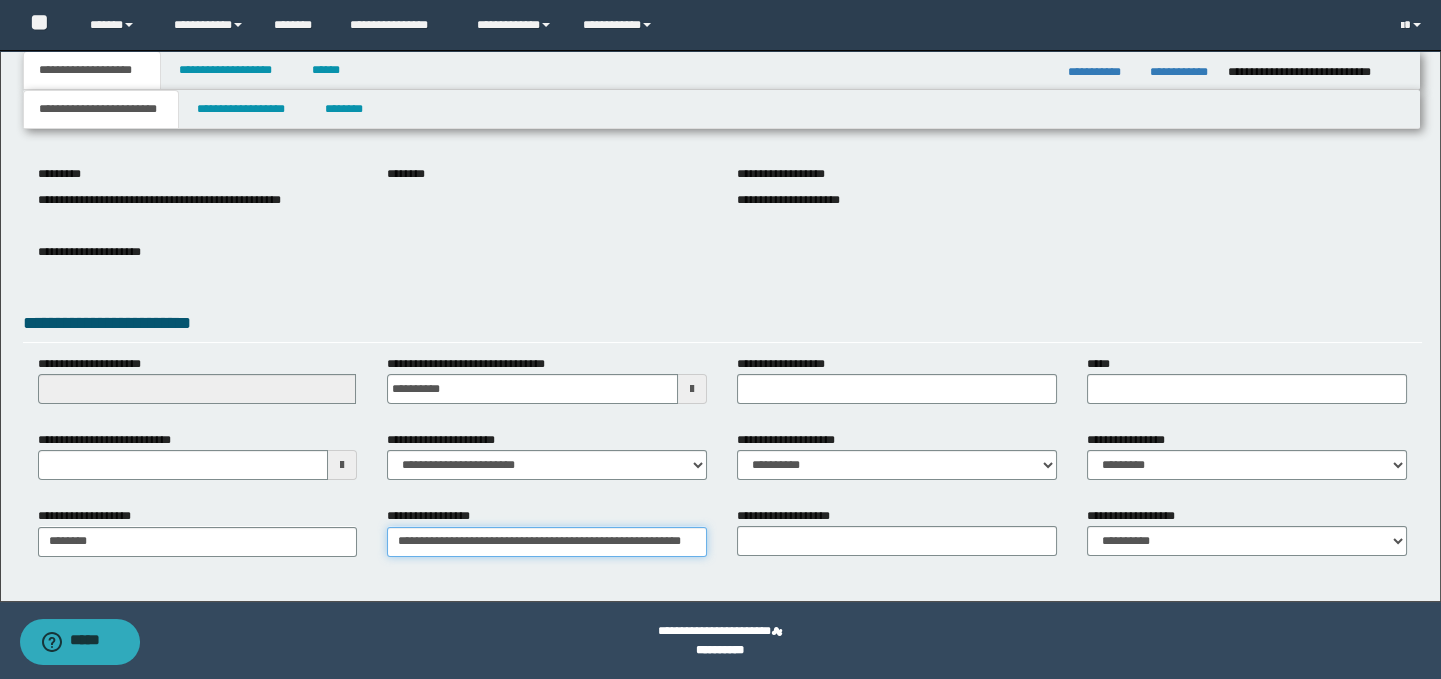 scroll, scrollTop: 0, scrollLeft: 61, axis: horizontal 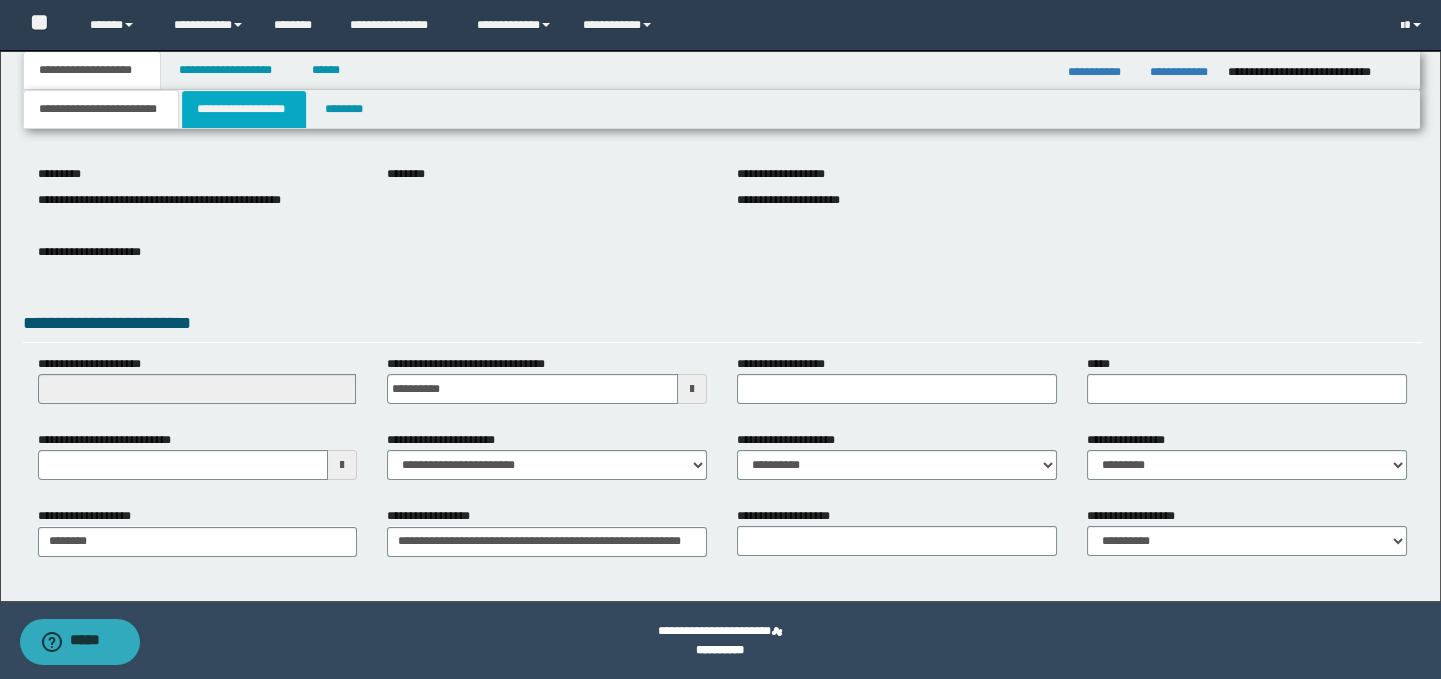 click on "**********" at bounding box center (244, 109) 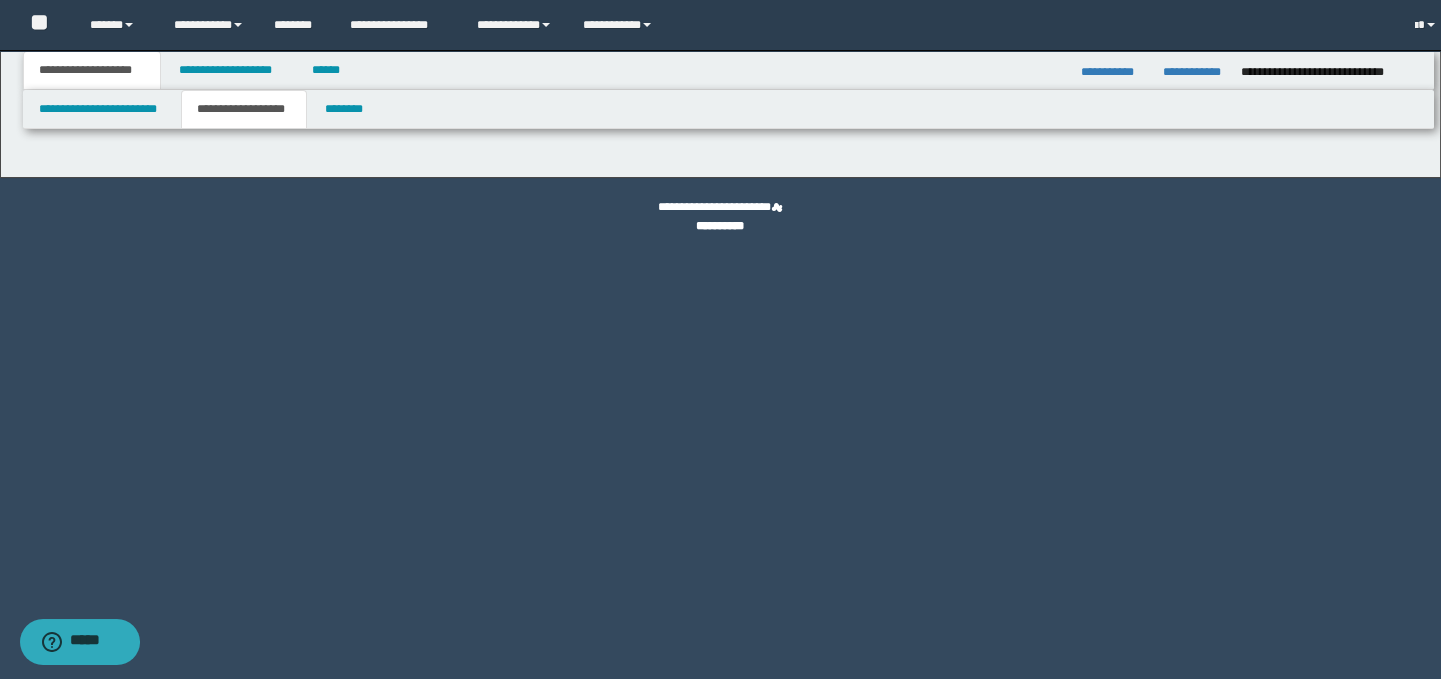 scroll, scrollTop: 0, scrollLeft: 0, axis: both 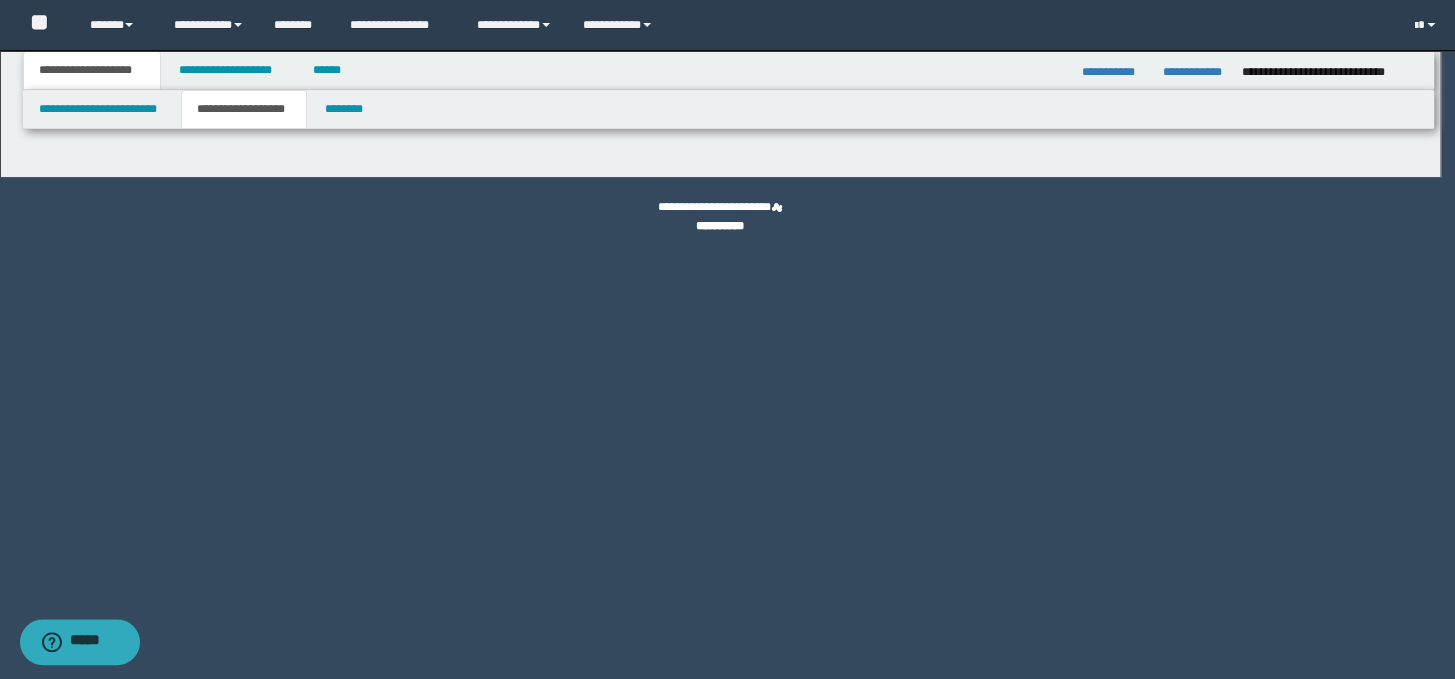 type on "********" 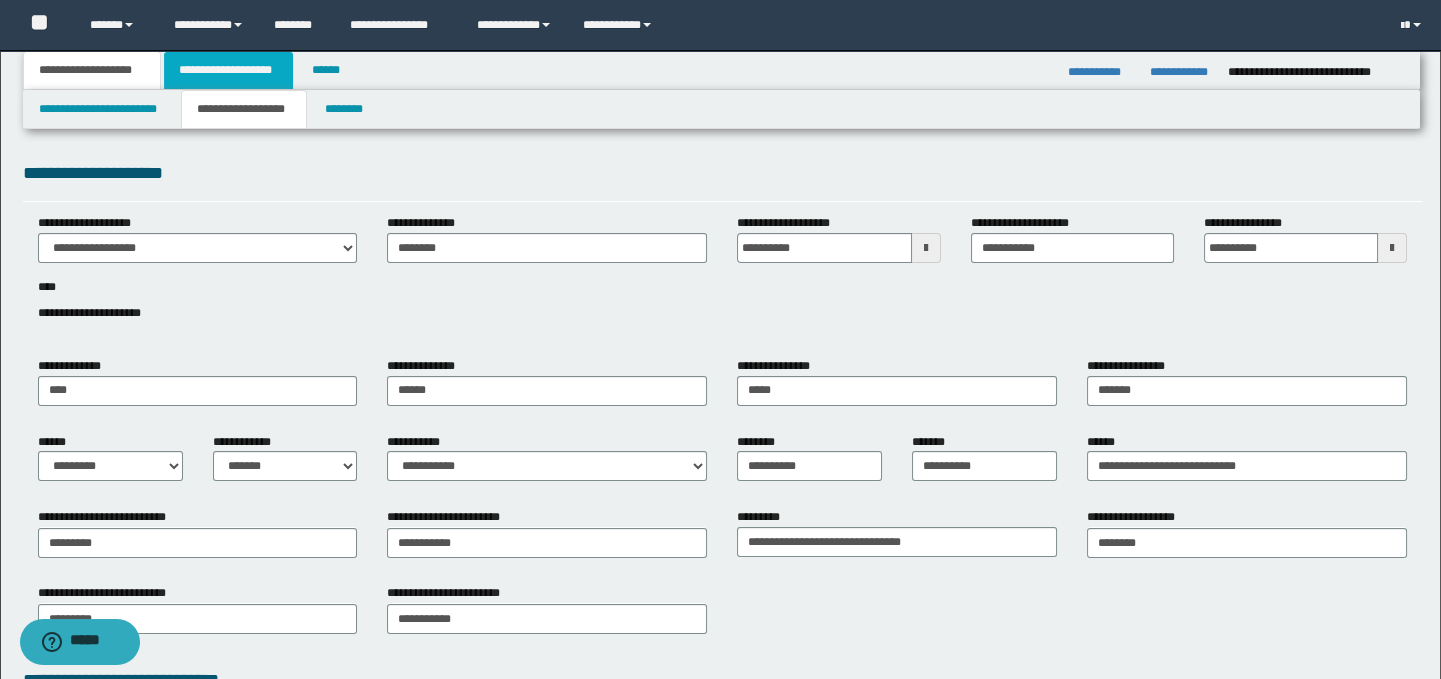 click on "**********" at bounding box center (228, 70) 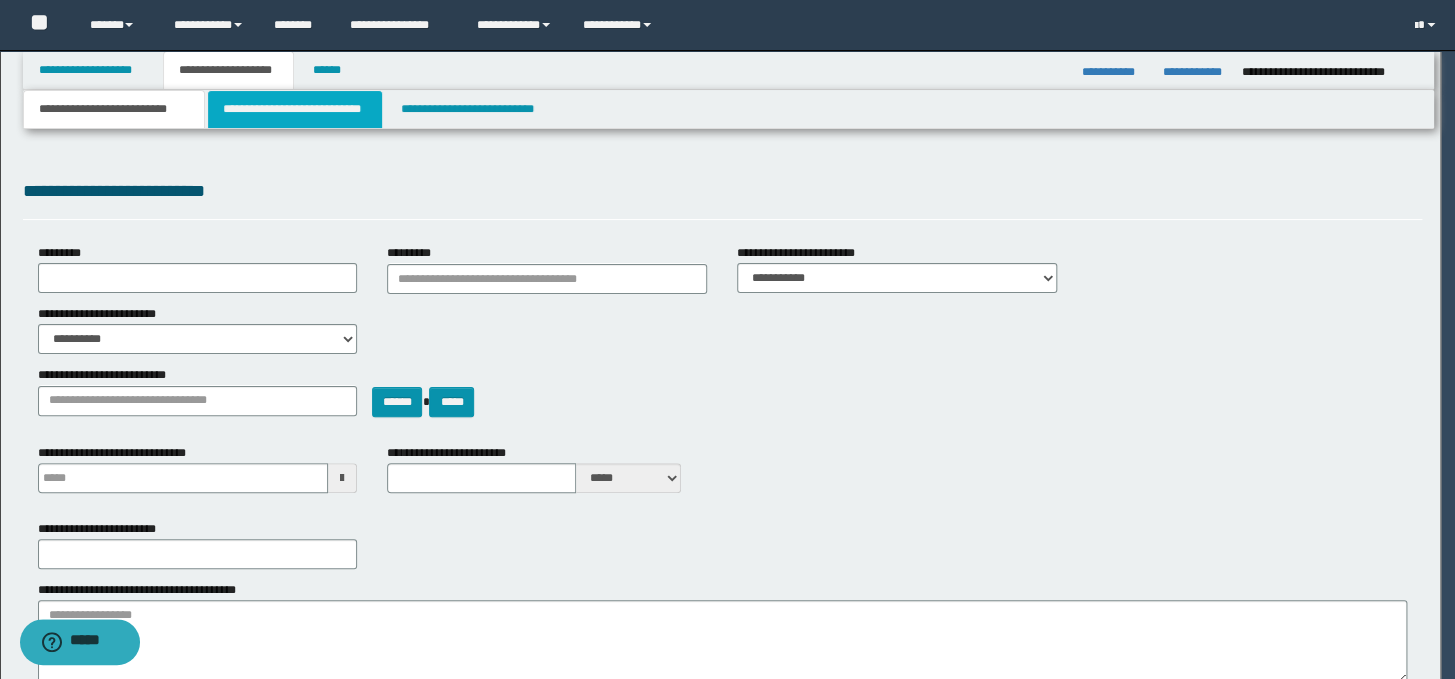 select on "*" 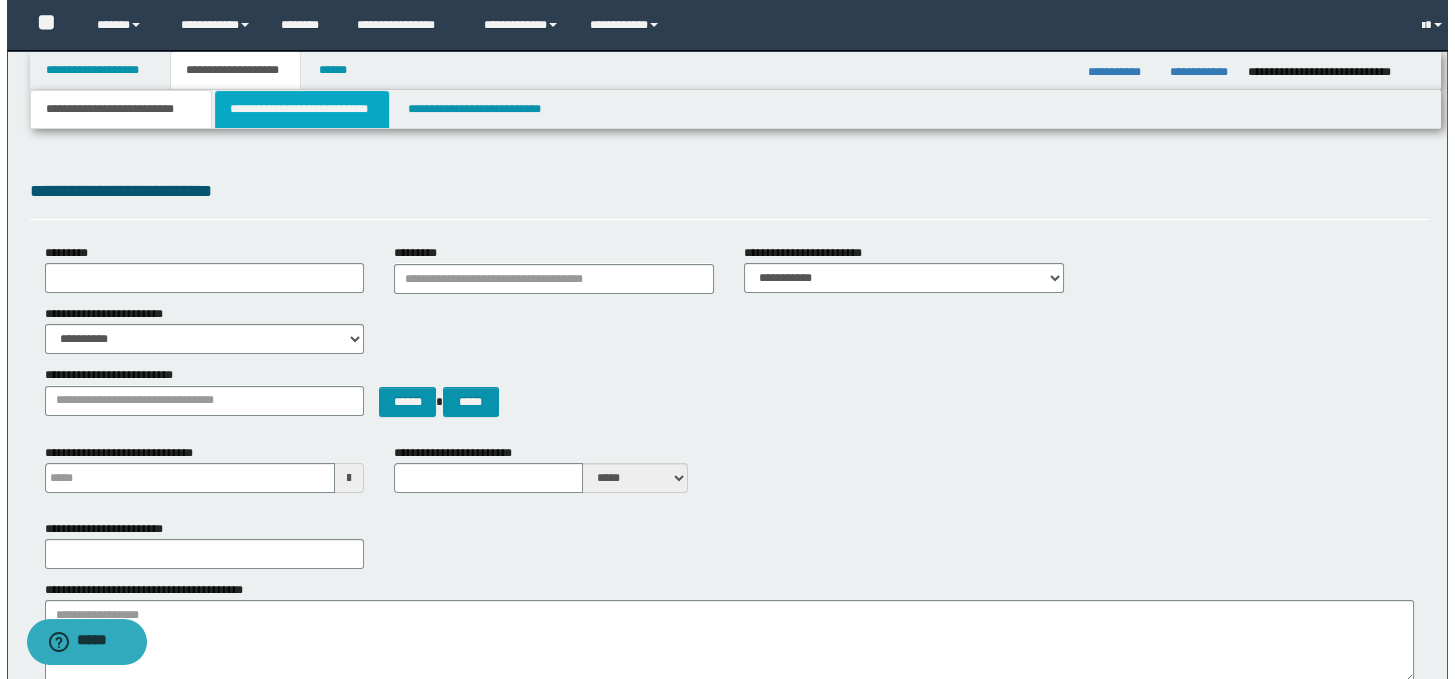 scroll, scrollTop: 0, scrollLeft: 0, axis: both 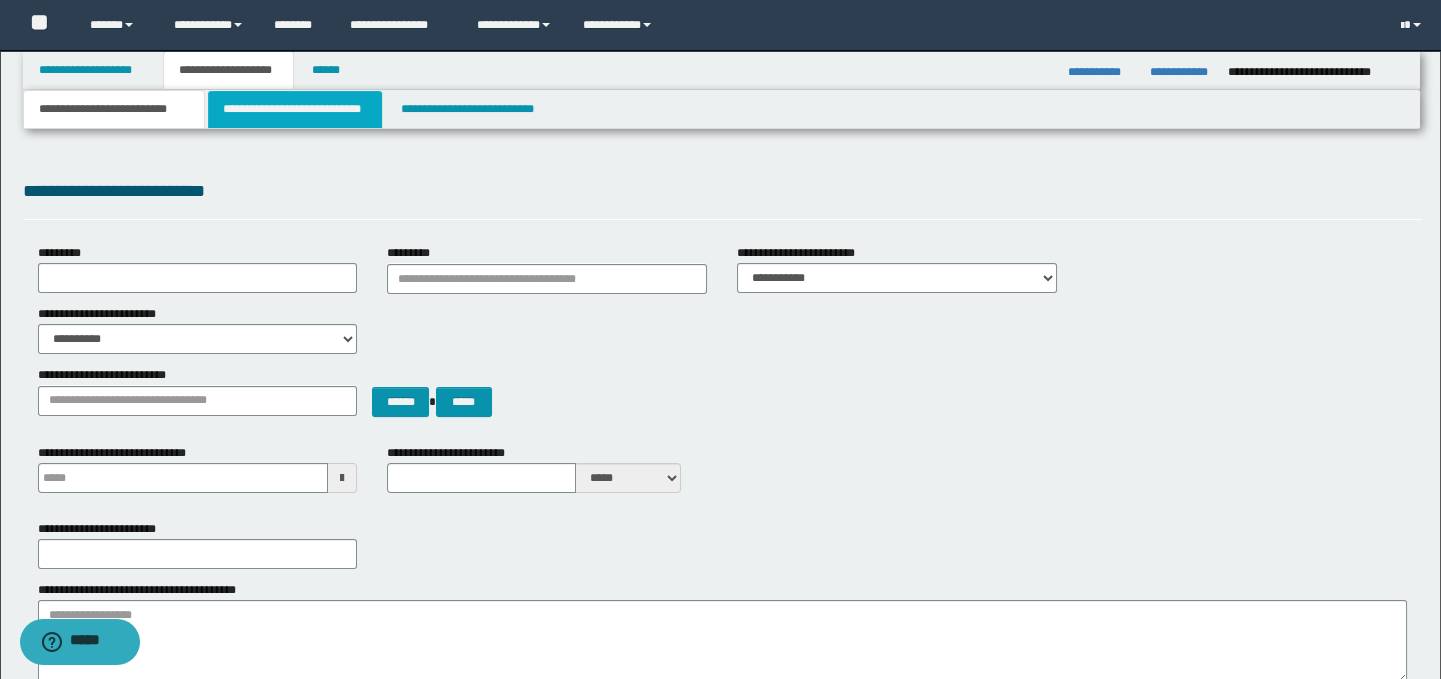 click on "**********" at bounding box center [294, 109] 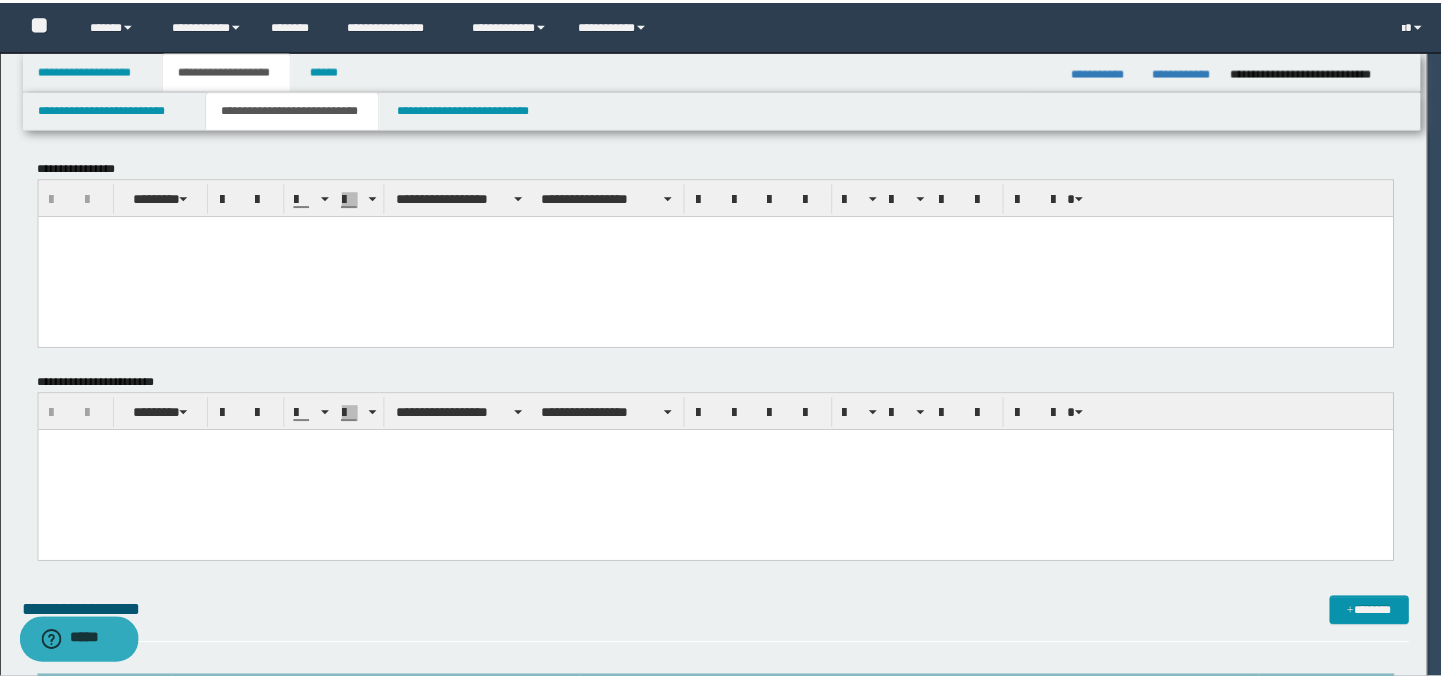 scroll, scrollTop: 0, scrollLeft: 0, axis: both 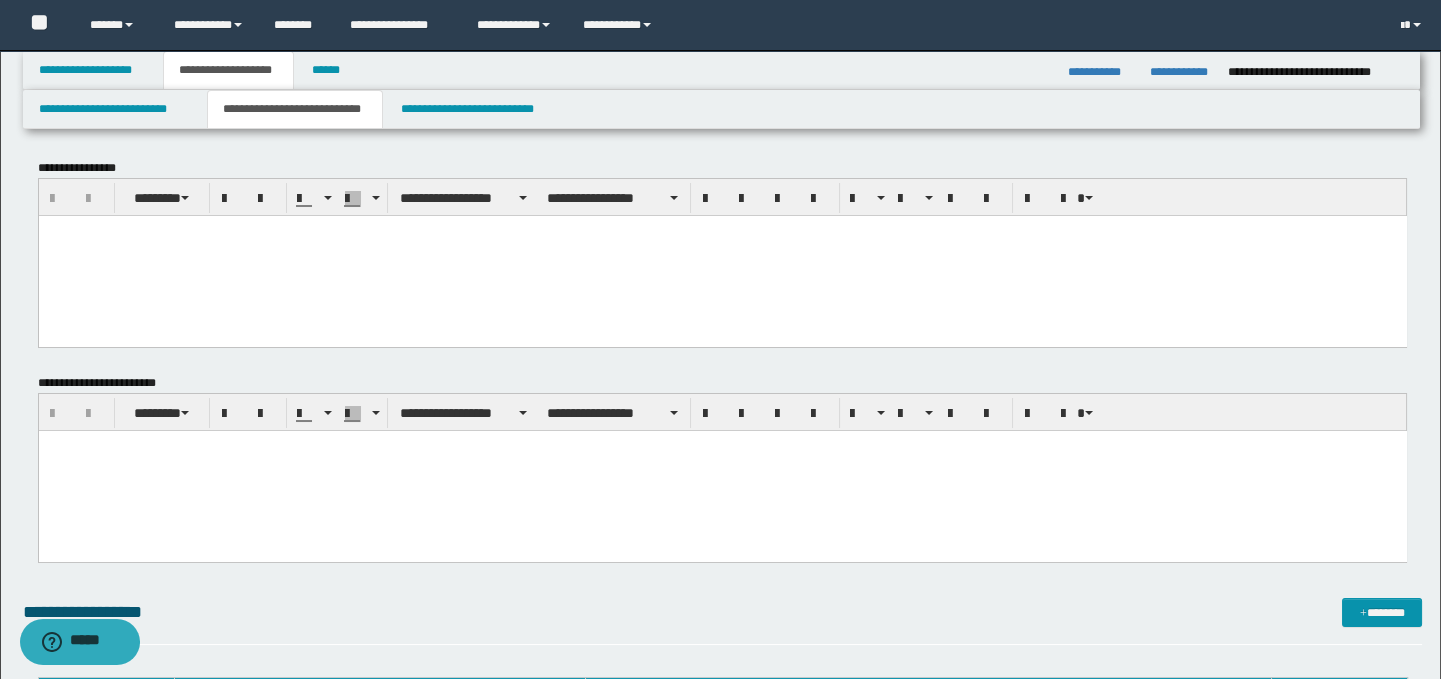 click at bounding box center [722, 255] 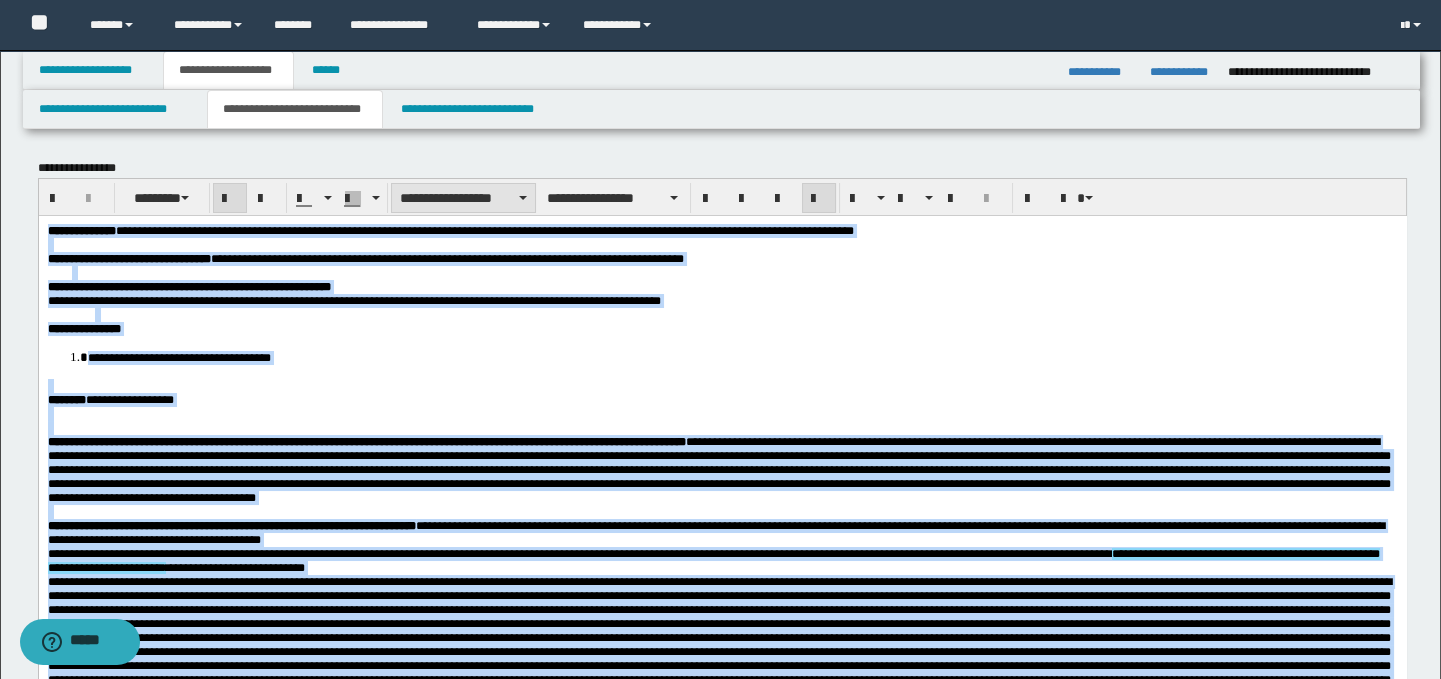 click on "**********" at bounding box center [463, 198] 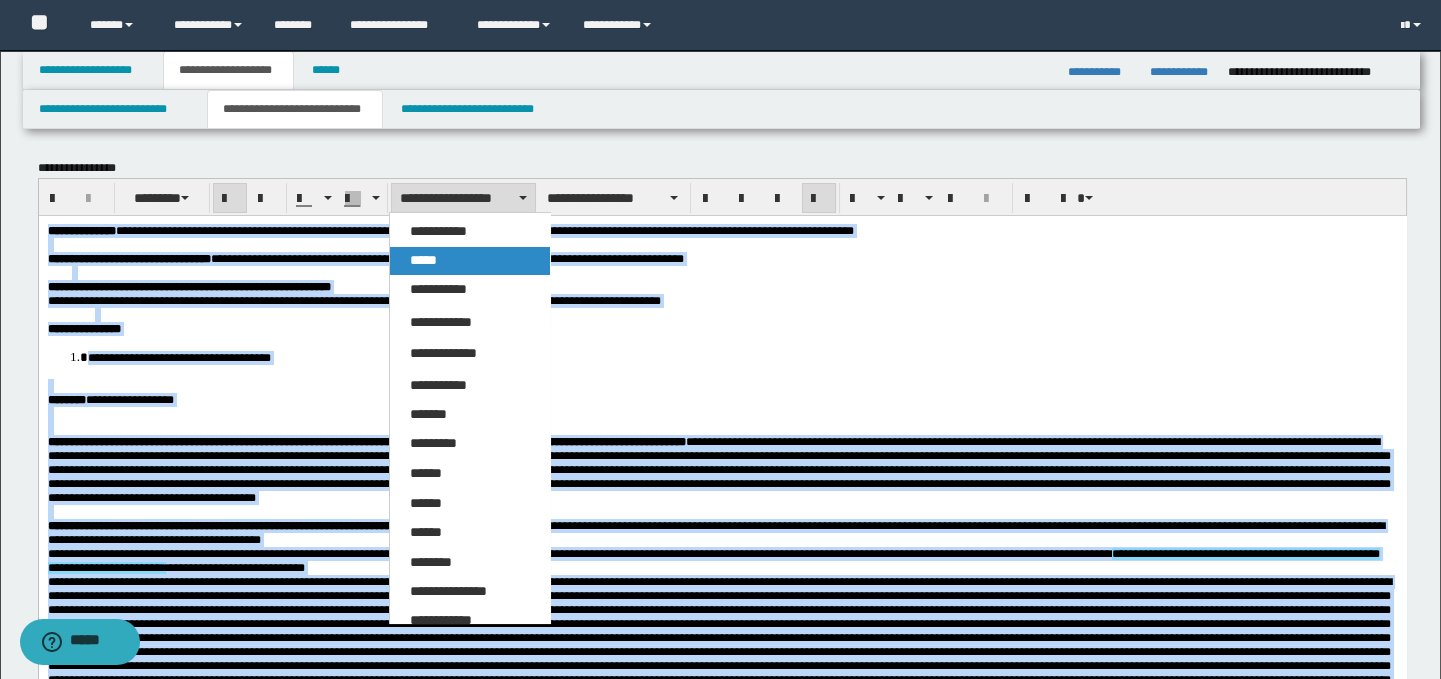 click on "*****" at bounding box center (423, 260) 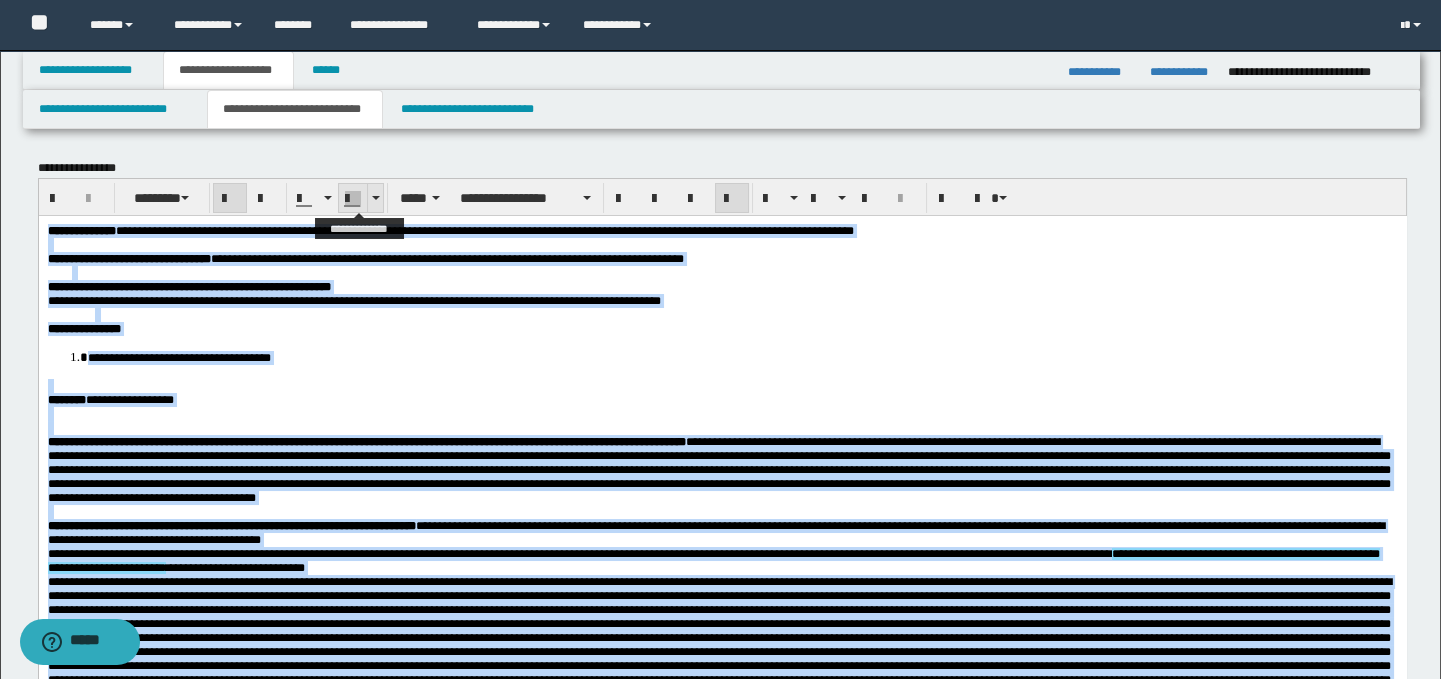 click at bounding box center [375, 198] 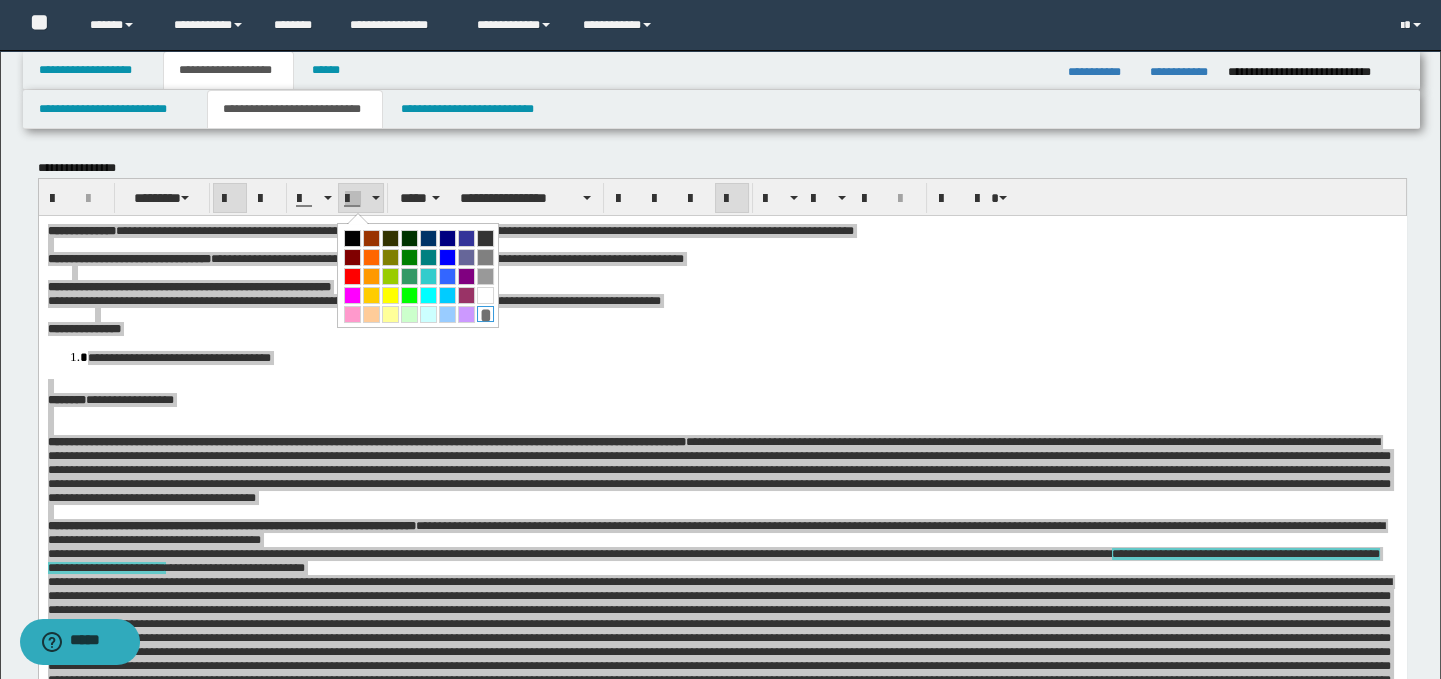 click on "*" at bounding box center [485, 314] 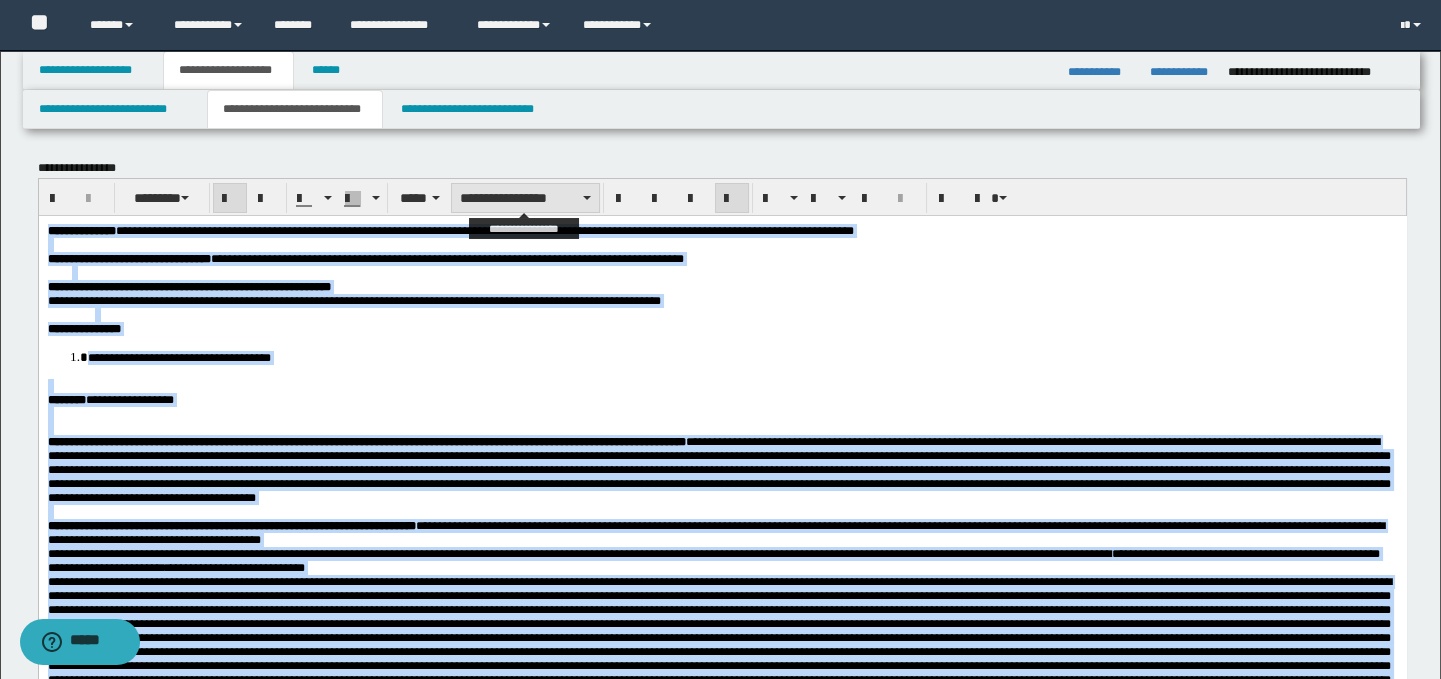 click on "**********" at bounding box center (525, 198) 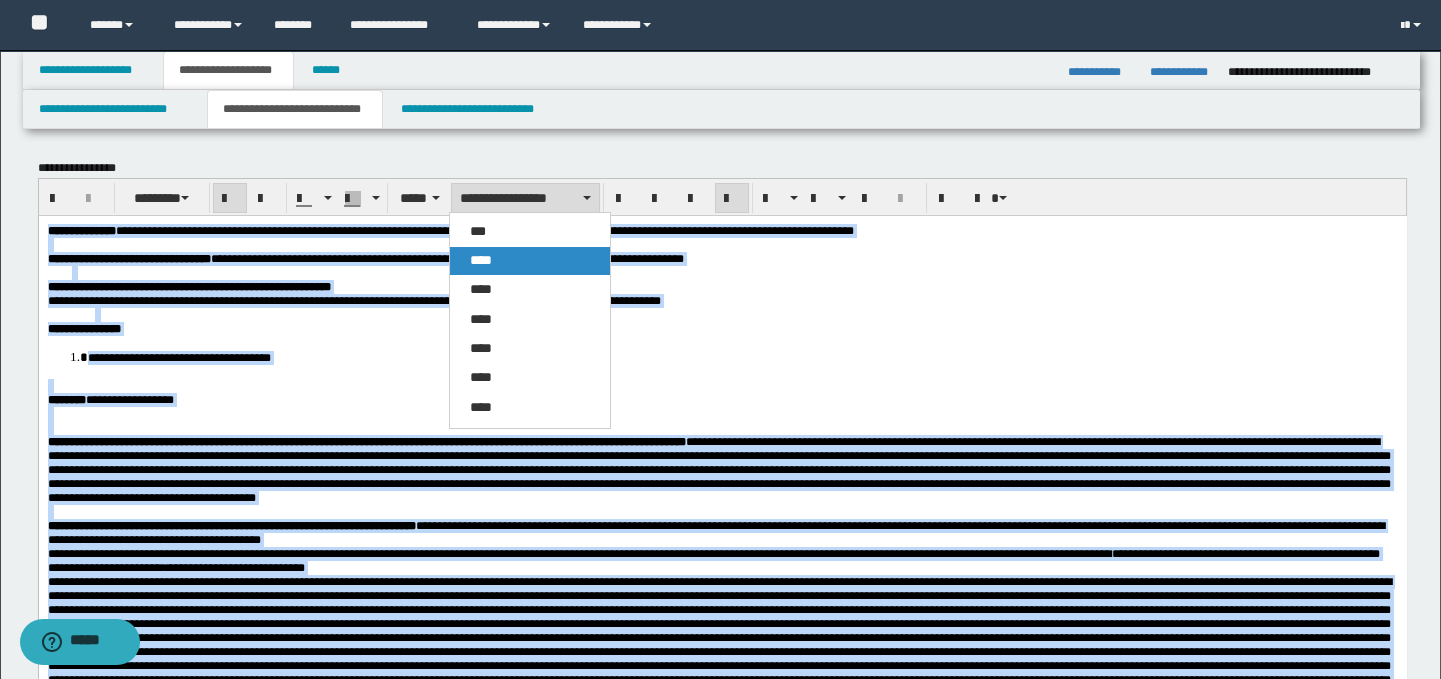 click on "****" at bounding box center (481, 260) 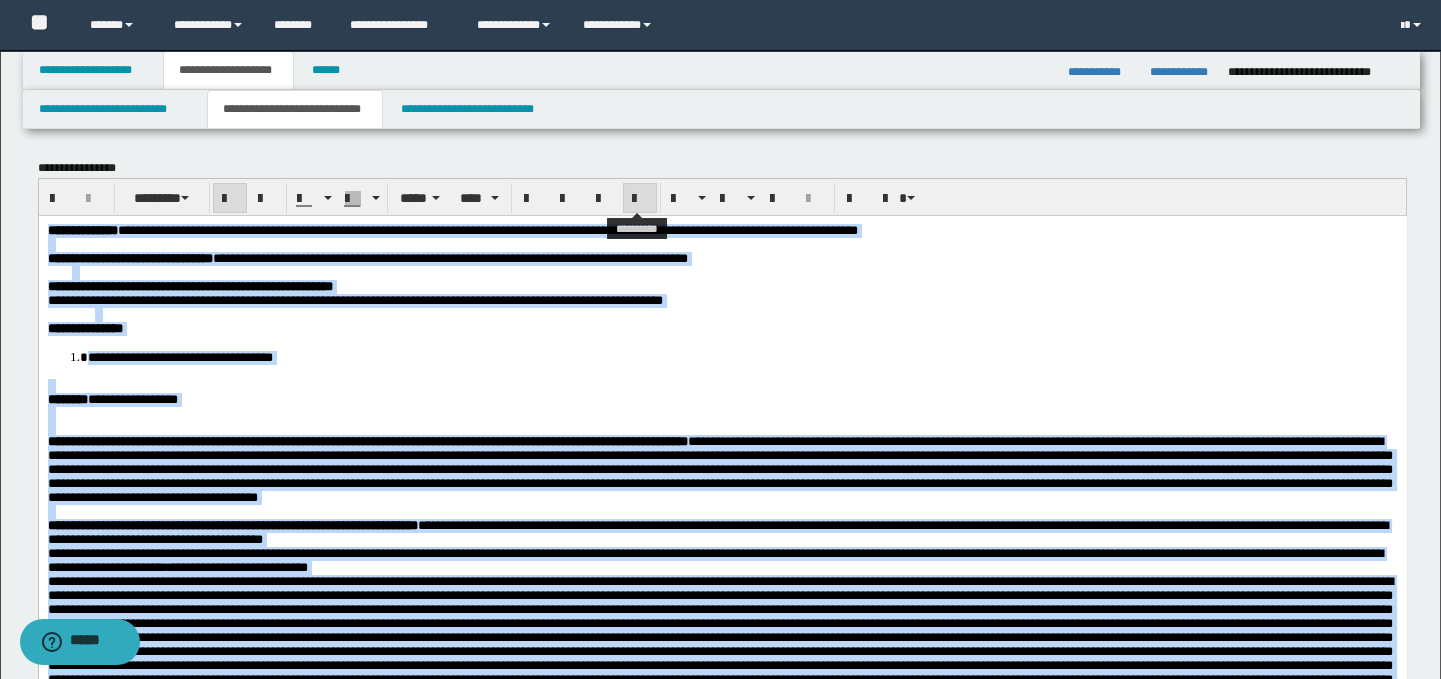 click at bounding box center [640, 199] 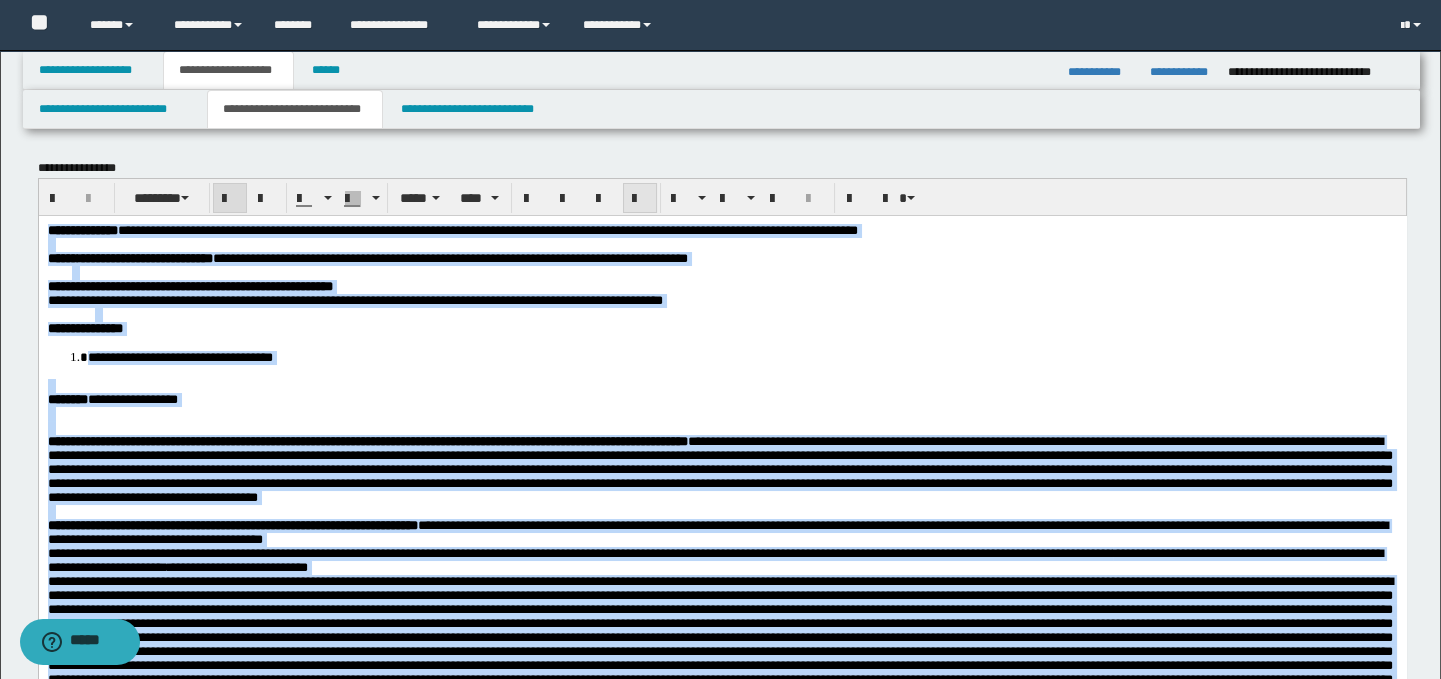click at bounding box center (640, 199) 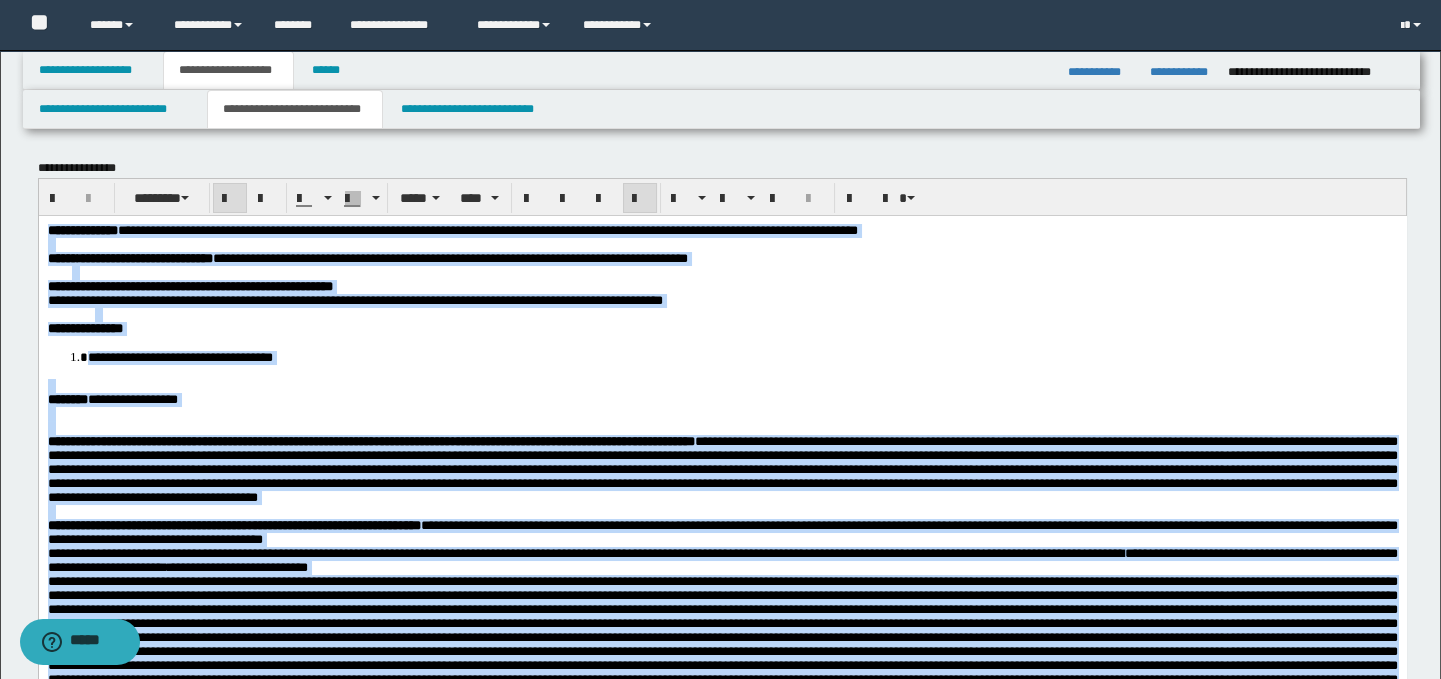 click on "**********" at bounding box center [722, 500] 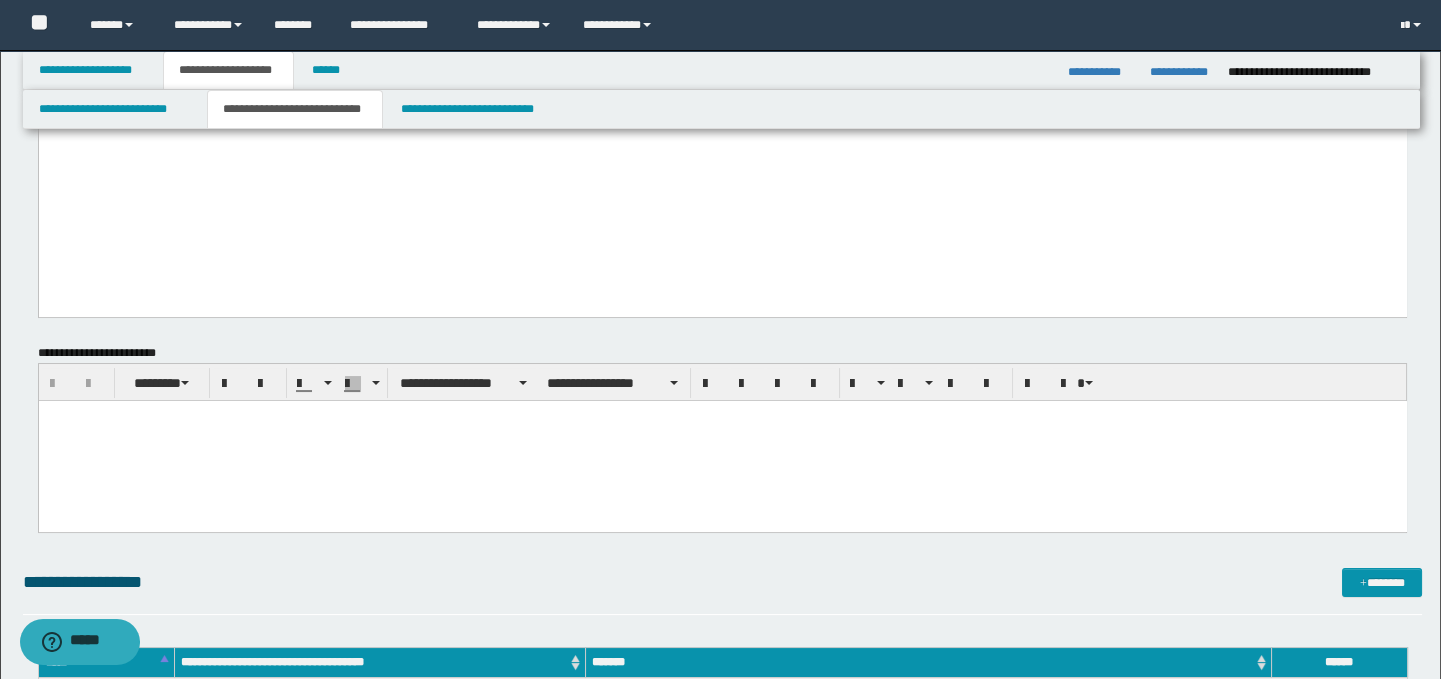scroll, scrollTop: 750, scrollLeft: 0, axis: vertical 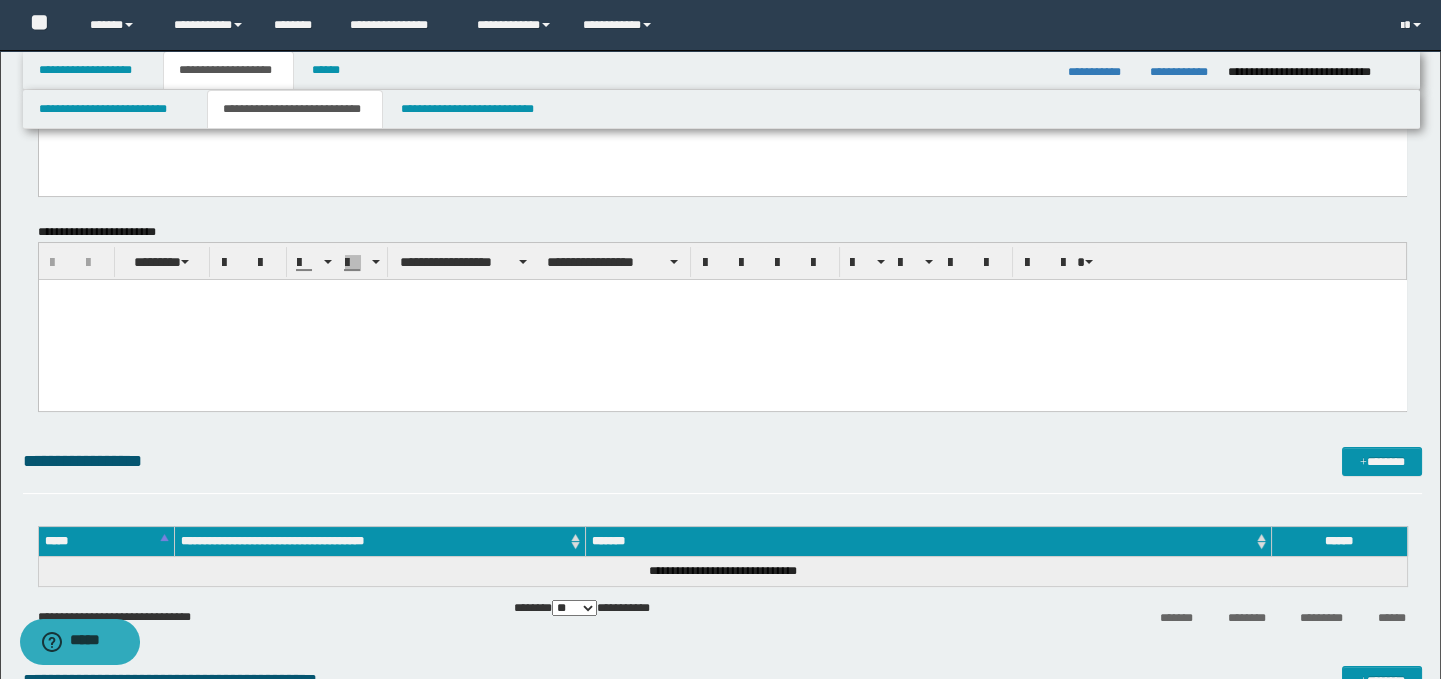 click at bounding box center [722, 320] 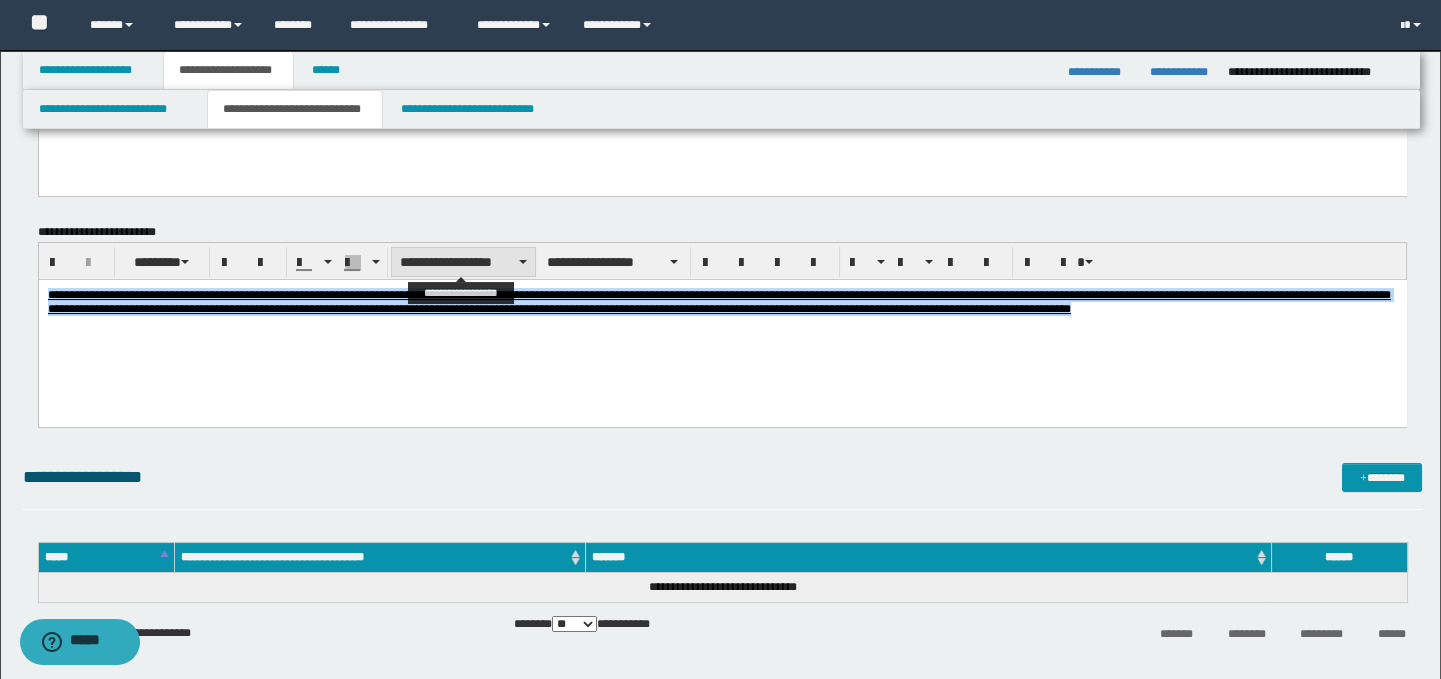 click on "**********" at bounding box center (463, 262) 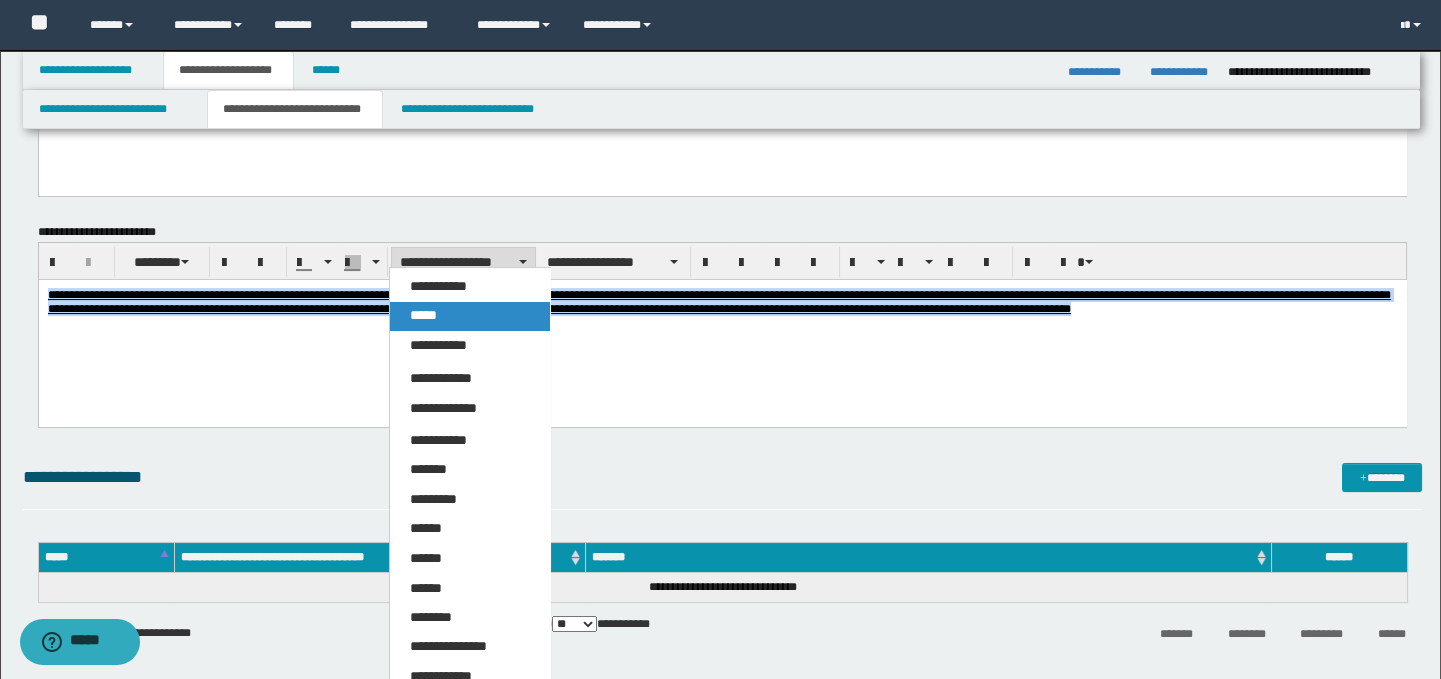 click on "*****" at bounding box center (470, 316) 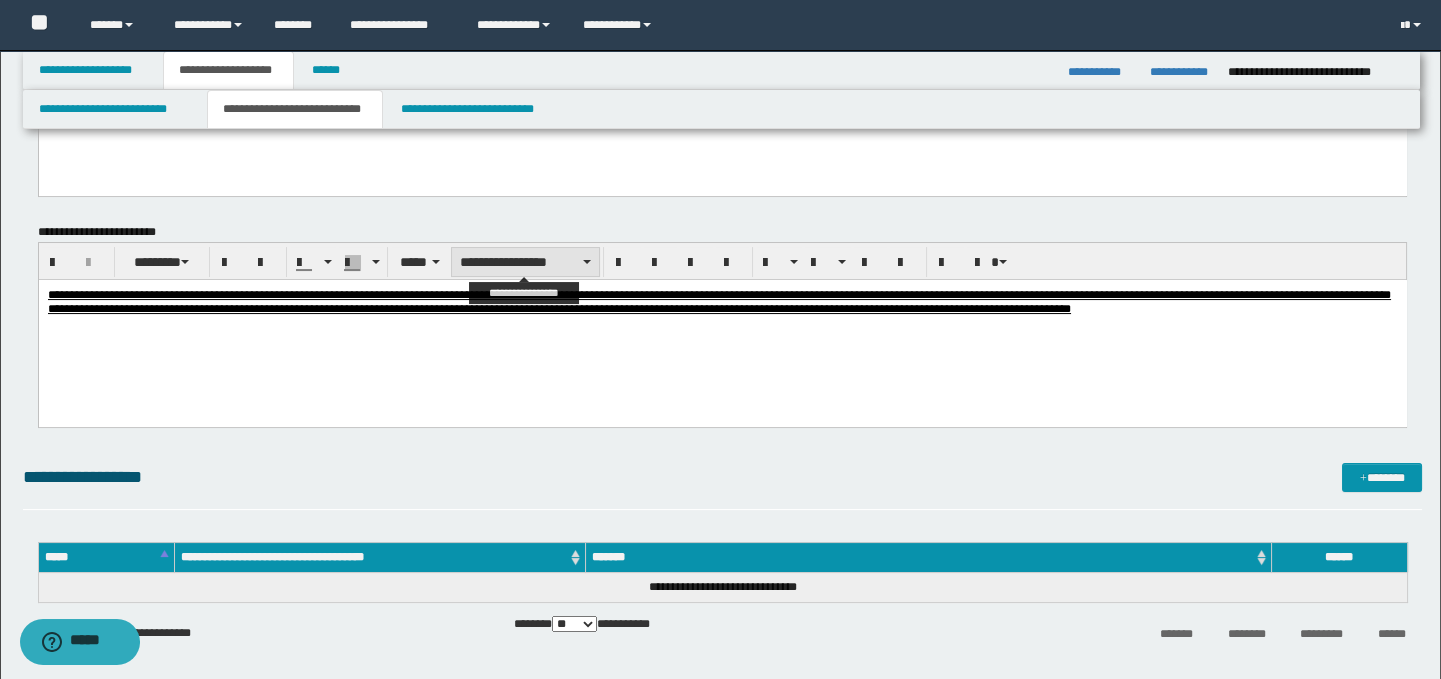 click on "**********" at bounding box center (525, 262) 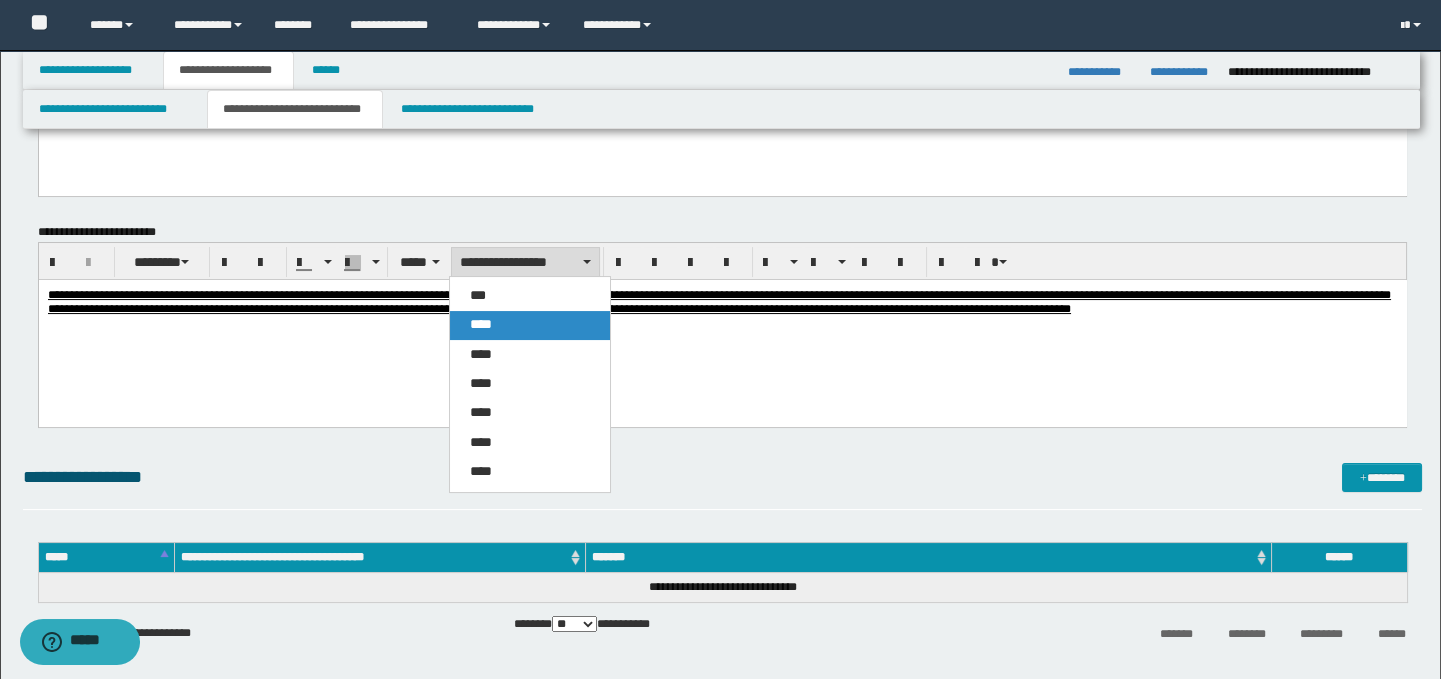 click on "****" at bounding box center [481, 324] 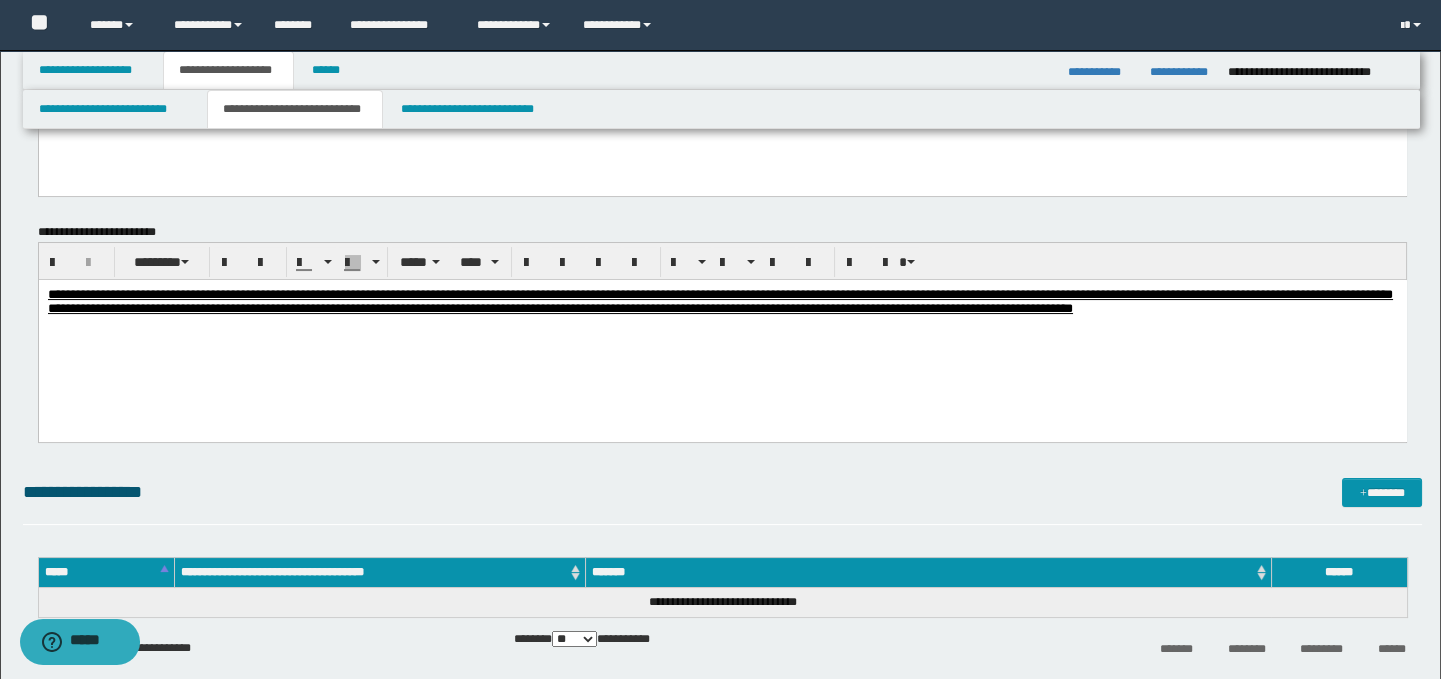 click on "**********" at bounding box center [722, 327] 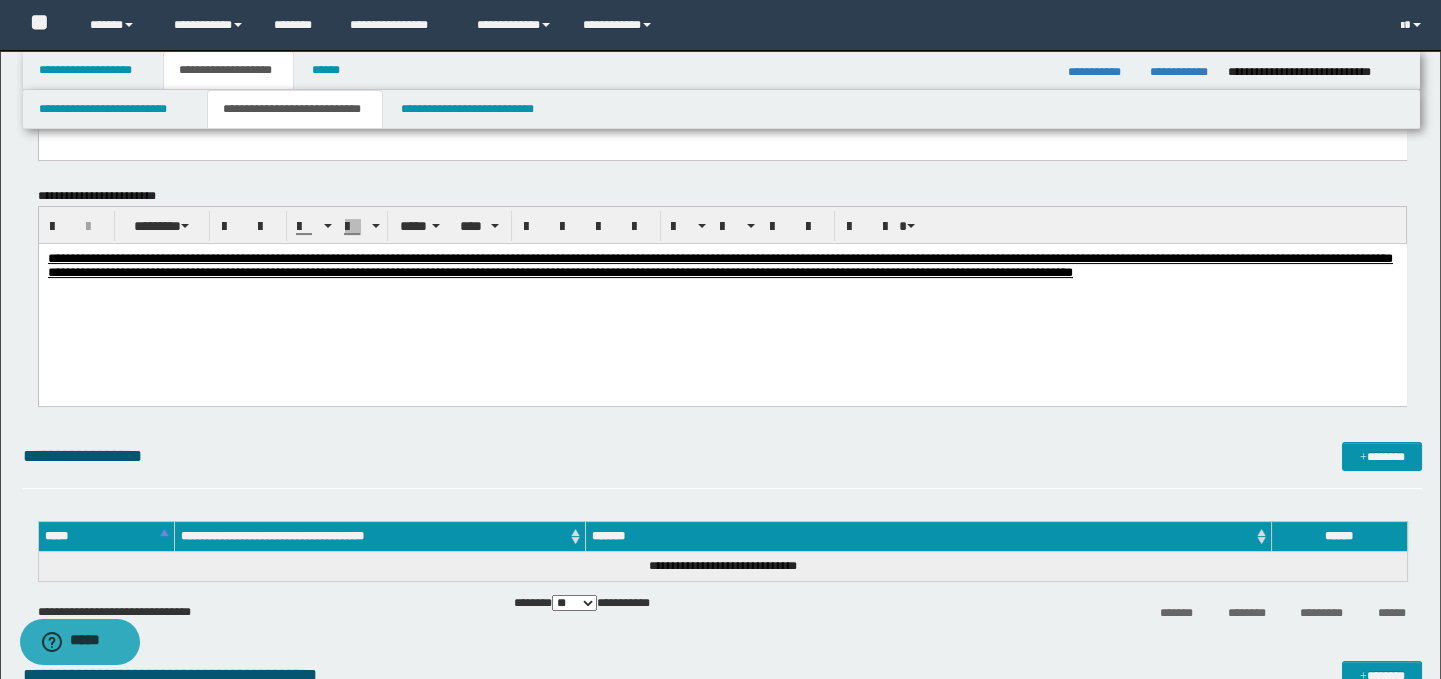 scroll, scrollTop: 789, scrollLeft: 0, axis: vertical 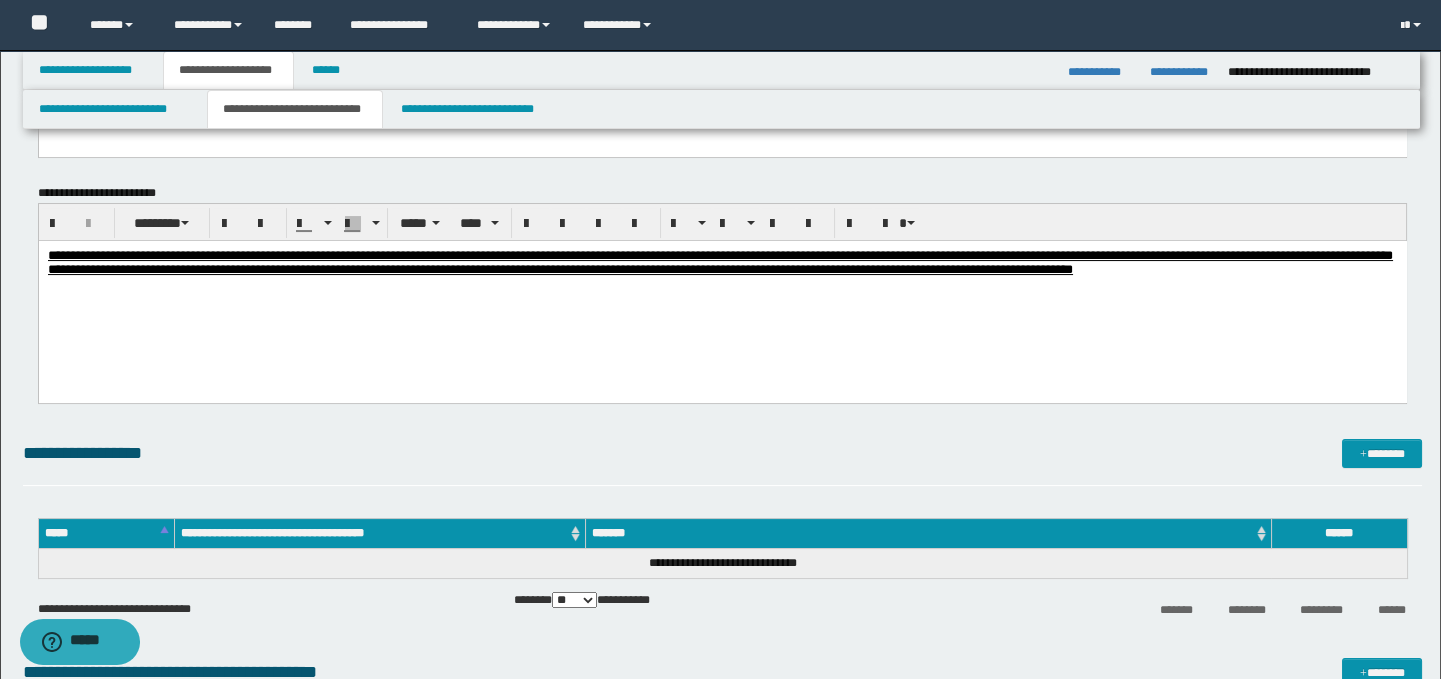 click on "**********" at bounding box center (722, 288) 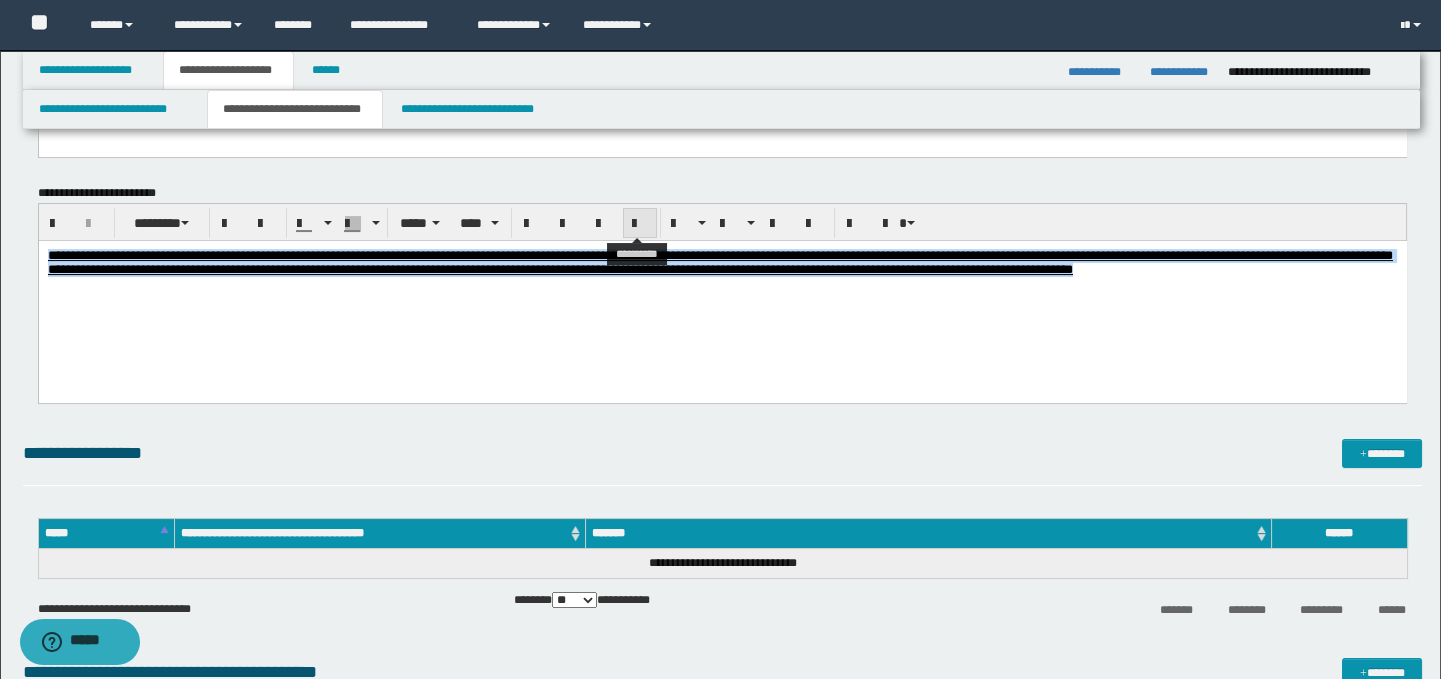 click at bounding box center [640, 224] 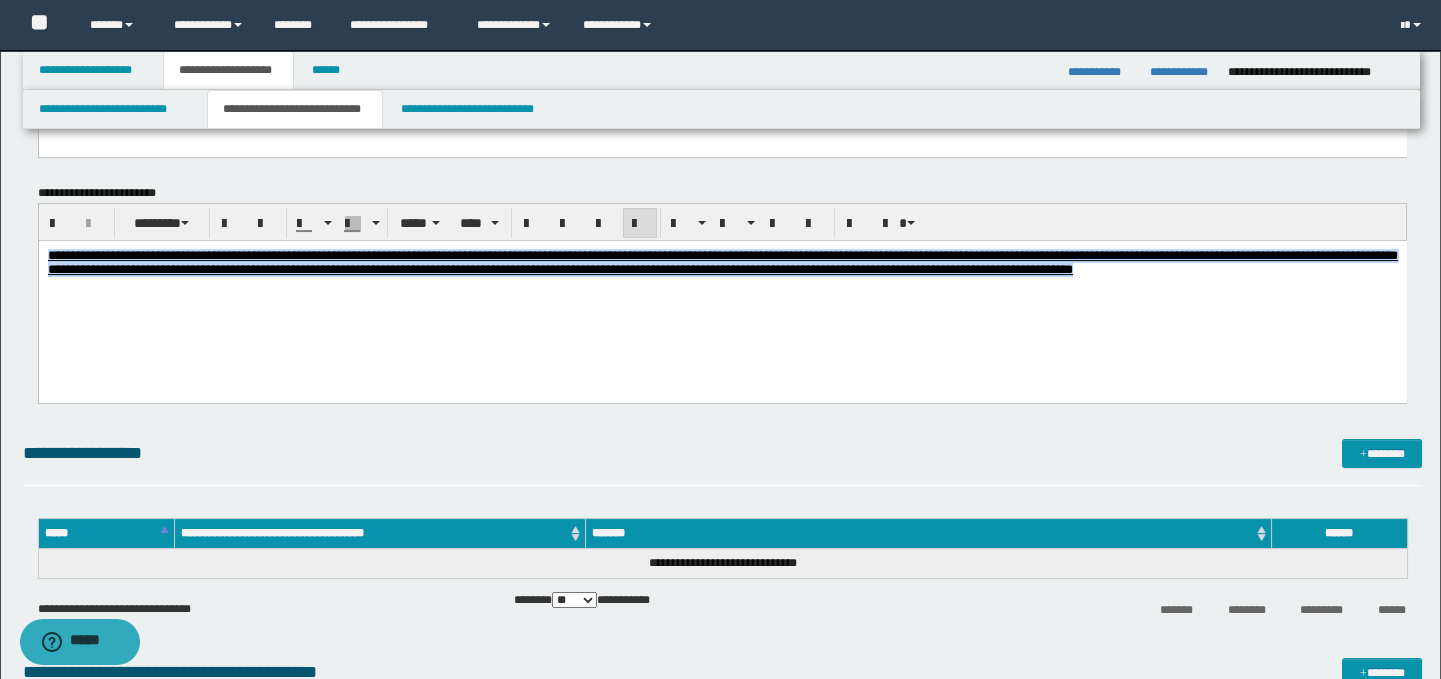 click on "**********" at bounding box center [722, 263] 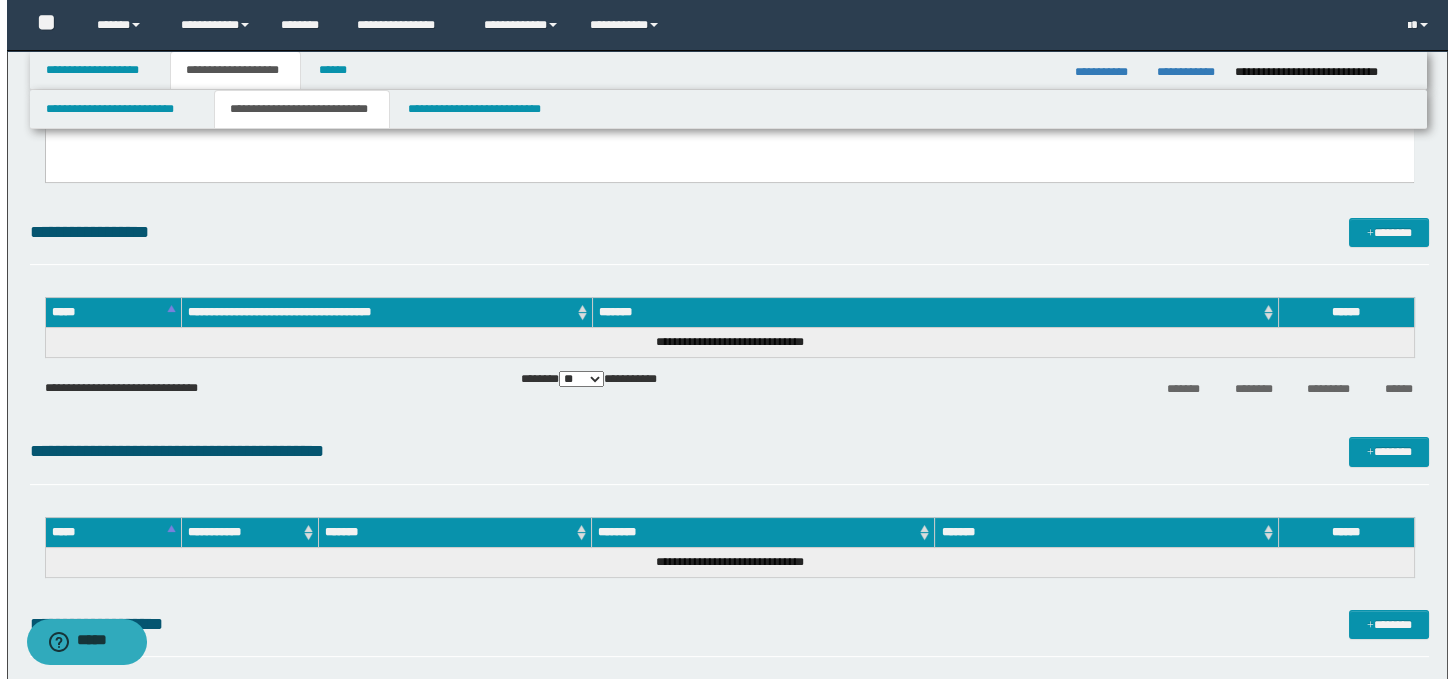 scroll, scrollTop: 1020, scrollLeft: 0, axis: vertical 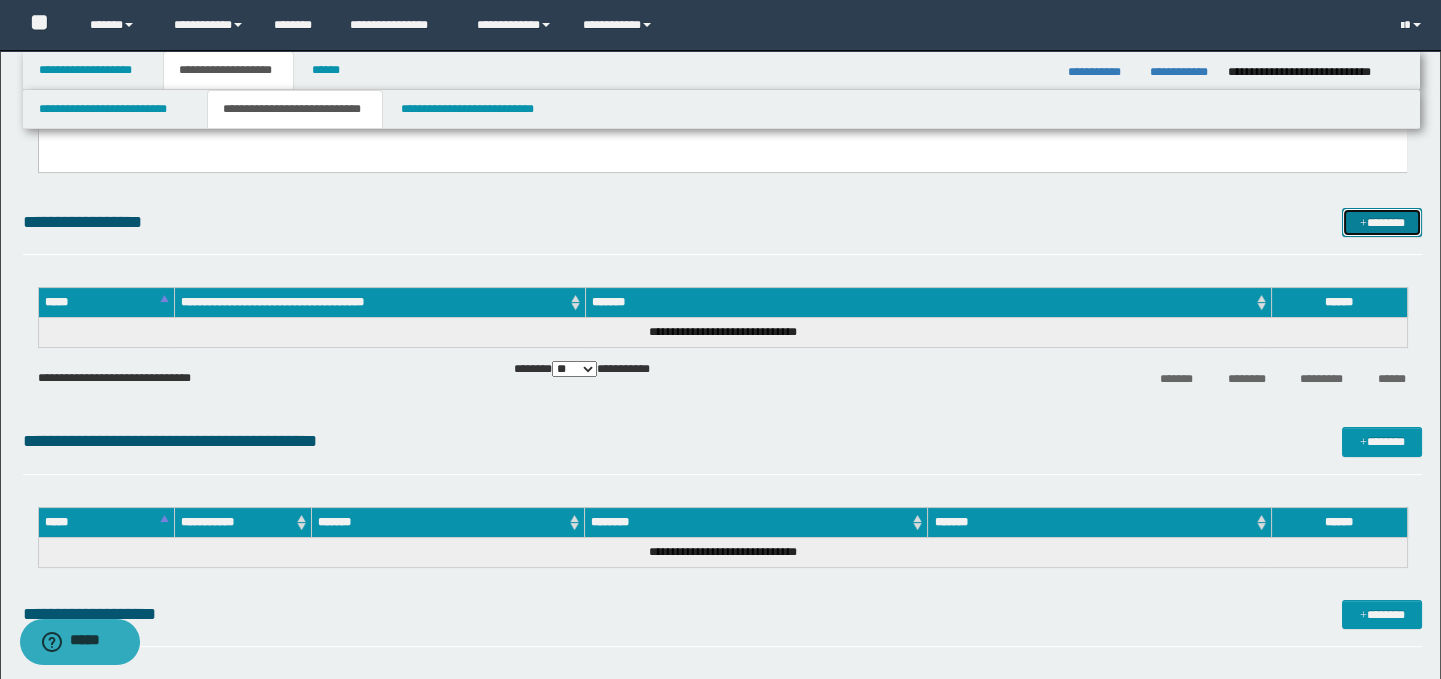 click on "*******" at bounding box center [1382, 223] 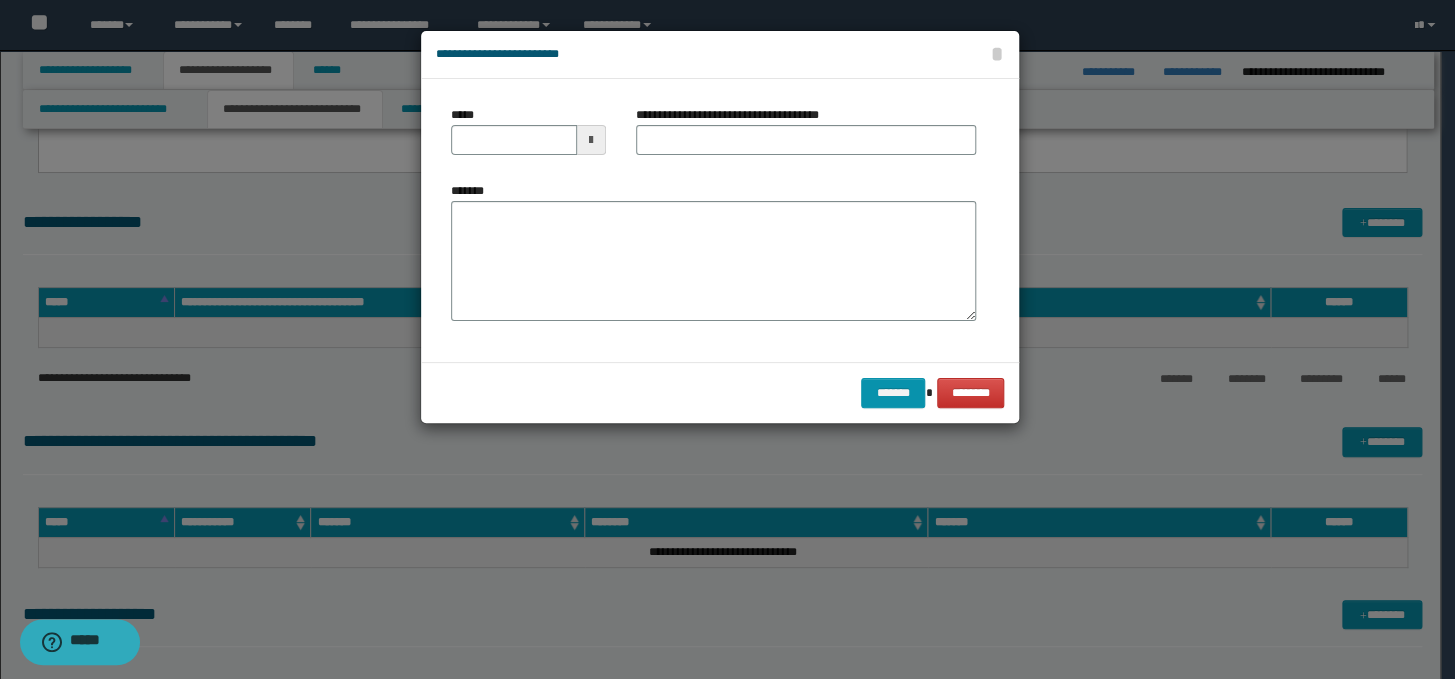 type 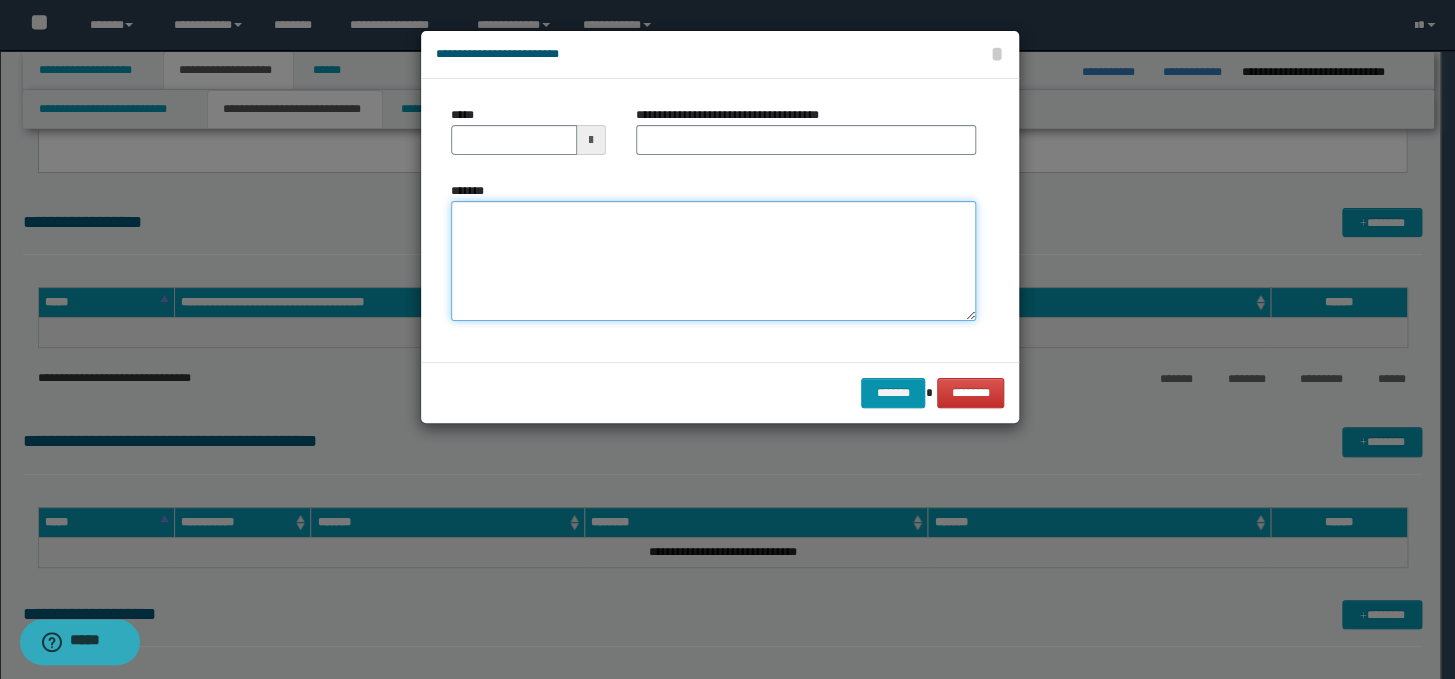 paste on "**********" 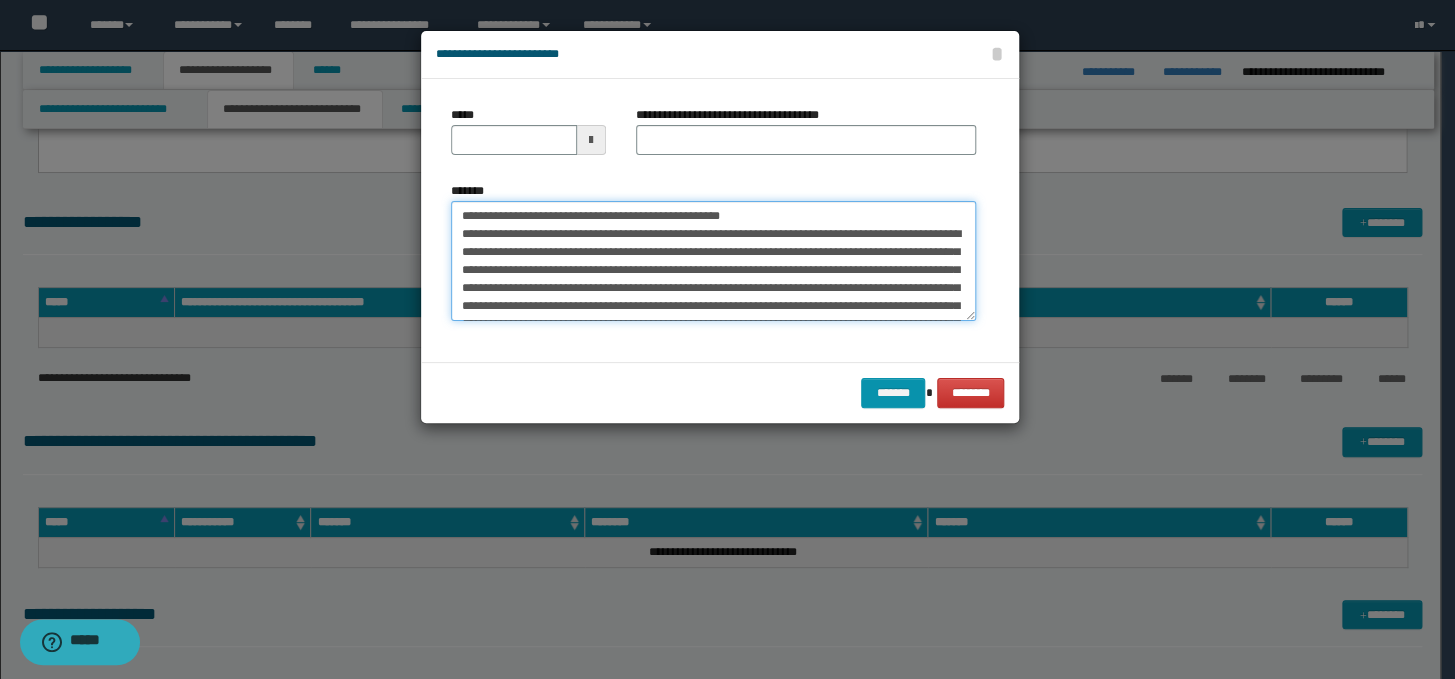 click on "*******" at bounding box center [713, 261] 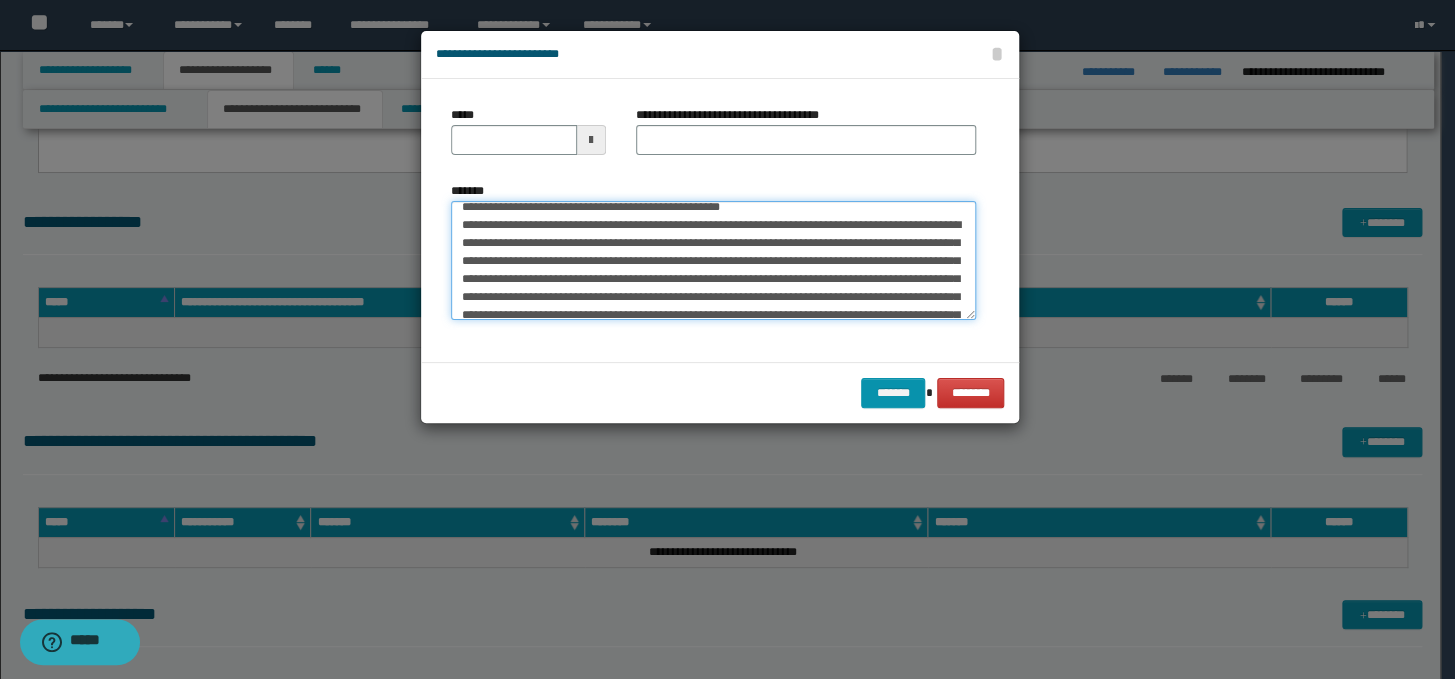 scroll, scrollTop: 0, scrollLeft: 0, axis: both 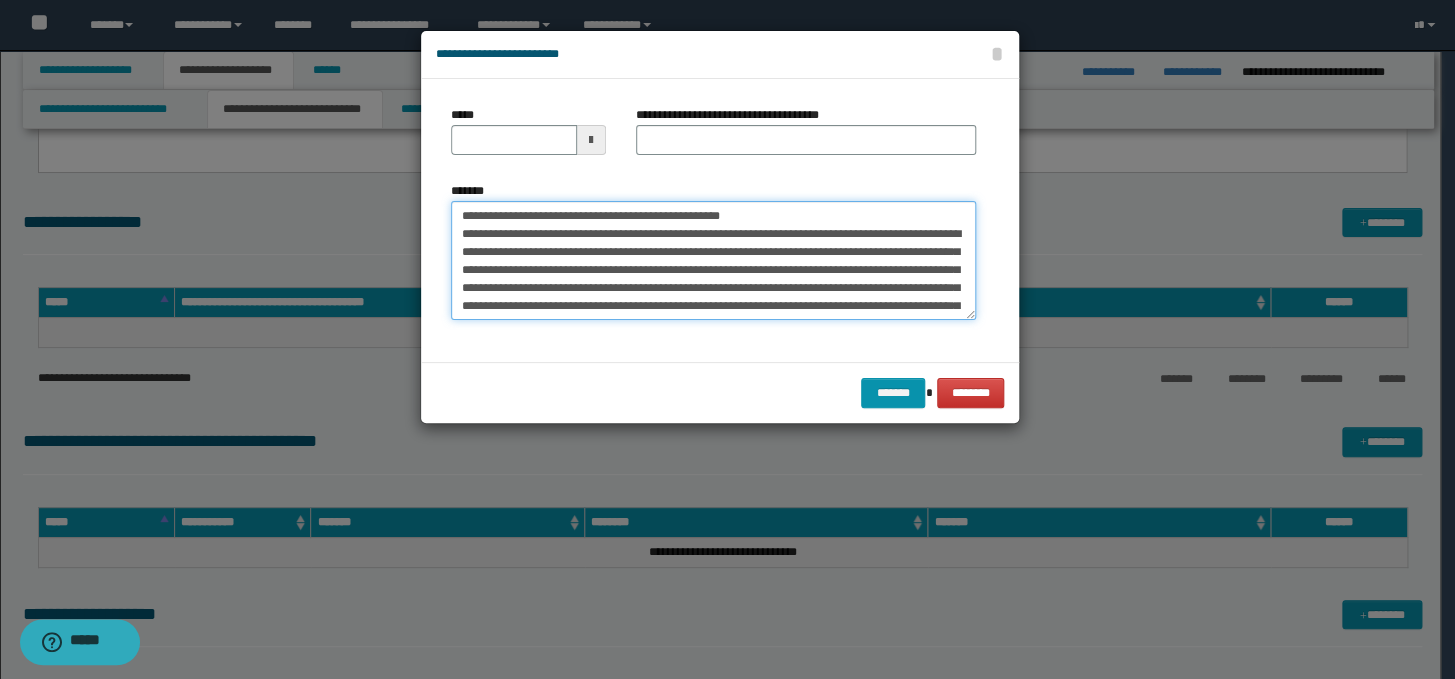 drag, startPoint x: 783, startPoint y: 217, endPoint x: 458, endPoint y: 211, distance: 325.0554 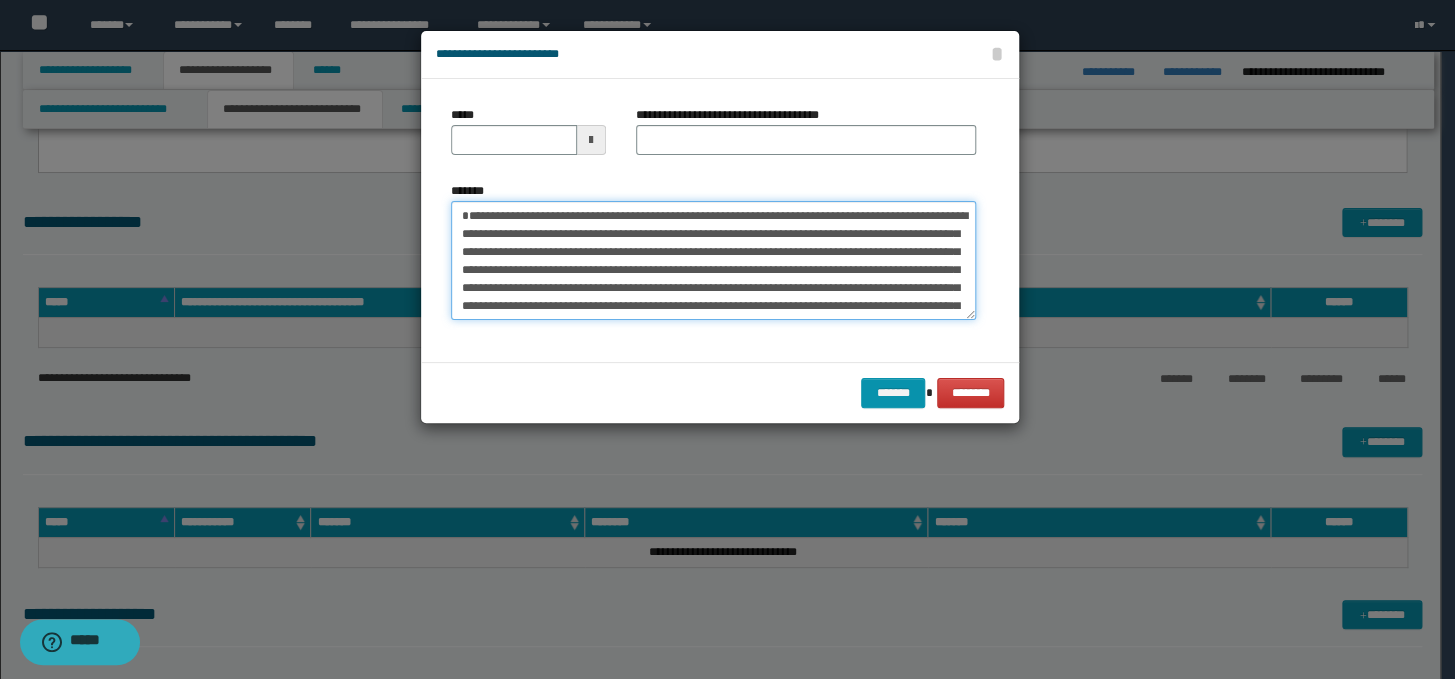 type on "**********" 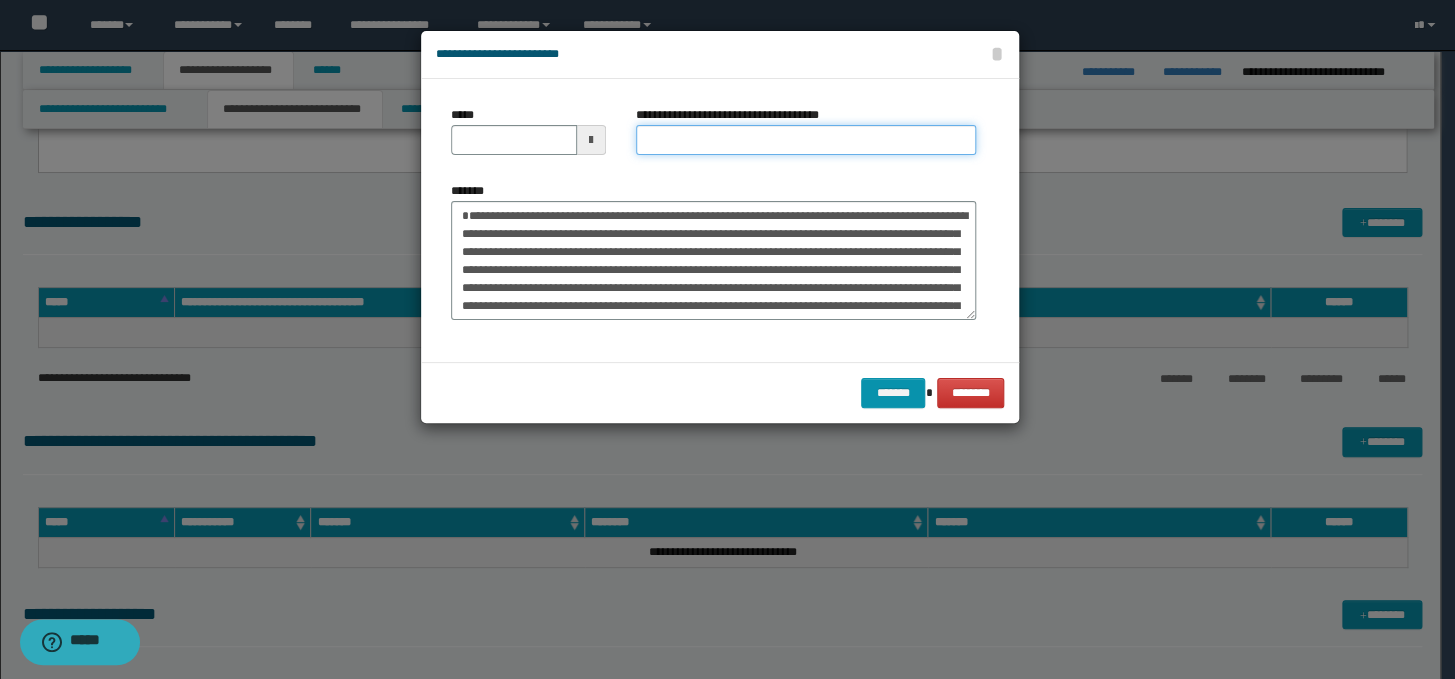 paste on "**********" 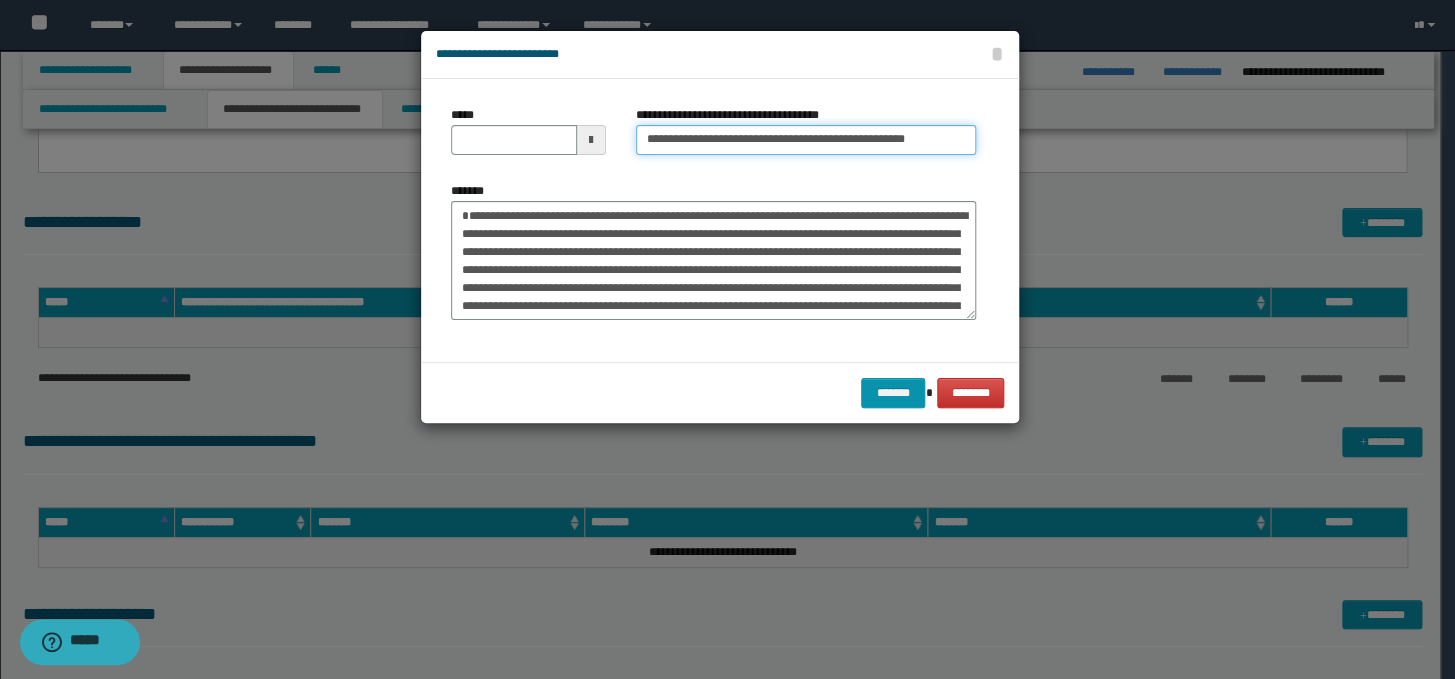 drag, startPoint x: 710, startPoint y: 143, endPoint x: 630, endPoint y: 142, distance: 80.00625 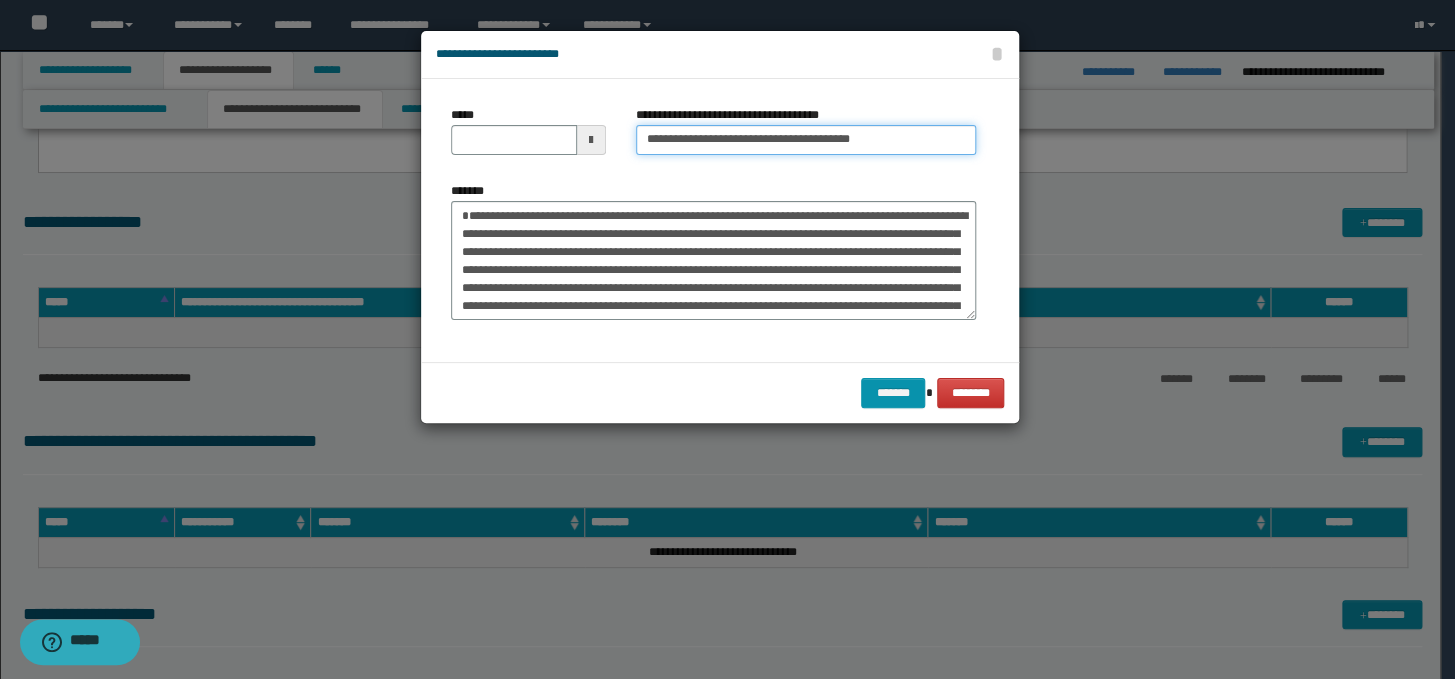 type 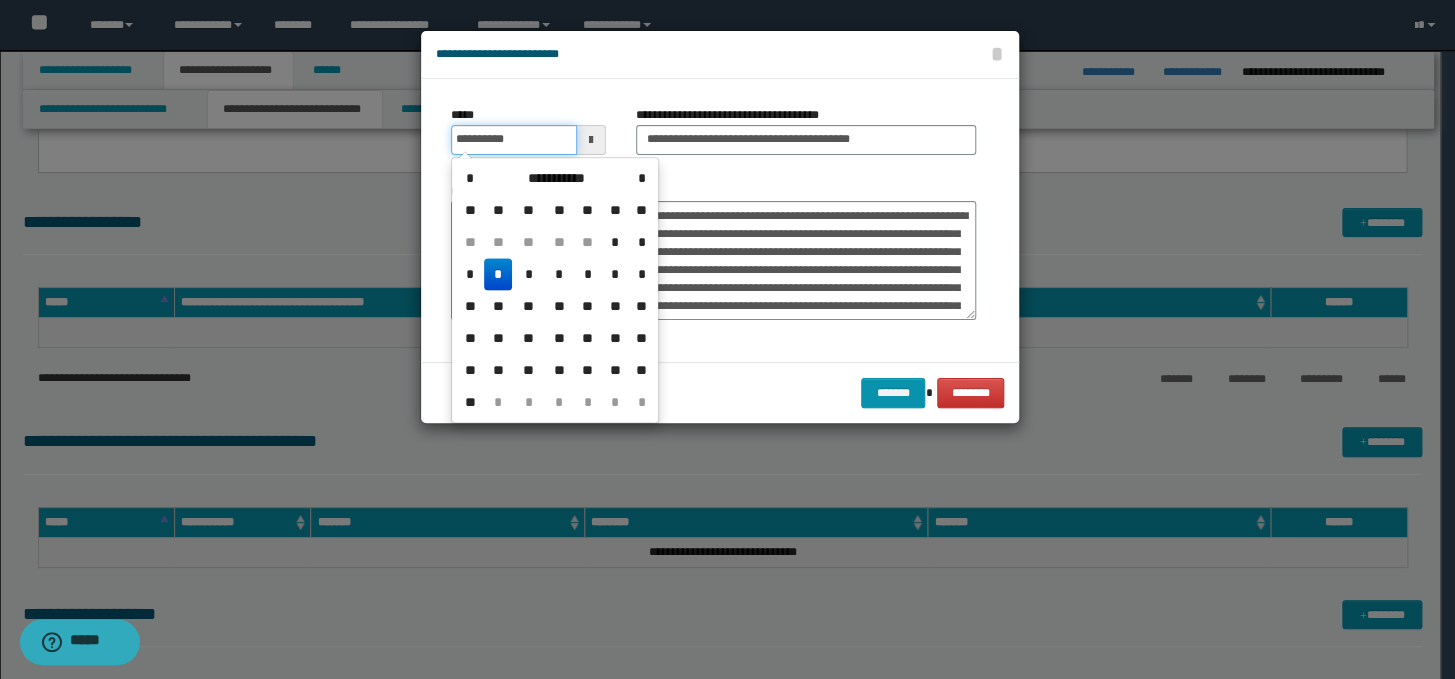 click on "**********" at bounding box center [514, 140] 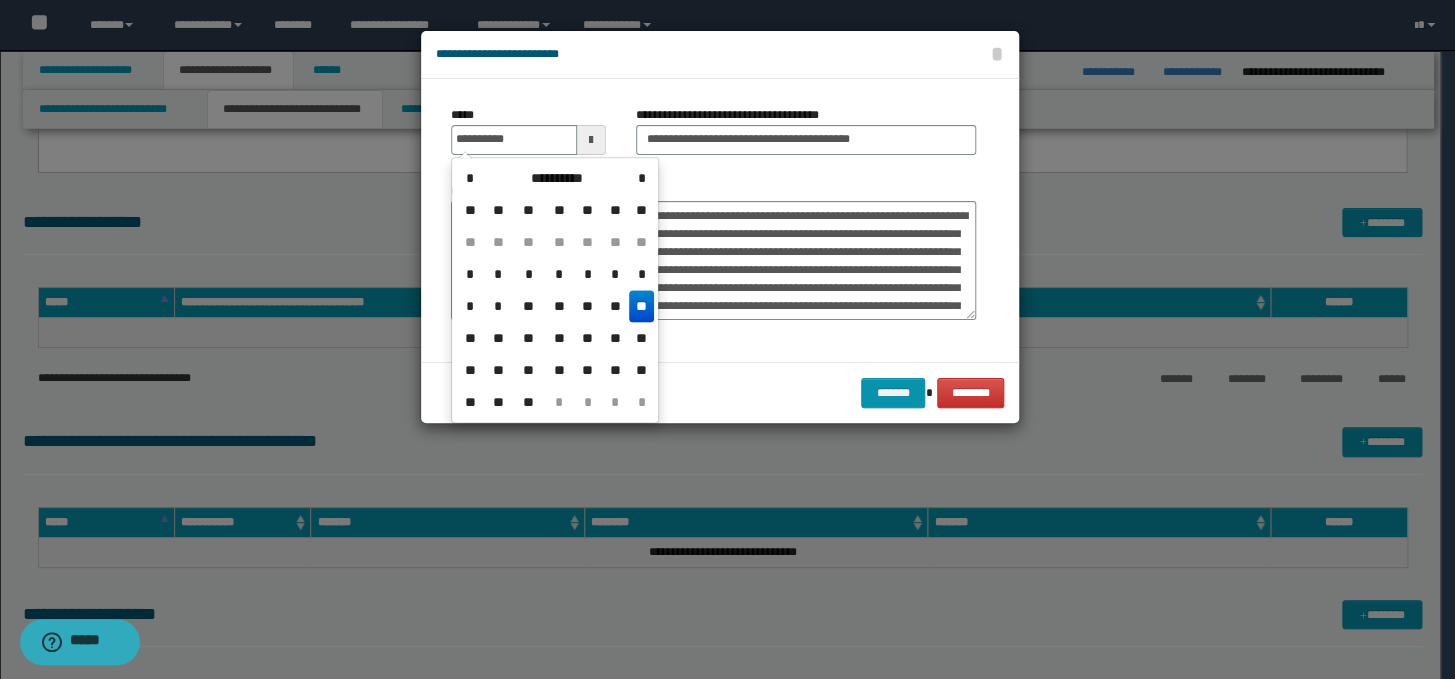 click on "**" at bounding box center [641, 306] 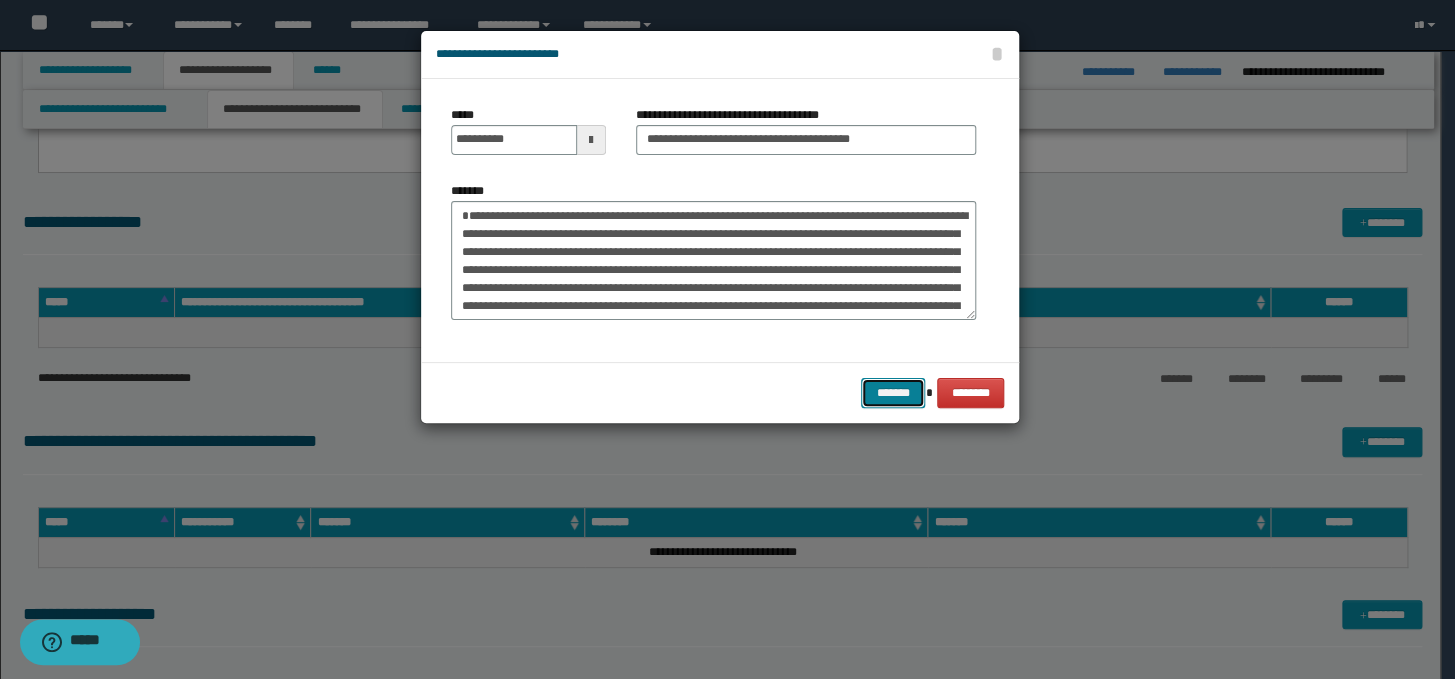 click on "*******" at bounding box center [893, 393] 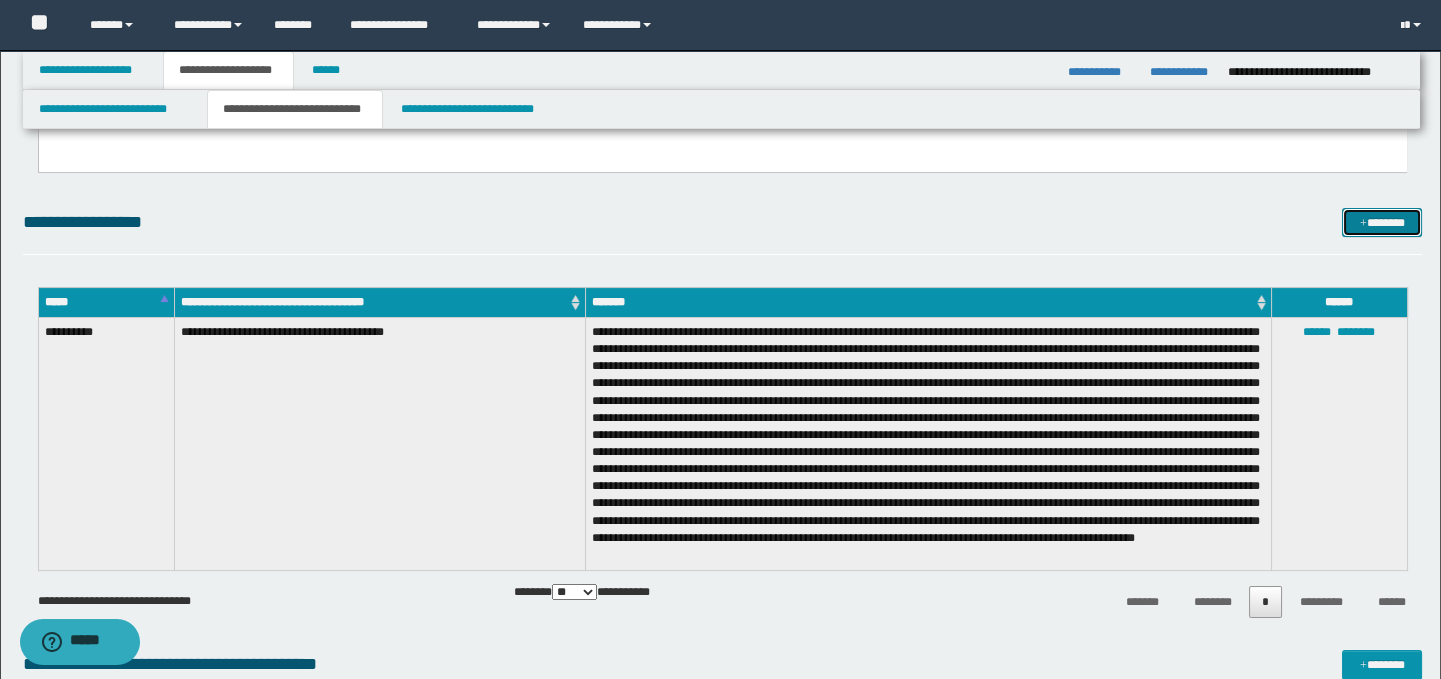 click on "*******" at bounding box center [1382, 223] 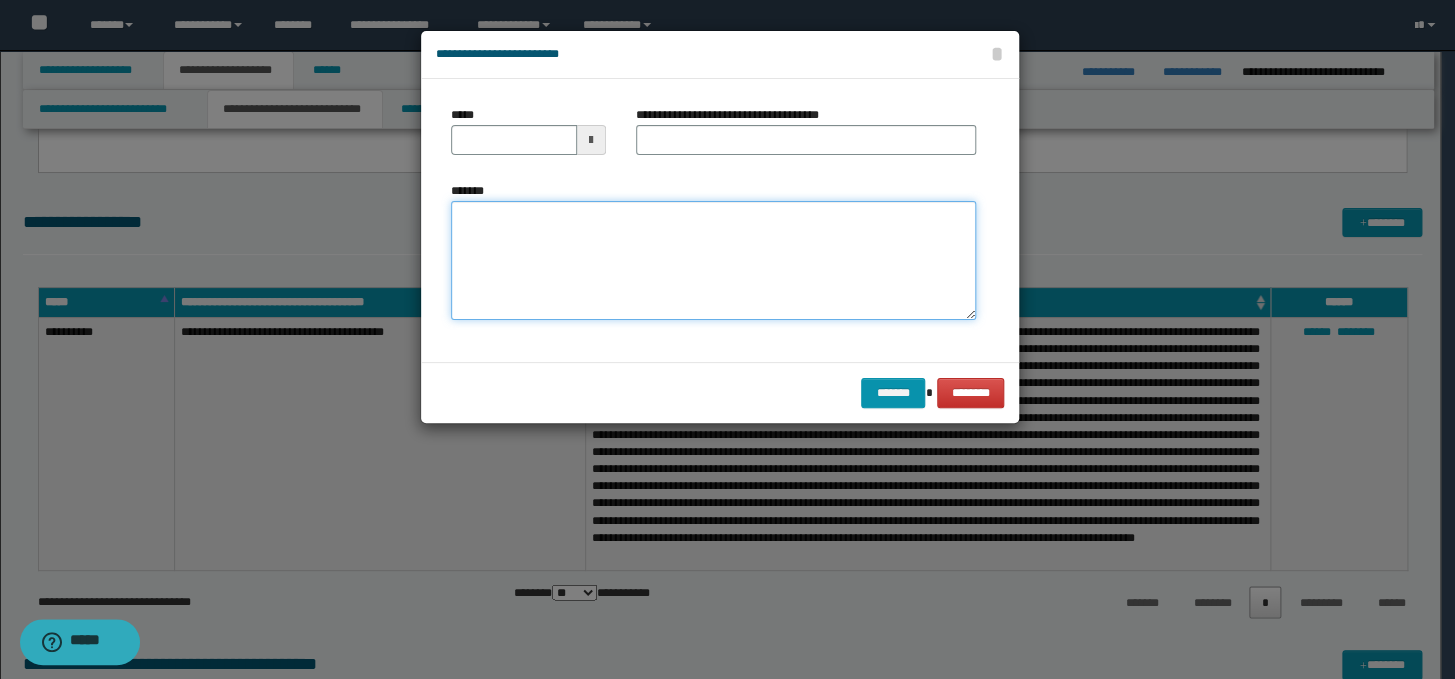 click on "*******" at bounding box center (713, 261) 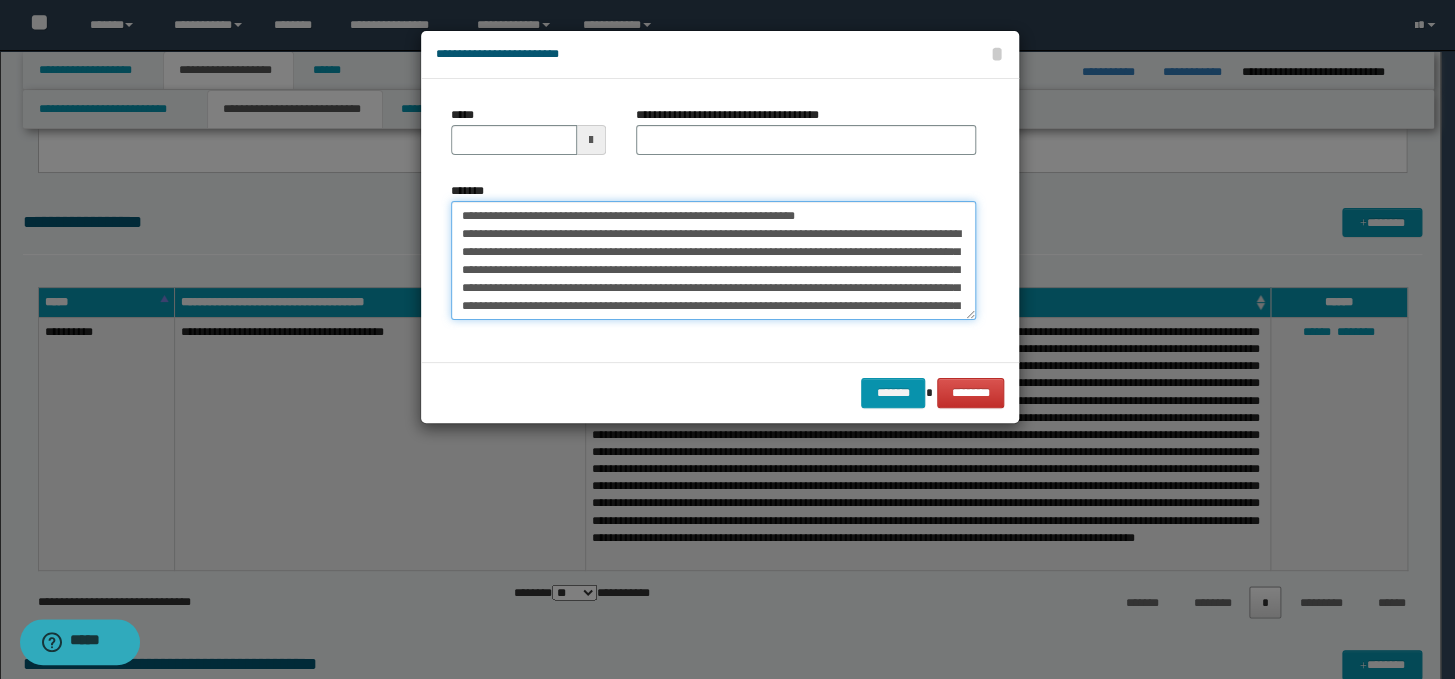 scroll, scrollTop: 101, scrollLeft: 0, axis: vertical 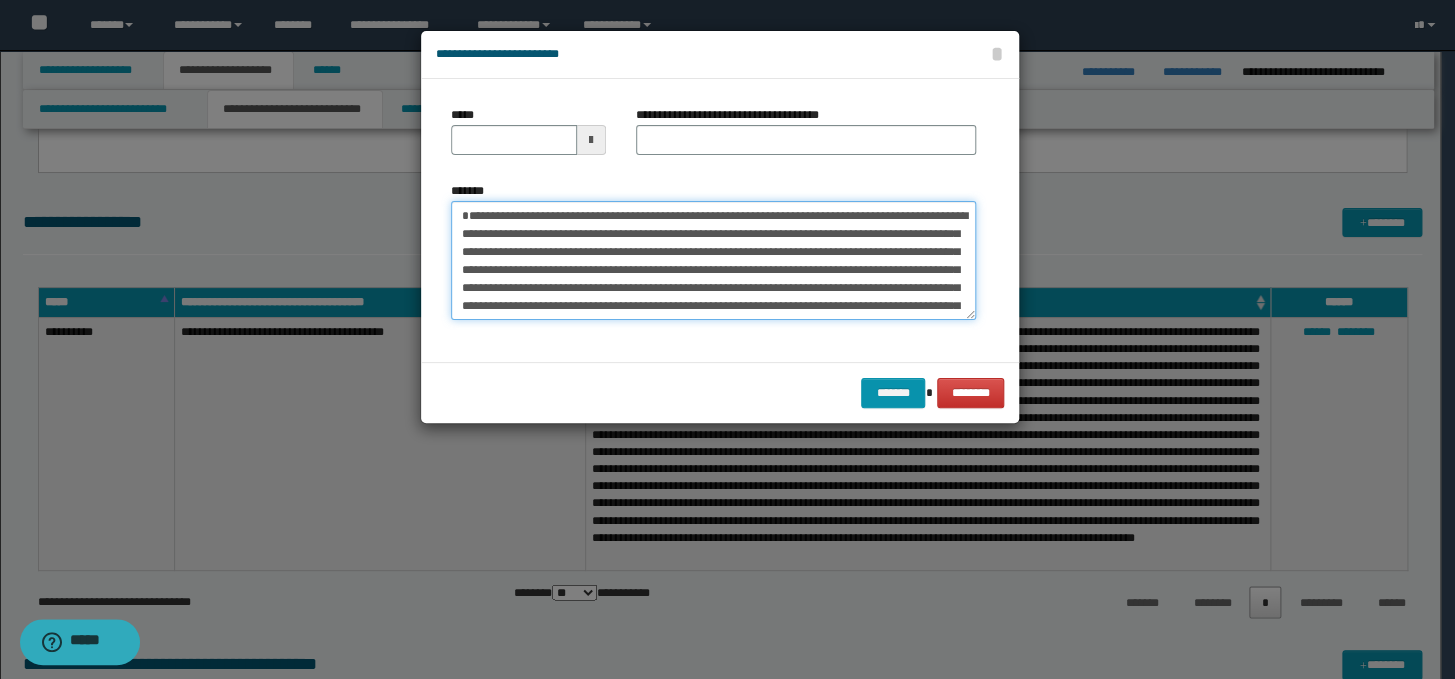 type on "**********" 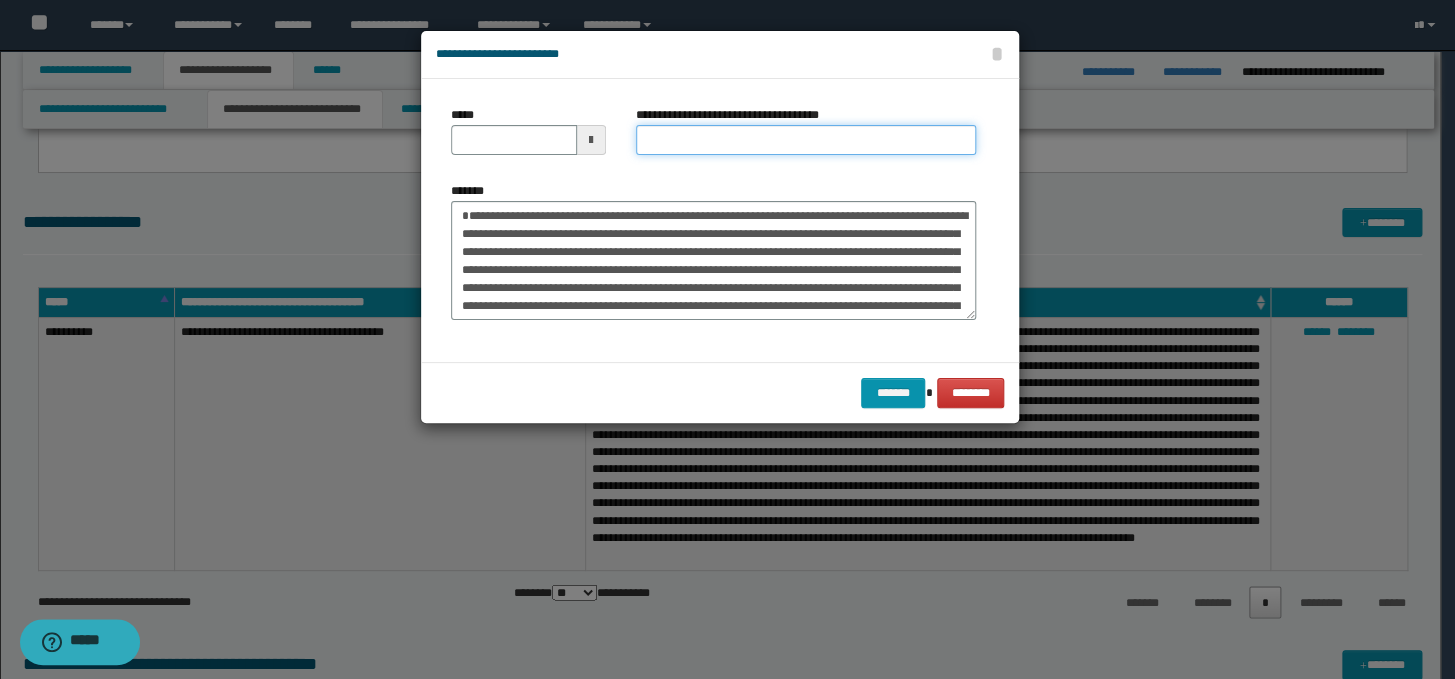 click on "**********" at bounding box center (806, 140) 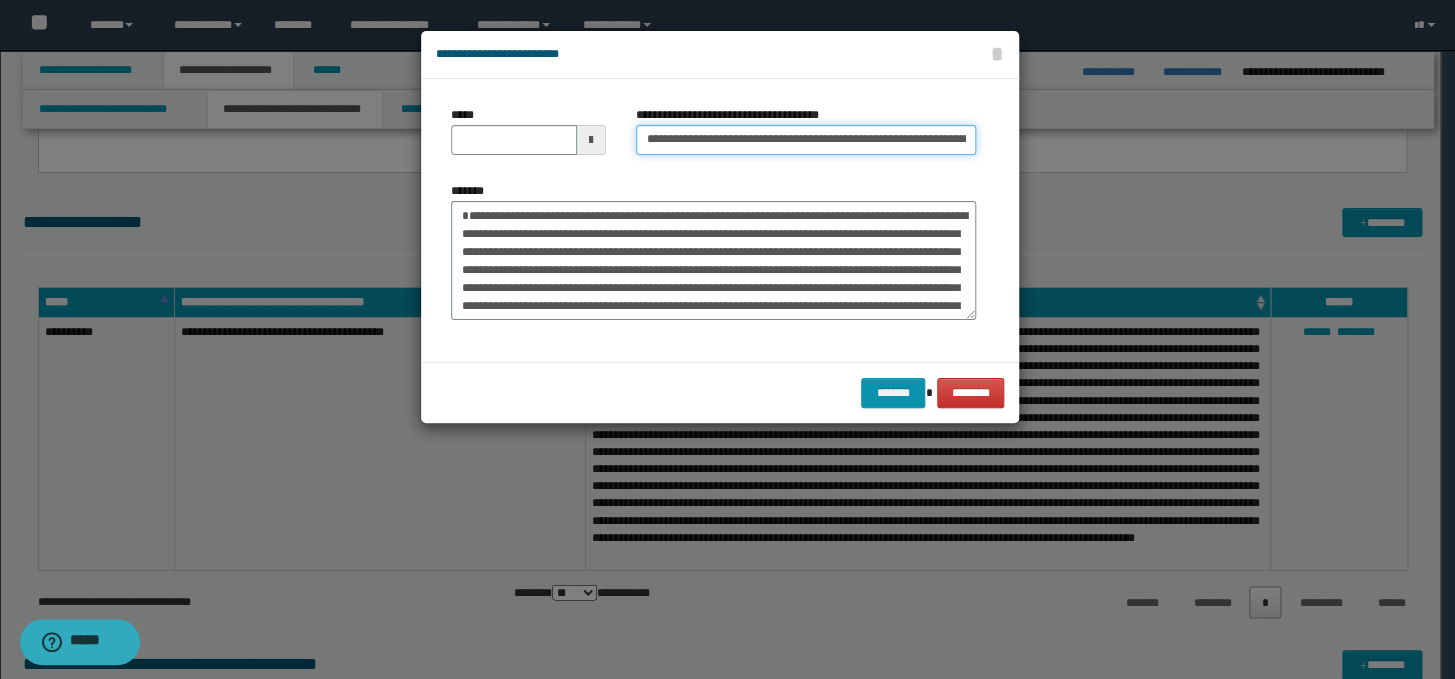 scroll, scrollTop: 0, scrollLeft: 112, axis: horizontal 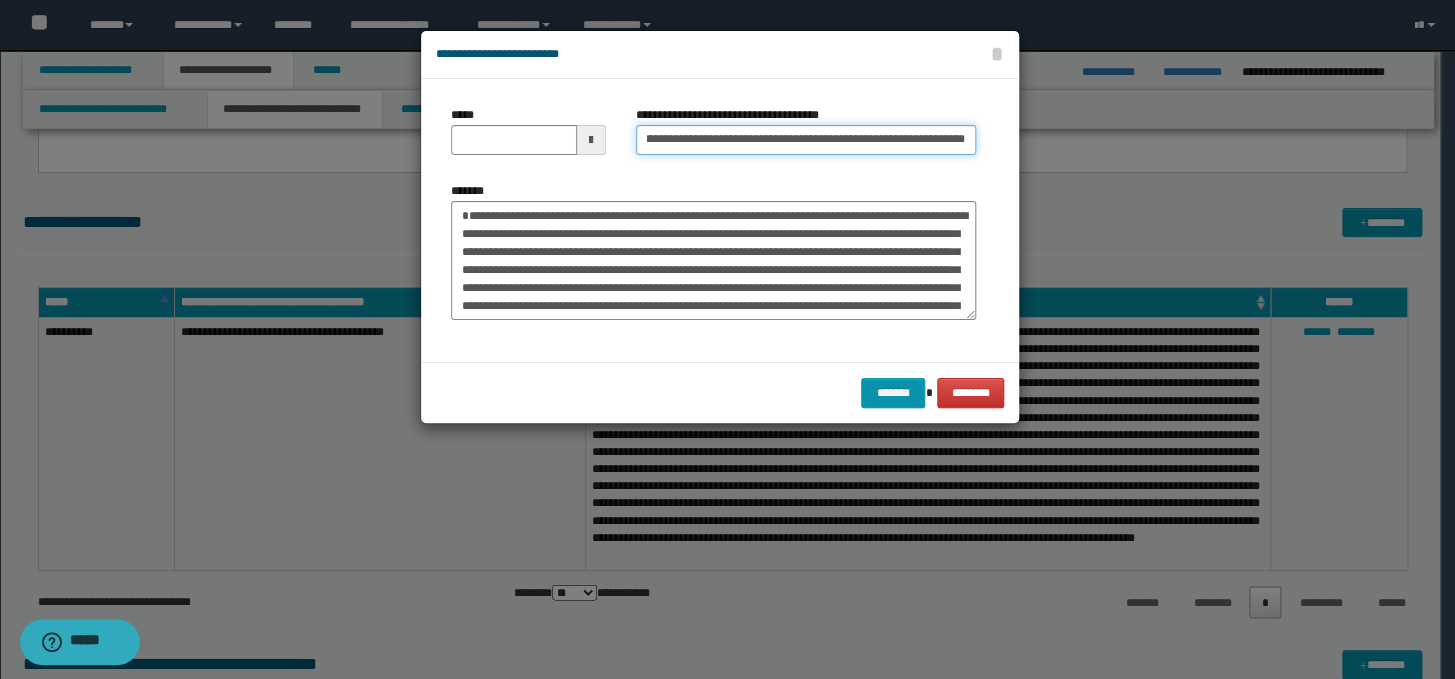 click on "**********" at bounding box center (806, 140) 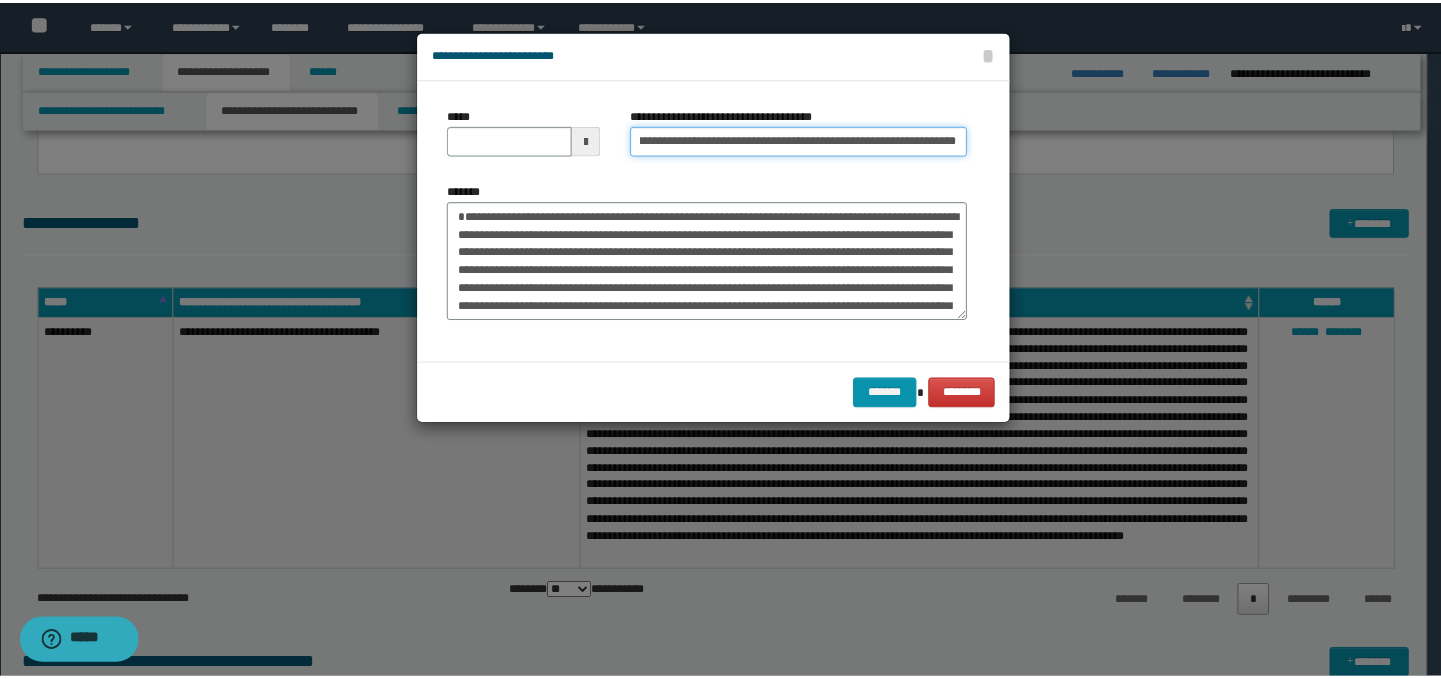 scroll, scrollTop: 0, scrollLeft: 0, axis: both 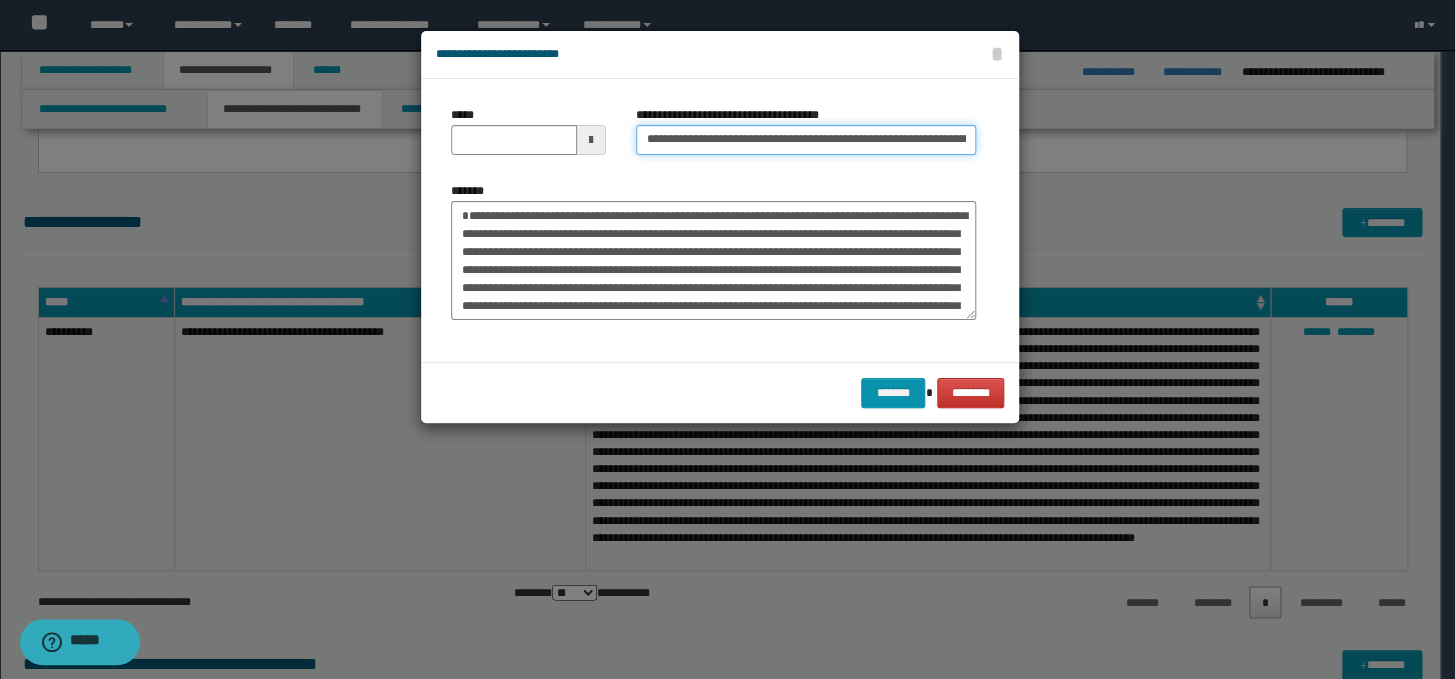 drag, startPoint x: 711, startPoint y: 141, endPoint x: 631, endPoint y: 143, distance: 80.024994 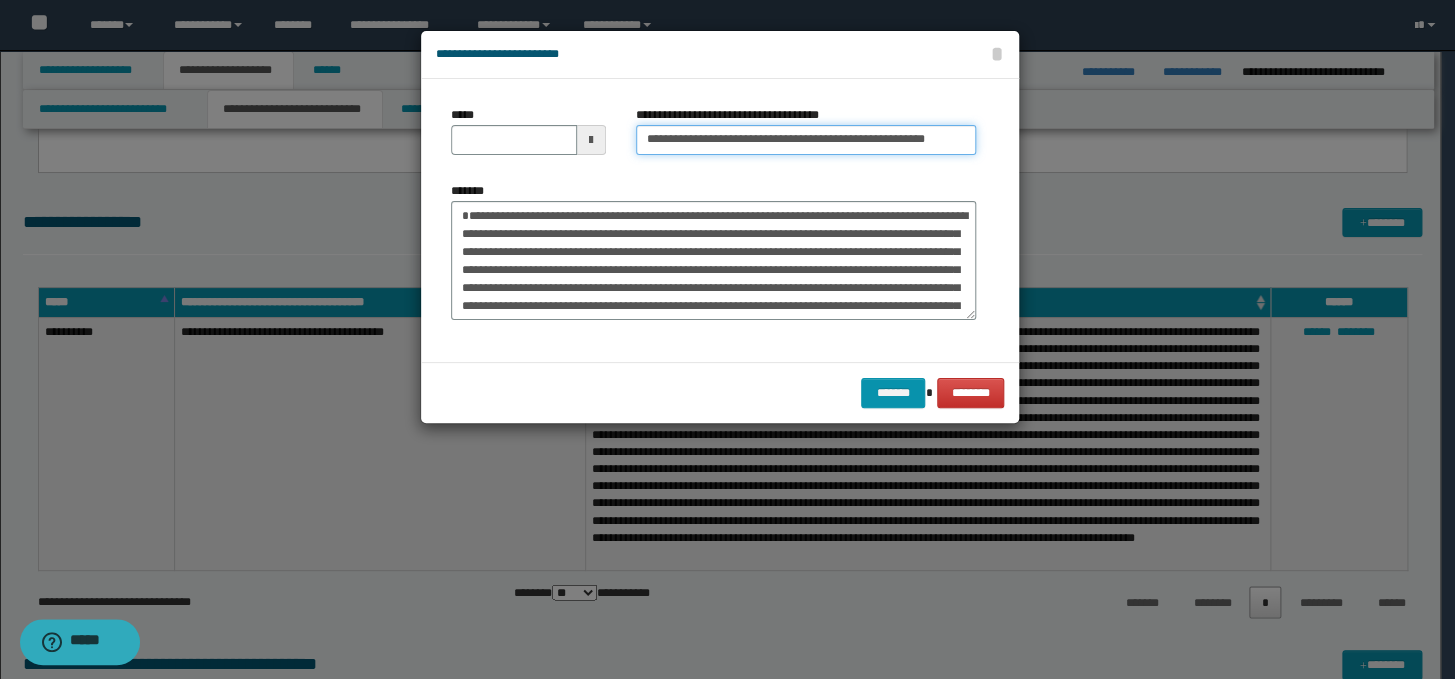 type 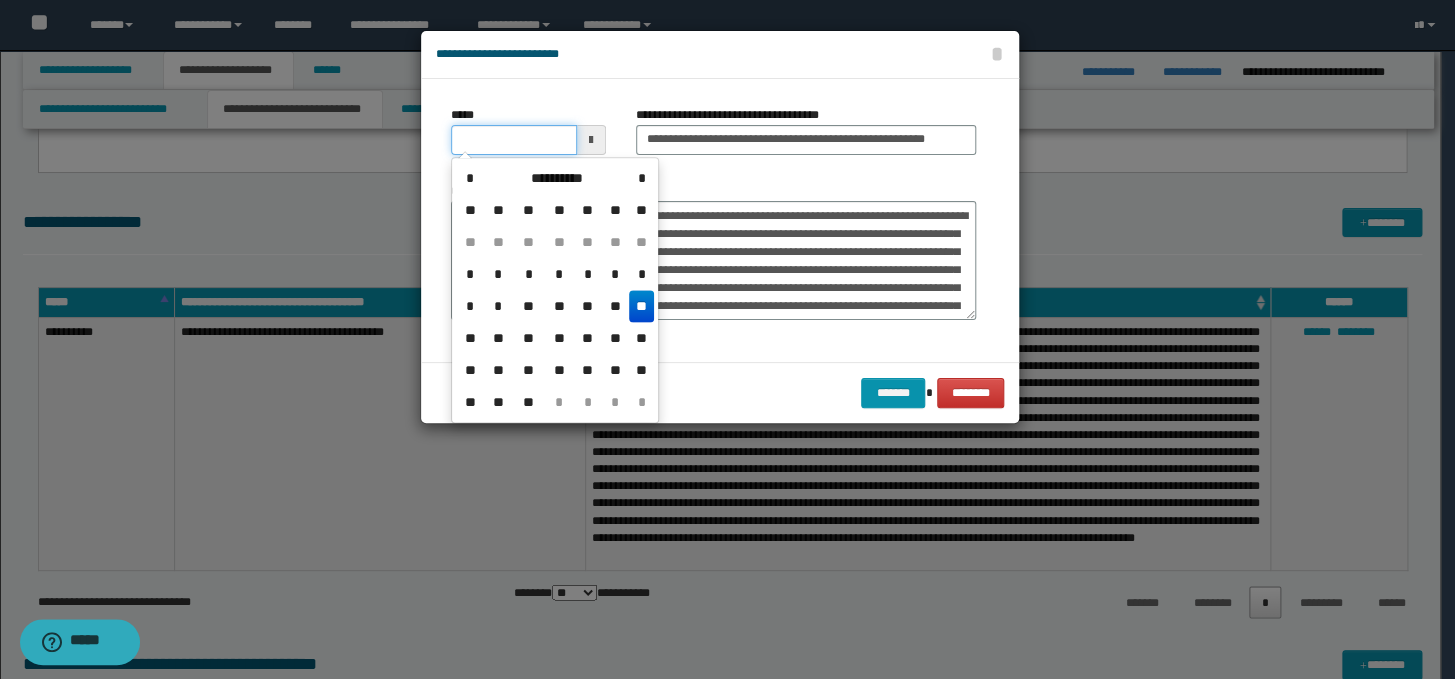click on "*****" at bounding box center (514, 140) 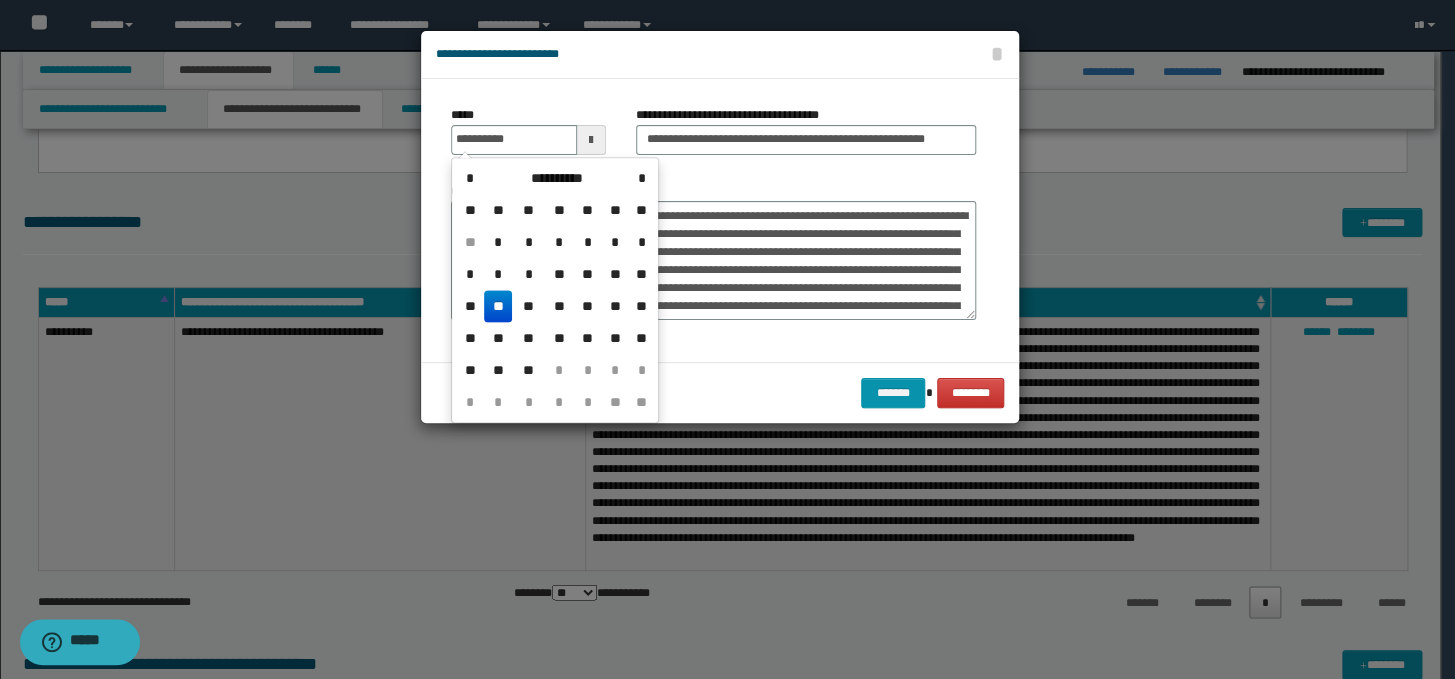 click on "**" at bounding box center (498, 306) 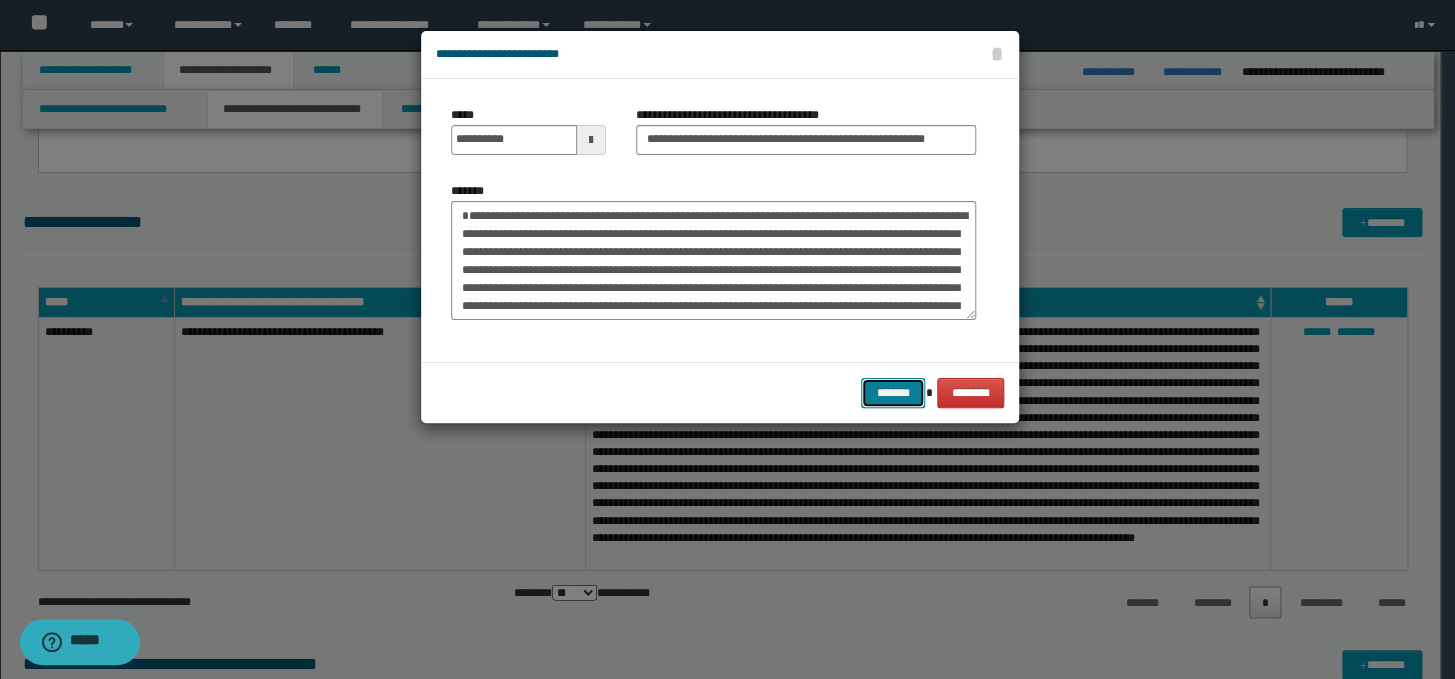 click on "*******" at bounding box center (893, 393) 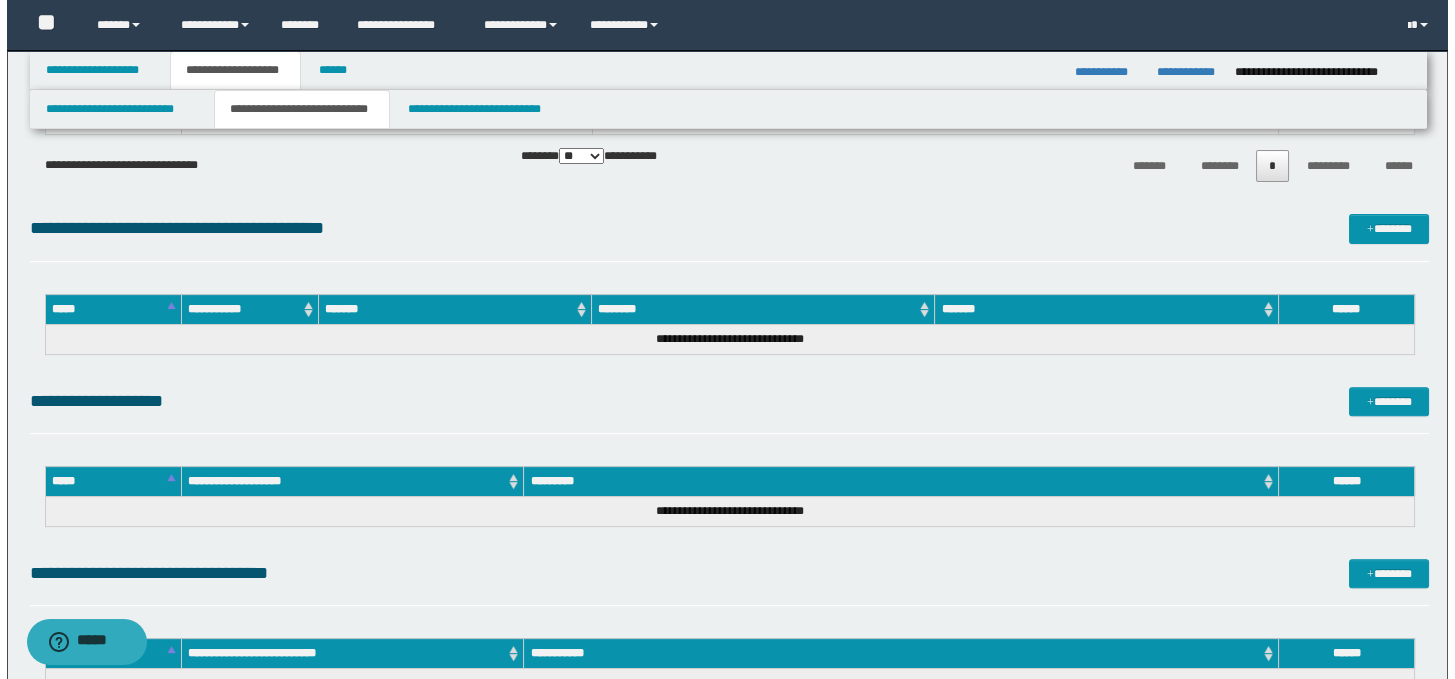 scroll, scrollTop: 1613, scrollLeft: 0, axis: vertical 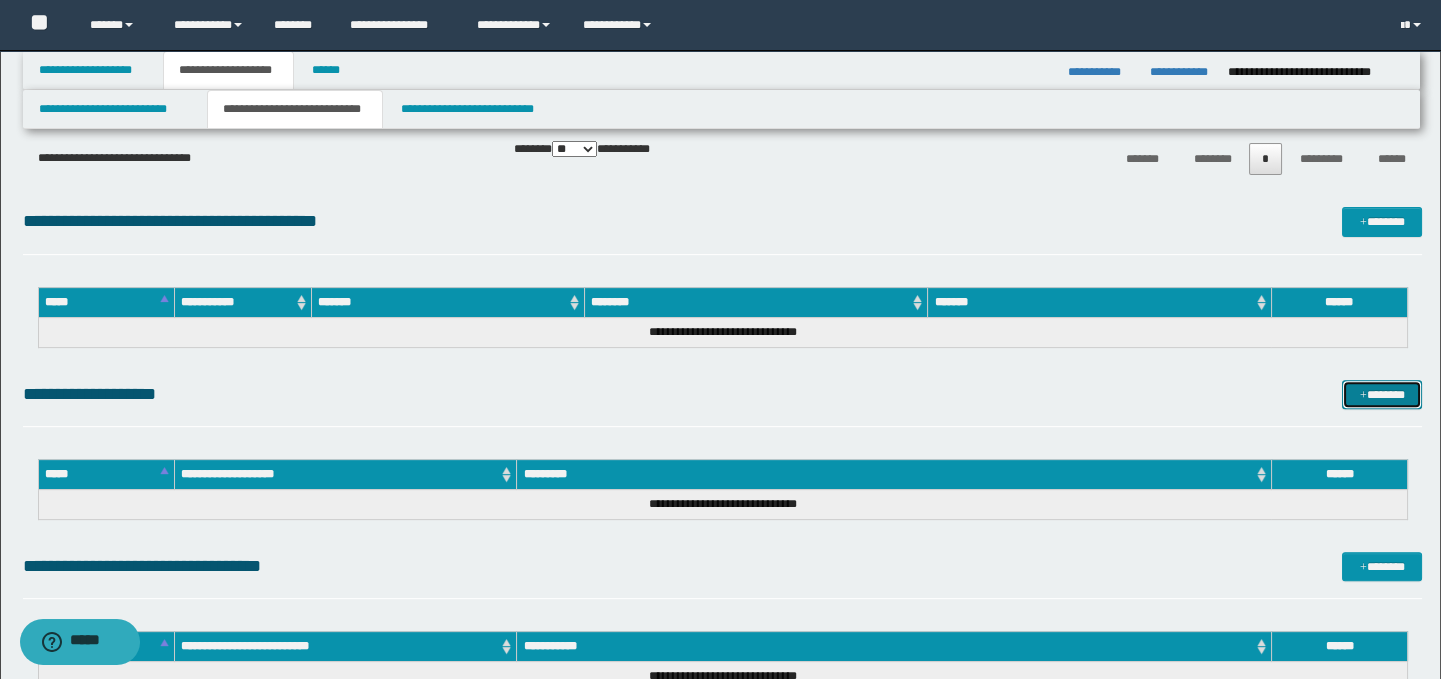 click on "*******" at bounding box center (1382, 395) 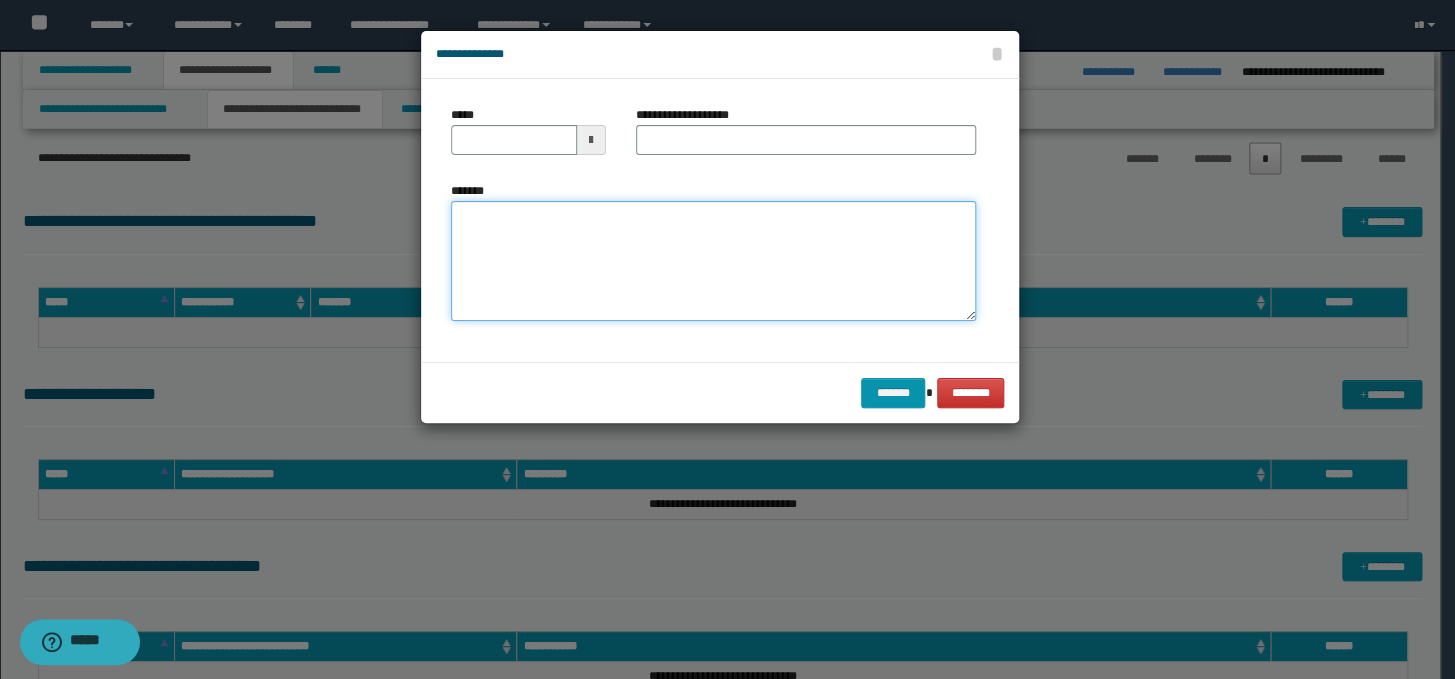click on "*******" at bounding box center [713, 261] 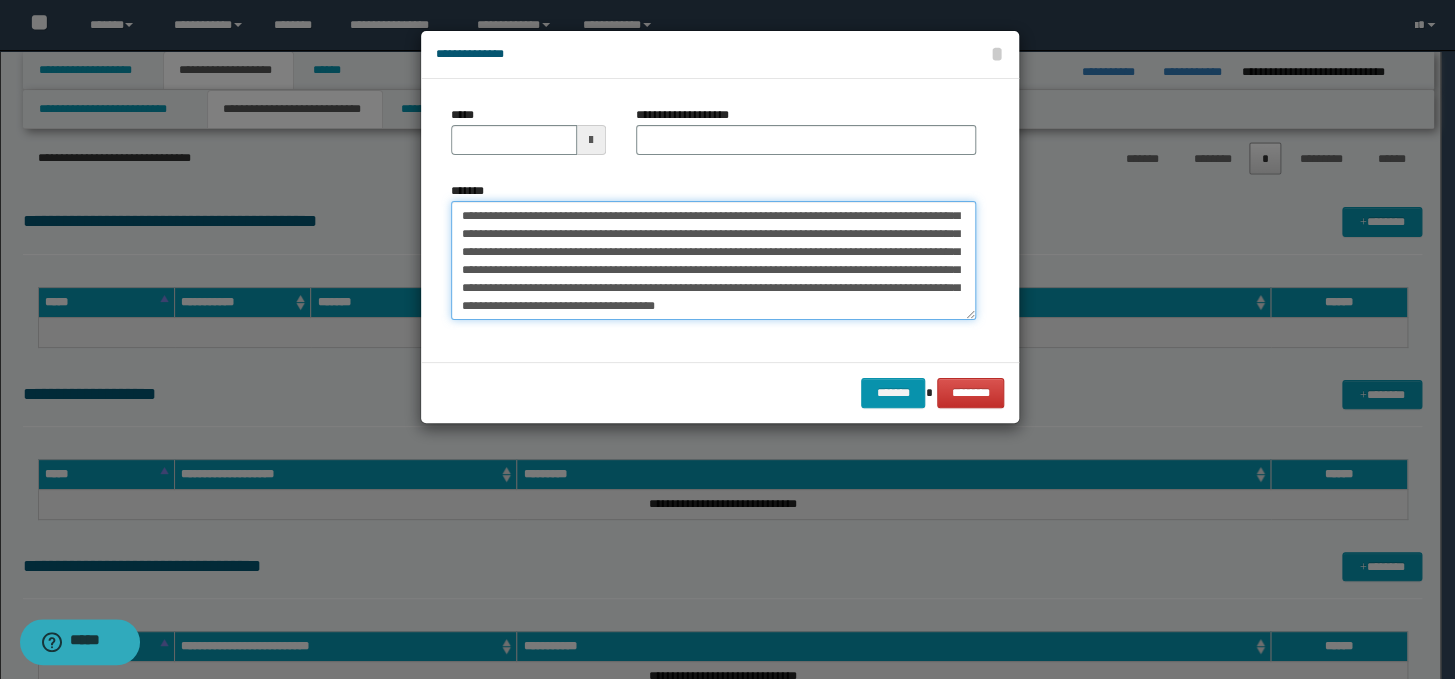 scroll, scrollTop: 0, scrollLeft: 0, axis: both 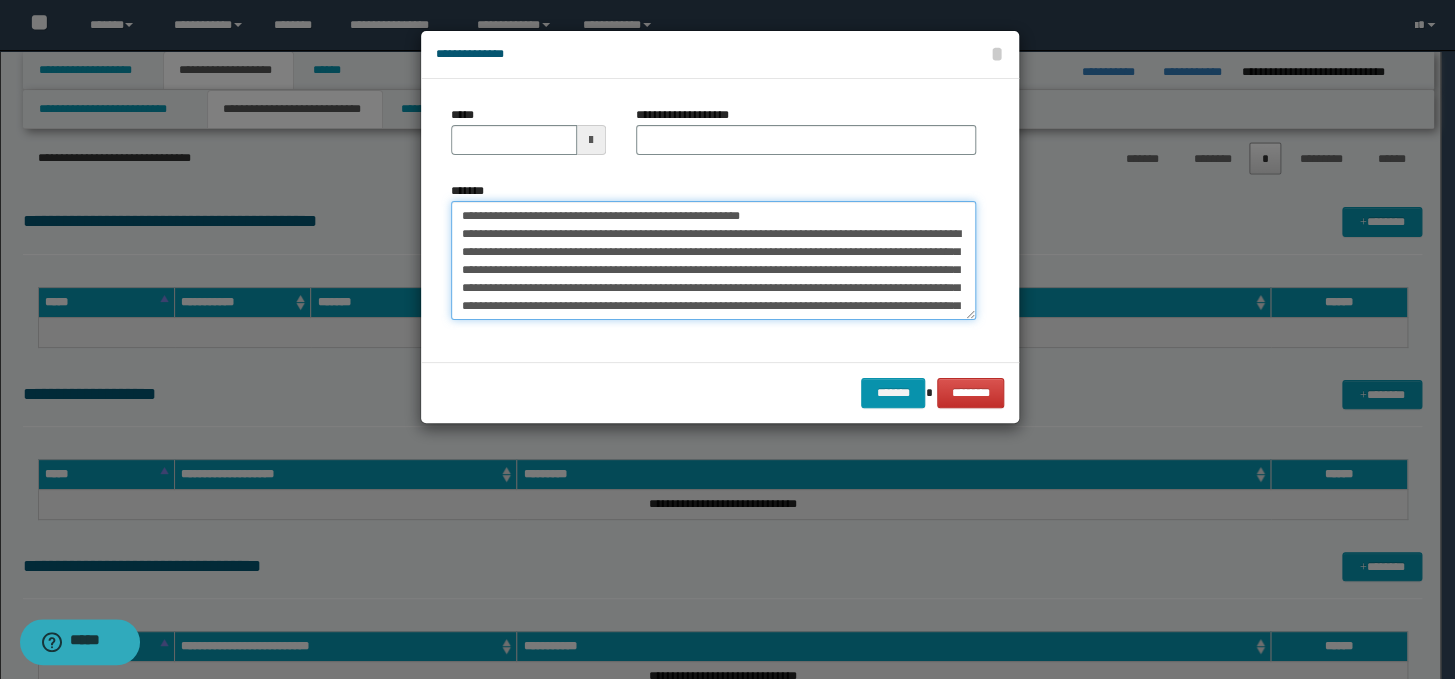 drag, startPoint x: 855, startPoint y: 213, endPoint x: 429, endPoint y: 215, distance: 426.0047 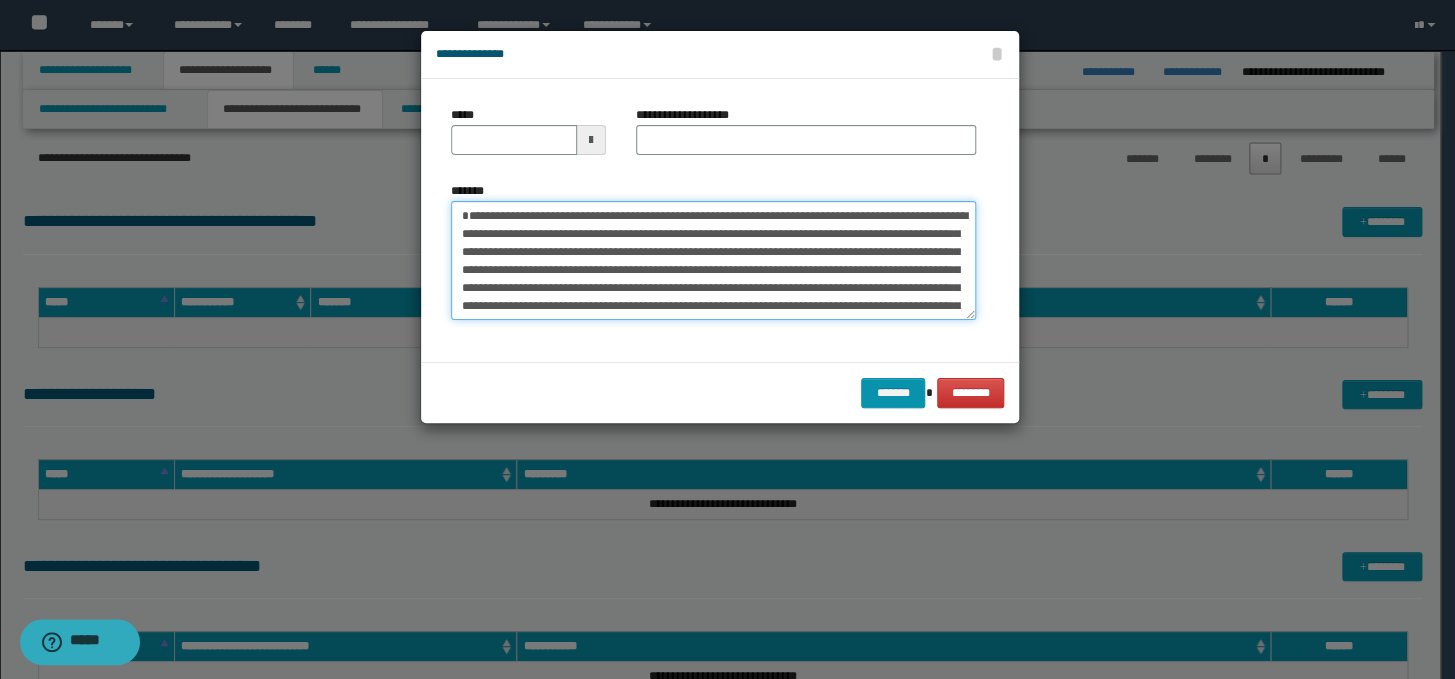 type on "**********" 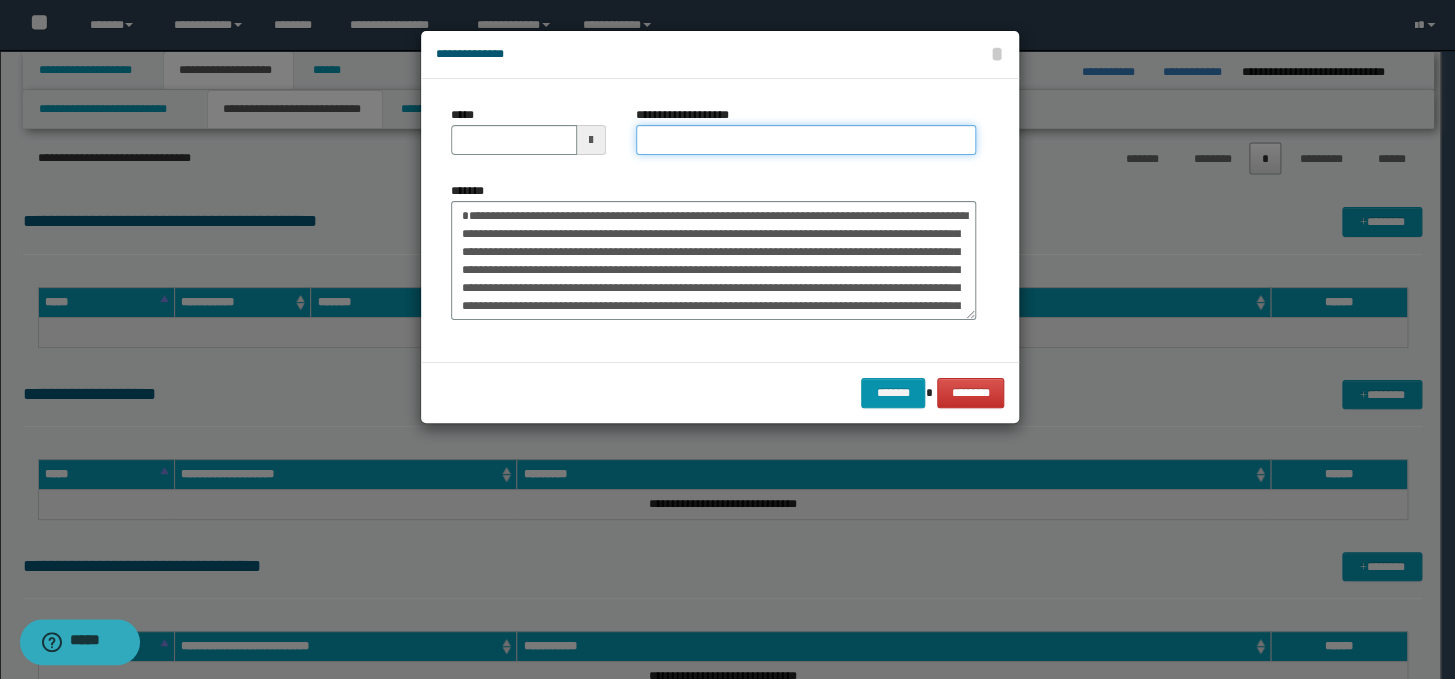 paste on "**********" 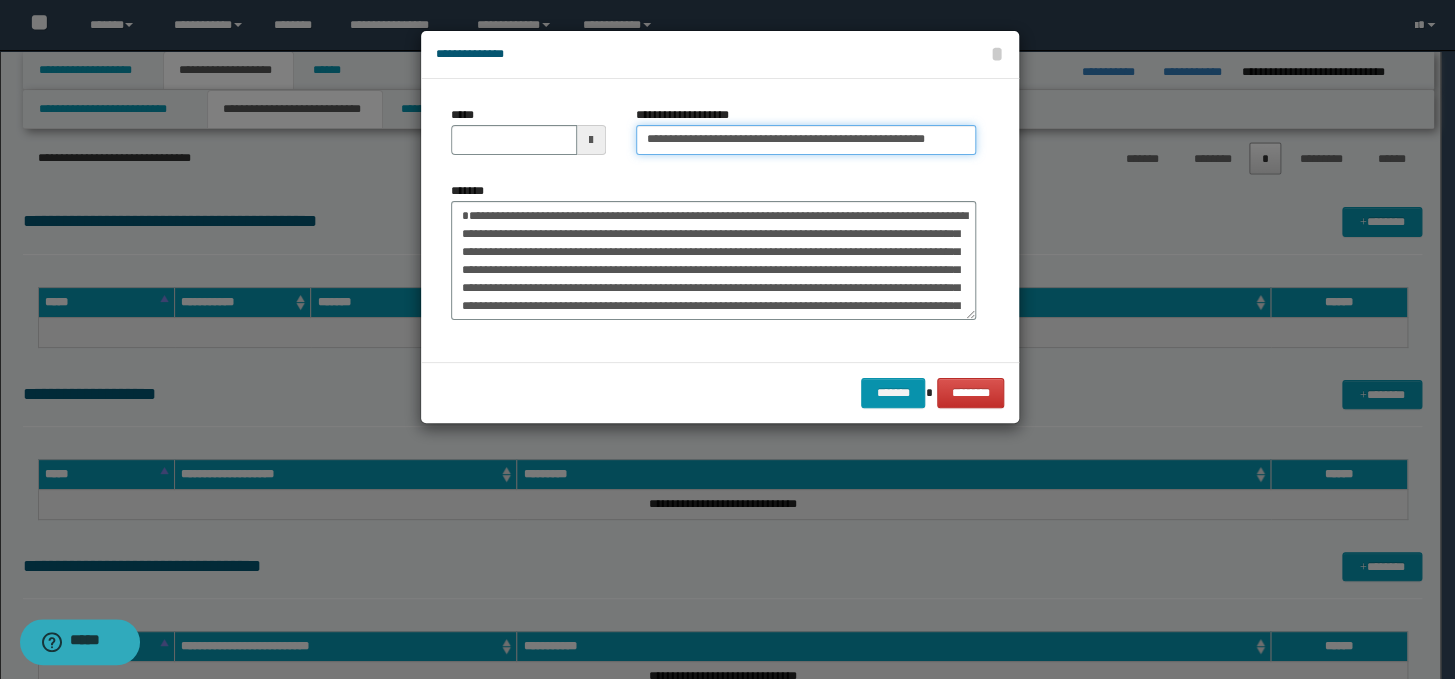 click on "**********" at bounding box center (806, 140) 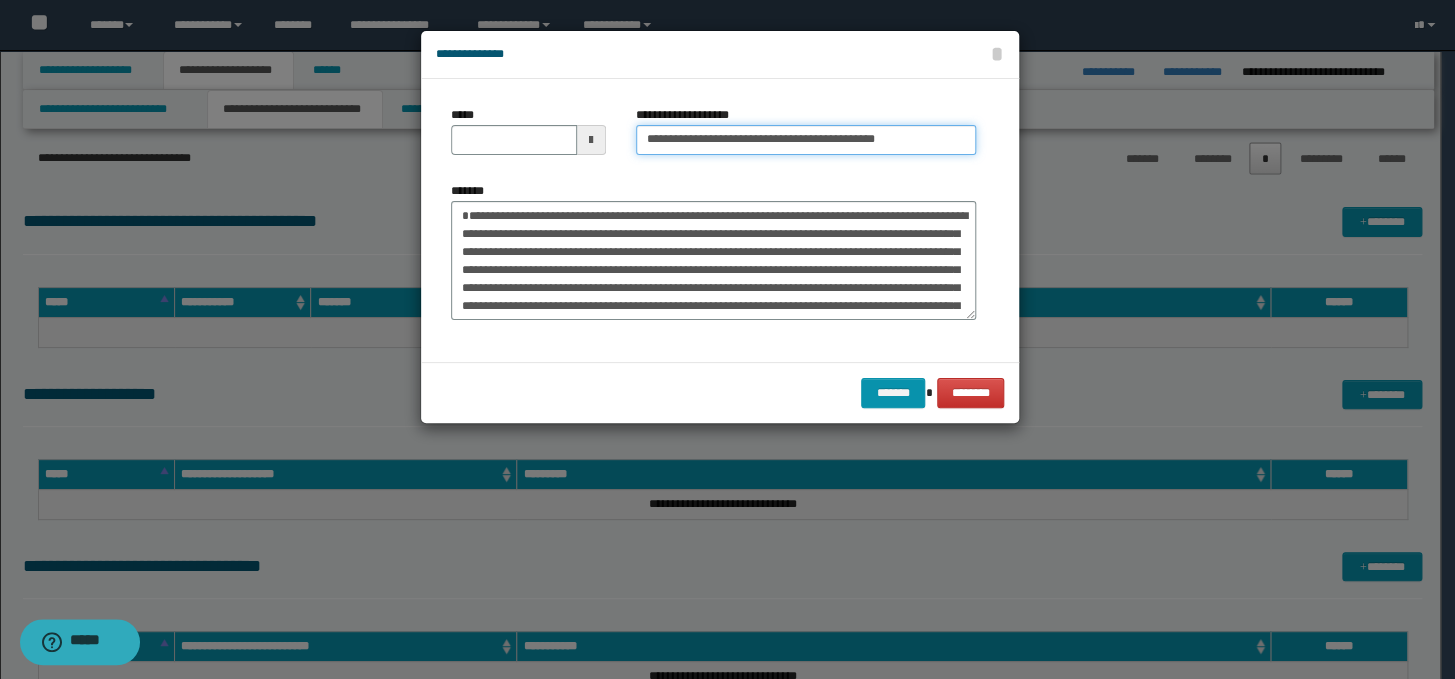 type 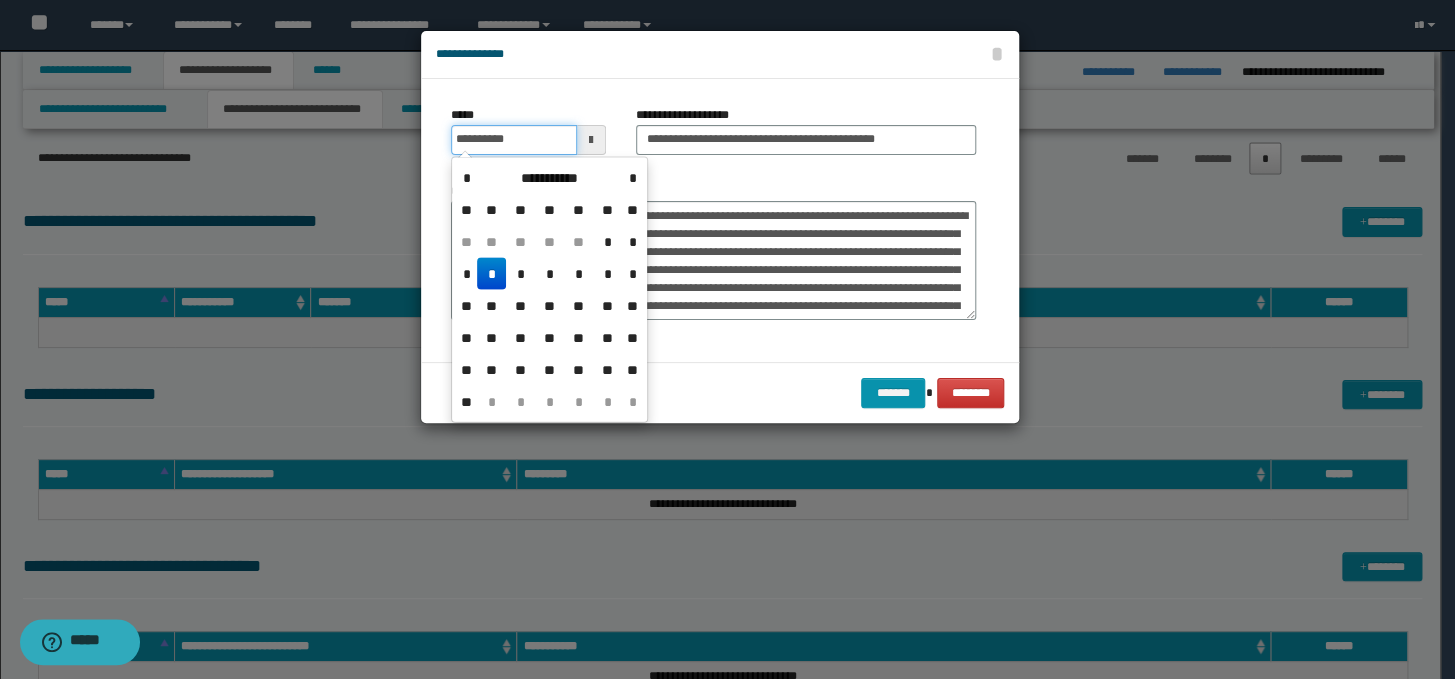 click on "**********" at bounding box center (514, 140) 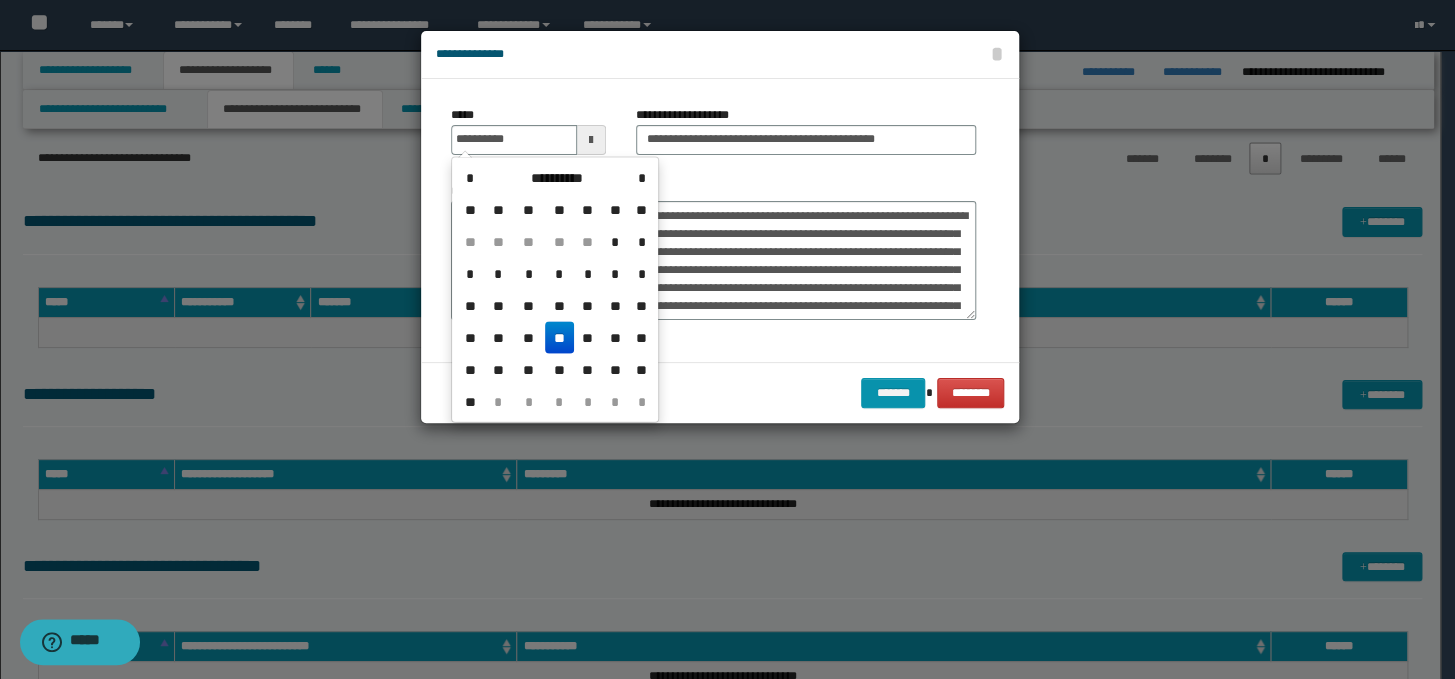 click on "**" at bounding box center (559, 338) 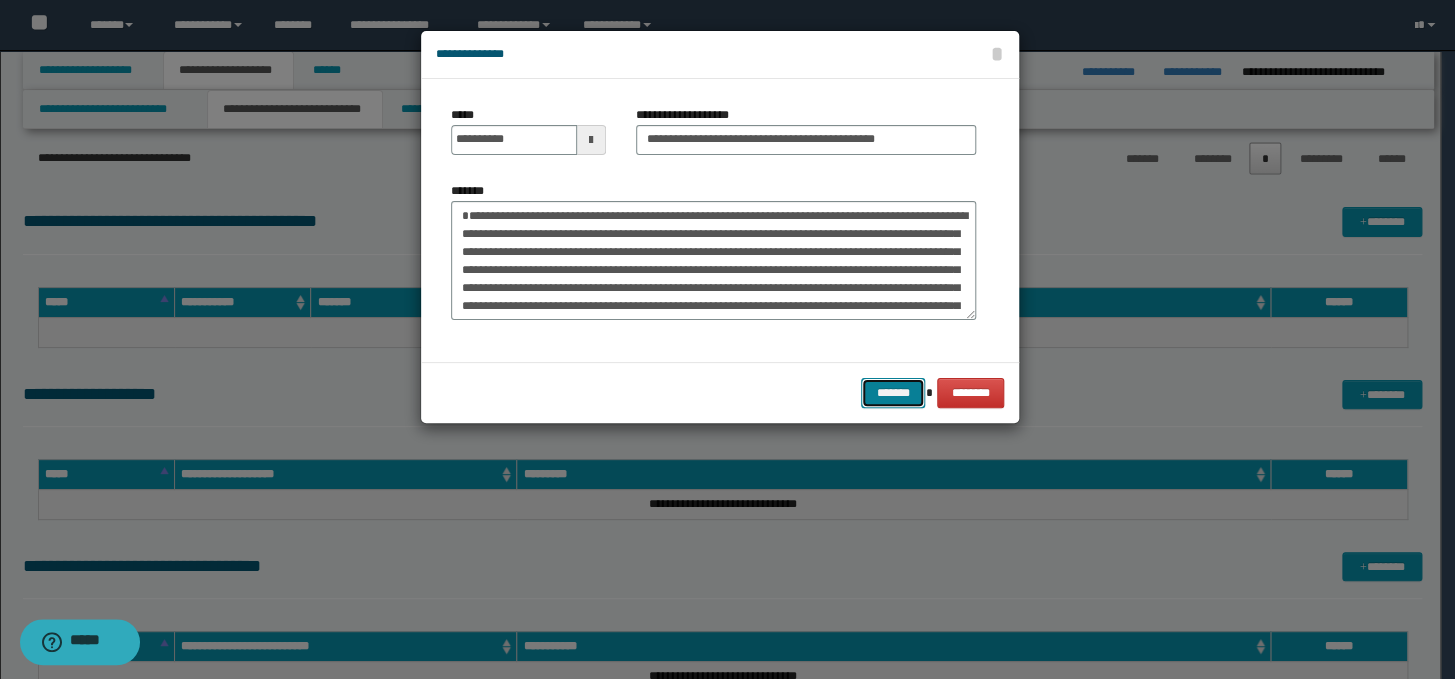 click on "*******" at bounding box center (893, 393) 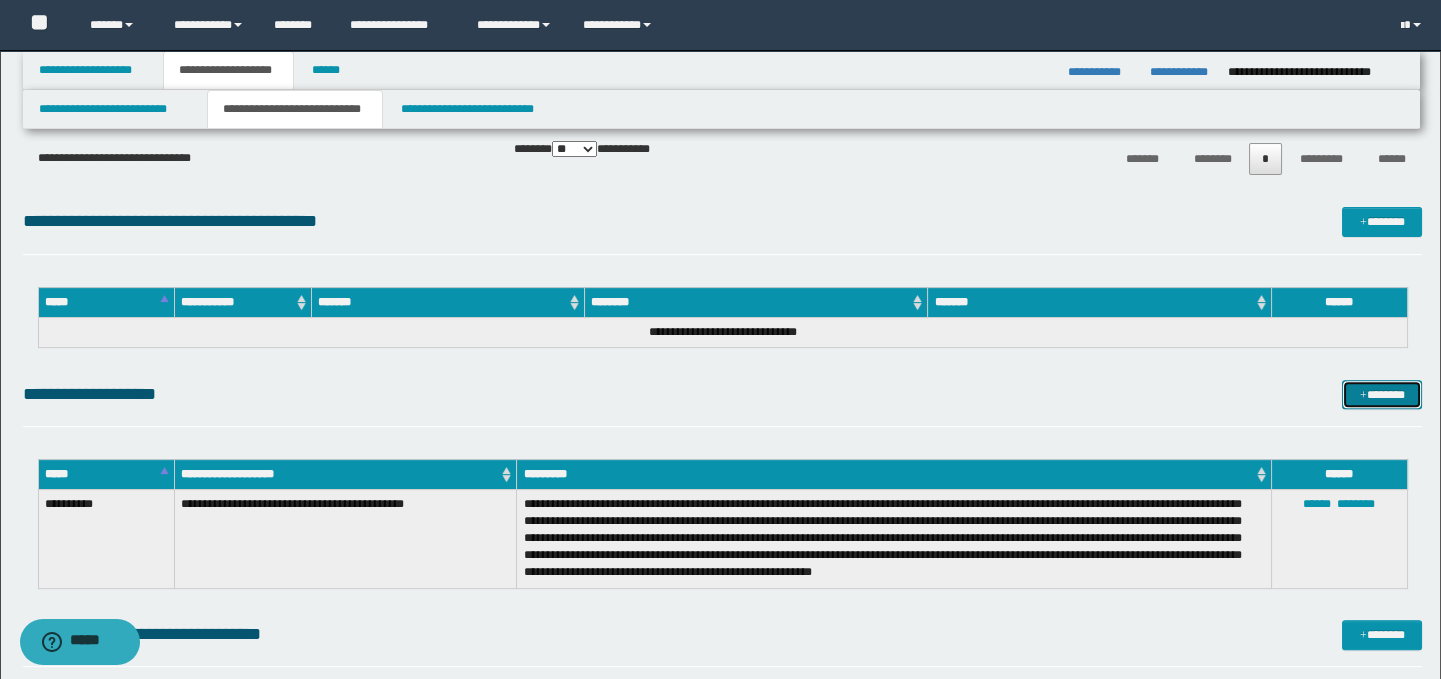 click on "*******" at bounding box center [1382, 395] 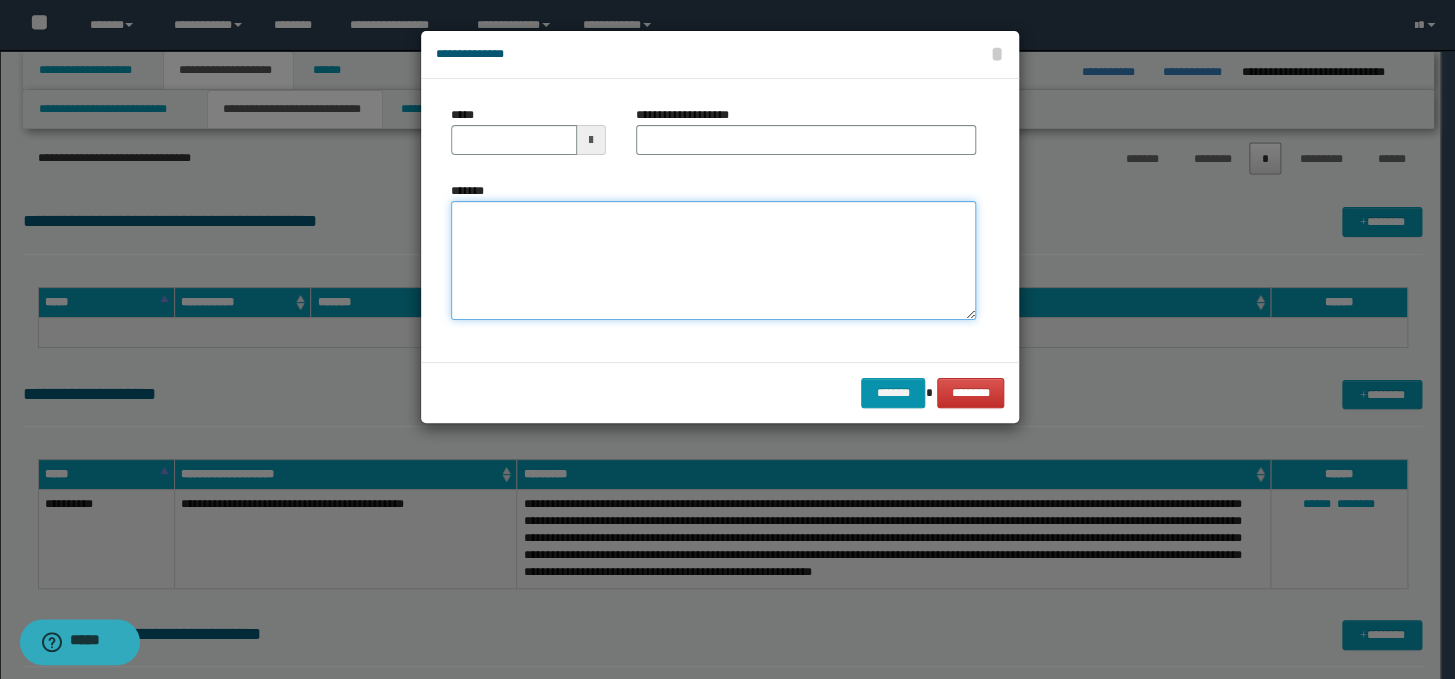 click on "*******" at bounding box center (713, 261) 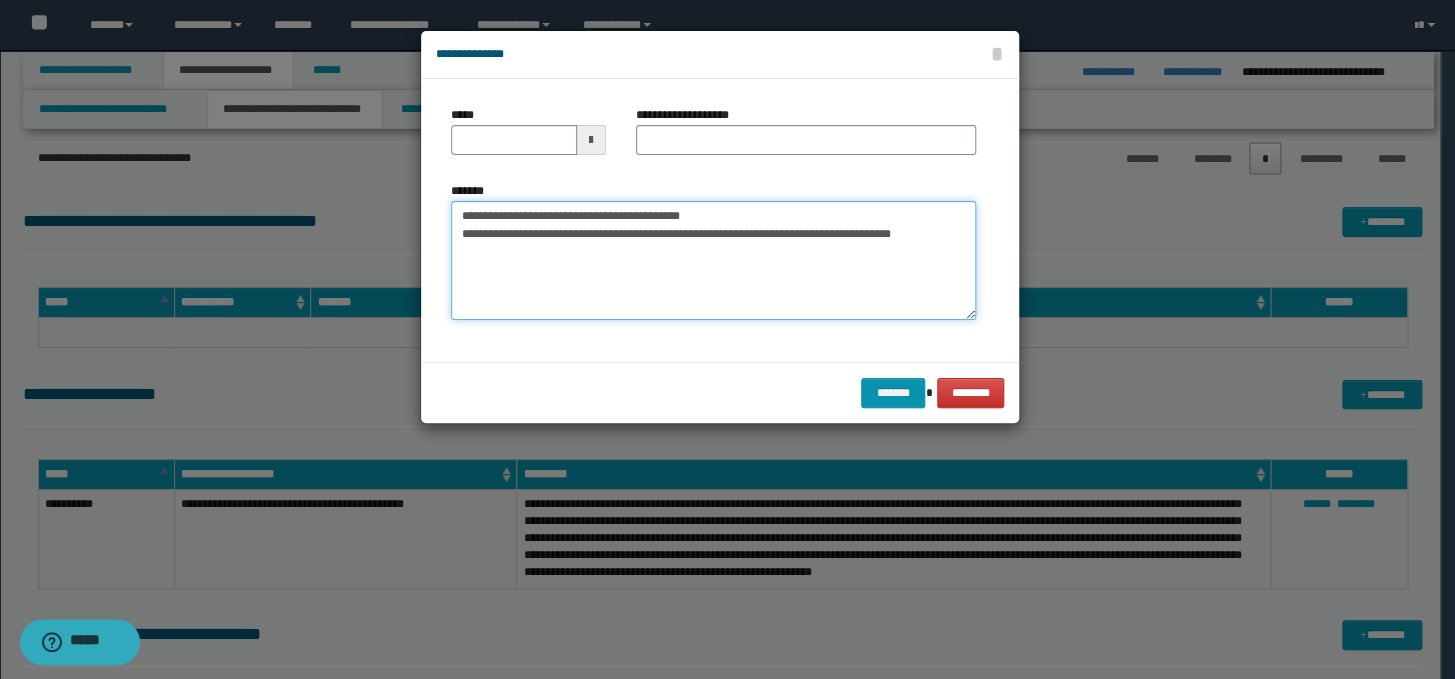 drag, startPoint x: 746, startPoint y: 212, endPoint x: 459, endPoint y: 219, distance: 287.08536 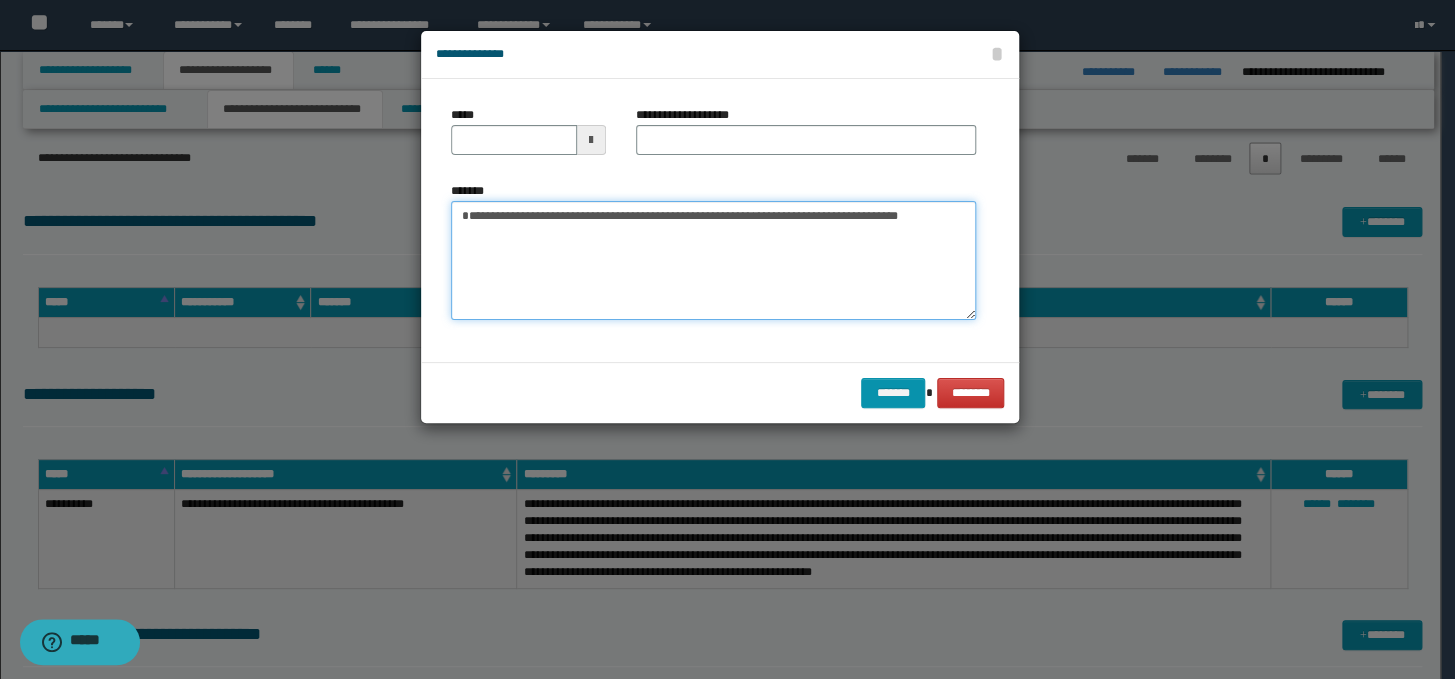 type on "**********" 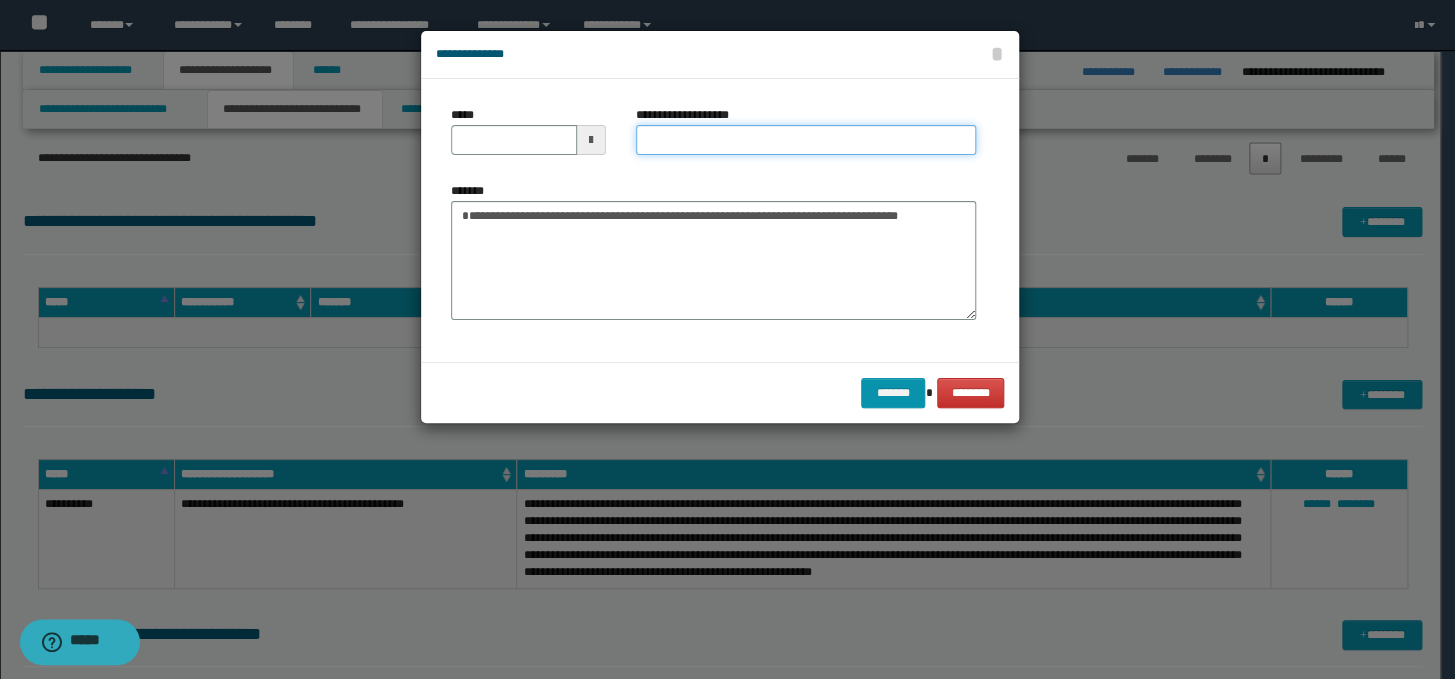 click on "**********" at bounding box center (806, 140) 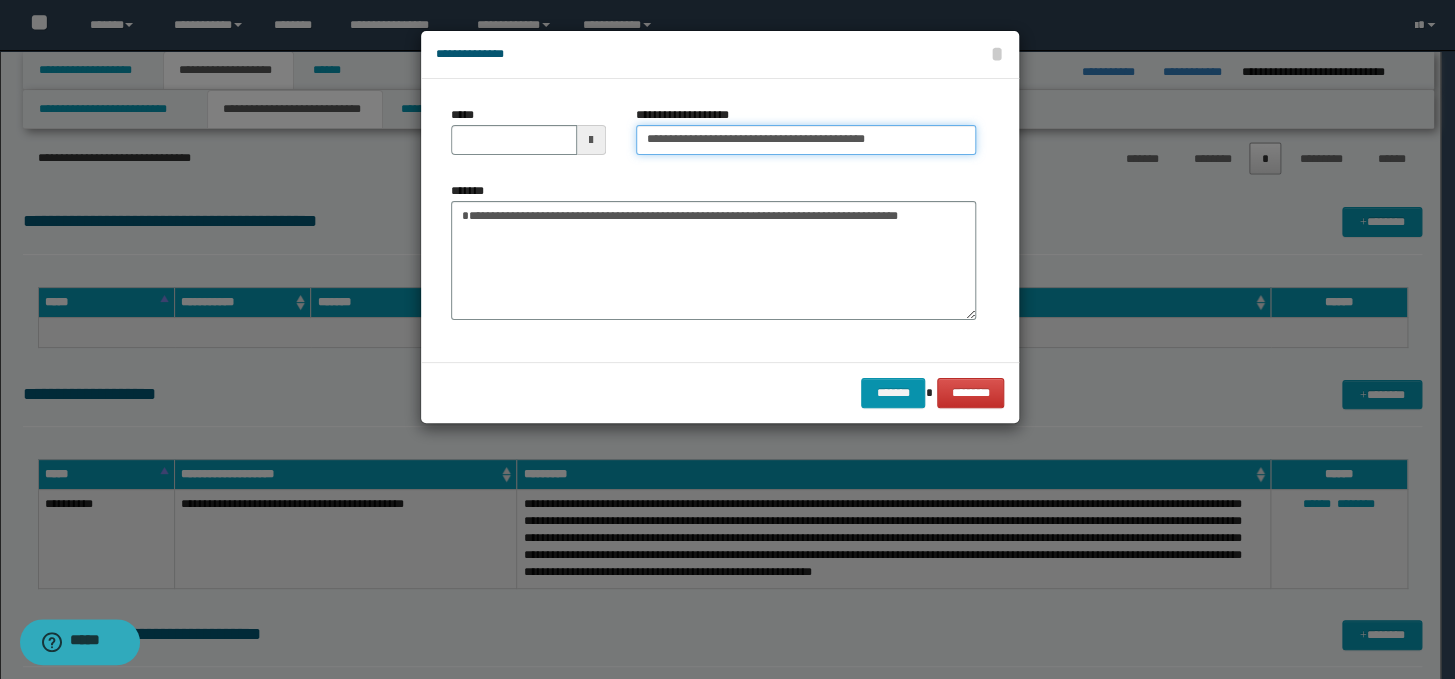 drag, startPoint x: 707, startPoint y: 140, endPoint x: 644, endPoint y: 138, distance: 63.03174 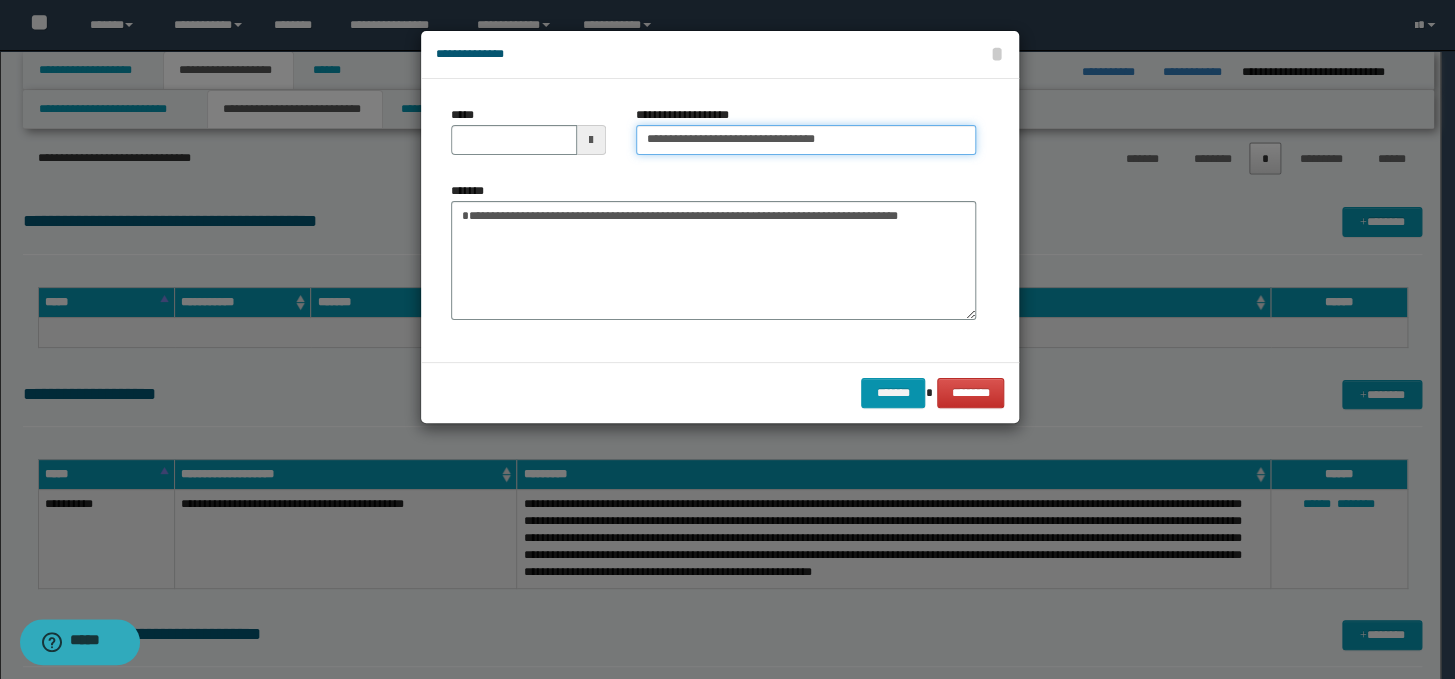 type 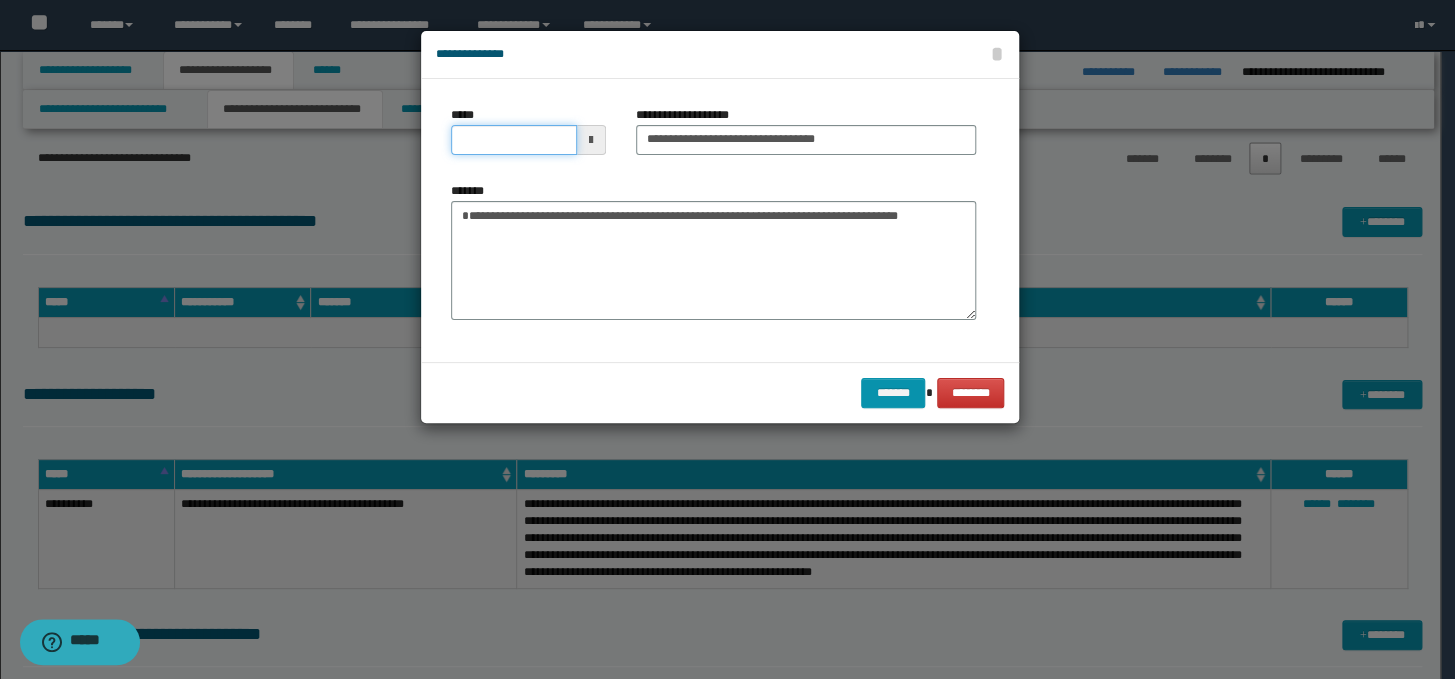click on "*****" at bounding box center (514, 140) 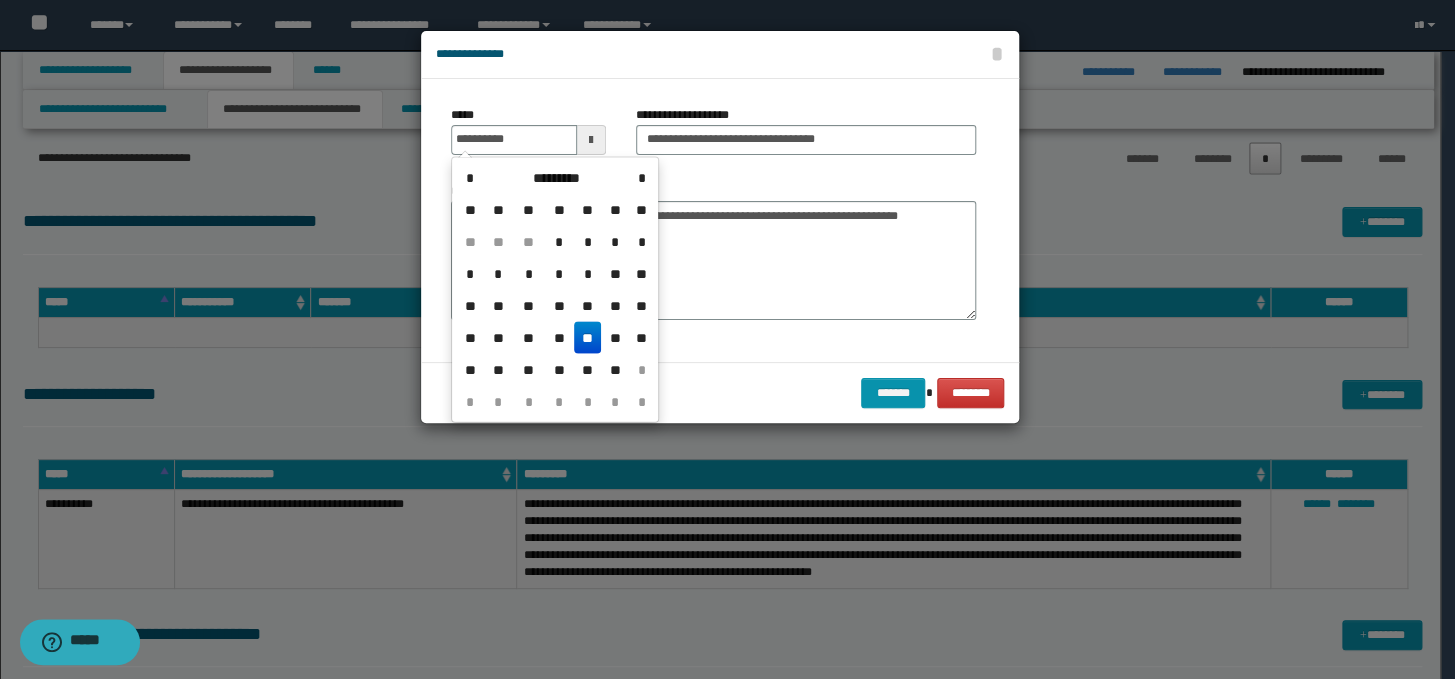 click on "**" at bounding box center (588, 338) 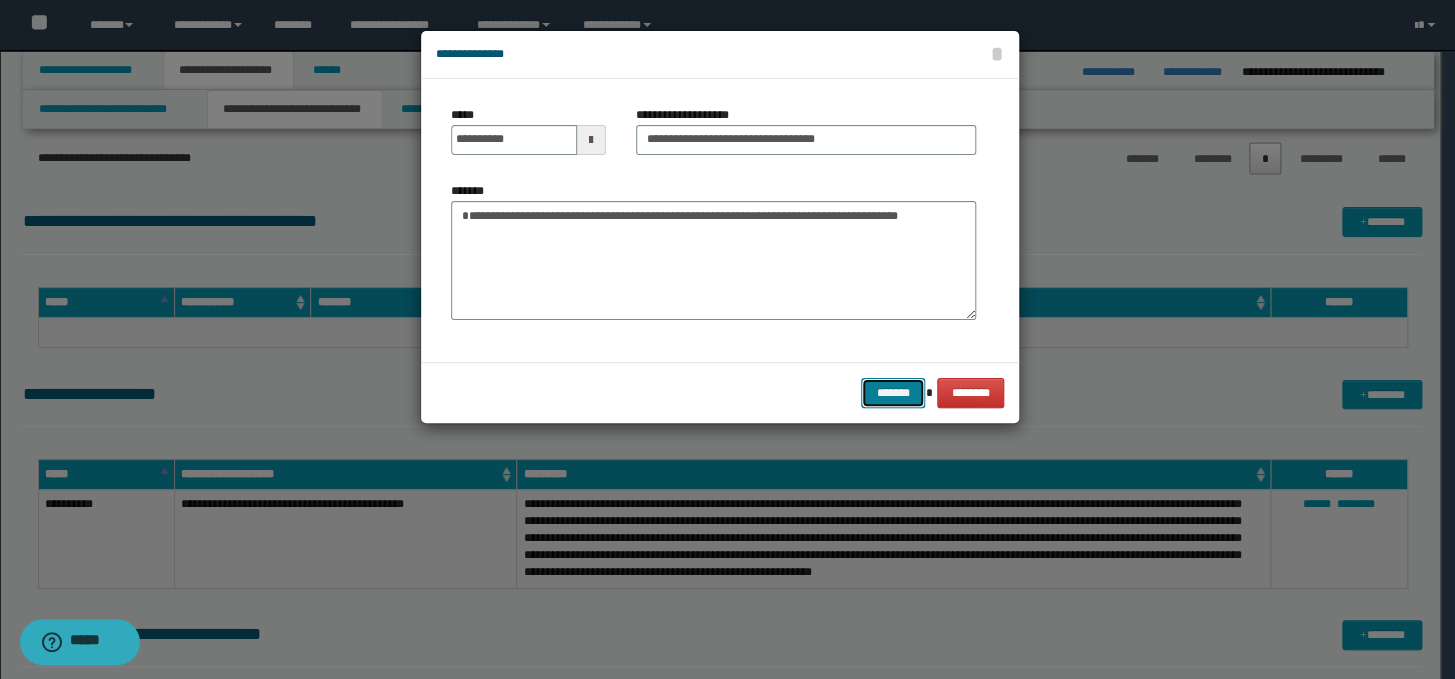 click on "*******" at bounding box center [893, 393] 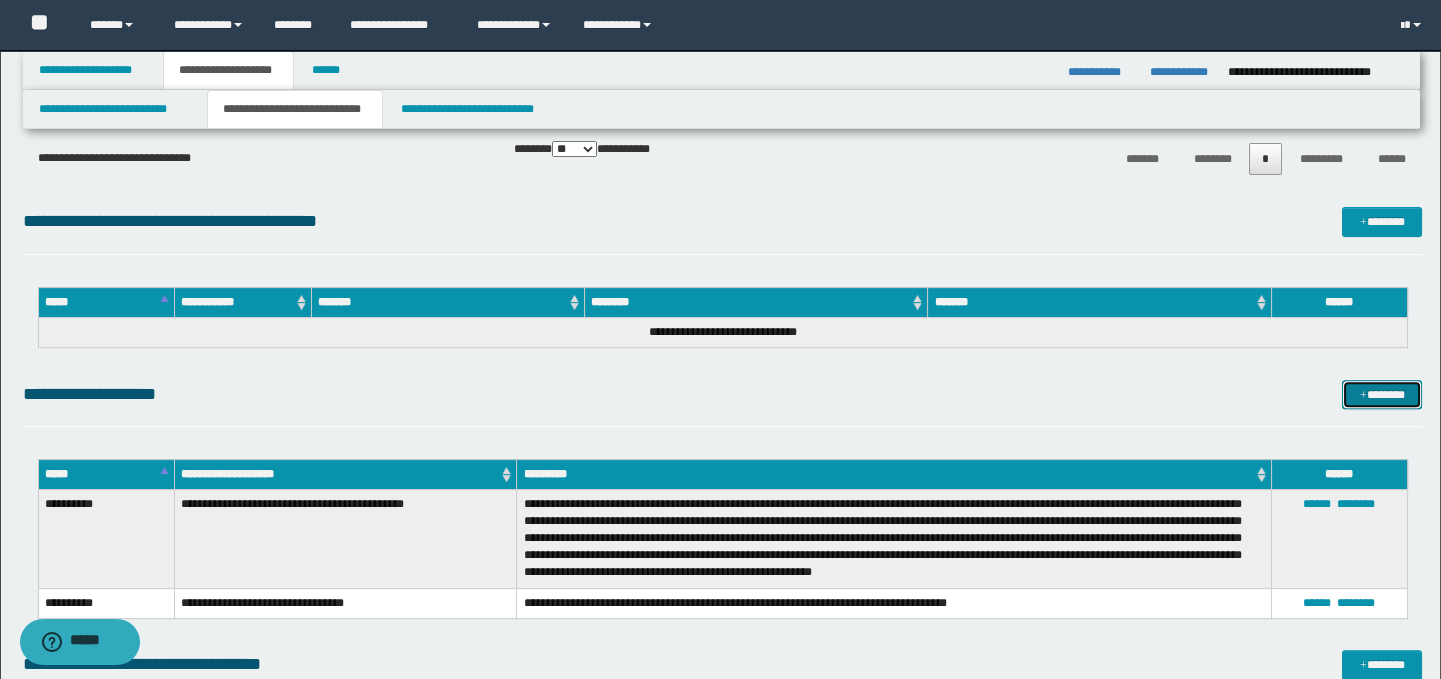 click on "*******" at bounding box center (1382, 395) 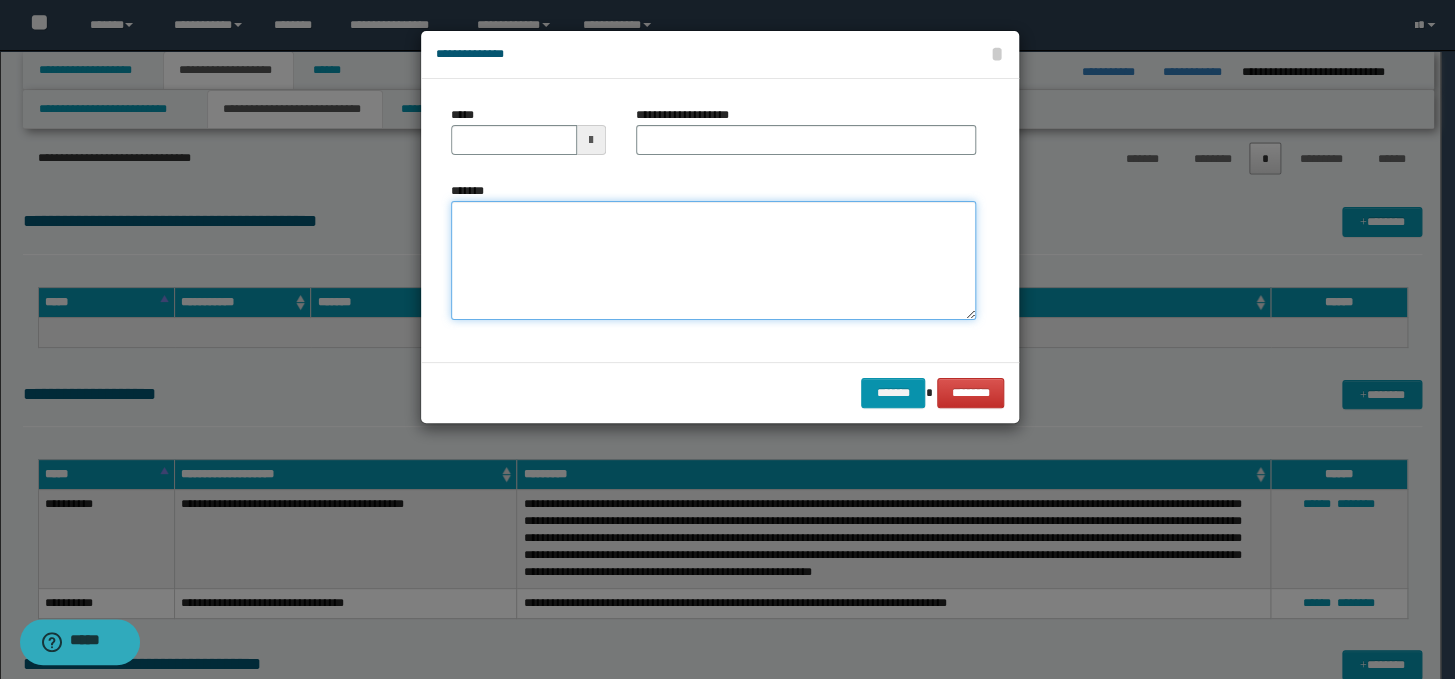 paste on "**********" 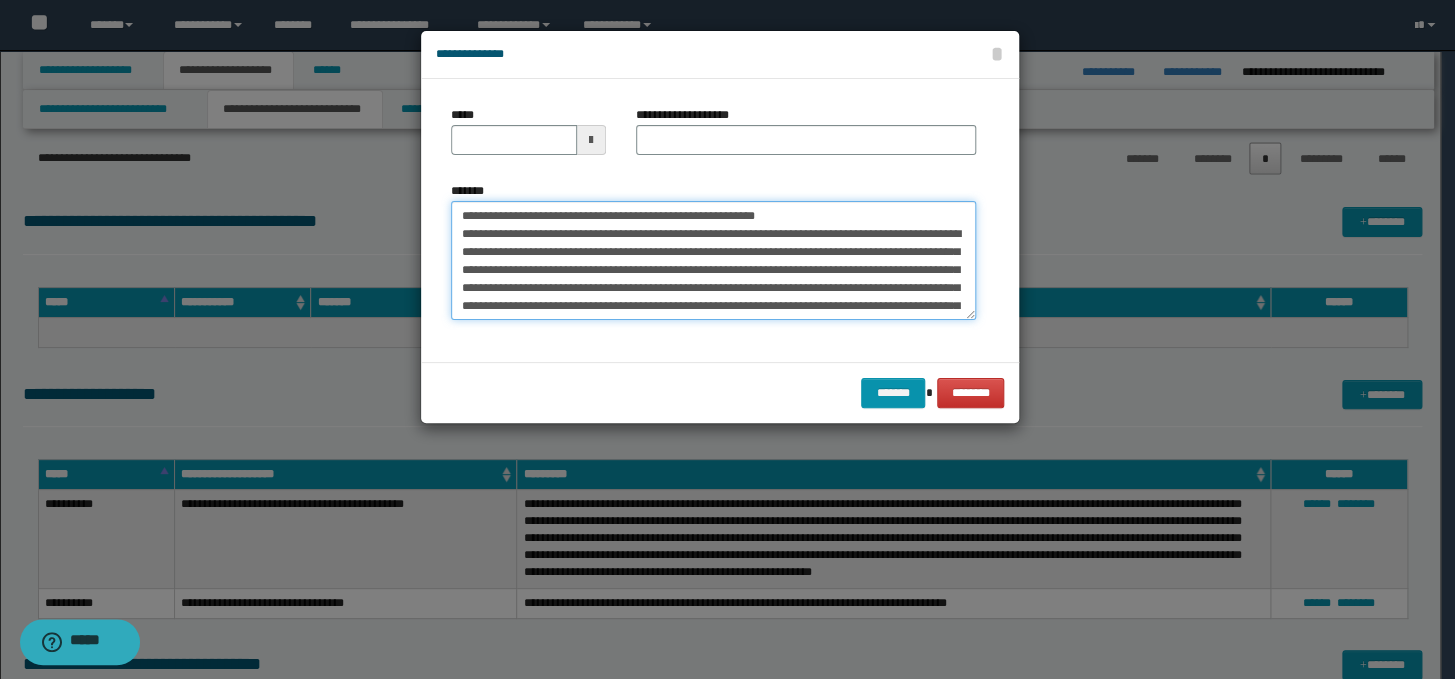 click on "**********" at bounding box center (713, 261) 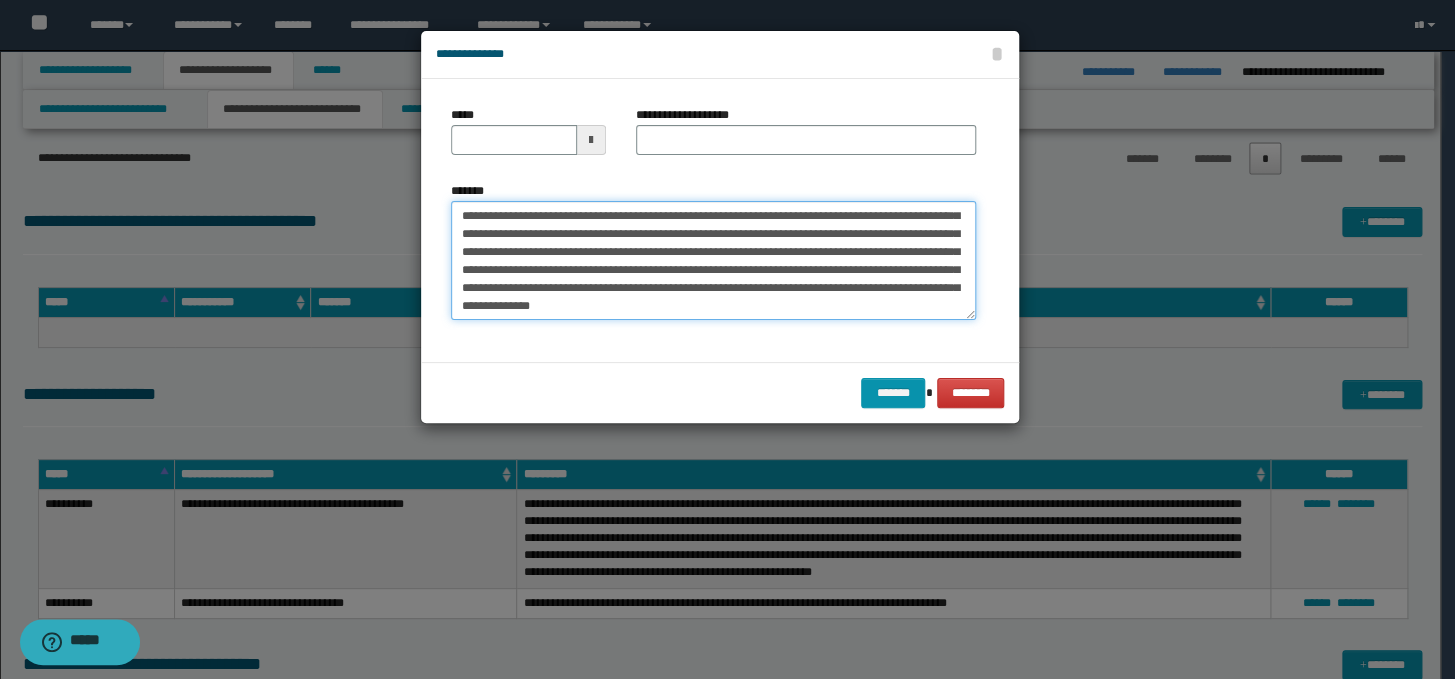scroll, scrollTop: 0, scrollLeft: 0, axis: both 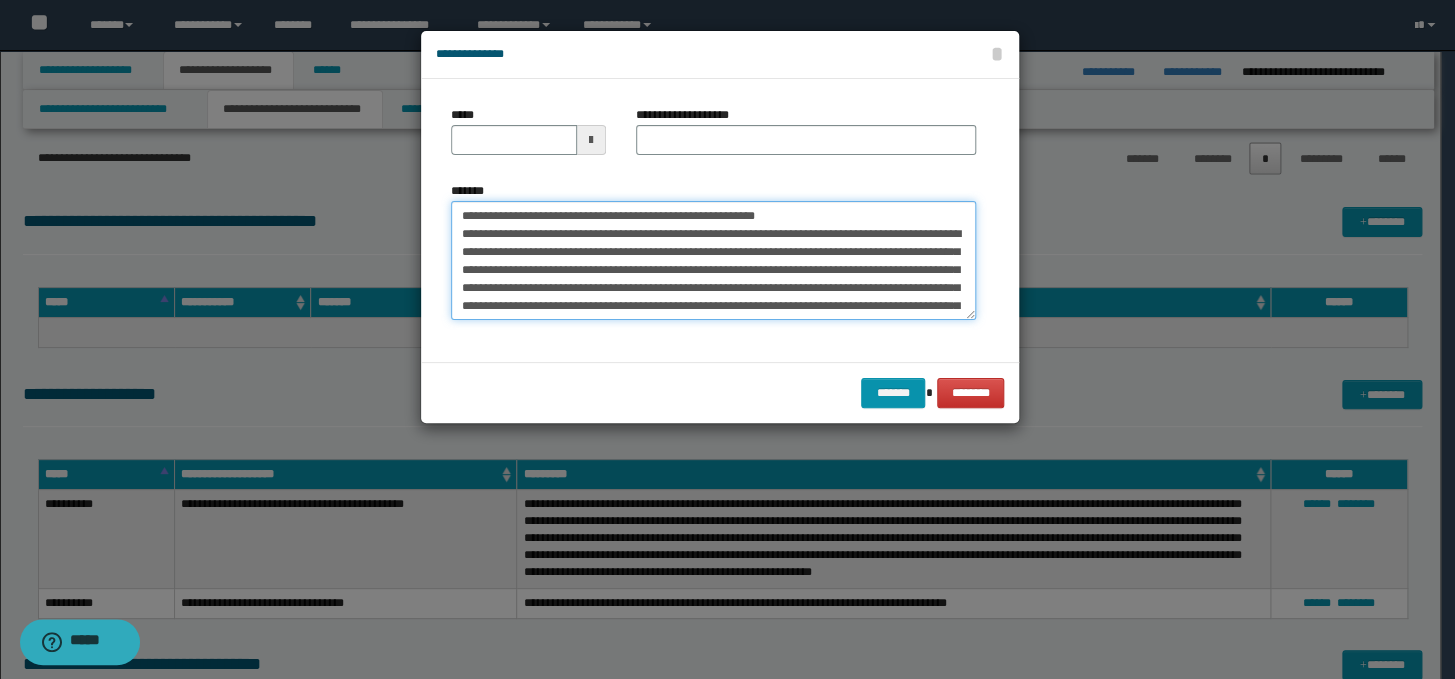 drag, startPoint x: 853, startPoint y: 219, endPoint x: 453, endPoint y: 212, distance: 400.06125 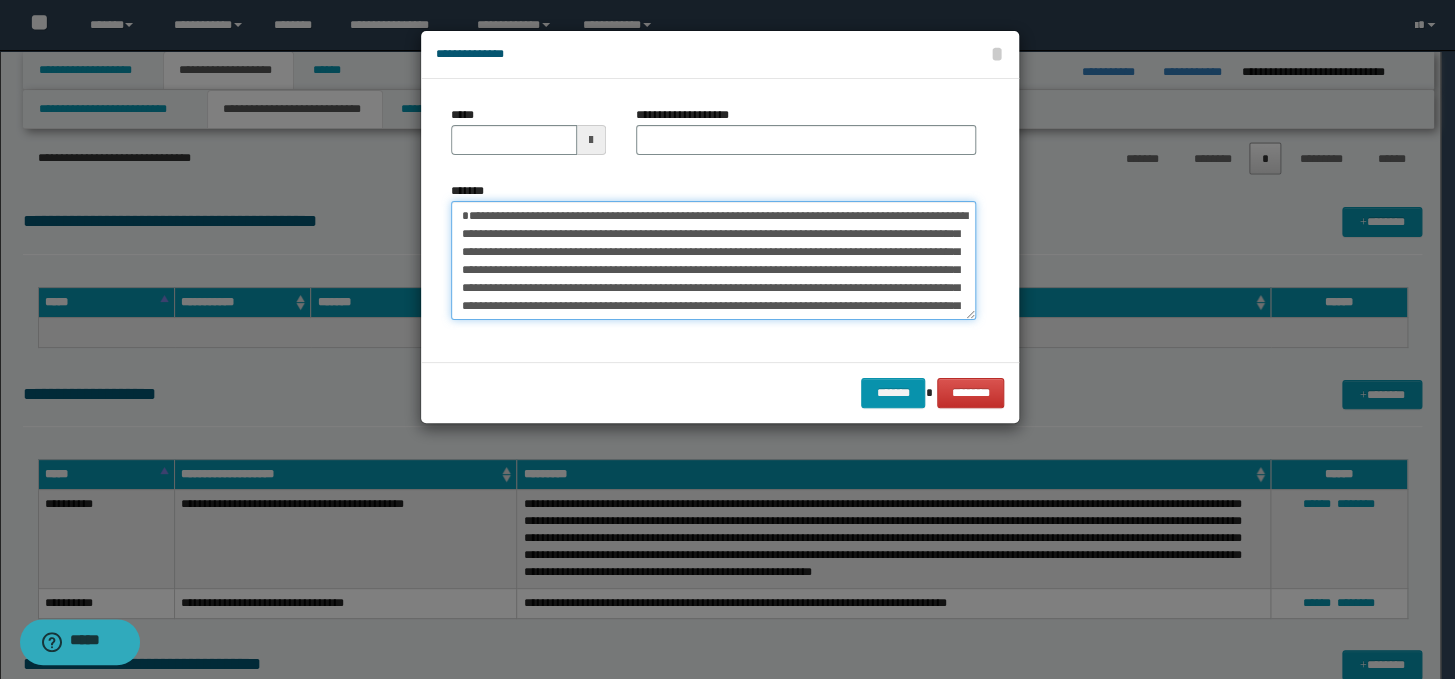 type on "**********" 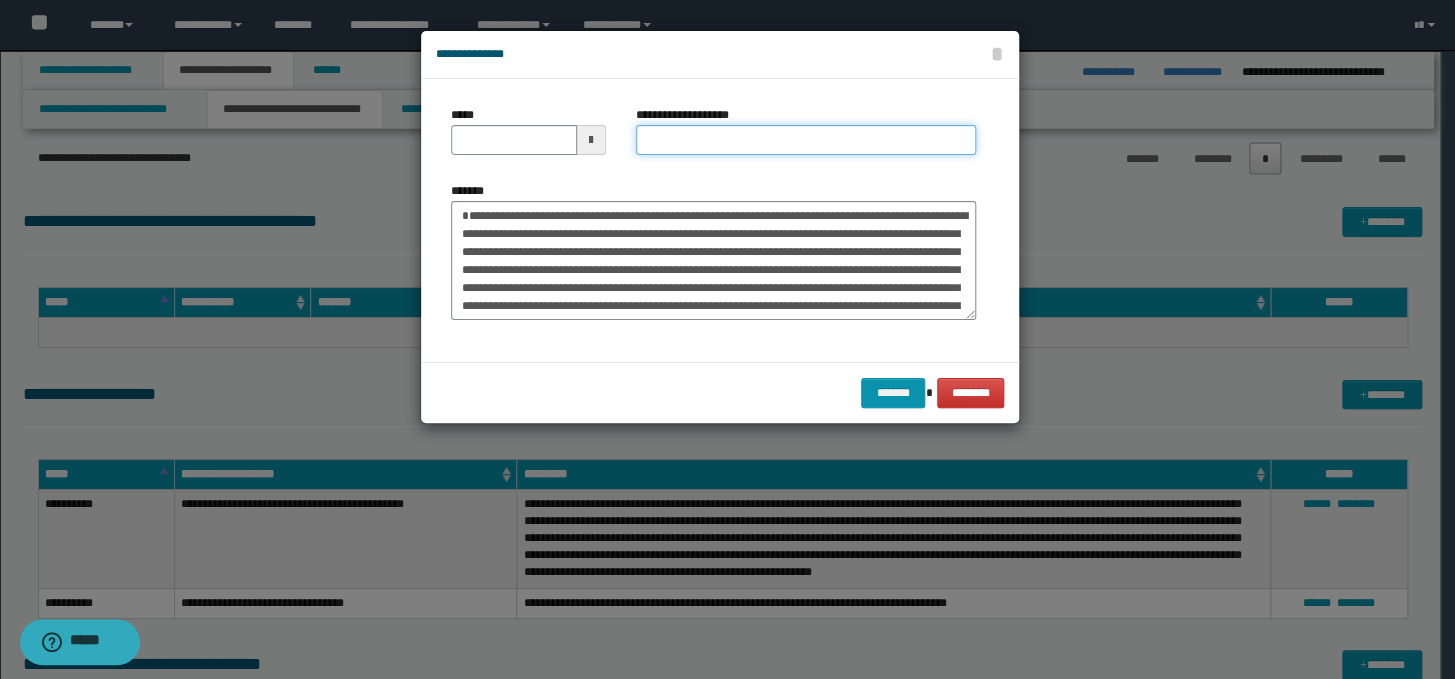 click on "**********" at bounding box center [806, 140] 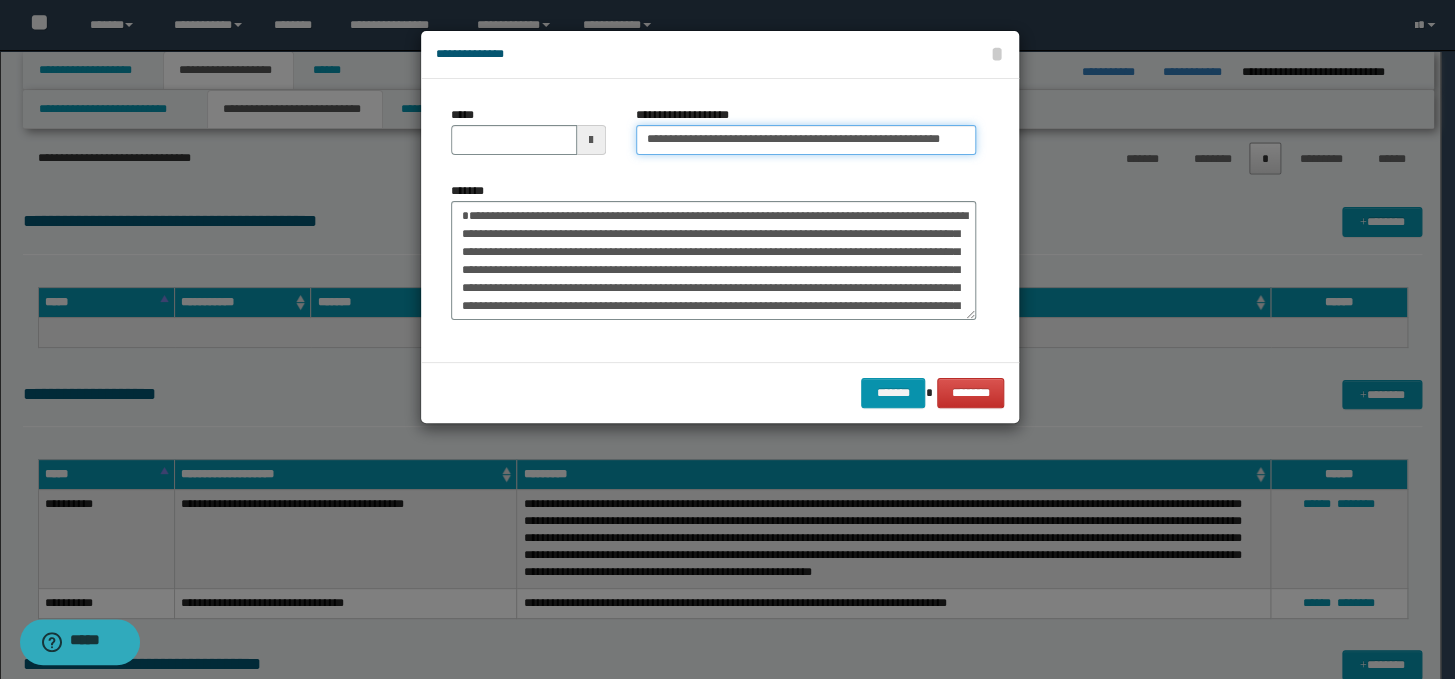 scroll, scrollTop: 0, scrollLeft: 0, axis: both 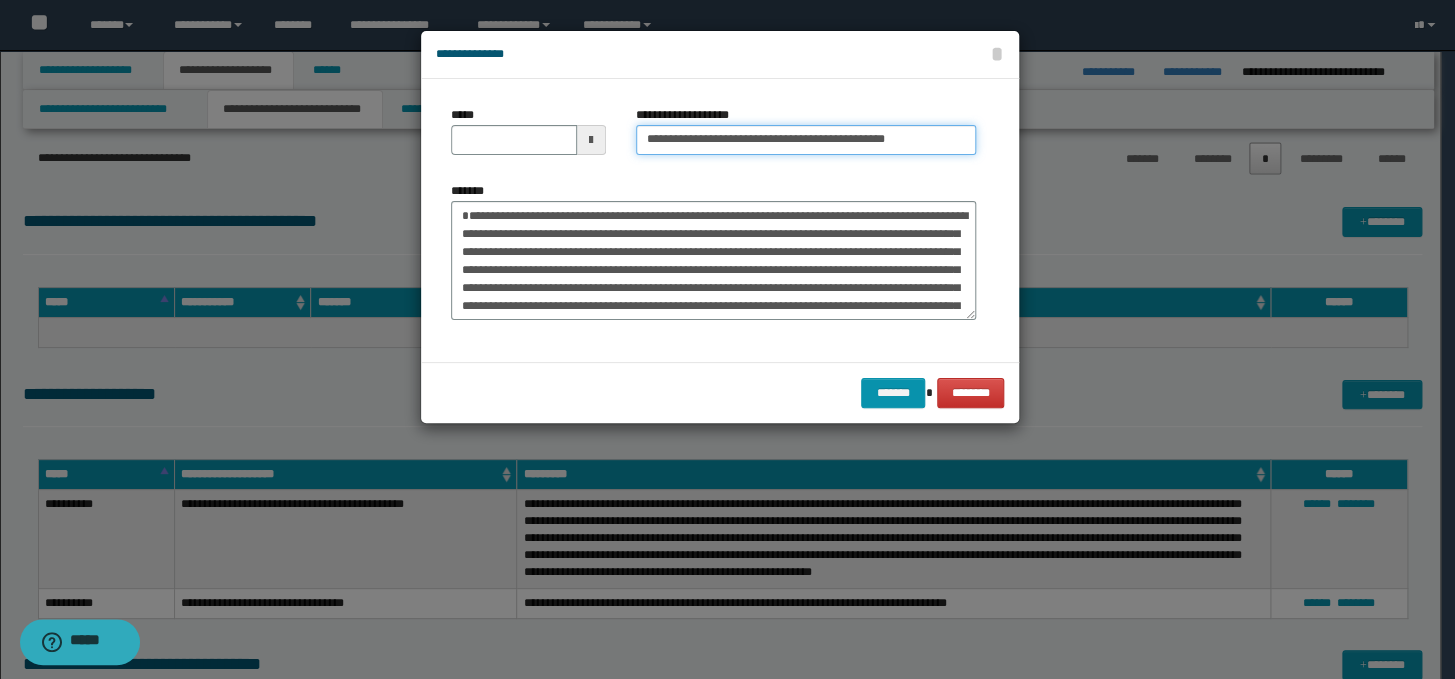 type 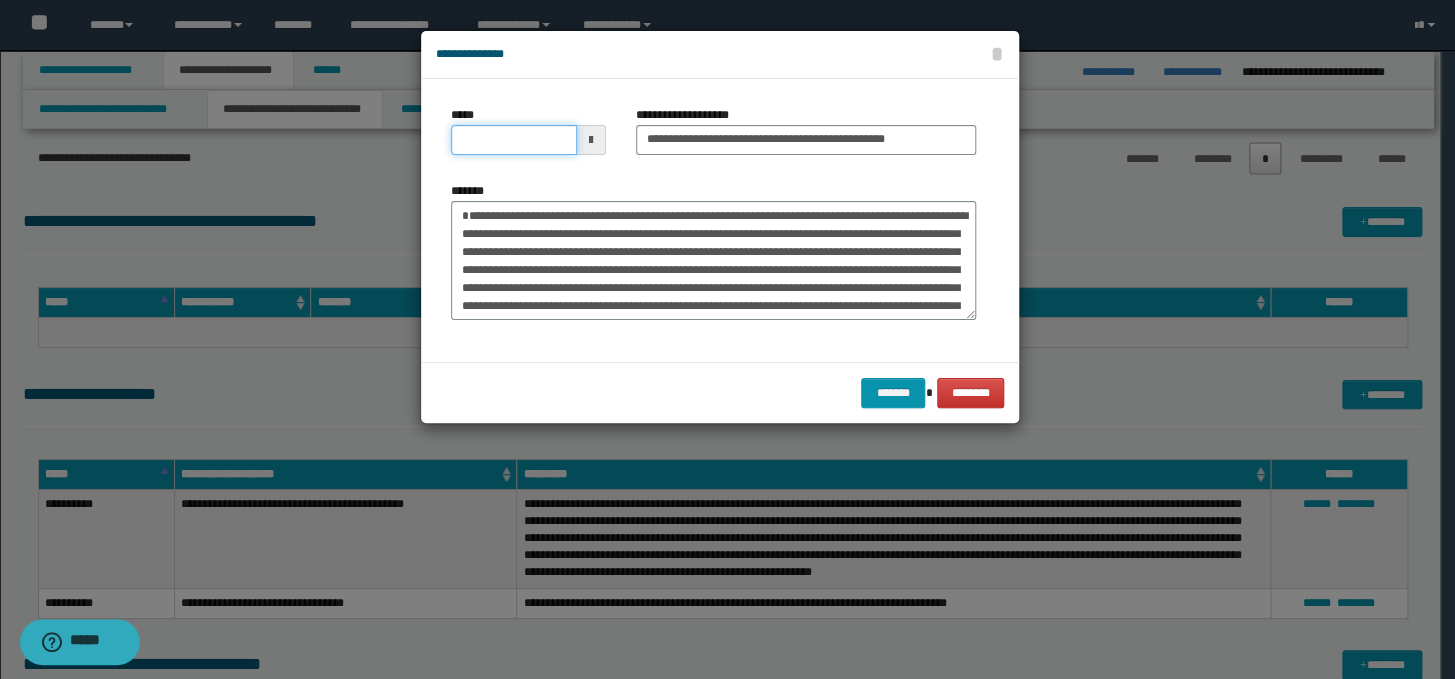click on "*****" at bounding box center (514, 140) 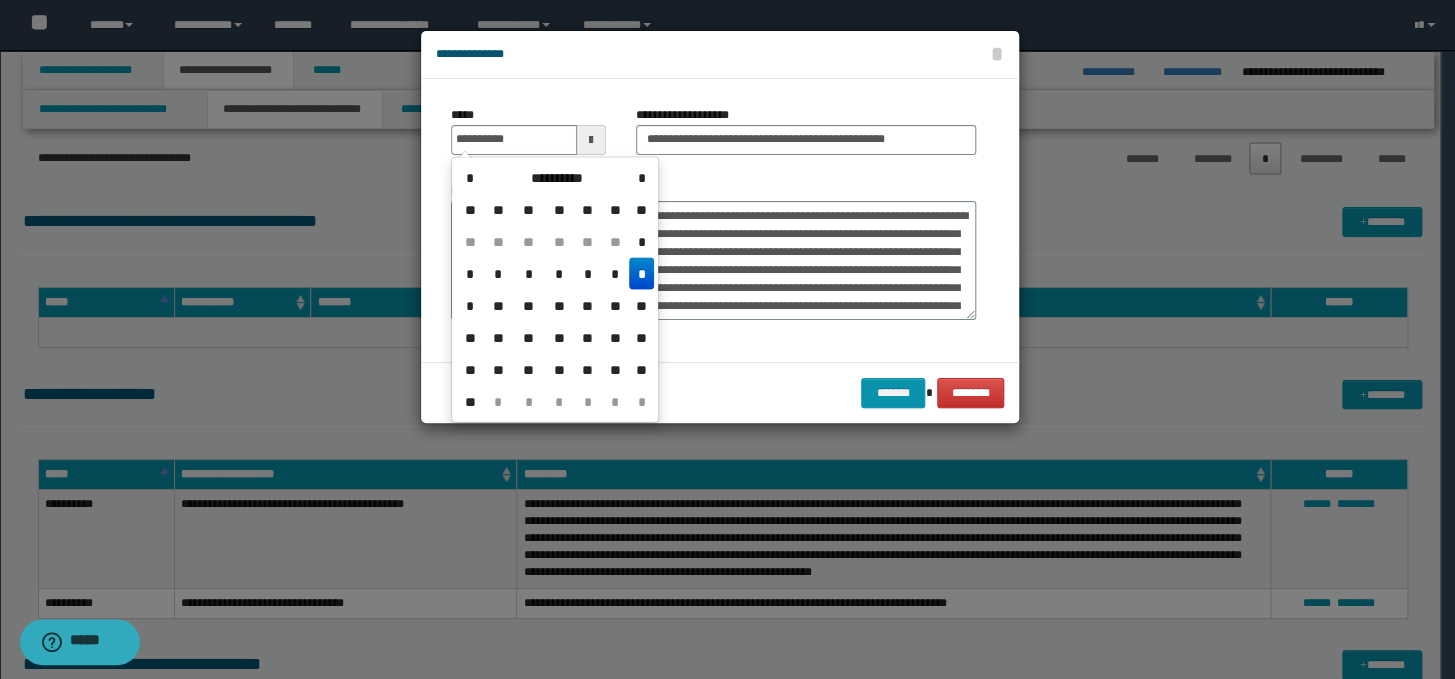 click on "*" at bounding box center [641, 274] 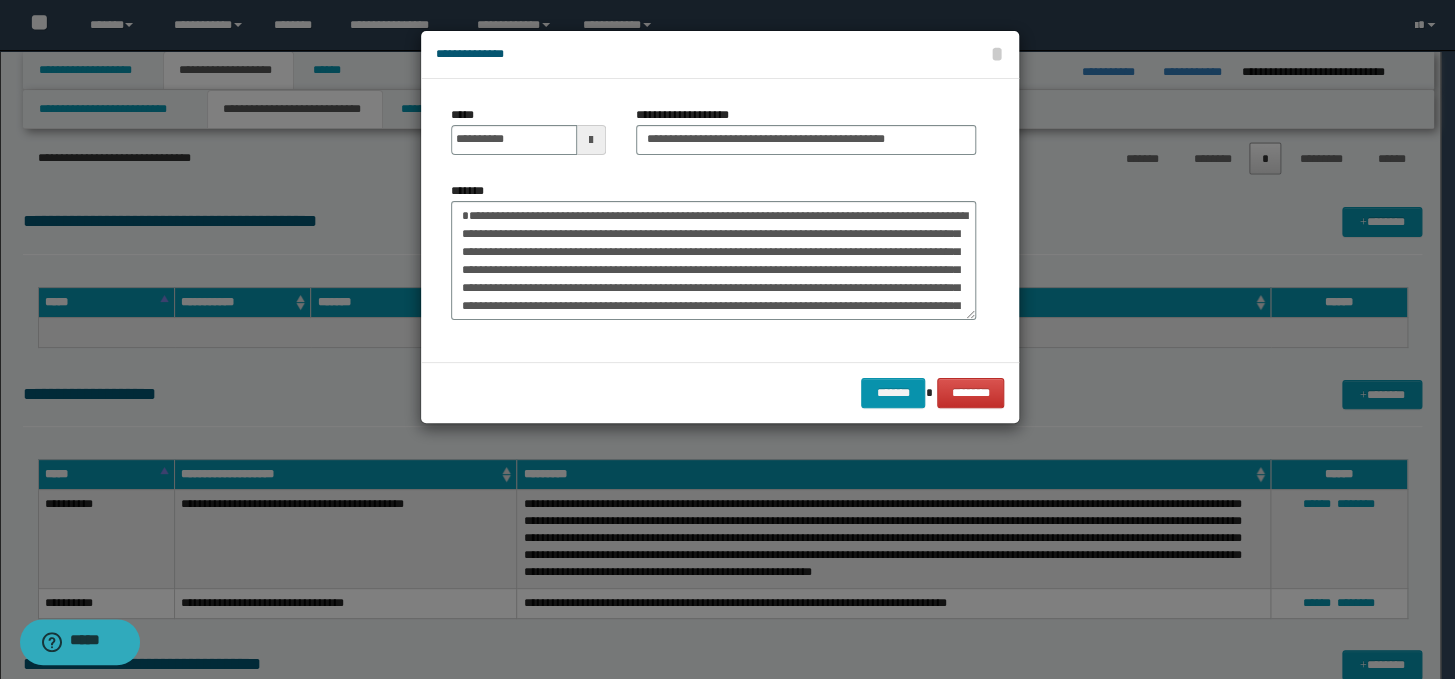 click on "*******
********" at bounding box center [720, 392] 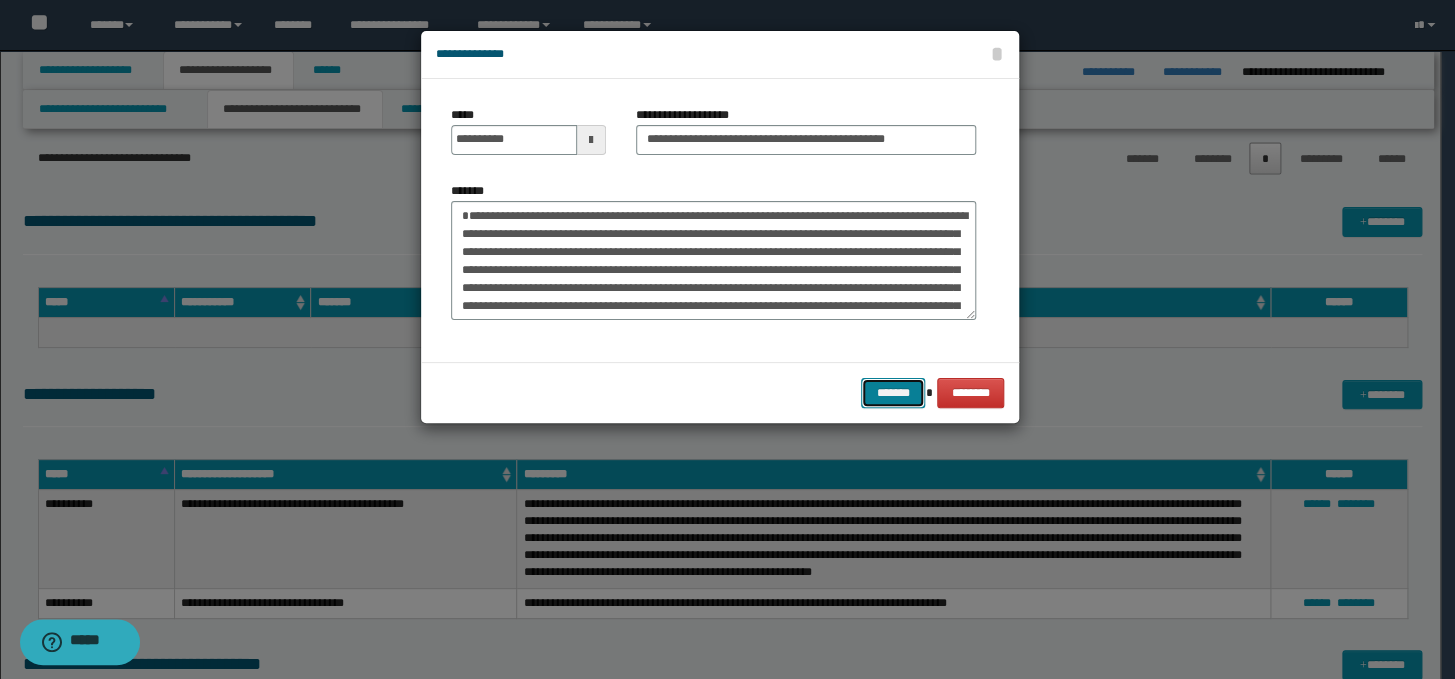 click on "*******" at bounding box center [893, 393] 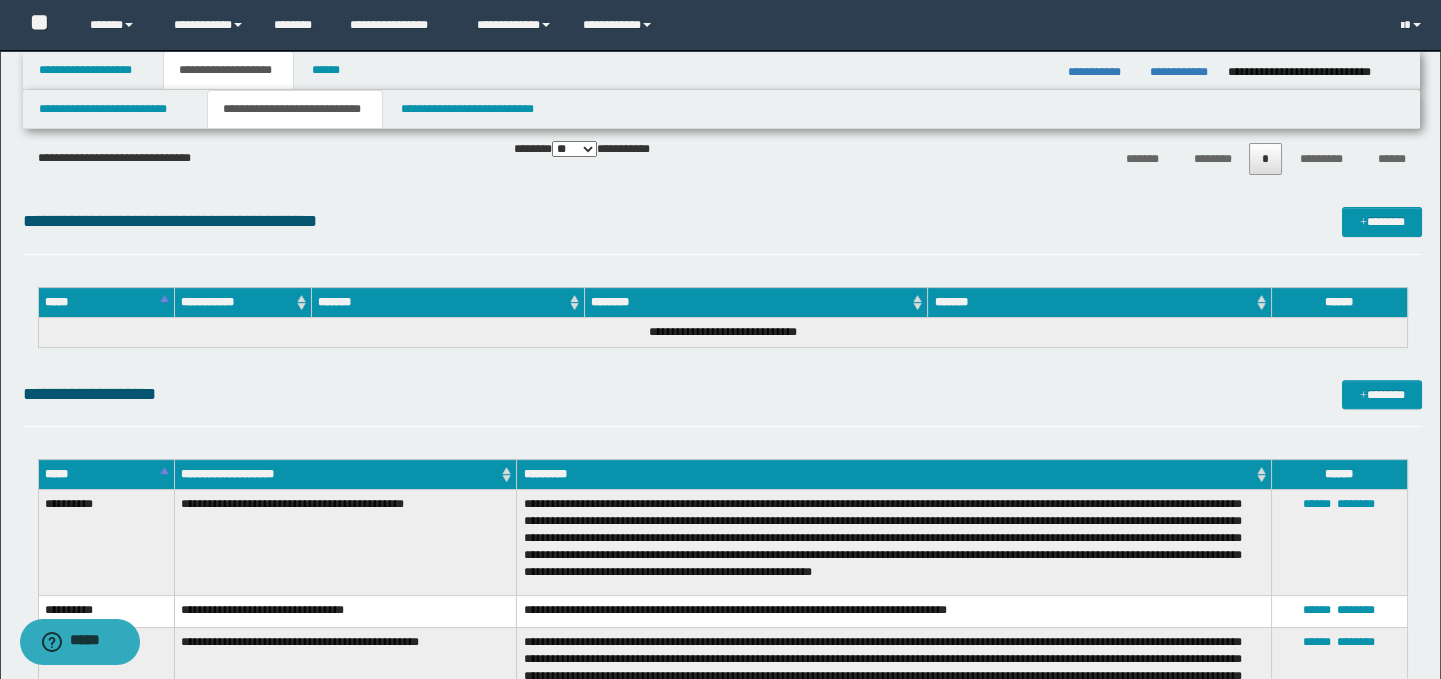 click on "**********" at bounding box center (723, 221) 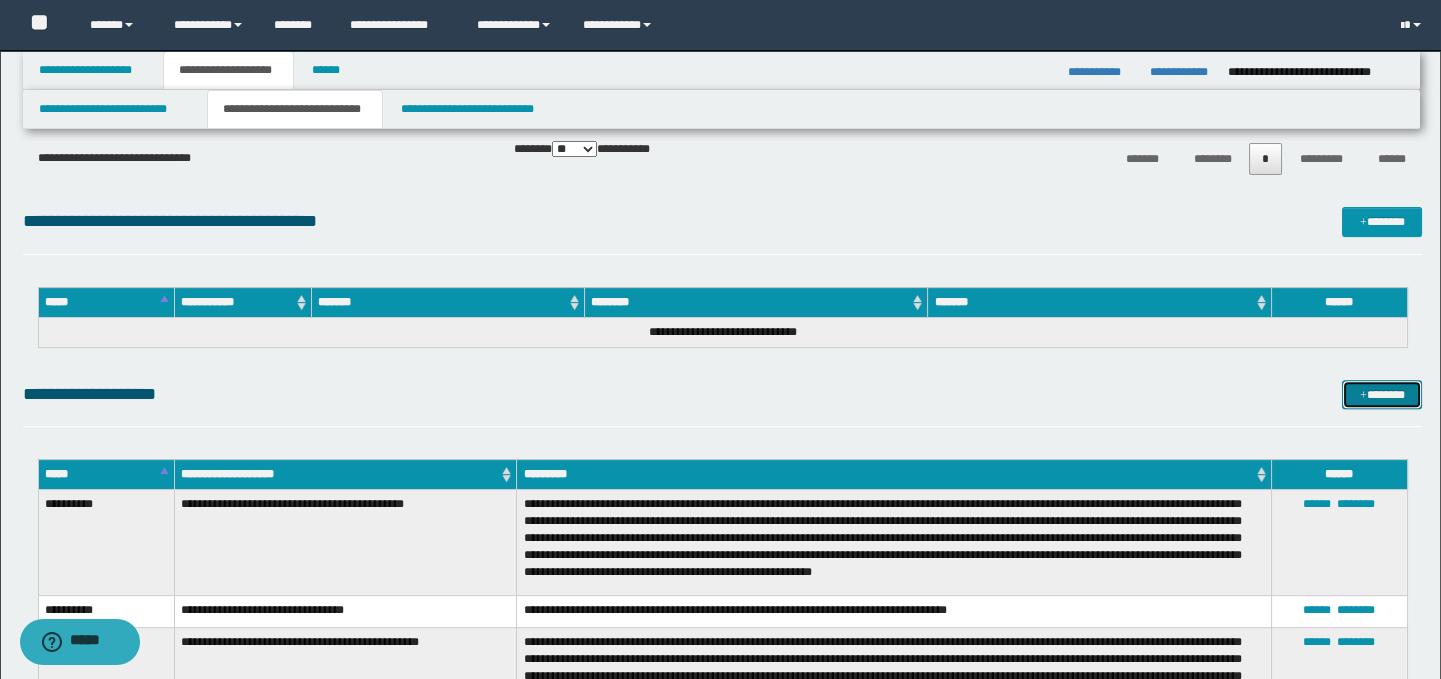 click on "*******" at bounding box center (1382, 395) 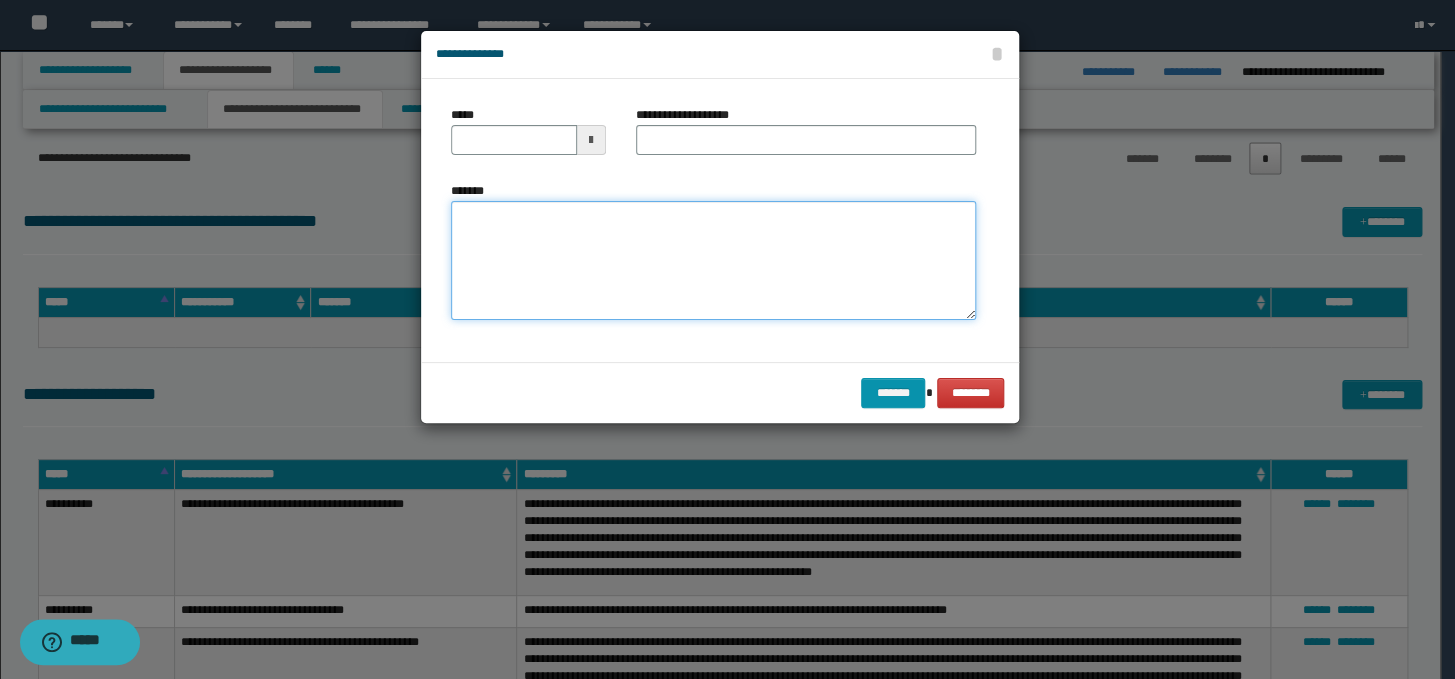 paste on "**********" 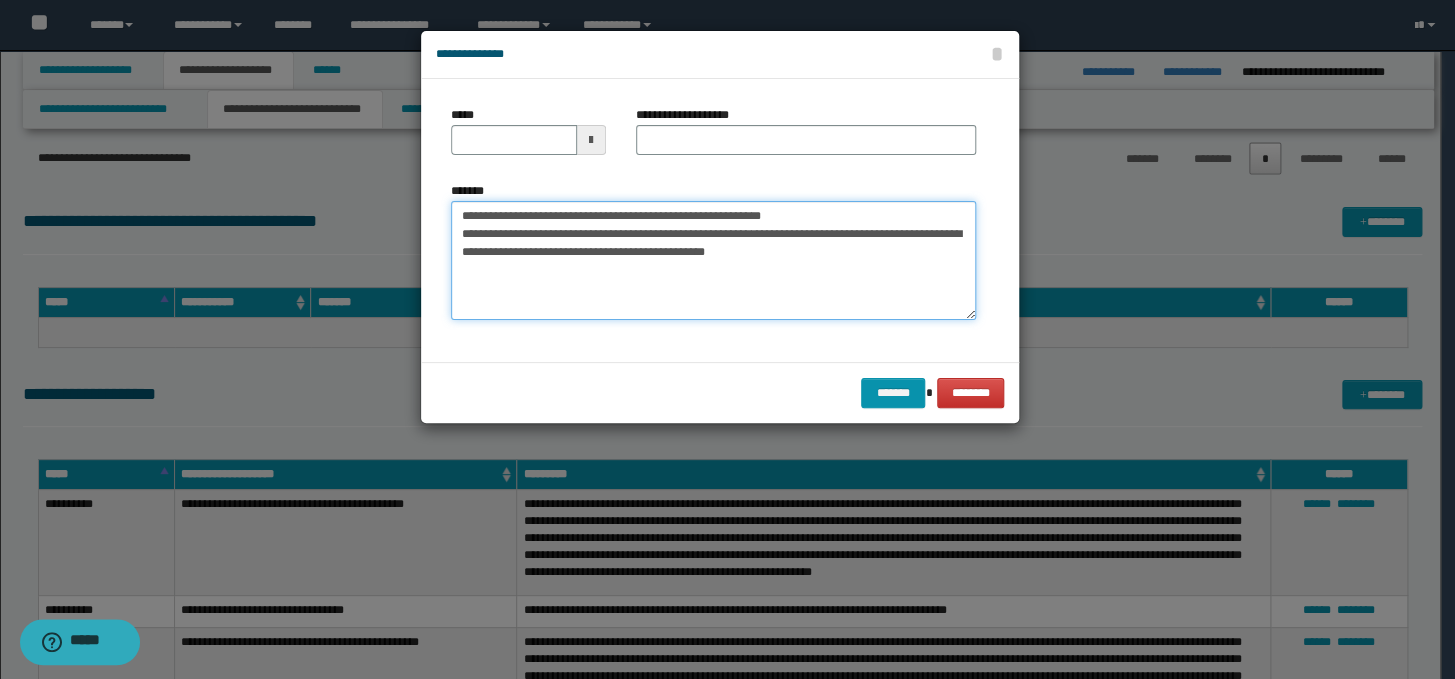 click on "**********" at bounding box center (713, 261) 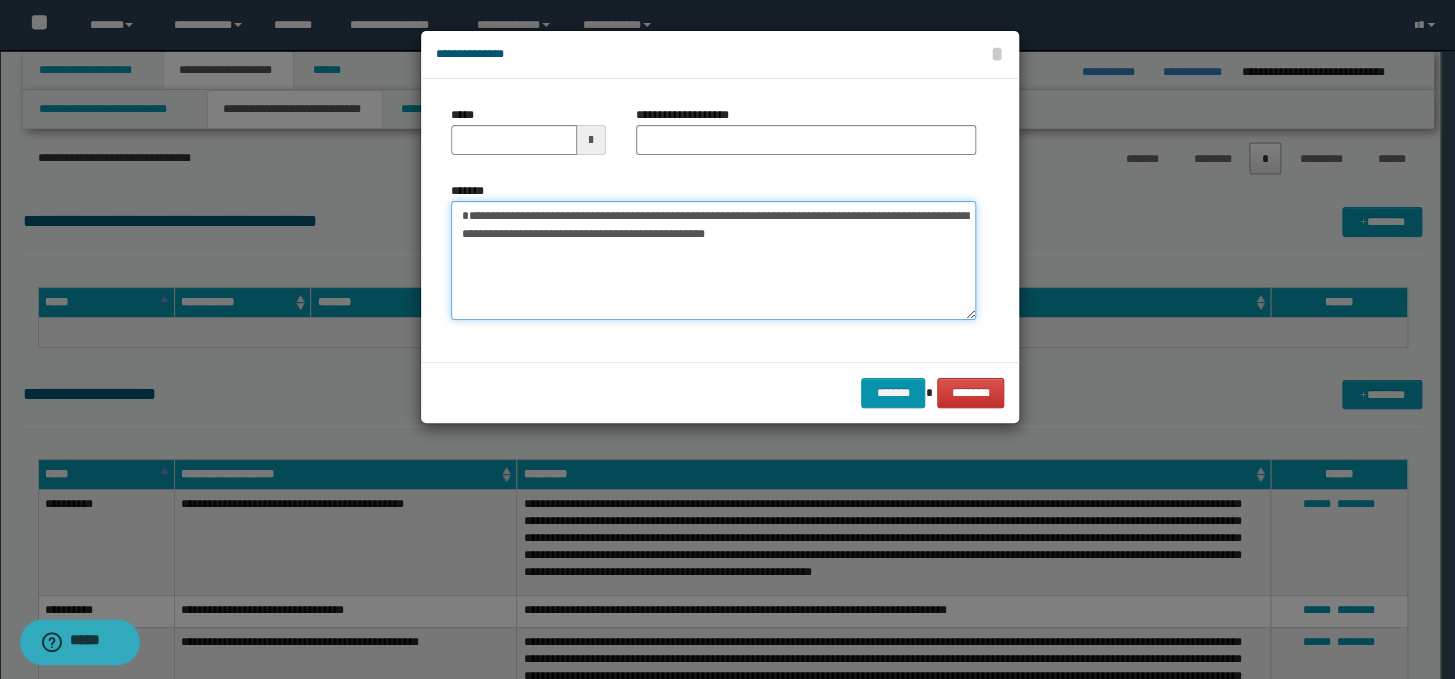 type on "**********" 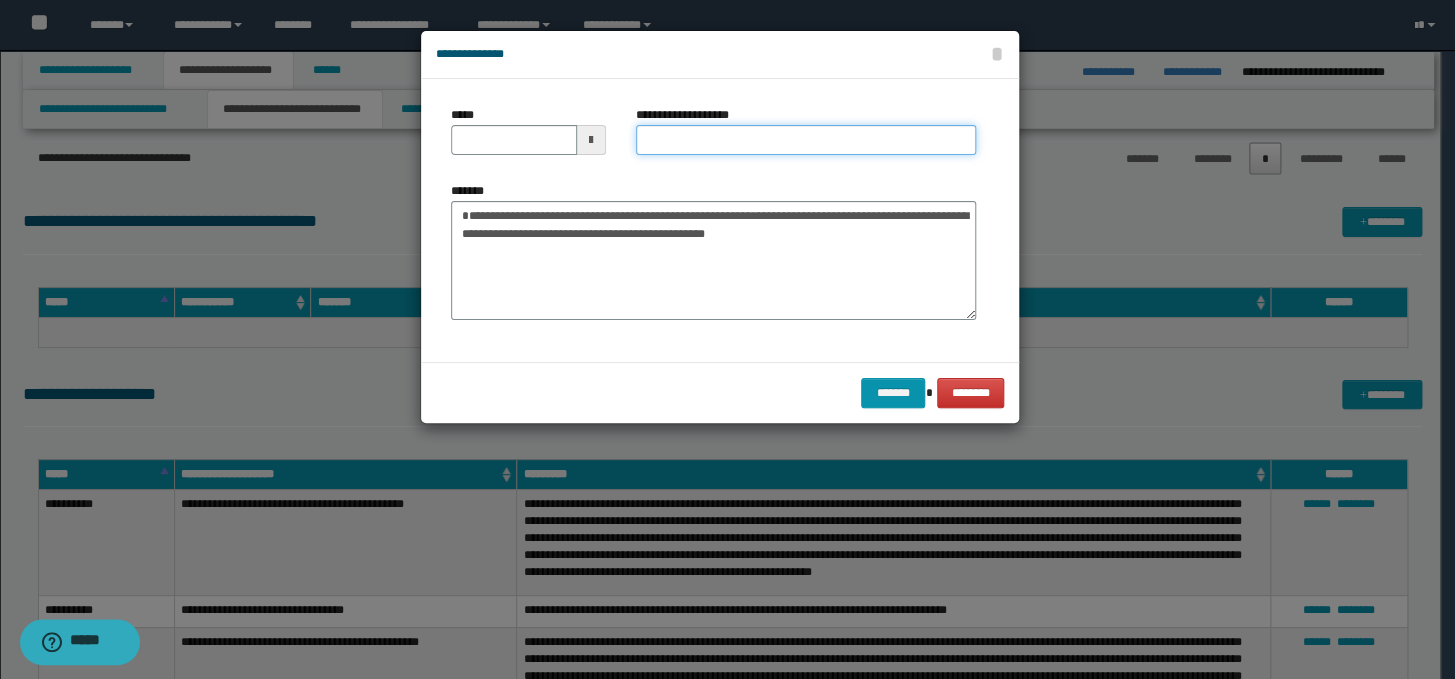 click on "**********" at bounding box center (806, 140) 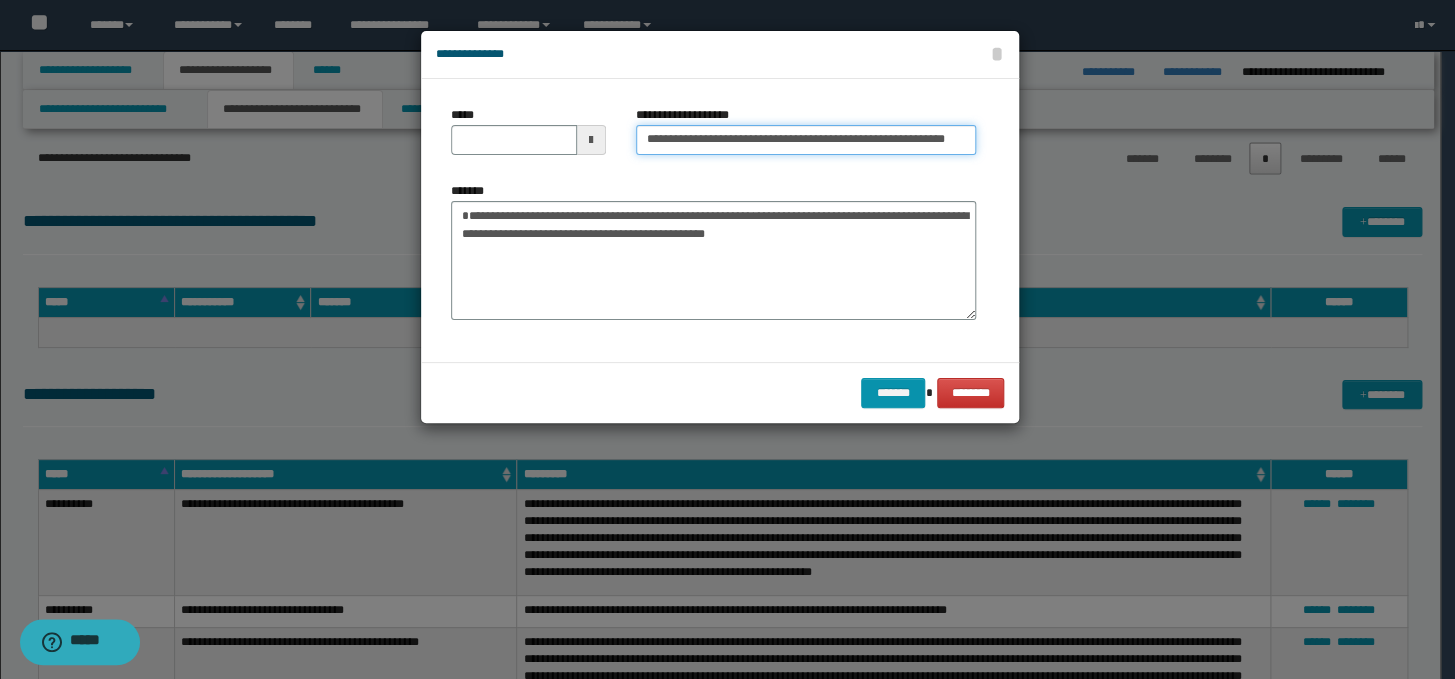 scroll, scrollTop: 0, scrollLeft: 61, axis: horizontal 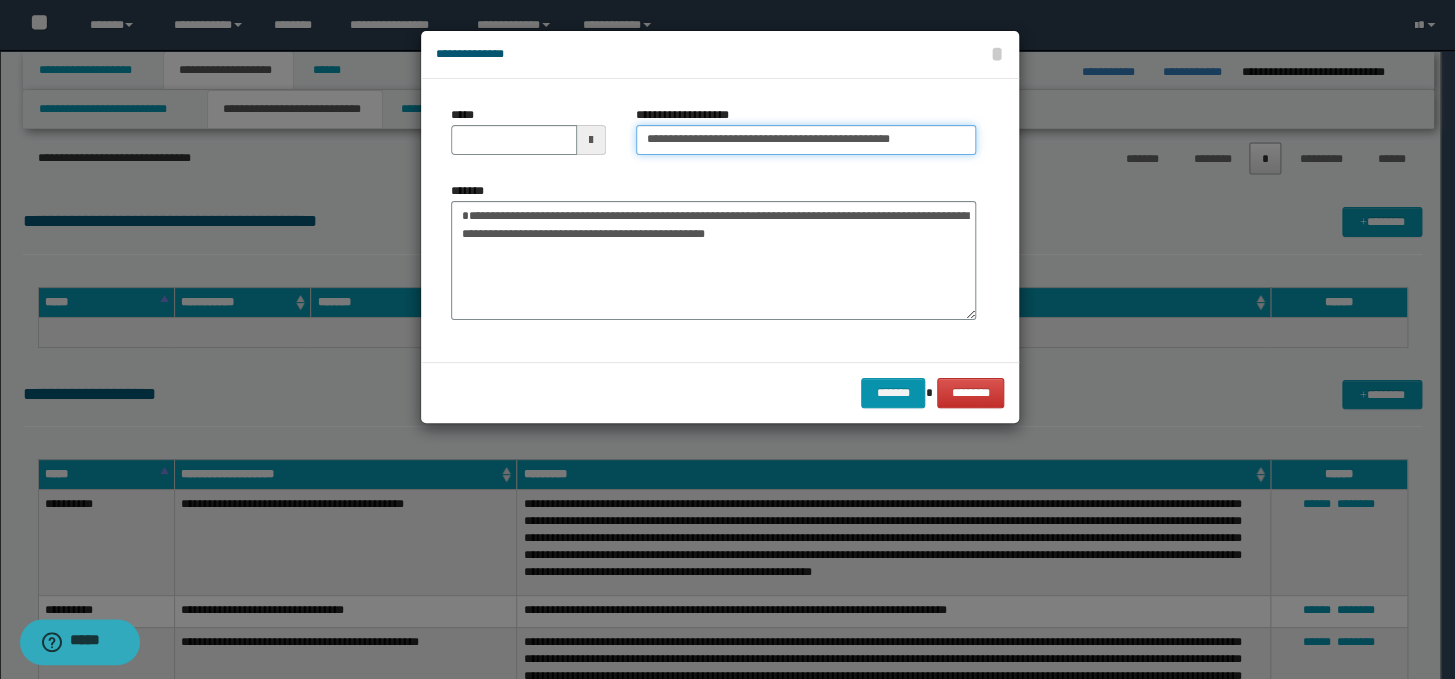 type 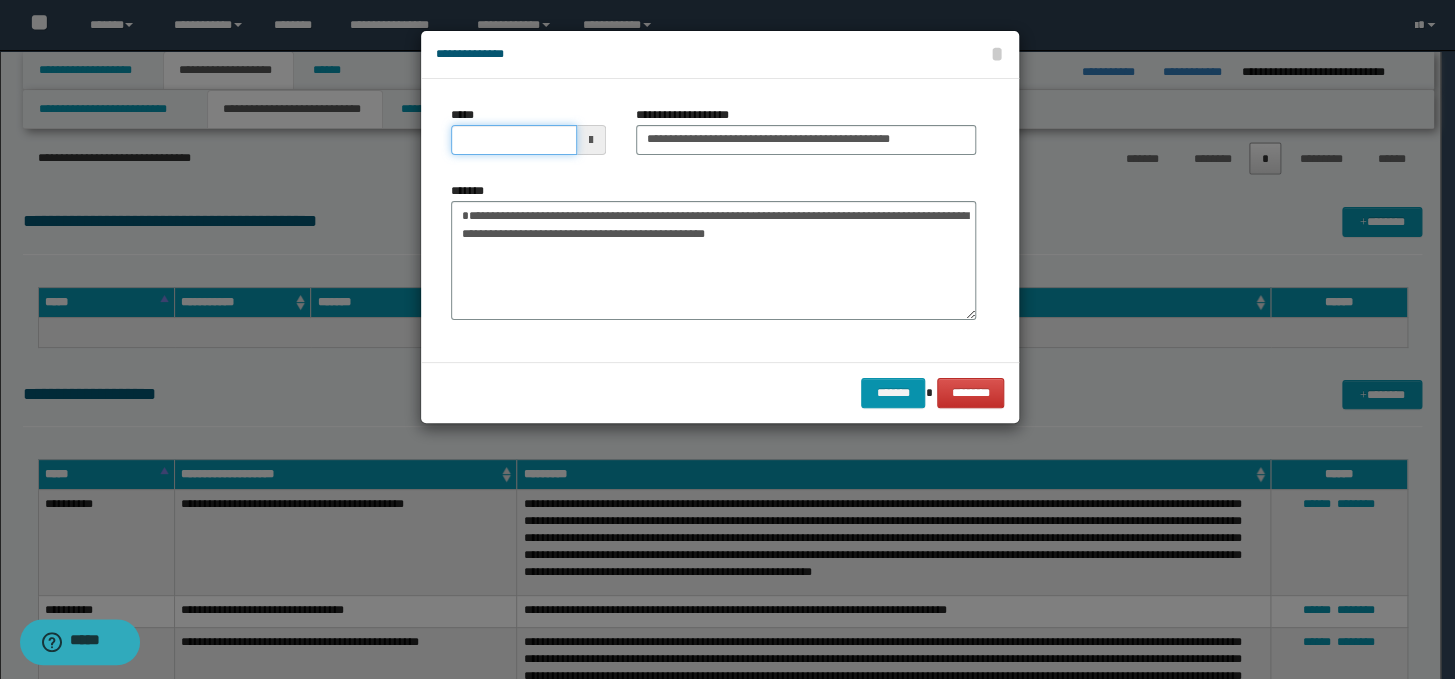 click on "*****" at bounding box center [514, 140] 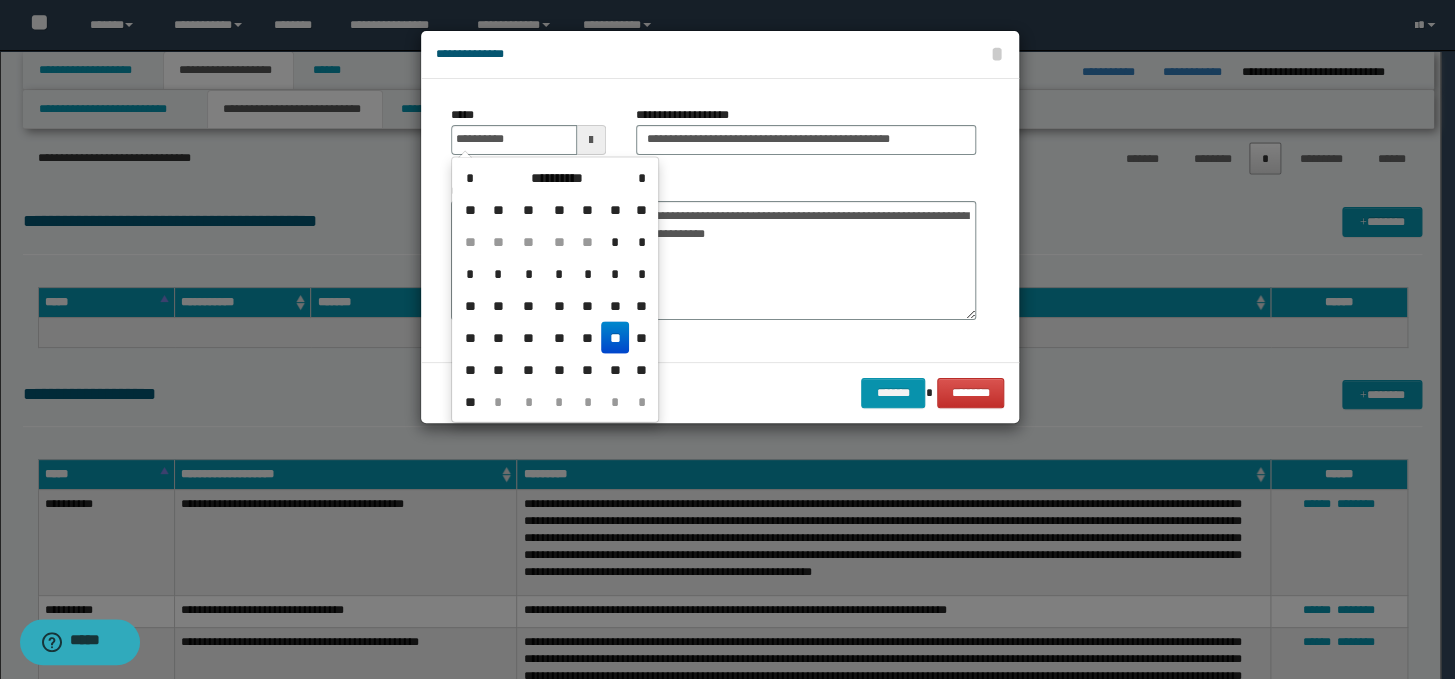 click on "**" at bounding box center (615, 338) 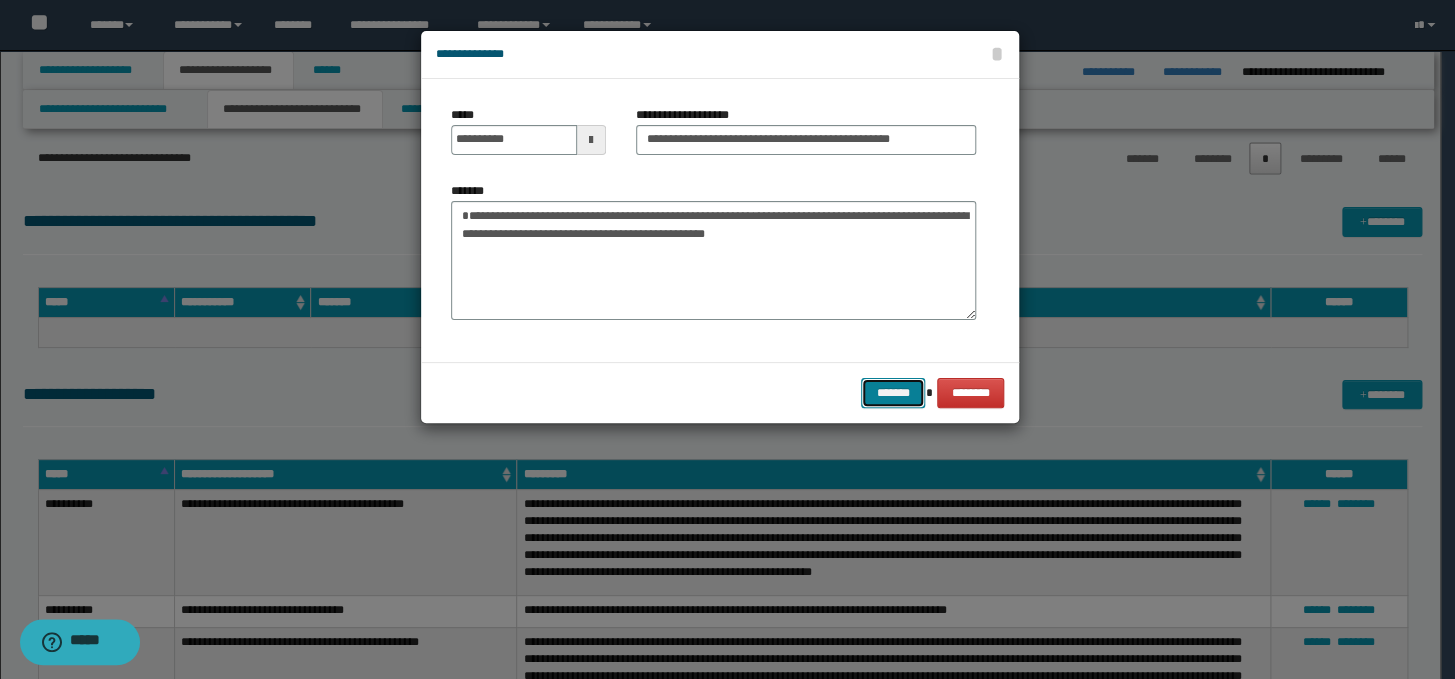 click on "*******" at bounding box center (893, 393) 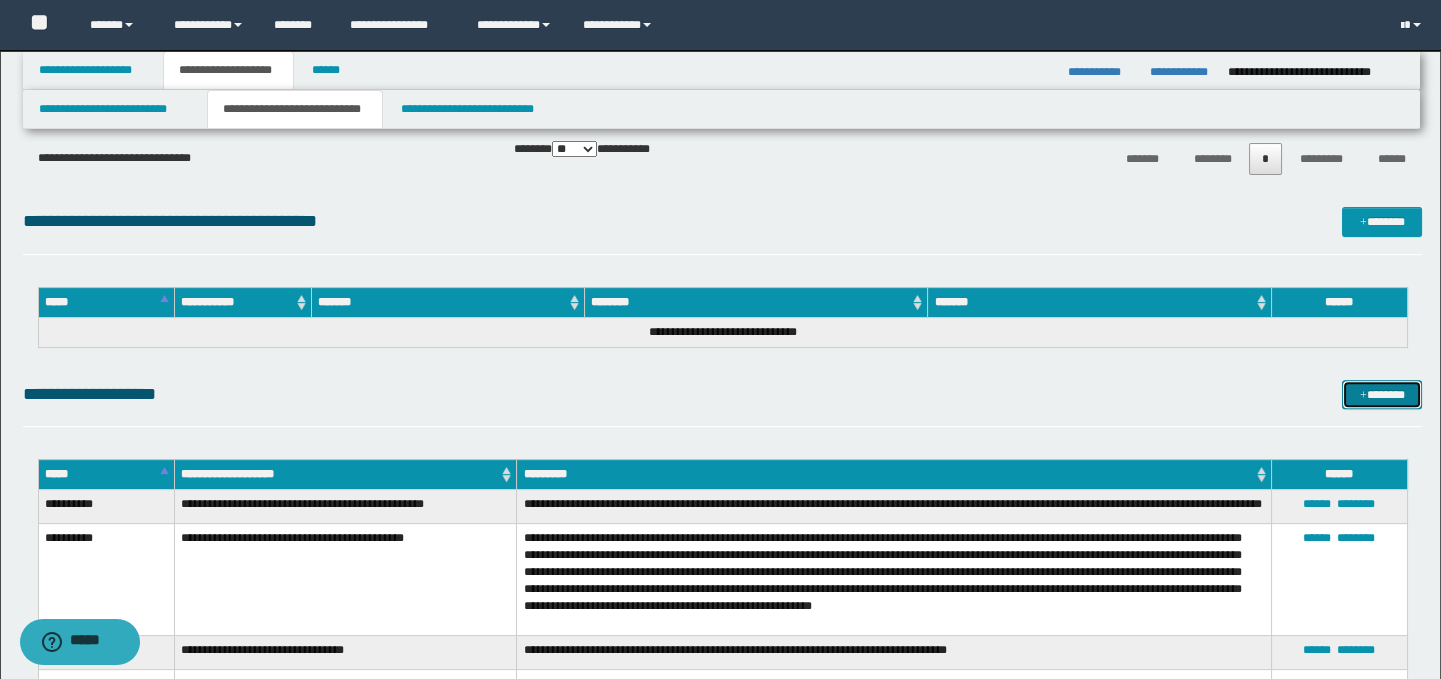 click at bounding box center [1363, 396] 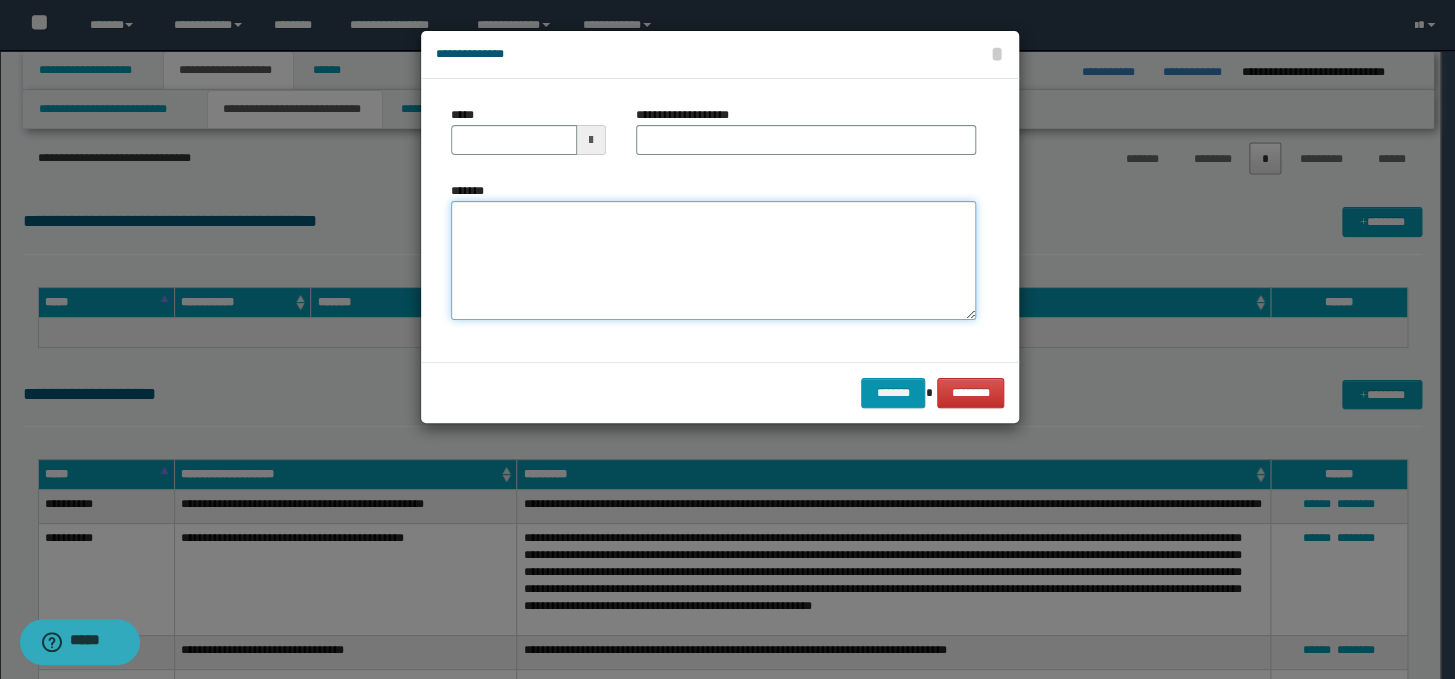 click on "*******" at bounding box center [713, 261] 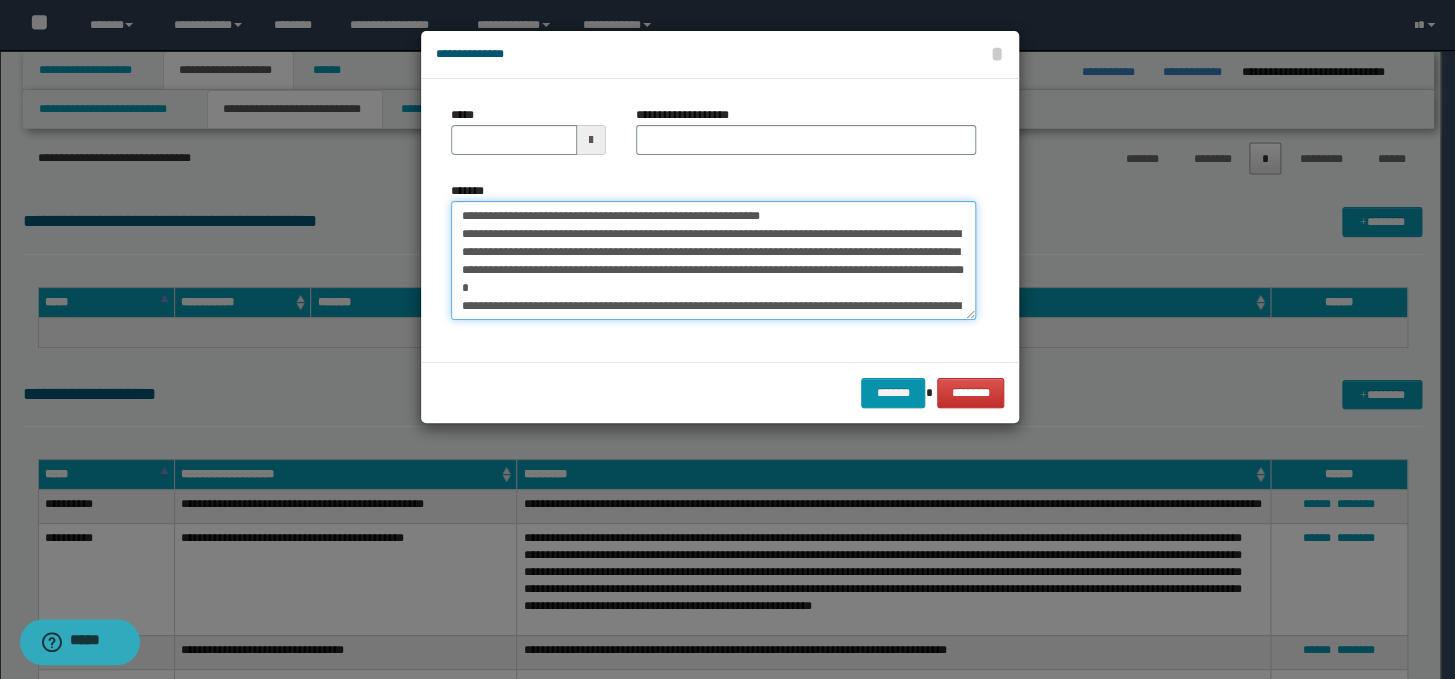 scroll, scrollTop: 66, scrollLeft: 0, axis: vertical 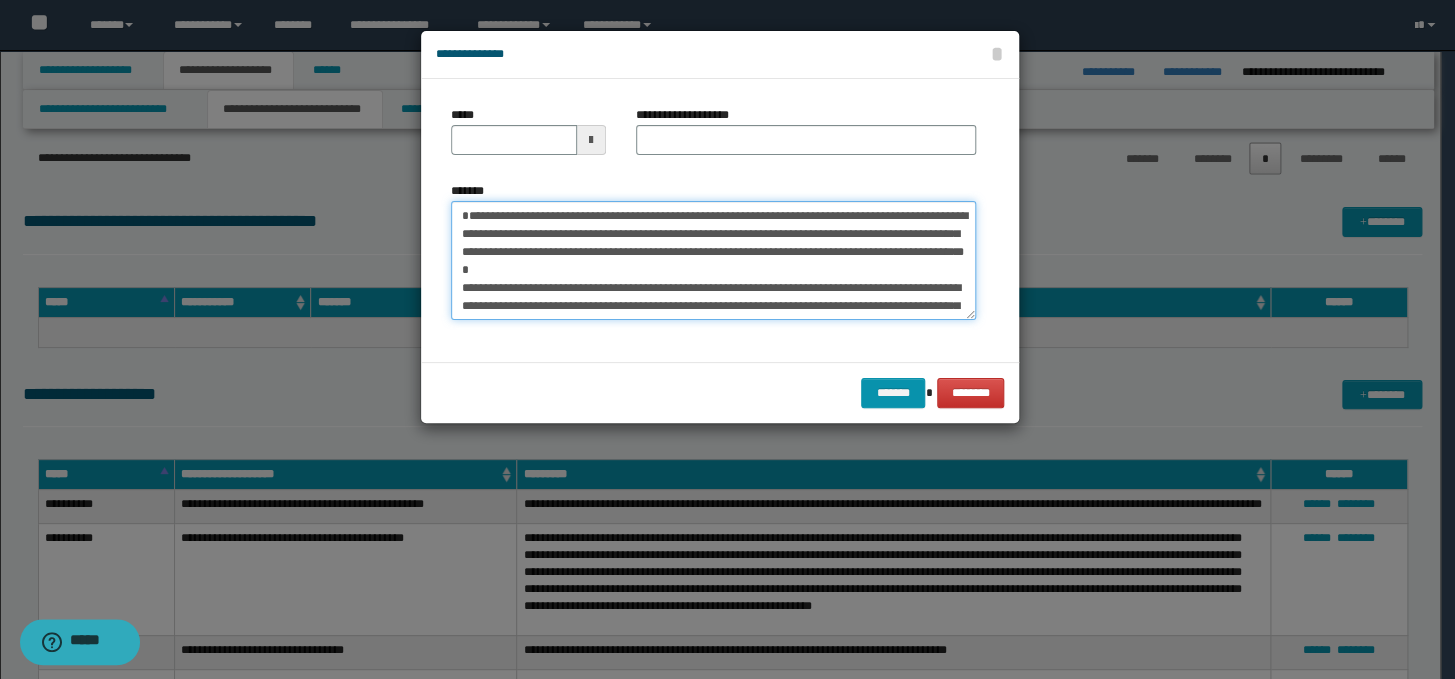 type on "**********" 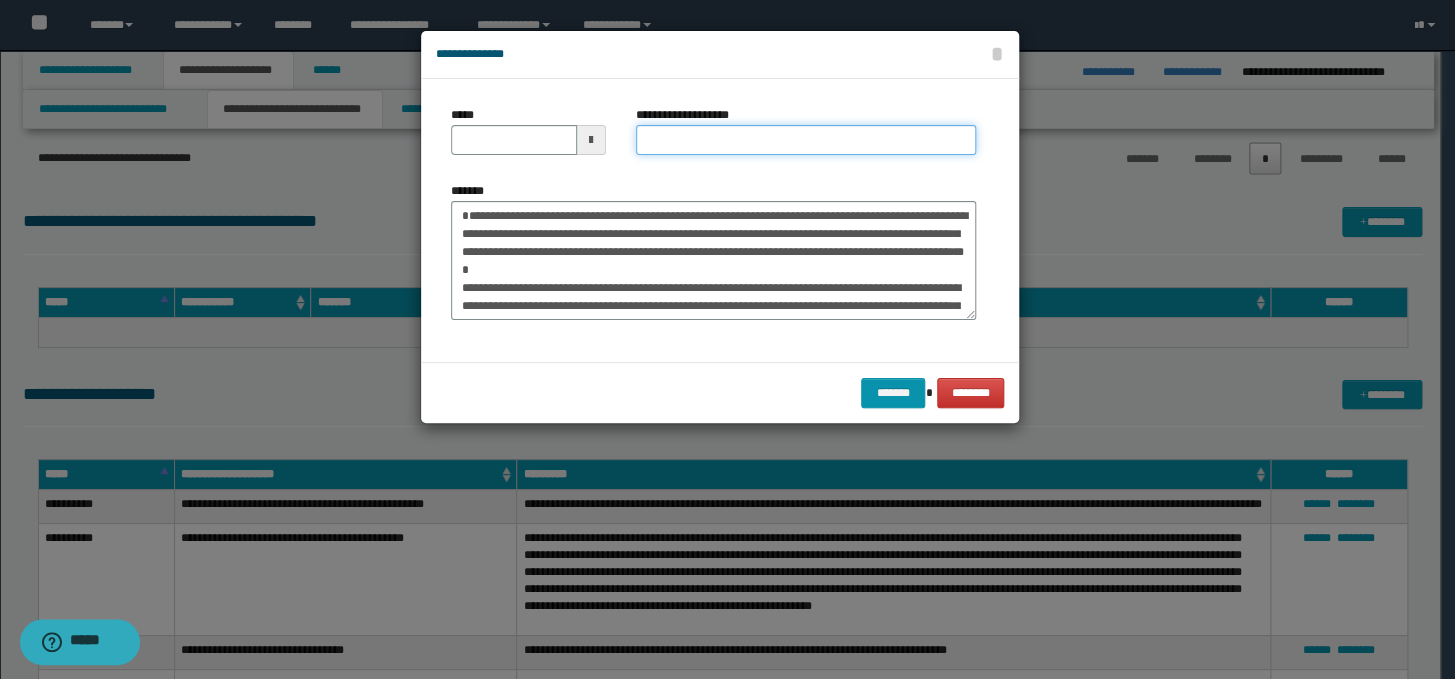 click on "**********" at bounding box center [806, 140] 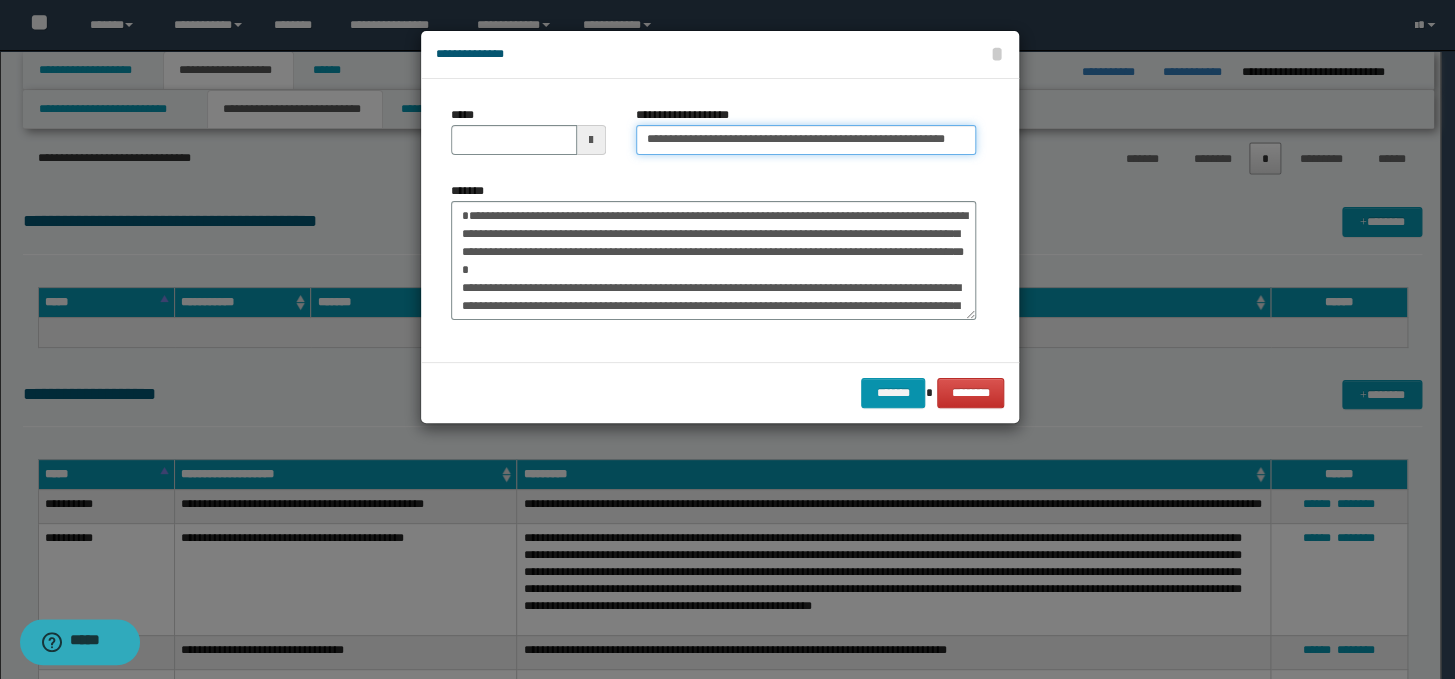 scroll, scrollTop: 0, scrollLeft: 61, axis: horizontal 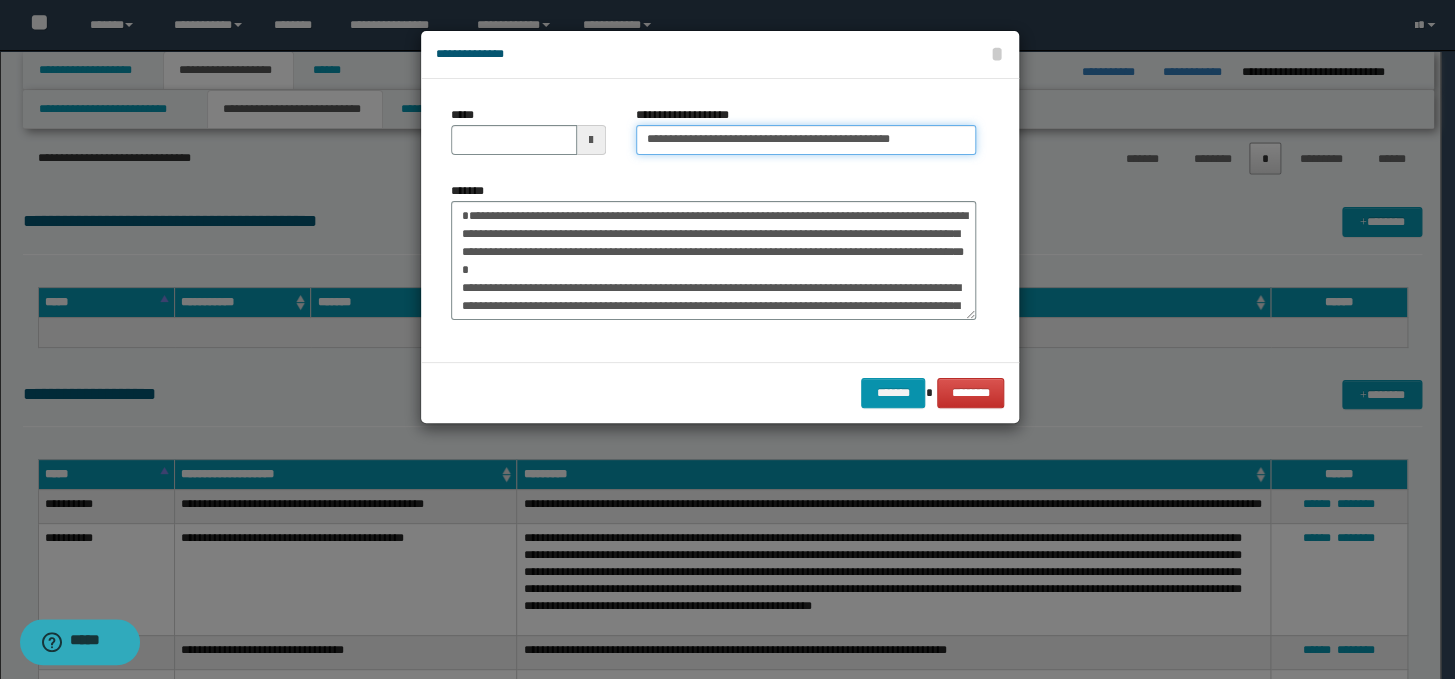type 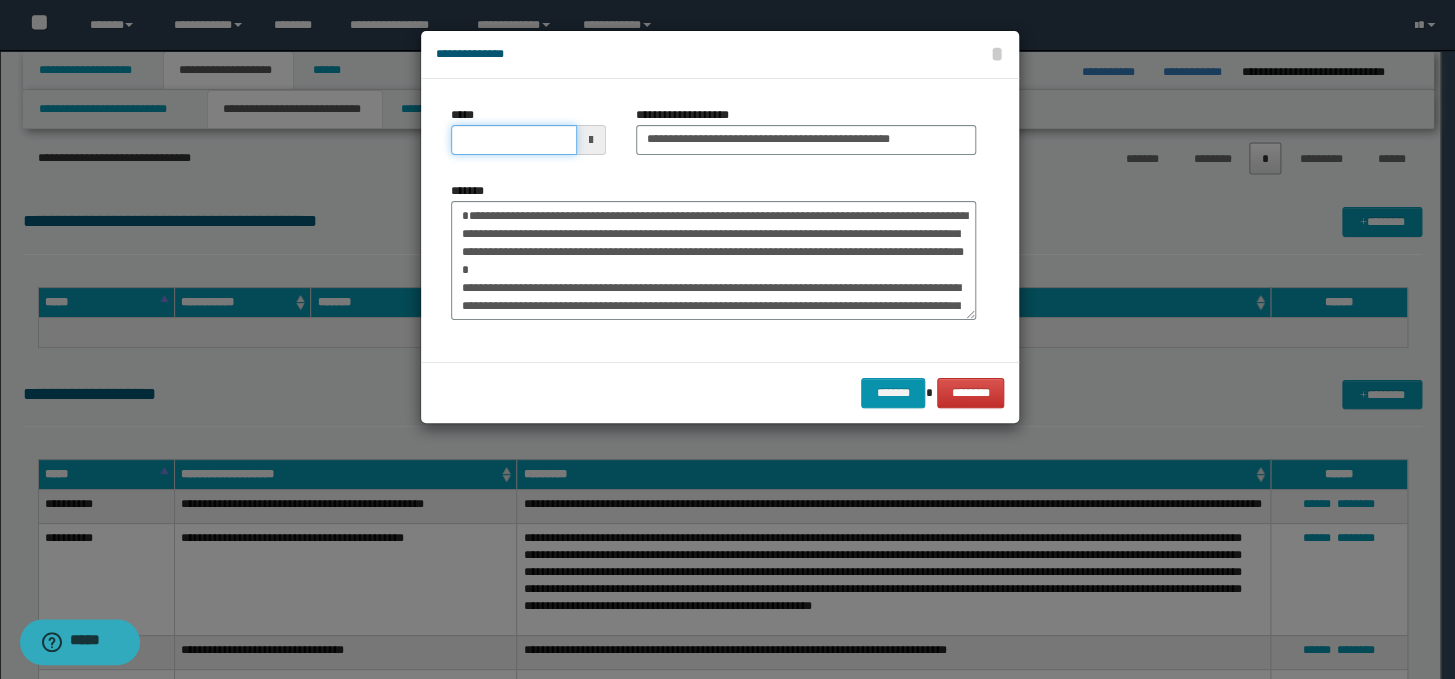 click on "*****" at bounding box center (514, 140) 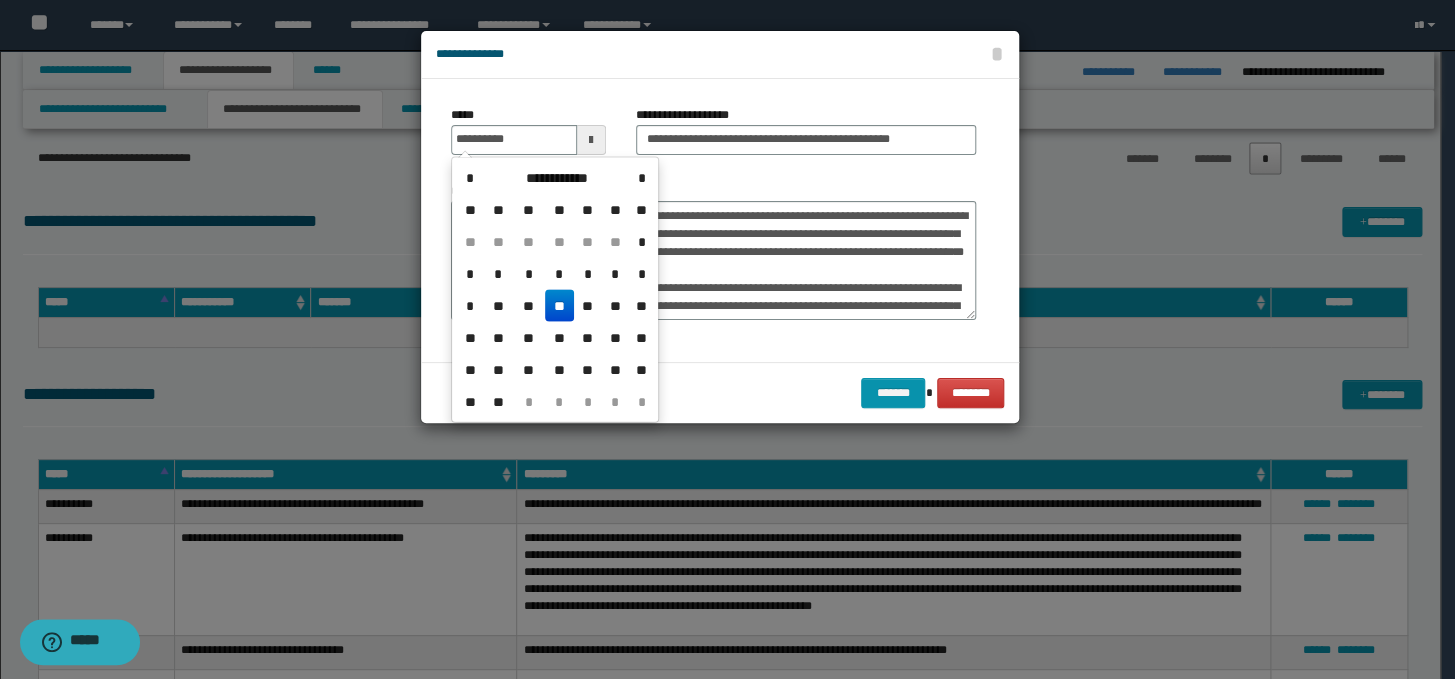 click on "**" at bounding box center (559, 306) 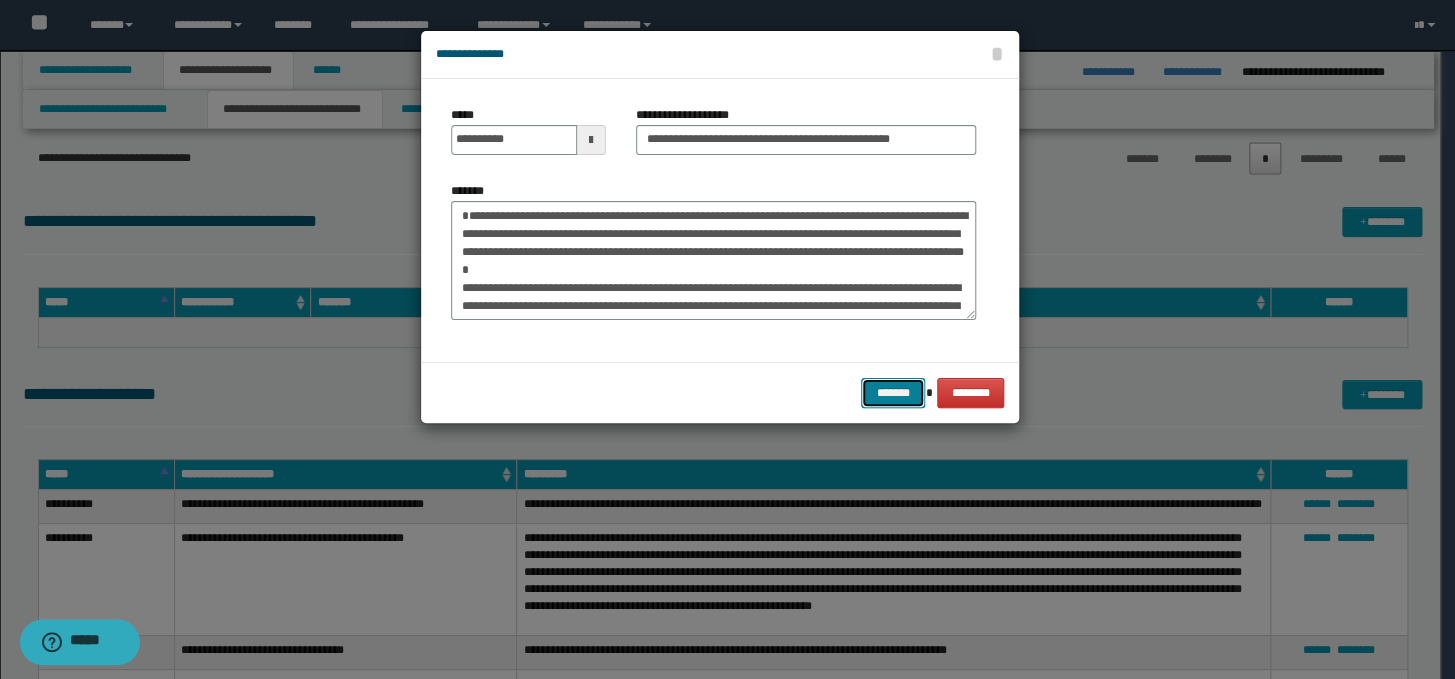 click on "*******" at bounding box center (893, 393) 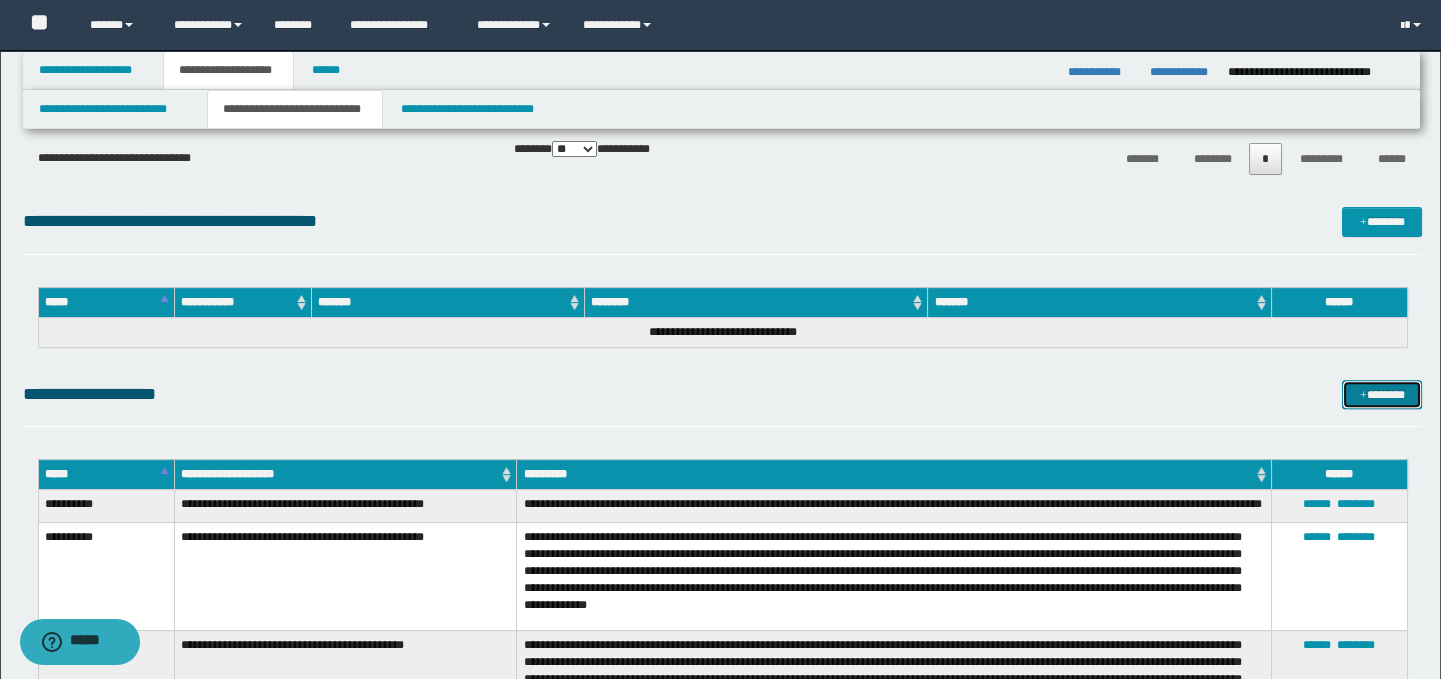 click on "*******" at bounding box center (1382, 395) 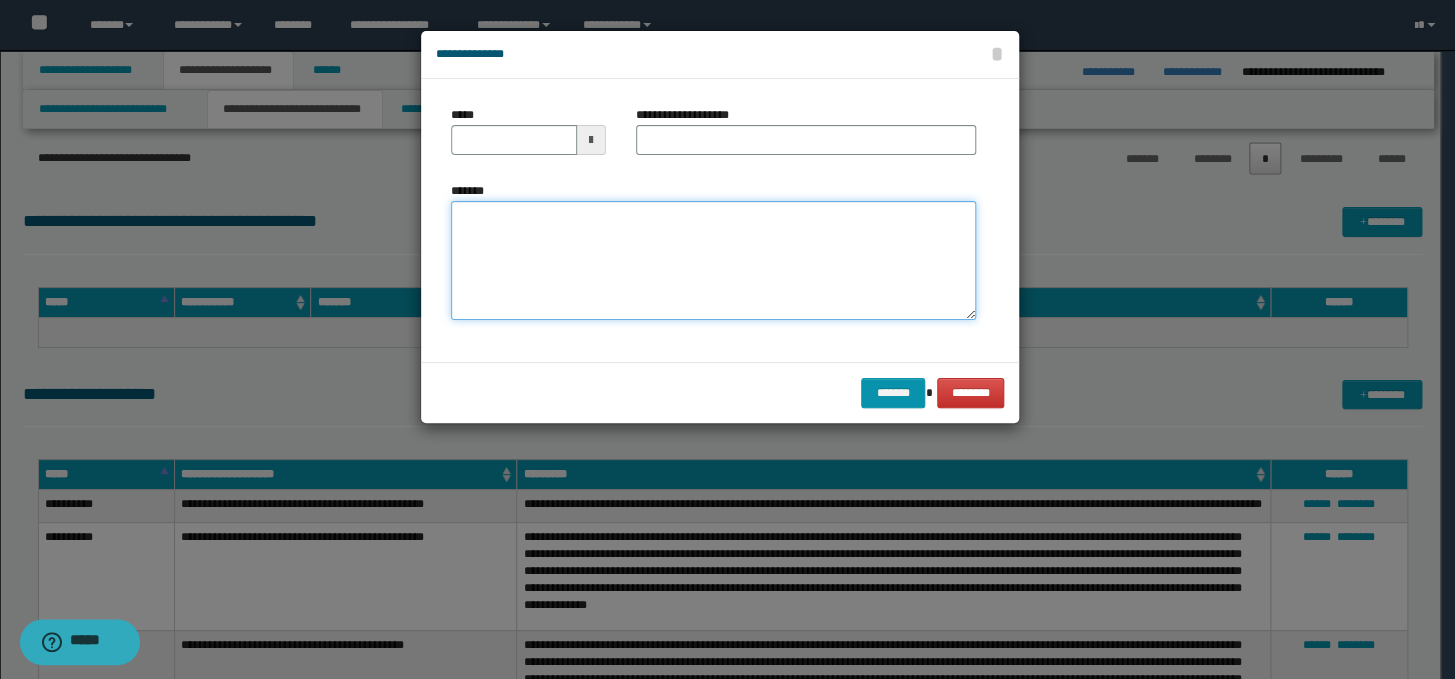 paste on "**********" 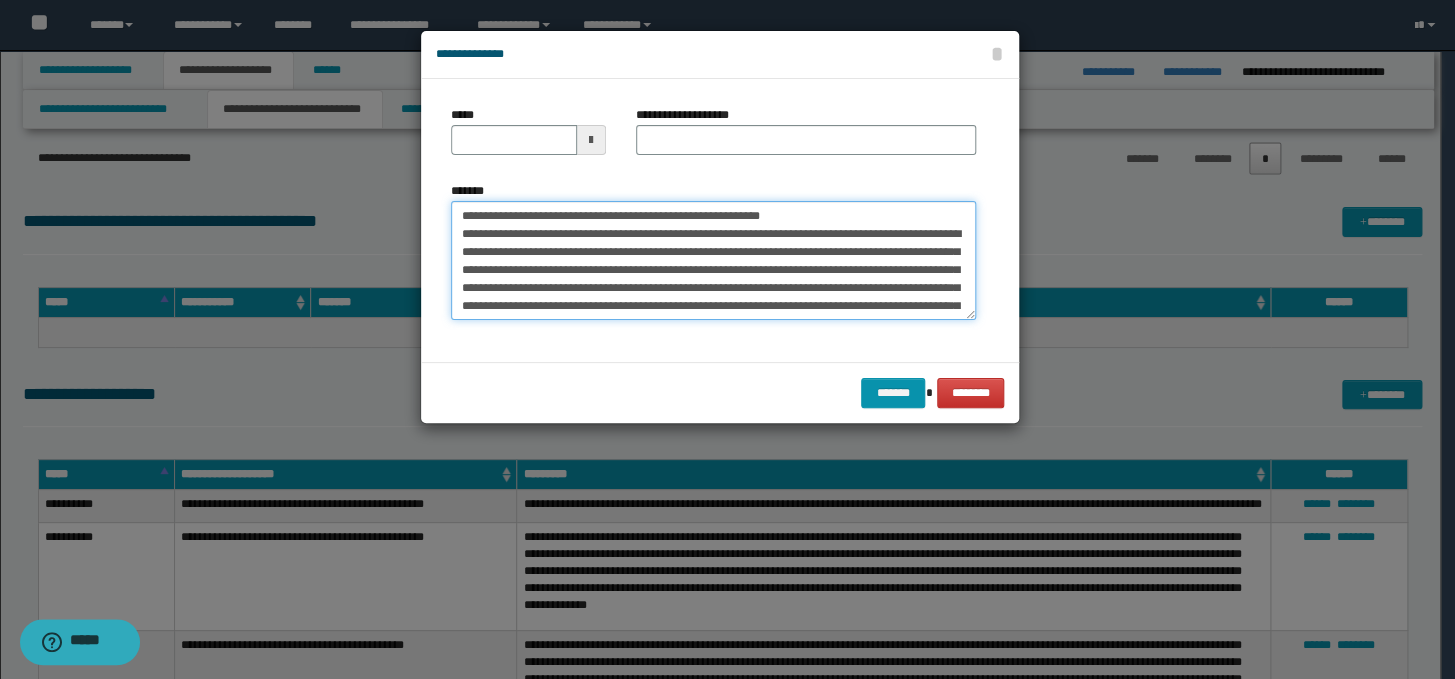 click on "**********" at bounding box center (713, 261) 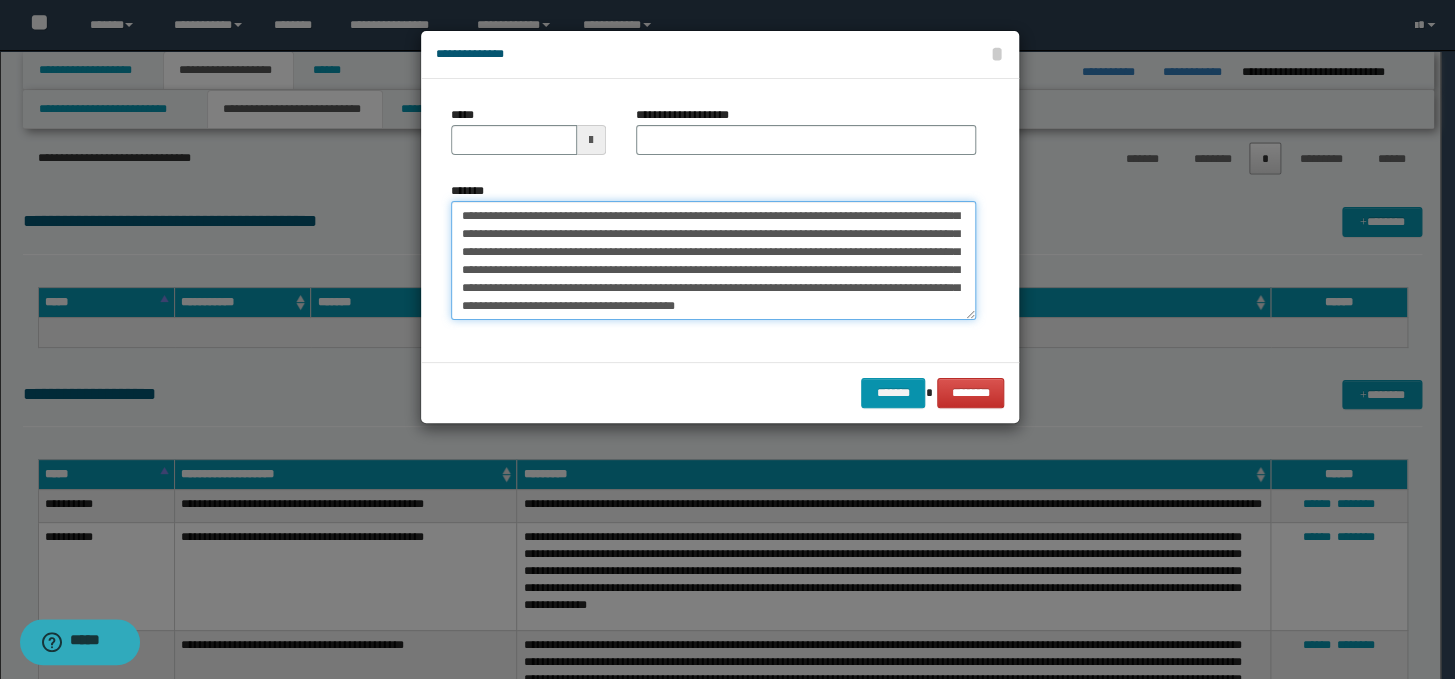 scroll, scrollTop: 0, scrollLeft: 0, axis: both 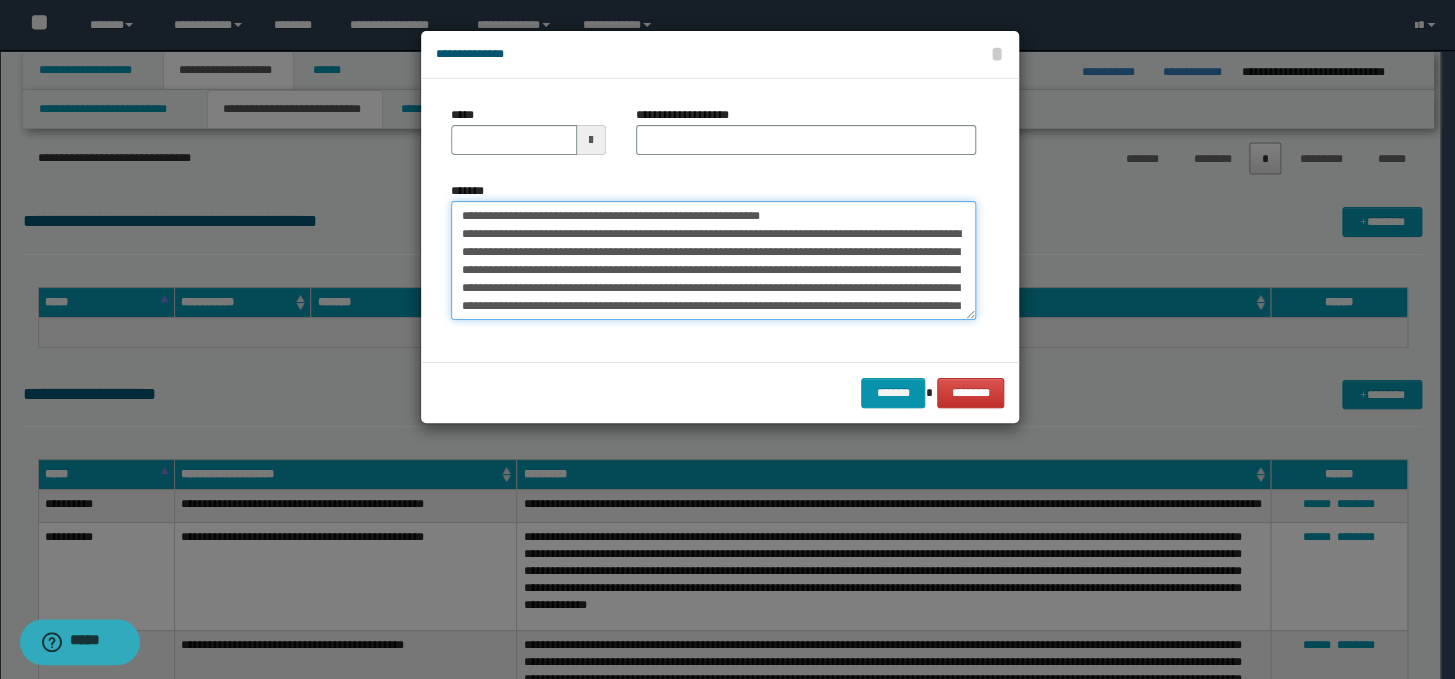drag, startPoint x: 853, startPoint y: 212, endPoint x: 437, endPoint y: 219, distance: 416.0589 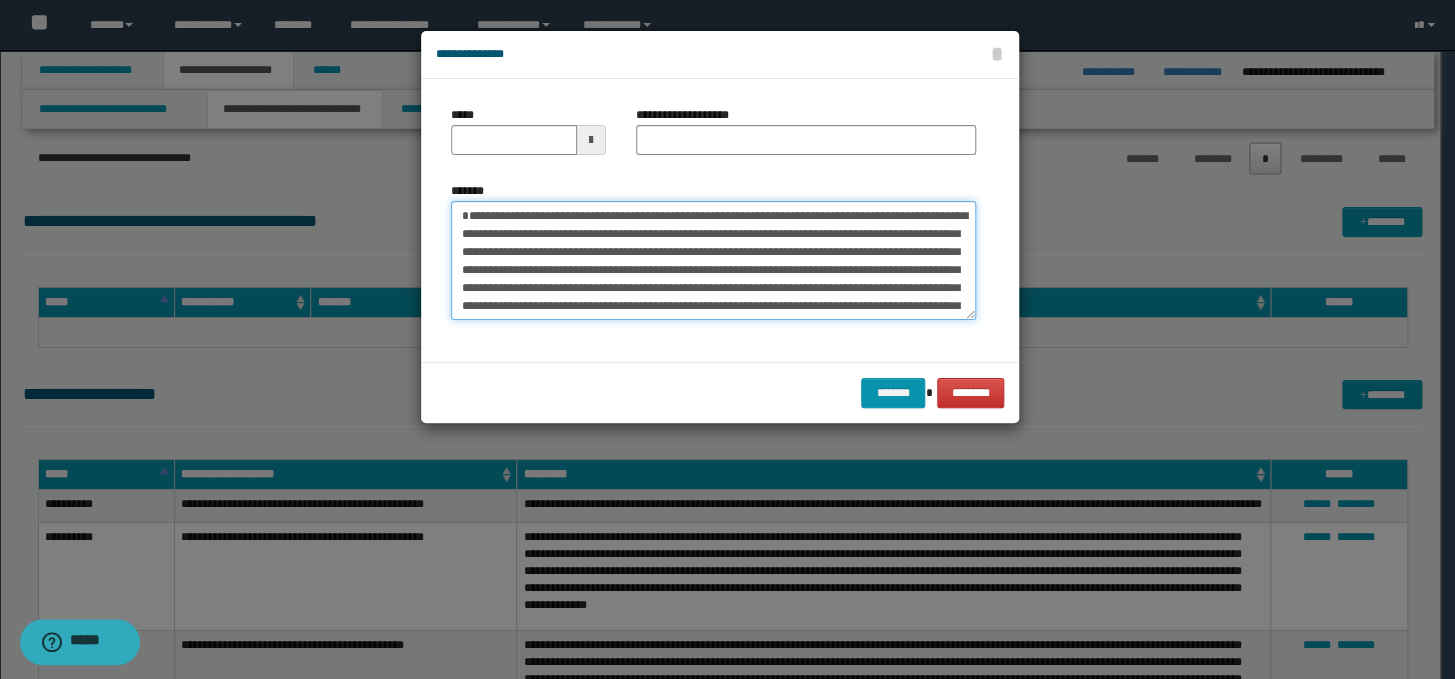 type on "**********" 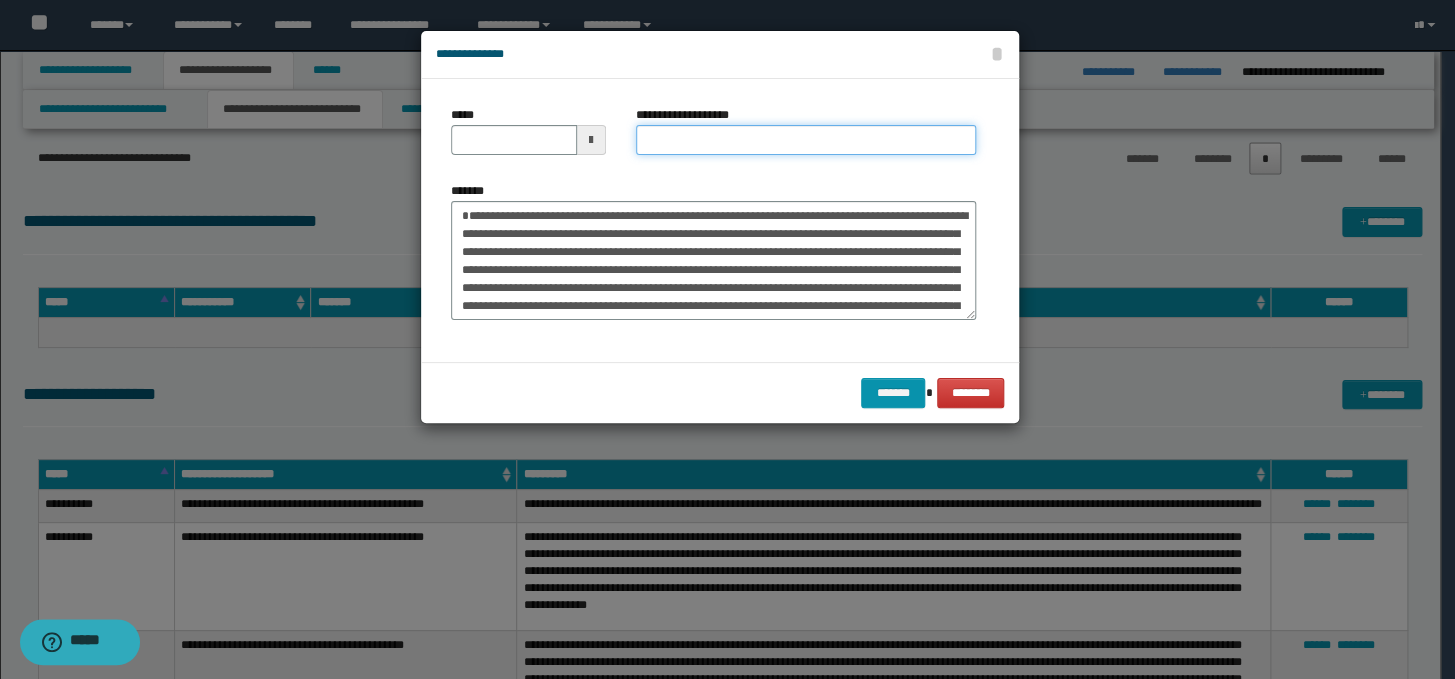 click on "**********" at bounding box center (806, 140) 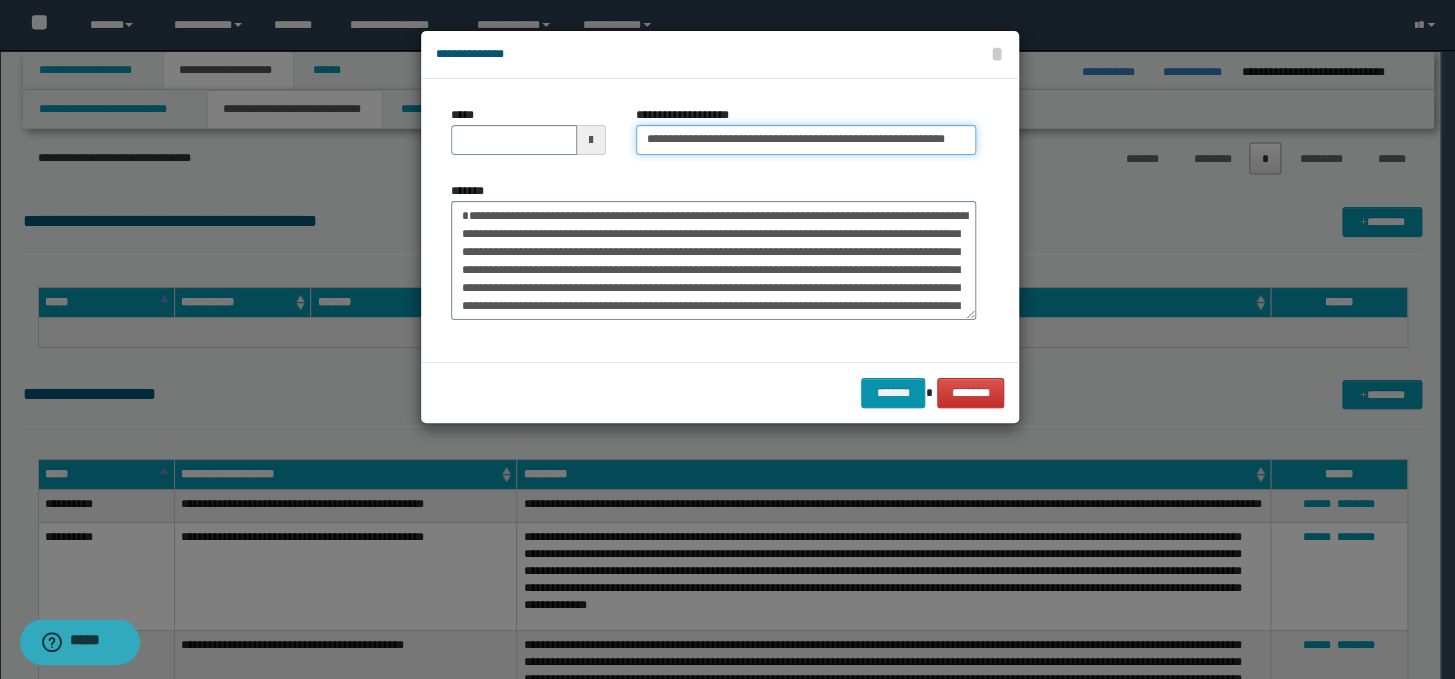 scroll, scrollTop: 0, scrollLeft: 0, axis: both 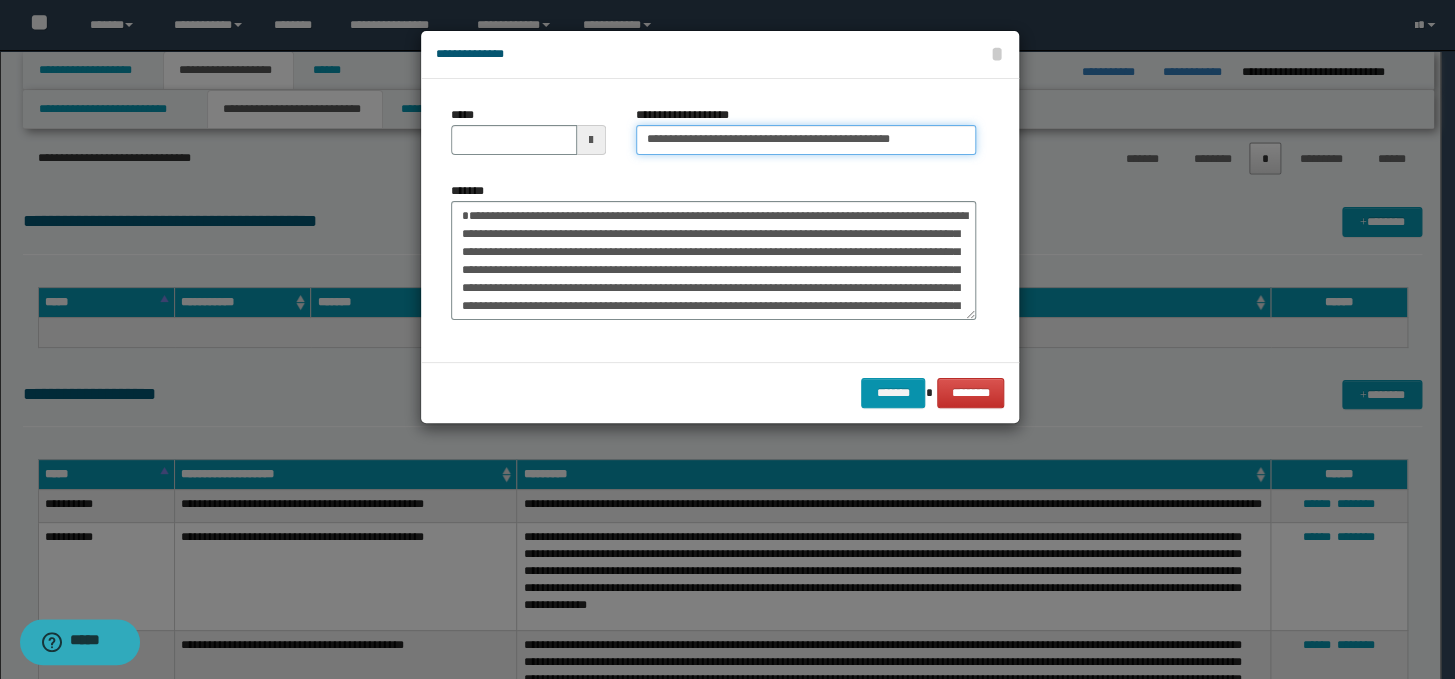 type 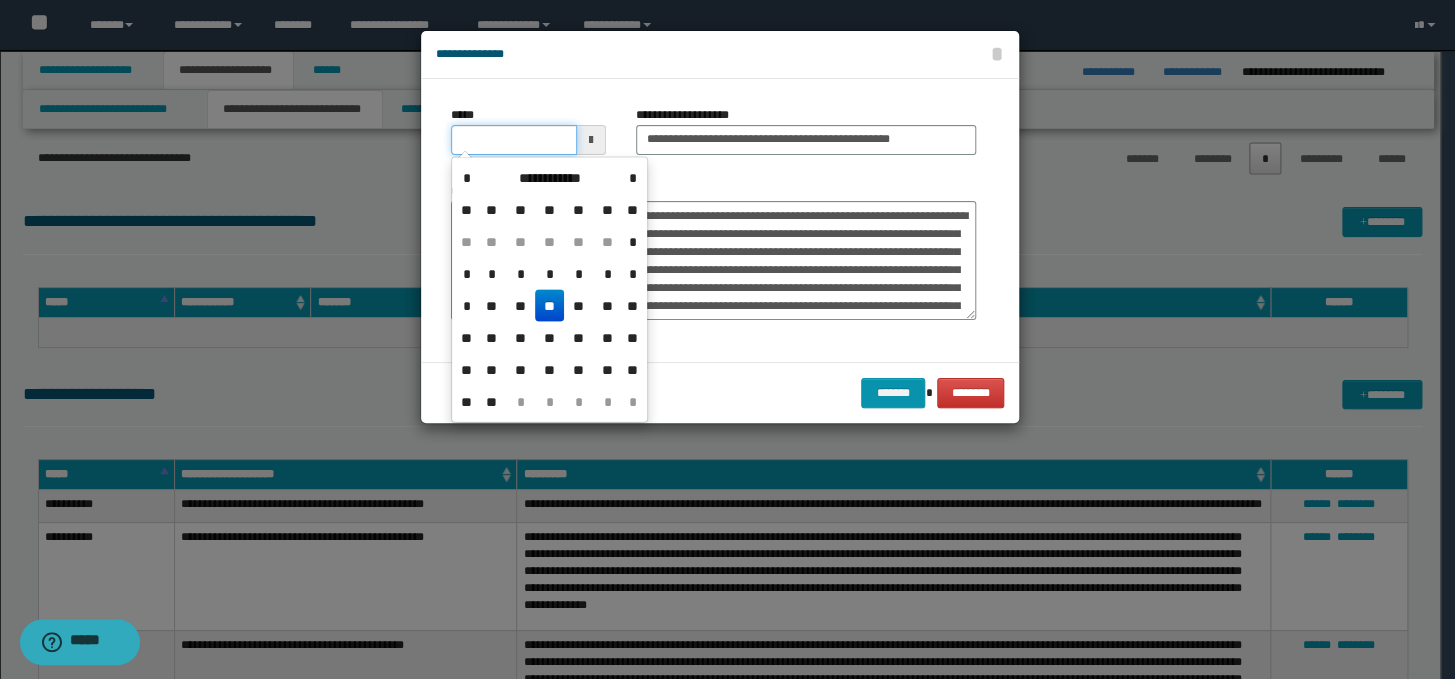 click on "*****" at bounding box center (514, 140) 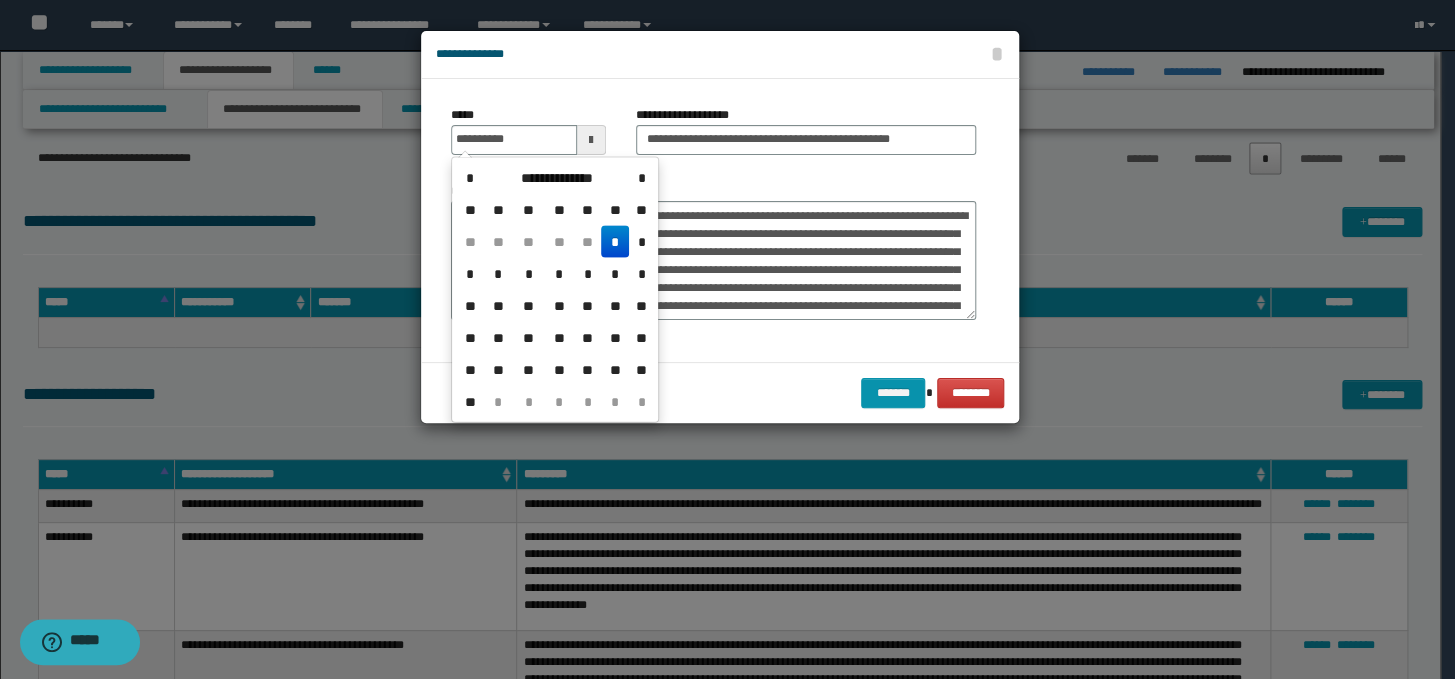 click on "*" at bounding box center [615, 242] 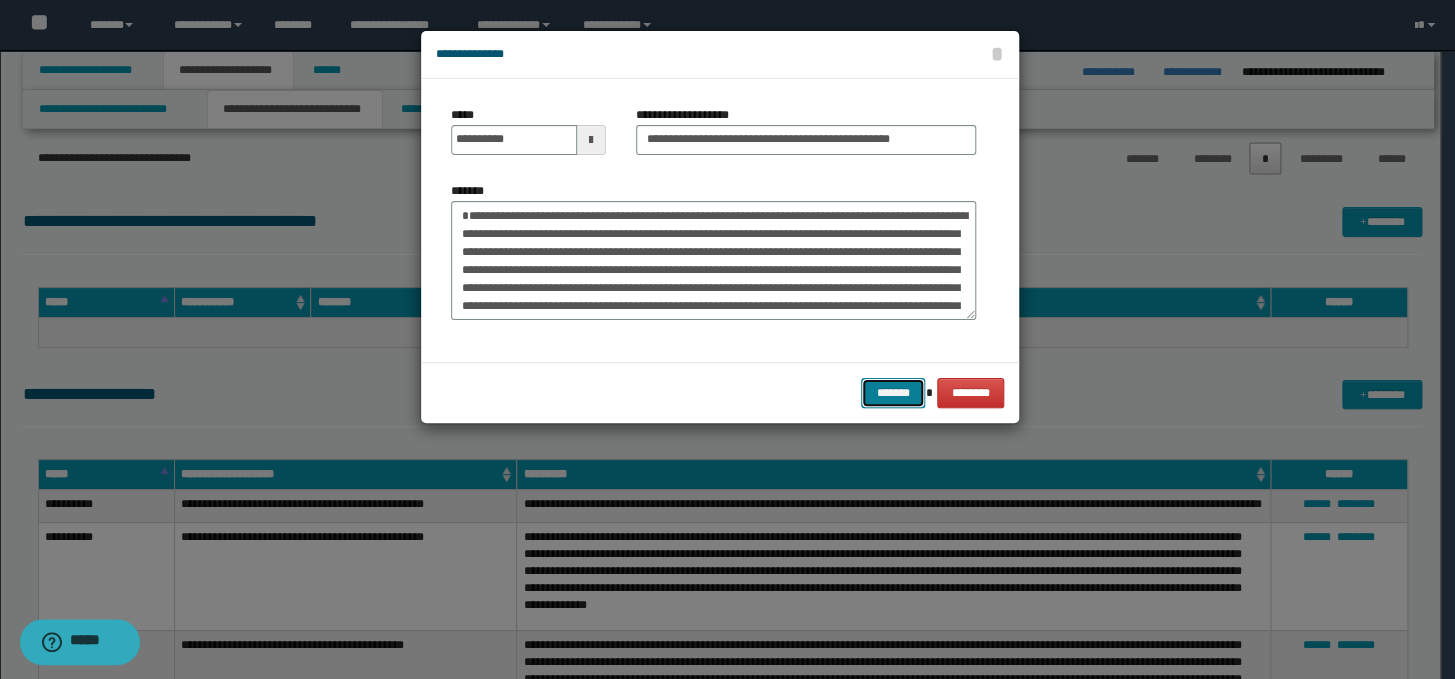 click on "*******" at bounding box center [893, 393] 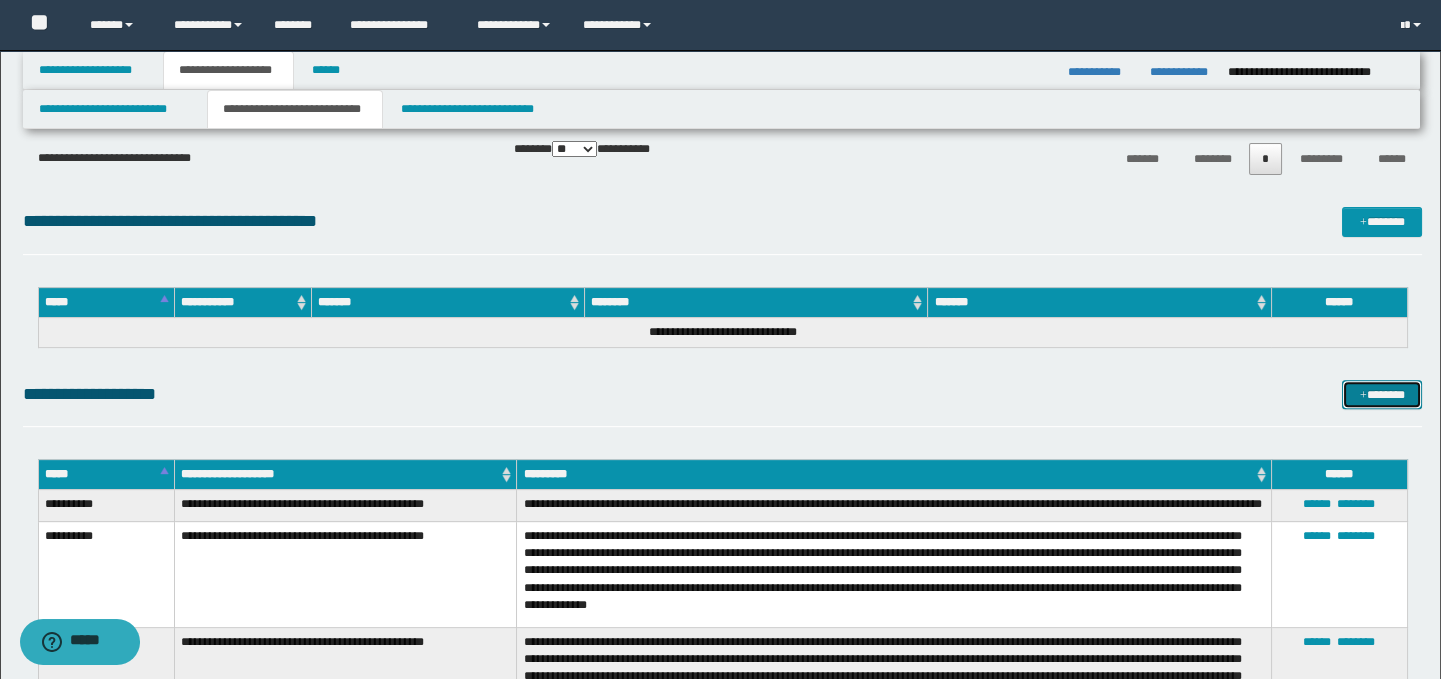 click on "*******" at bounding box center [1382, 395] 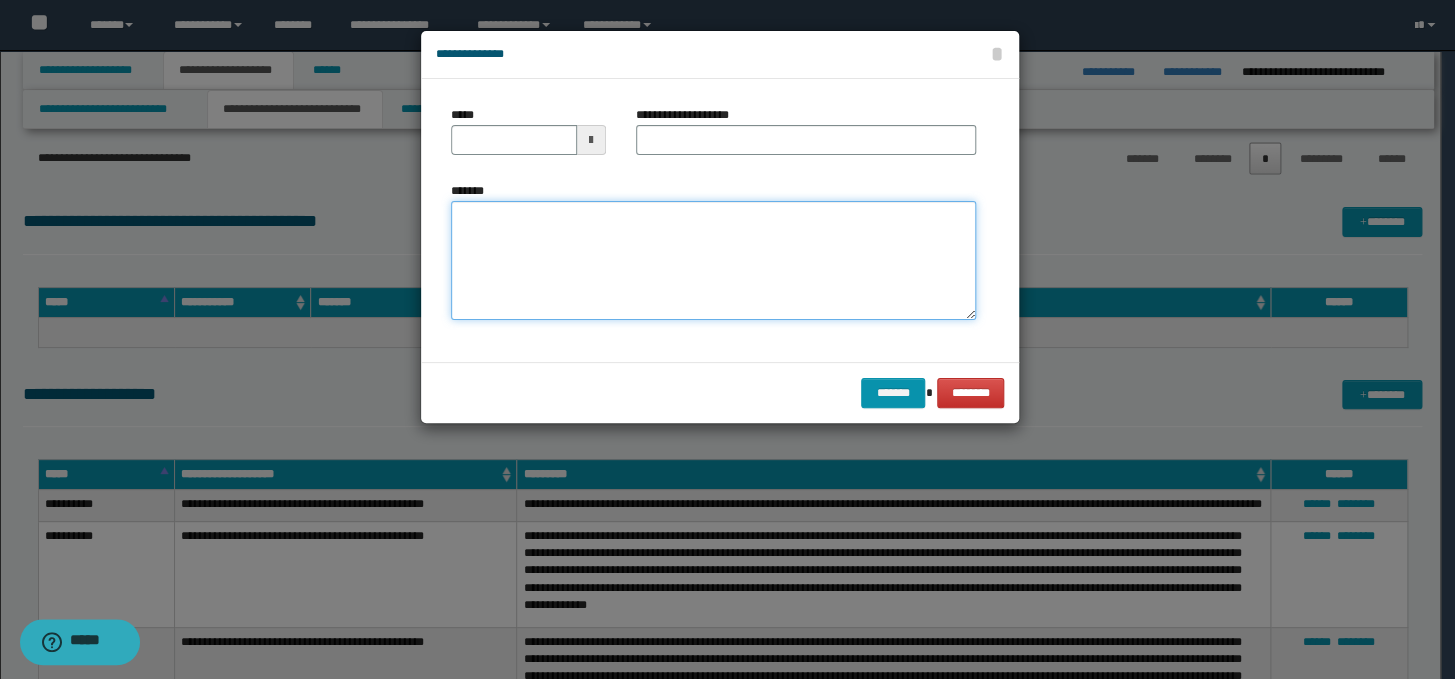 click on "*******" at bounding box center (713, 261) 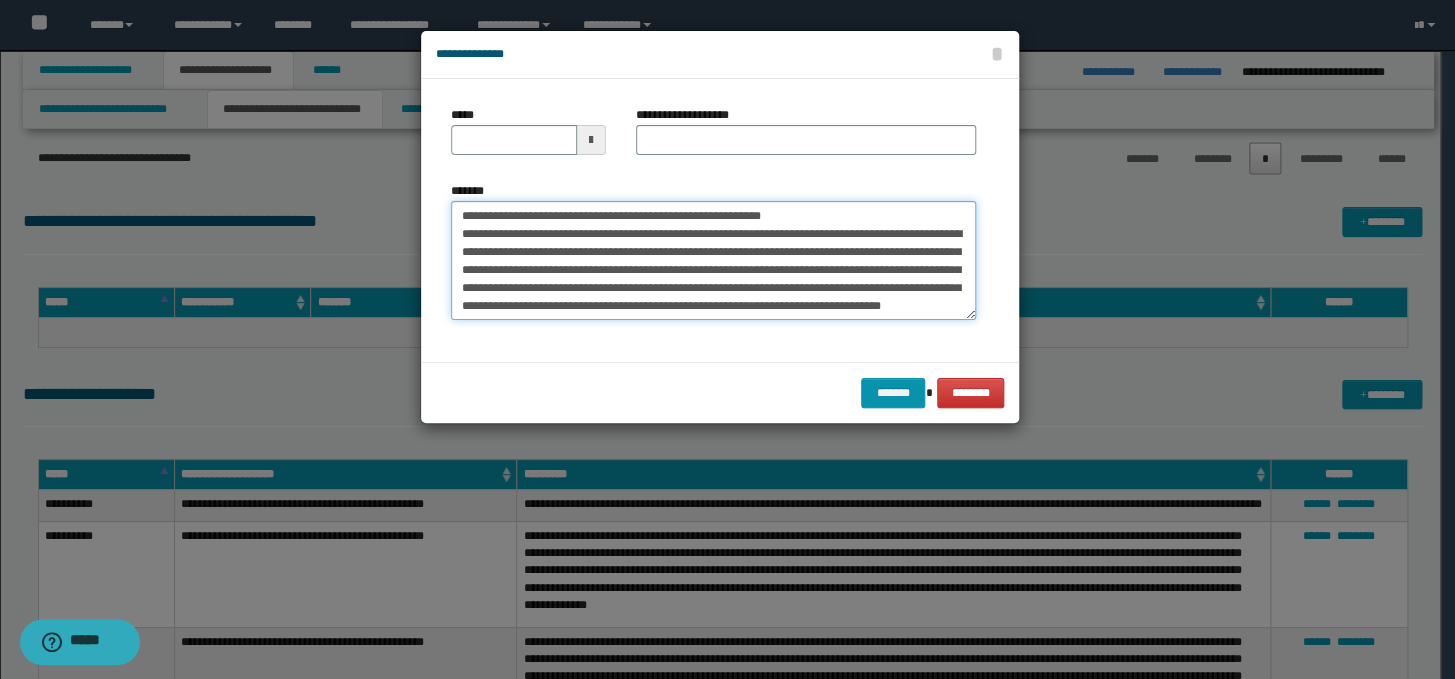 scroll, scrollTop: 0, scrollLeft: 0, axis: both 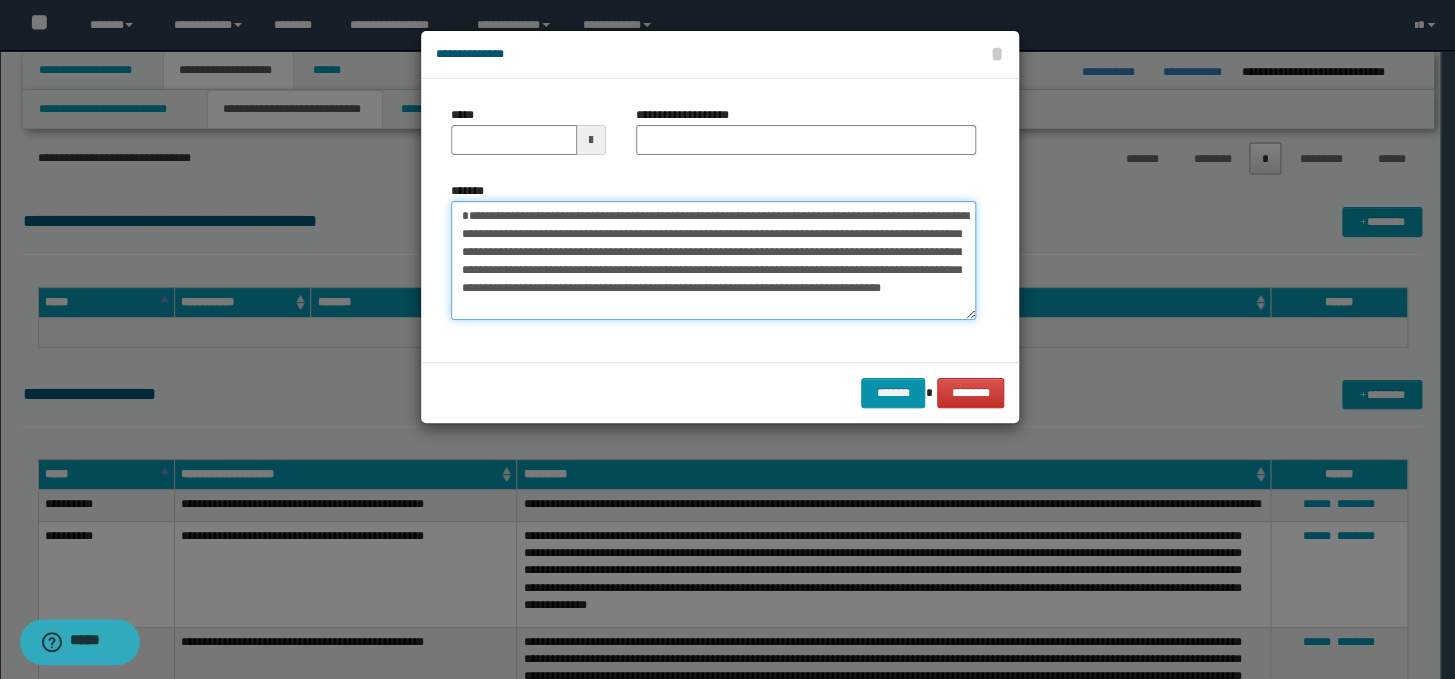 type on "**********" 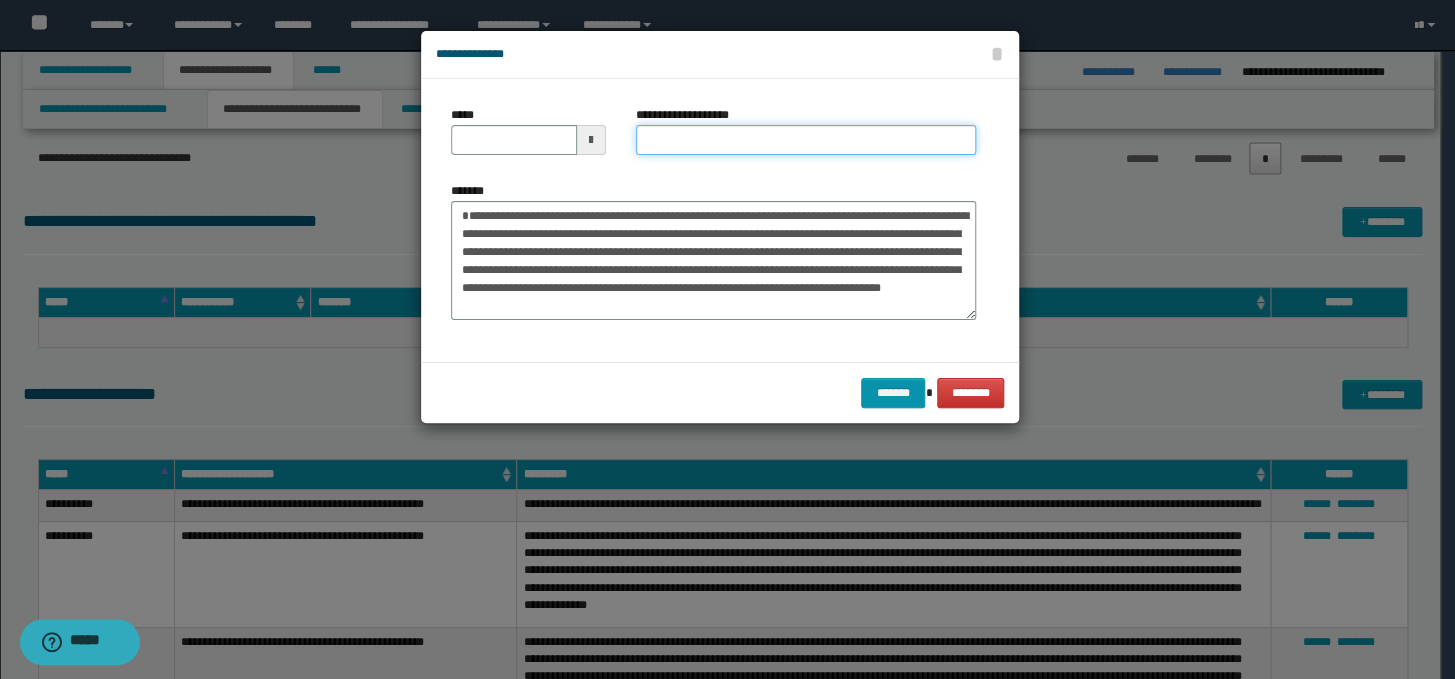 click on "**********" at bounding box center [806, 140] 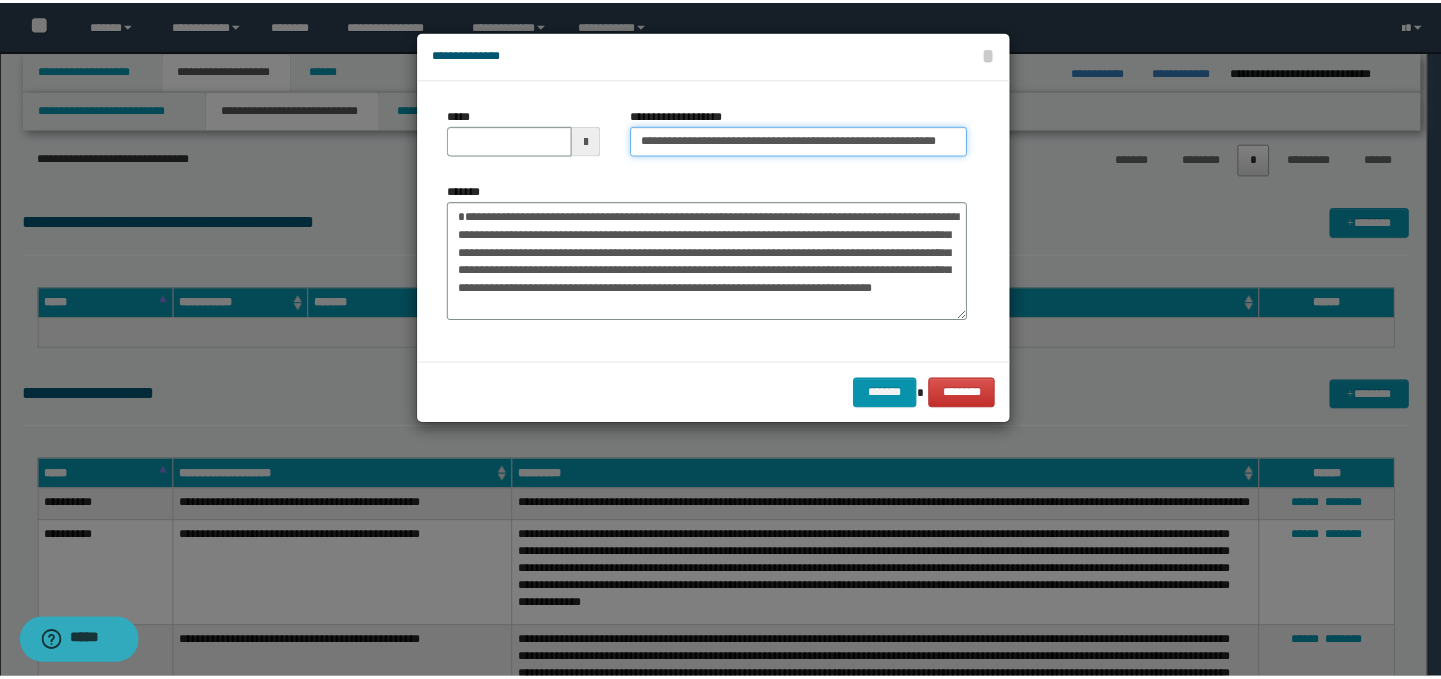 scroll, scrollTop: 0, scrollLeft: 0, axis: both 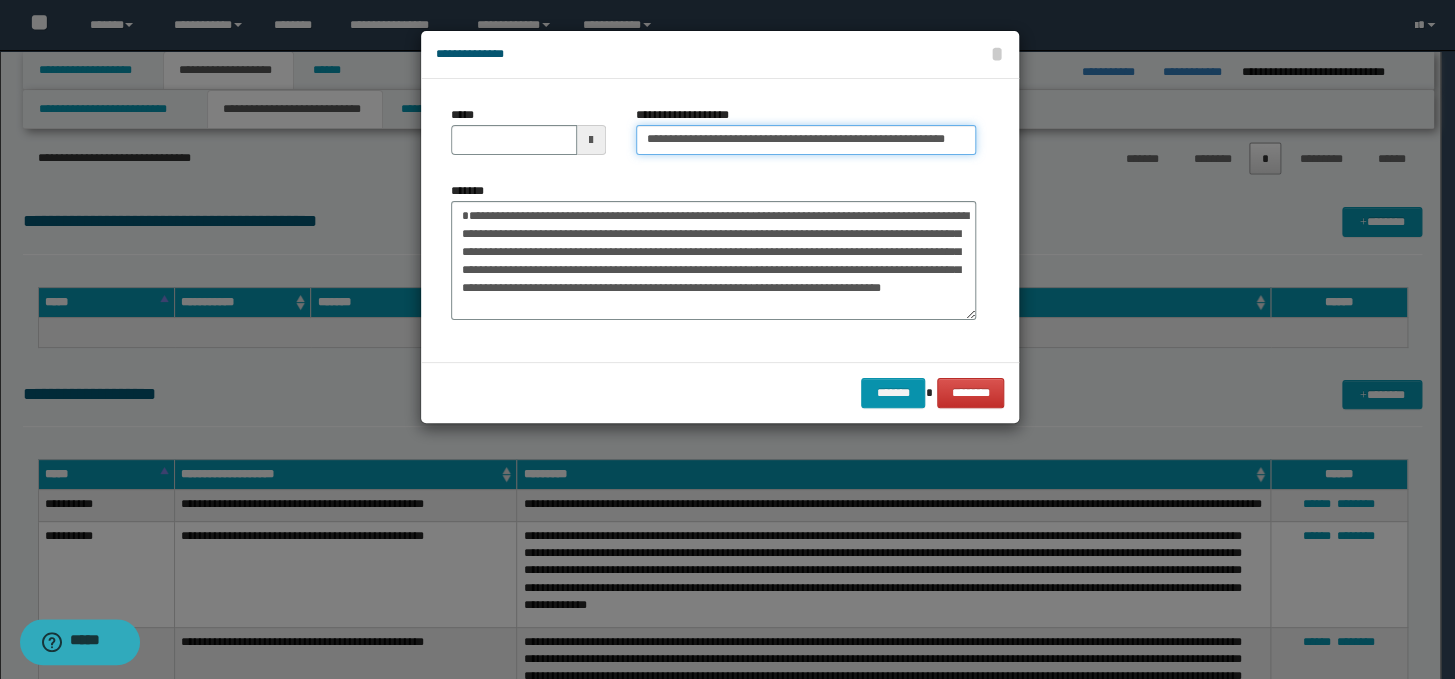 drag, startPoint x: 650, startPoint y: 137, endPoint x: 600, endPoint y: 136, distance: 50.01 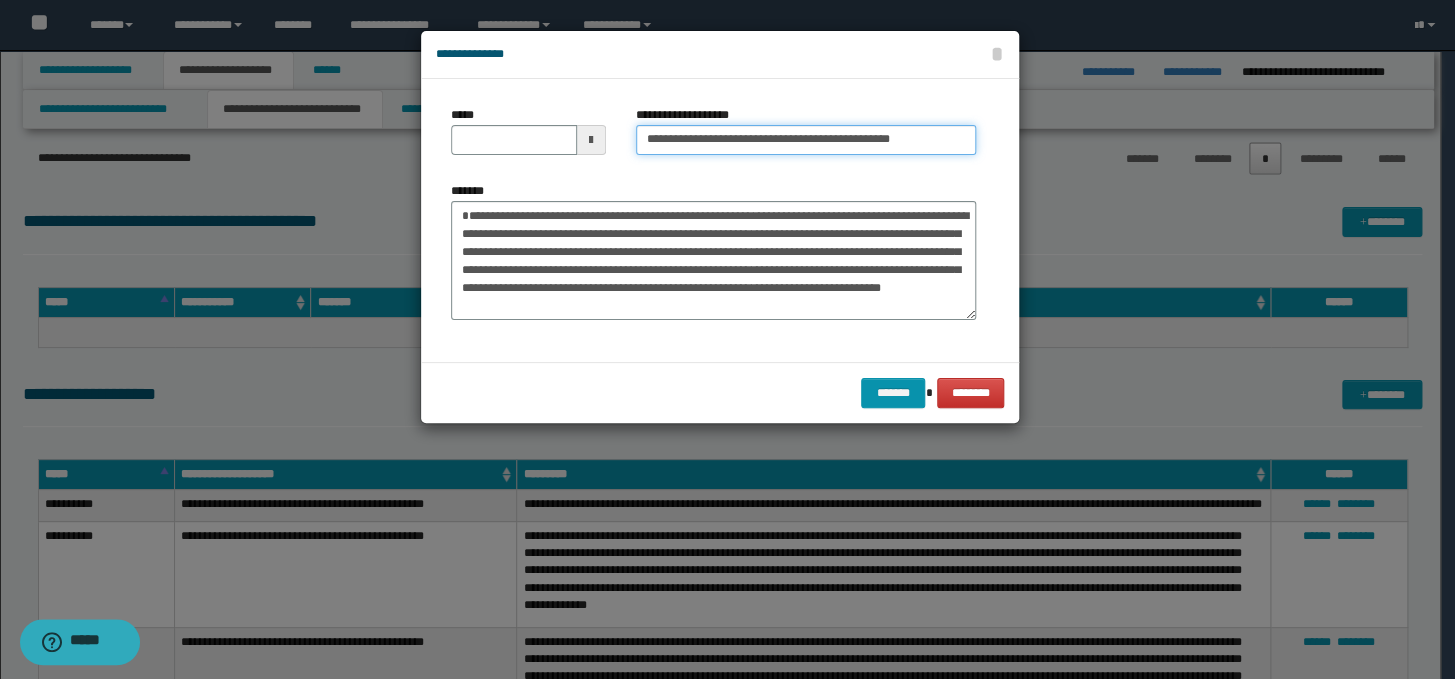 type 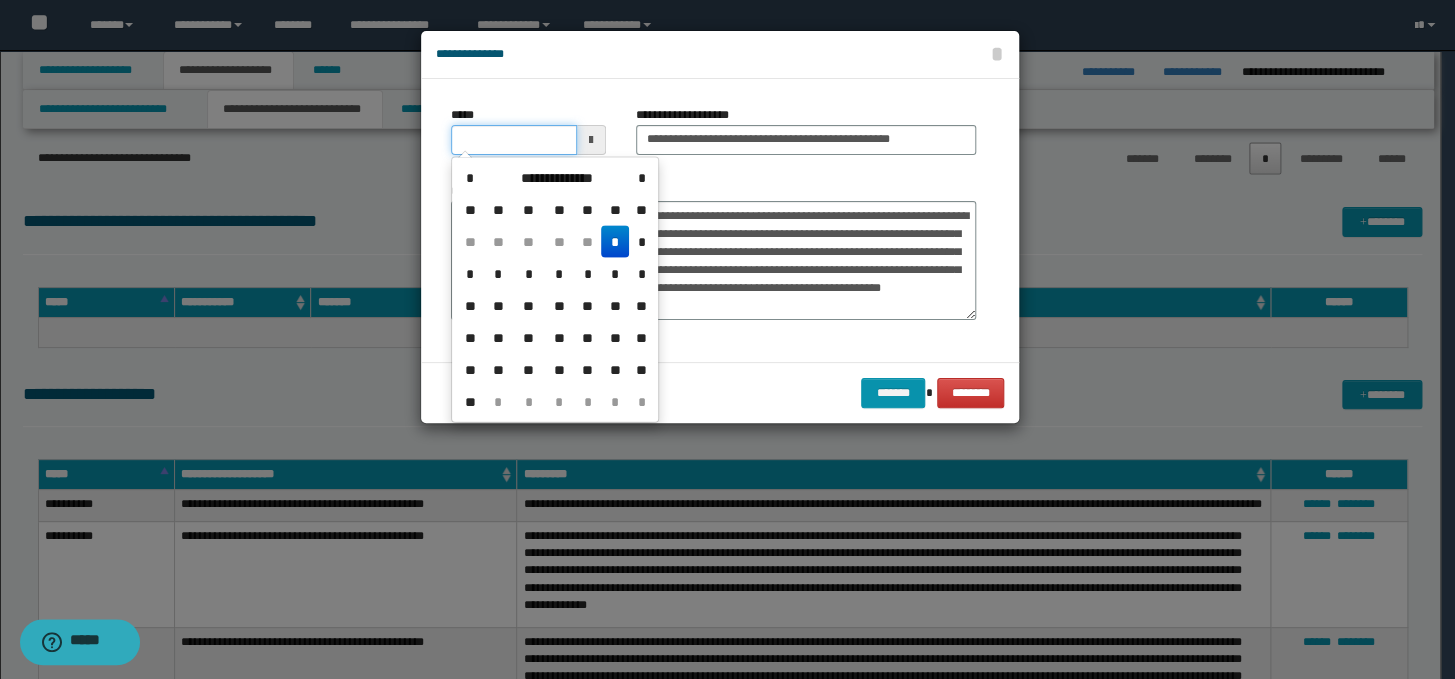 click on "*****" at bounding box center (514, 140) 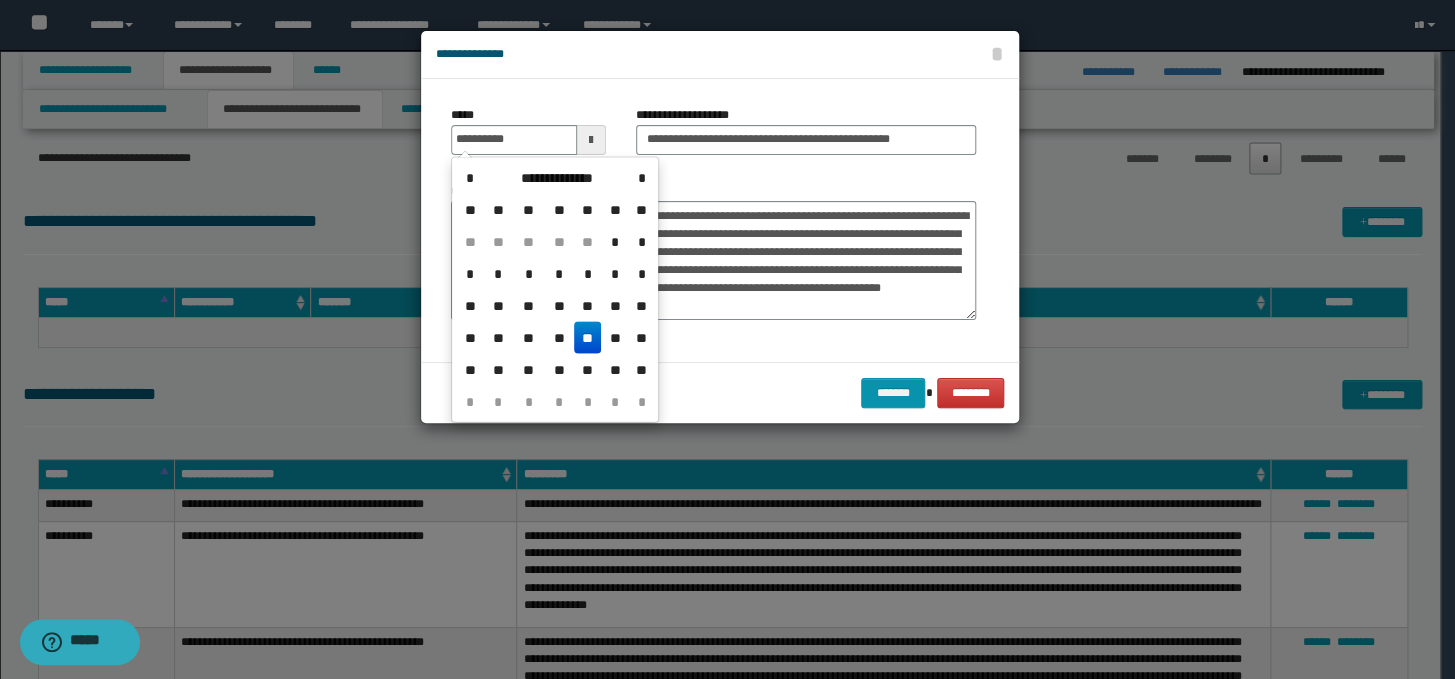 click on "**" at bounding box center [588, 338] 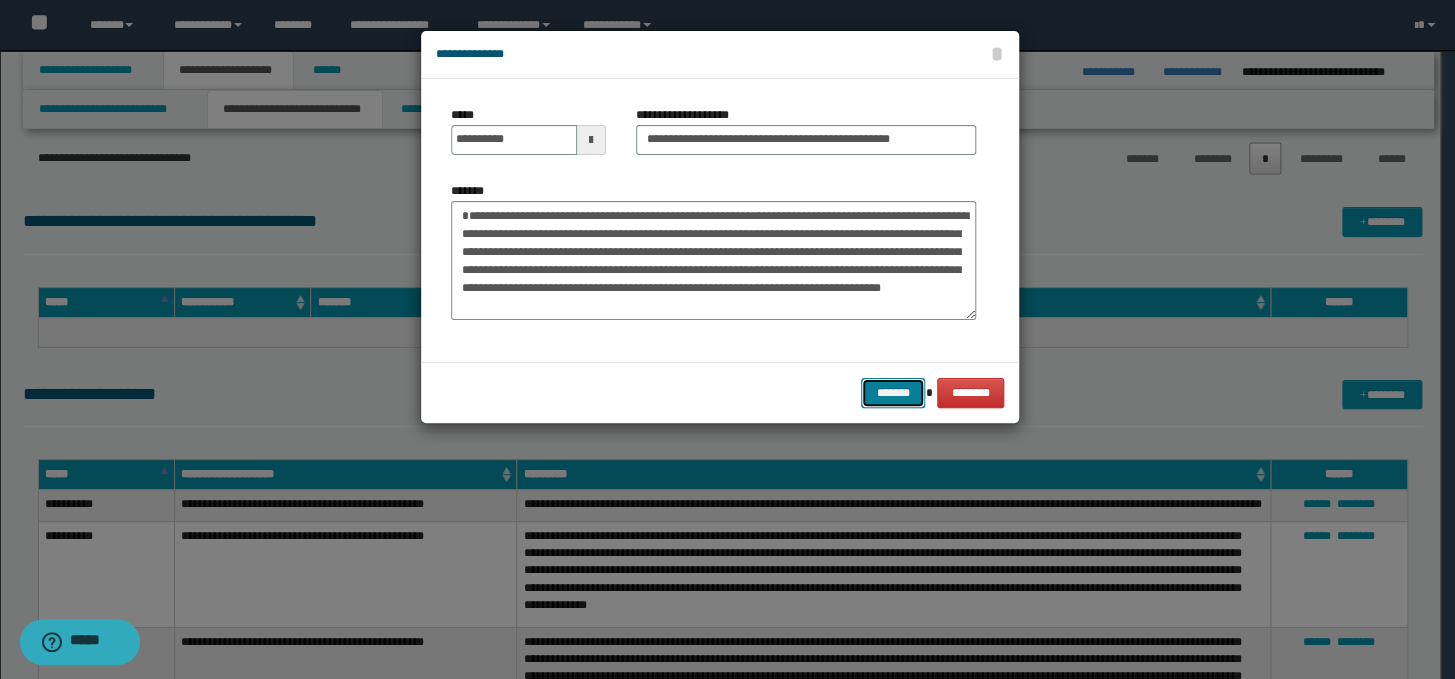 click on "*******" at bounding box center [893, 393] 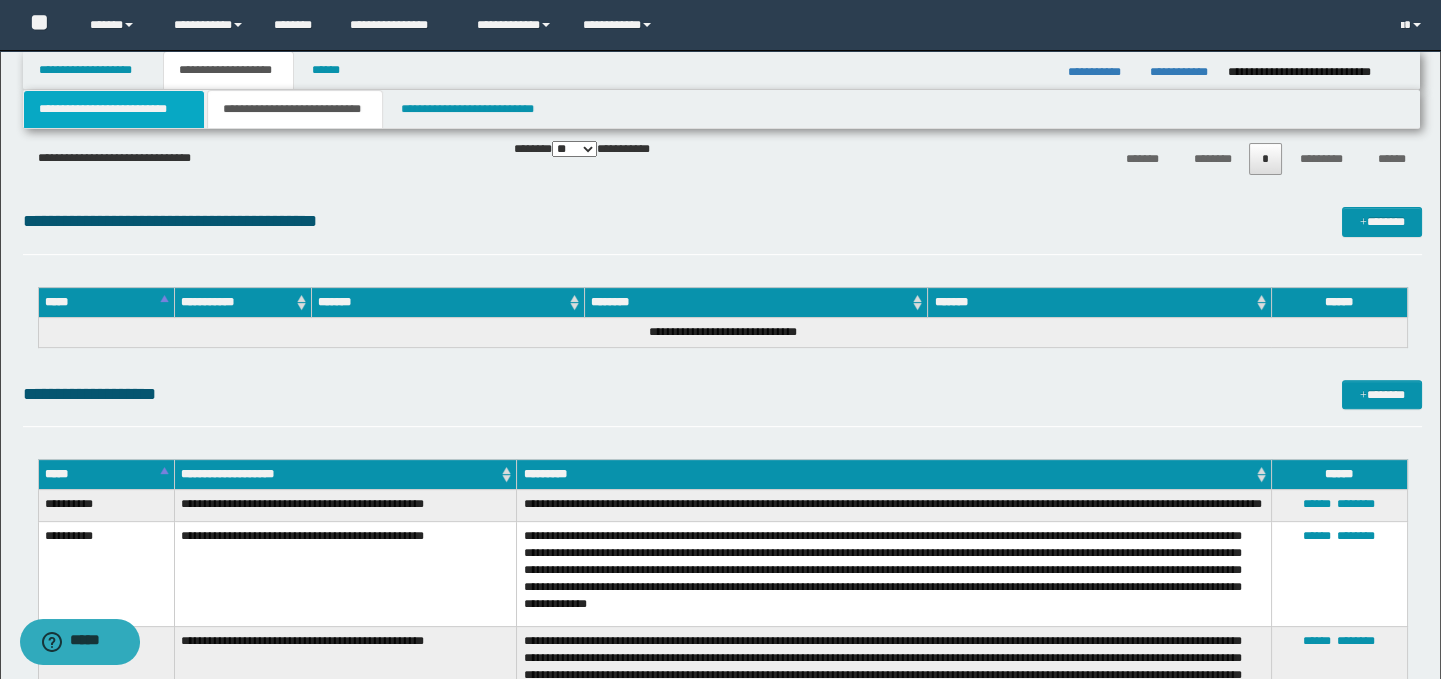 click on "**********" at bounding box center [114, 109] 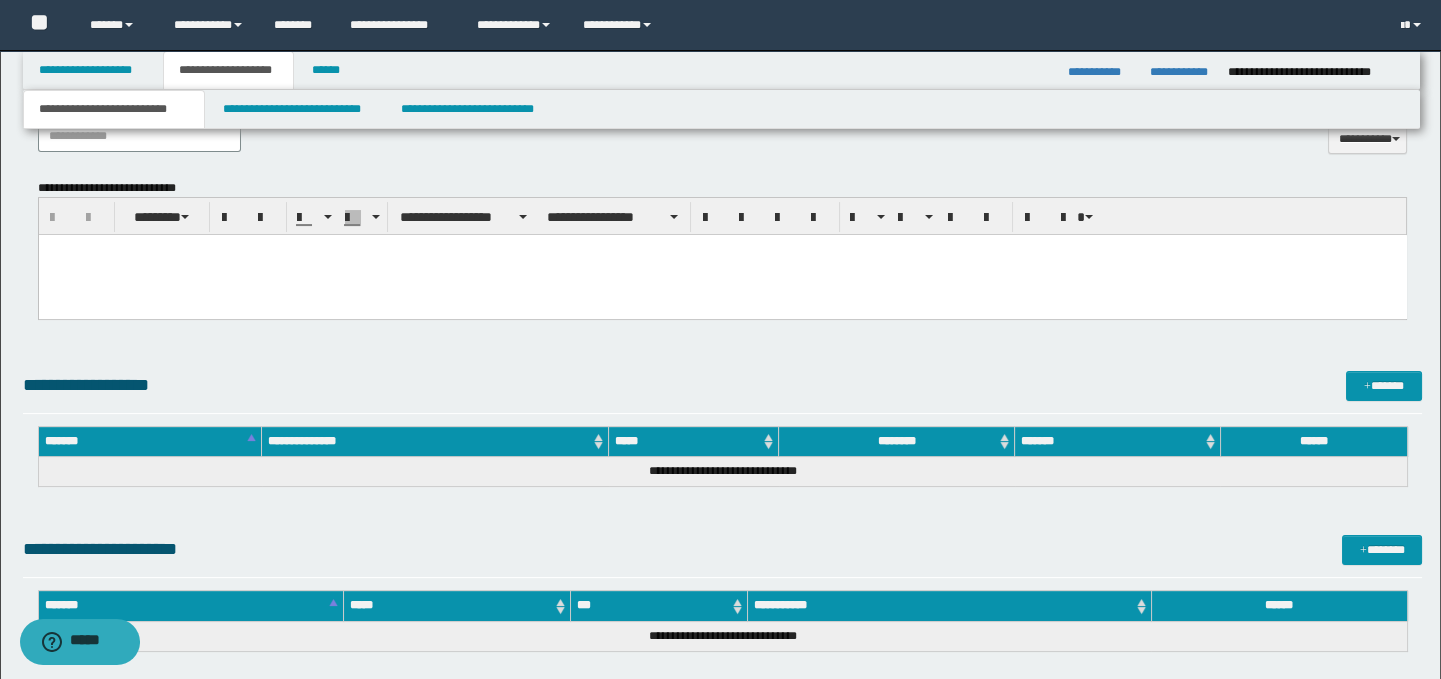 scroll, scrollTop: 810, scrollLeft: 0, axis: vertical 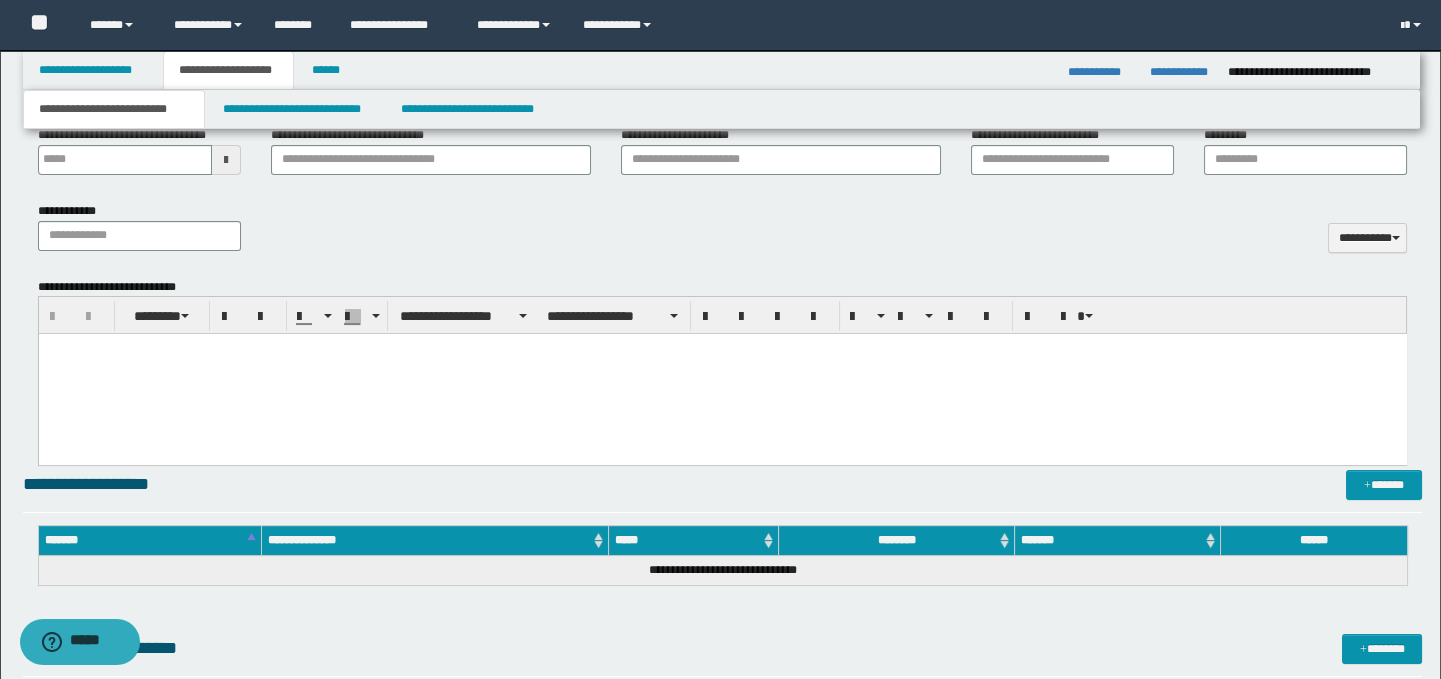 click at bounding box center (722, 374) 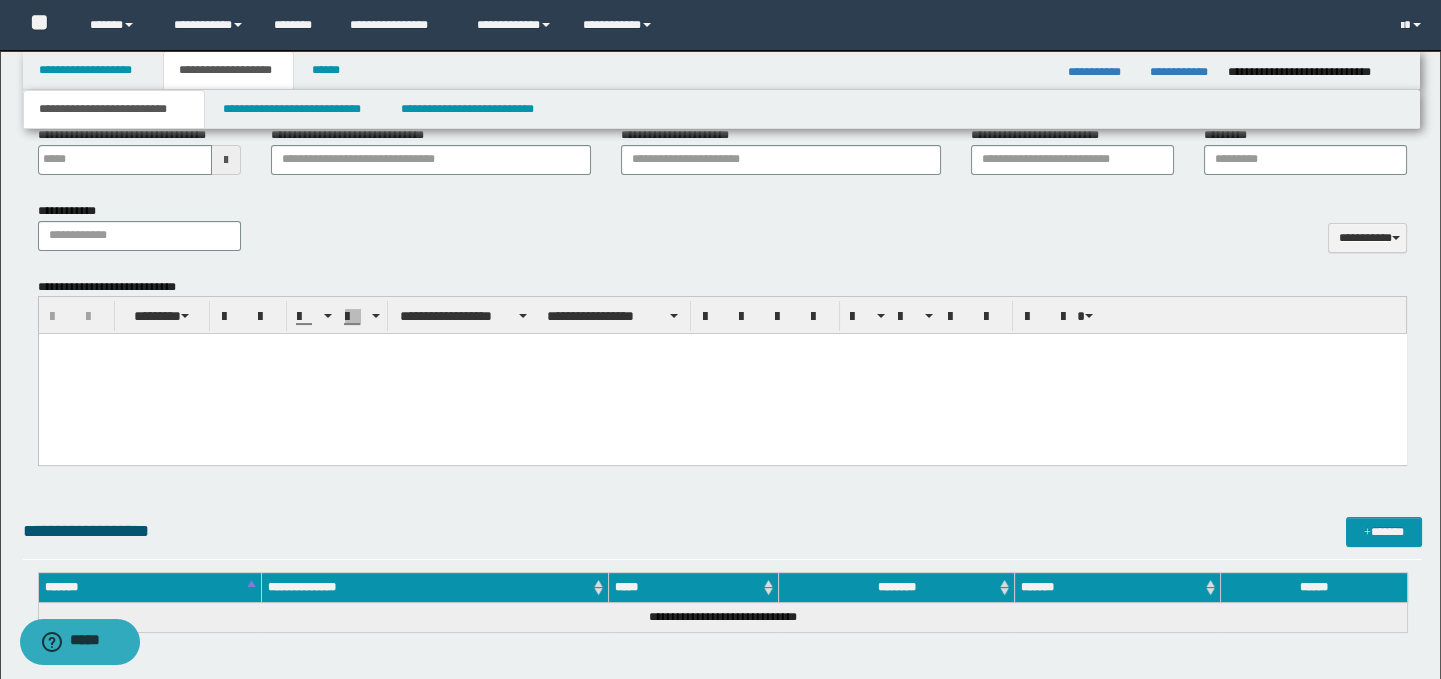 paste 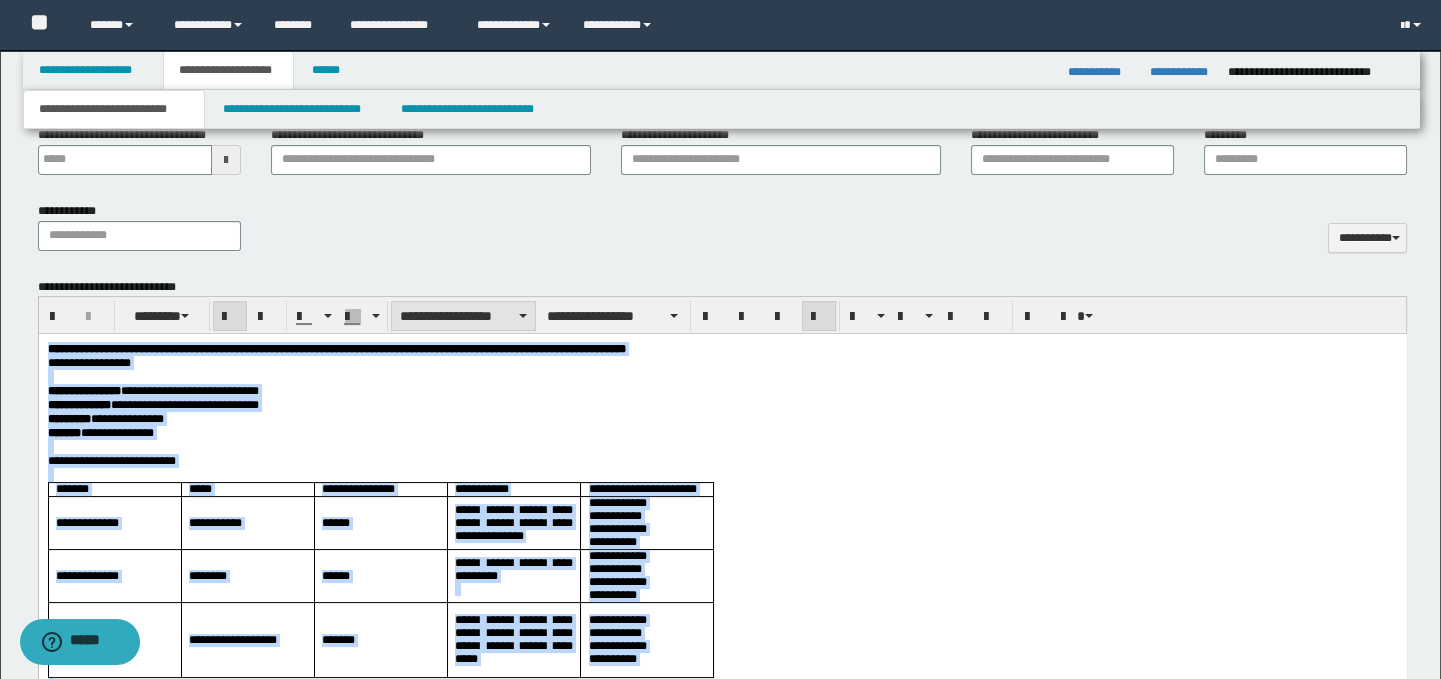 click on "**********" at bounding box center [463, 316] 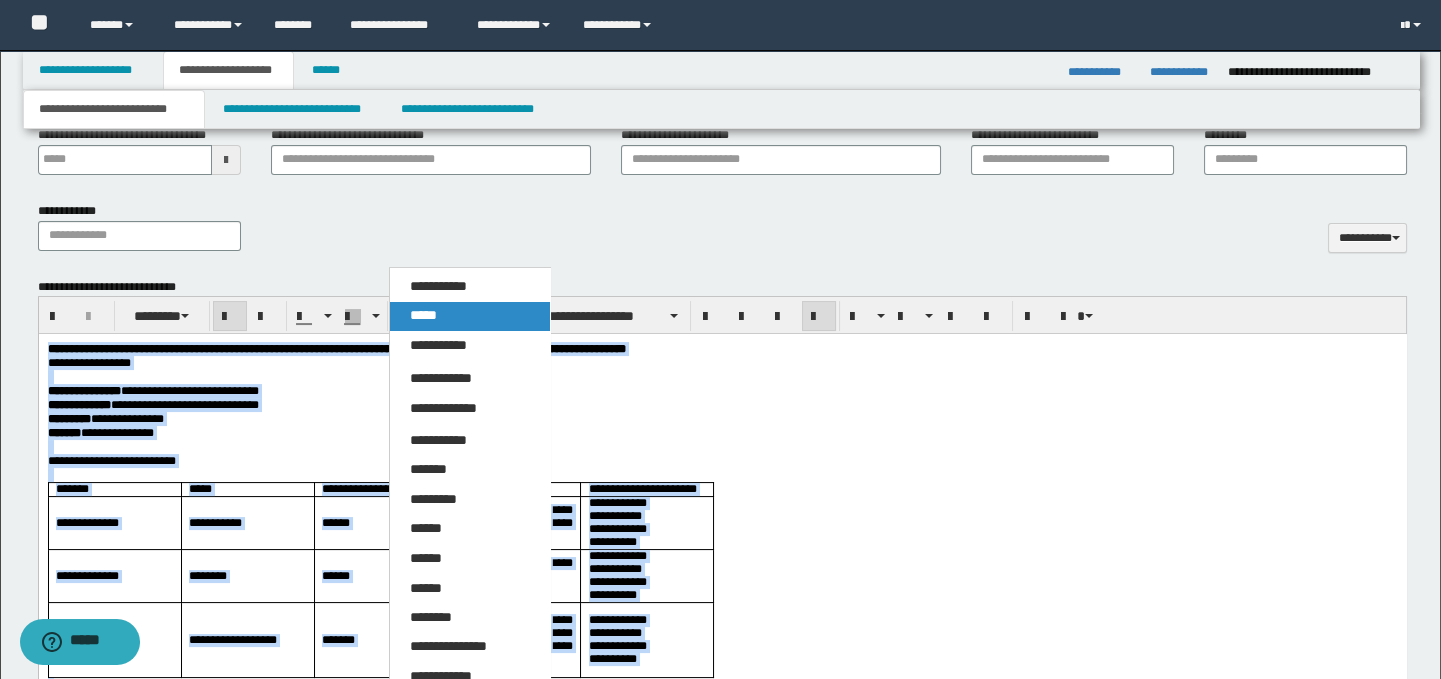 click on "*****" at bounding box center (470, 316) 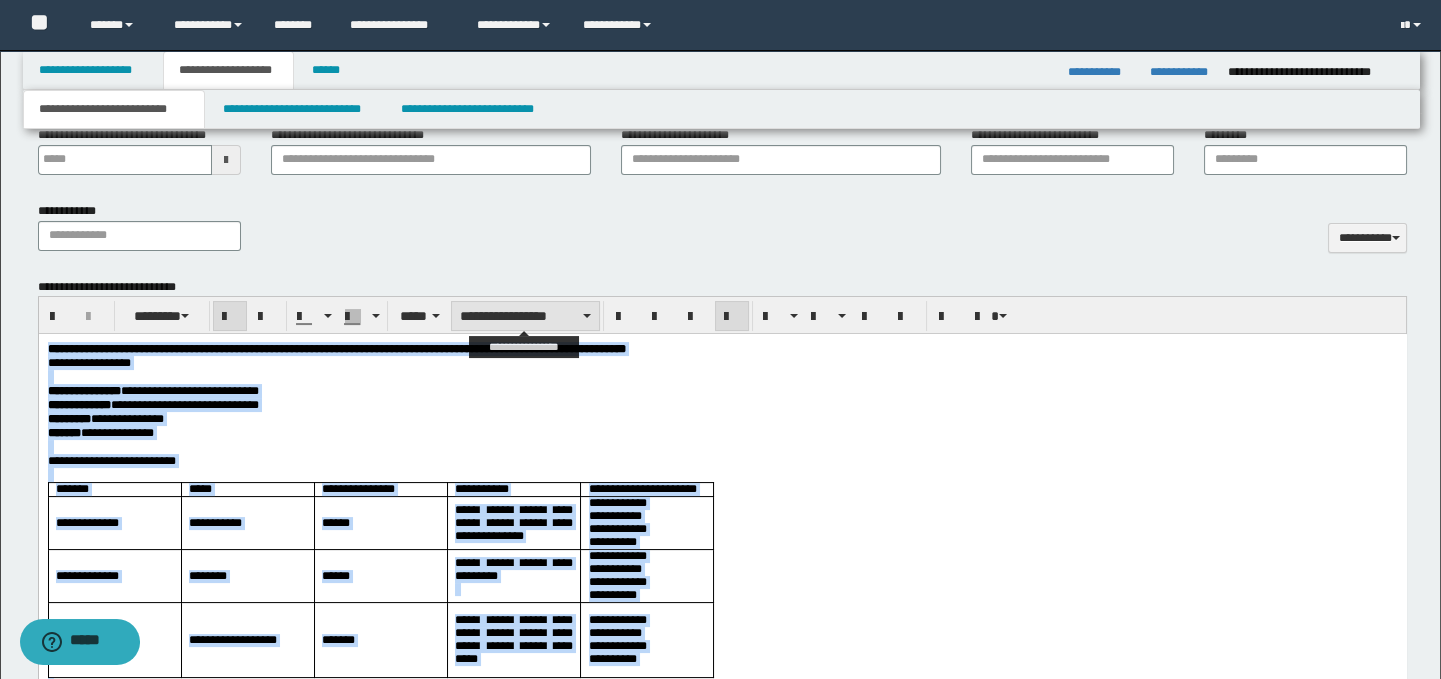 click on "**********" at bounding box center (525, 316) 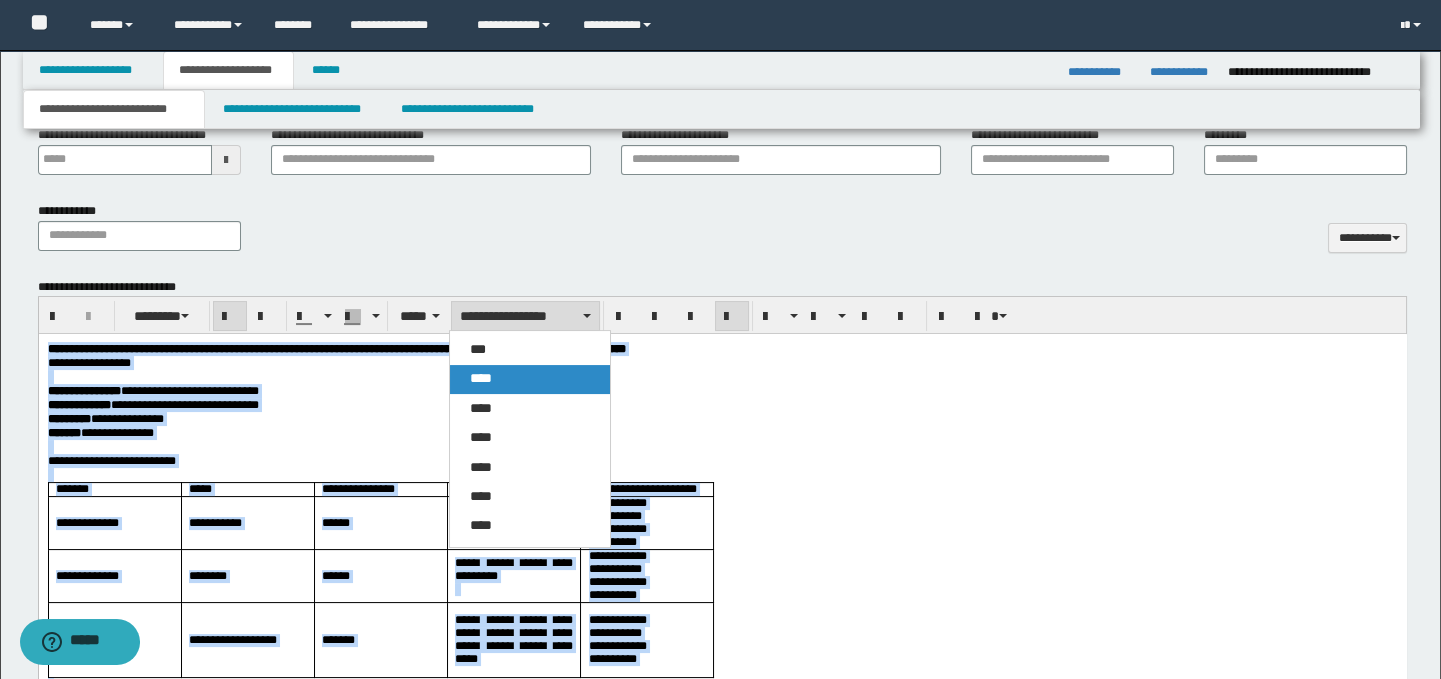 click on "****" at bounding box center [530, 379] 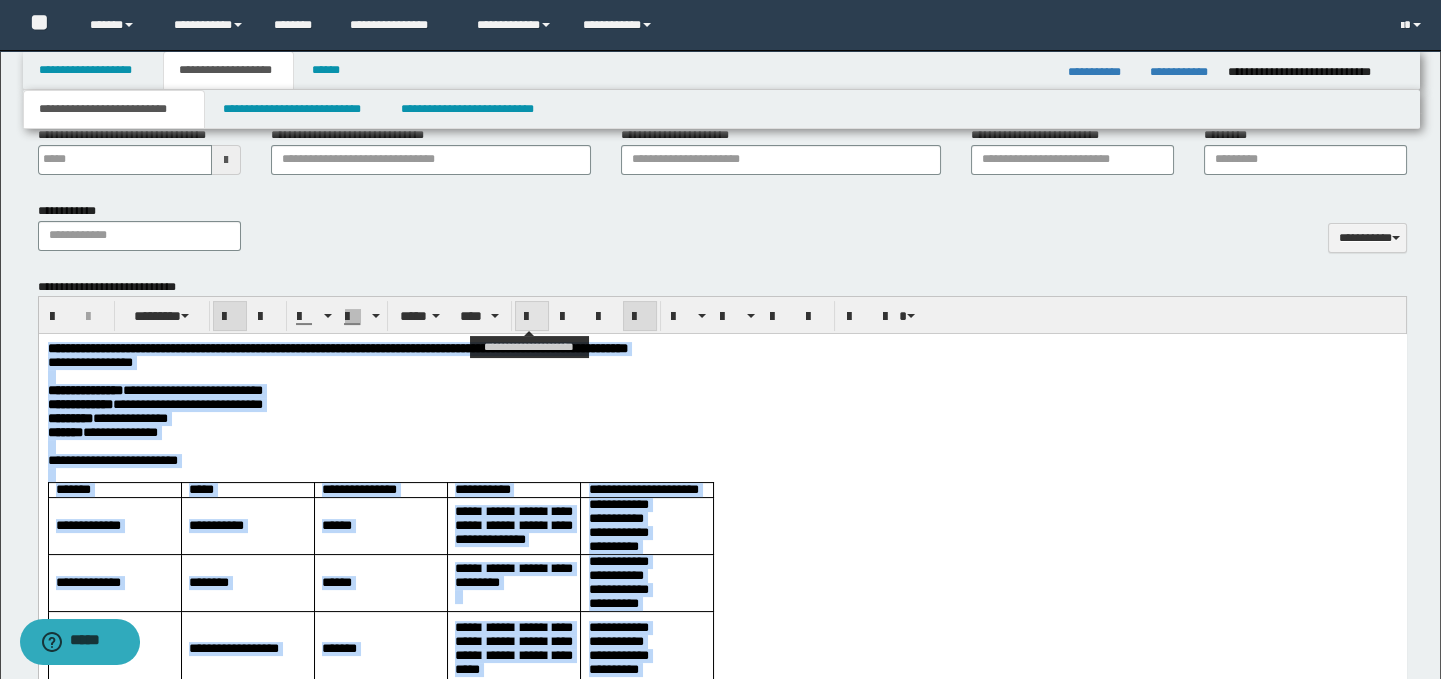 click at bounding box center [532, 316] 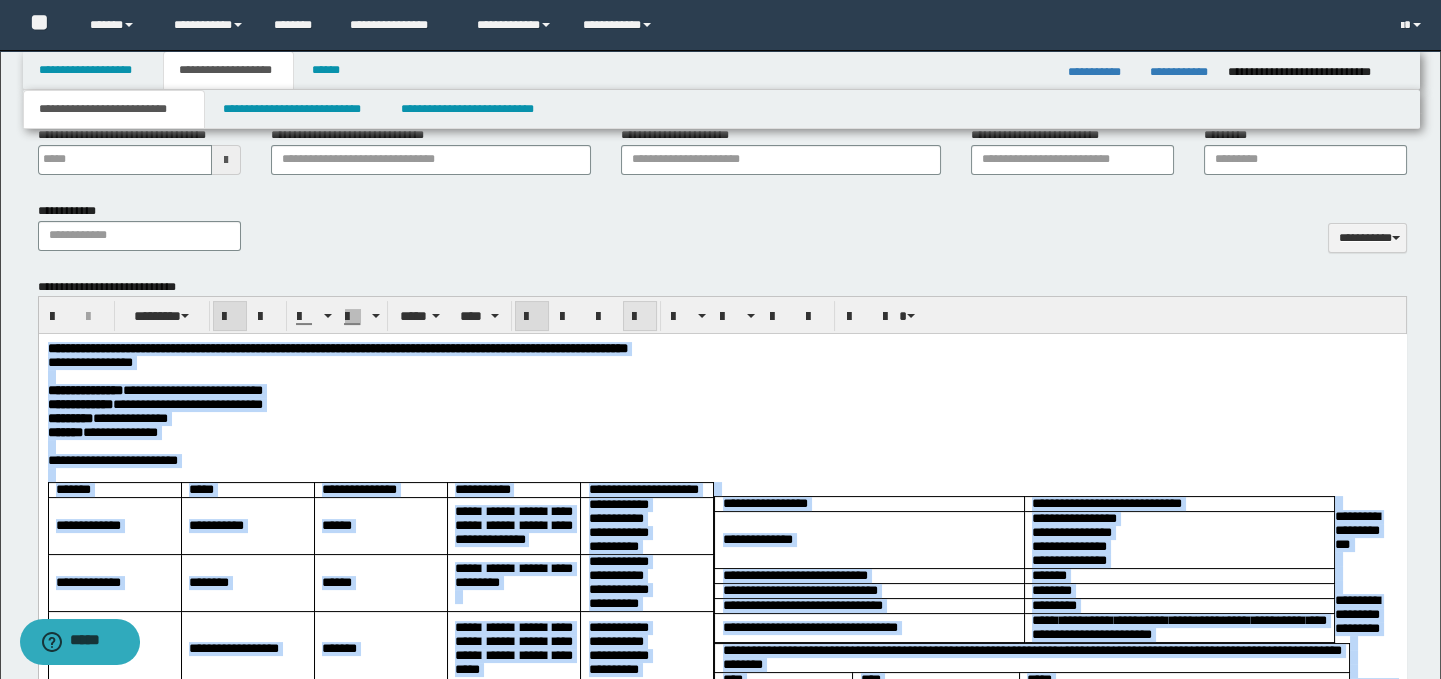 click at bounding box center (640, 316) 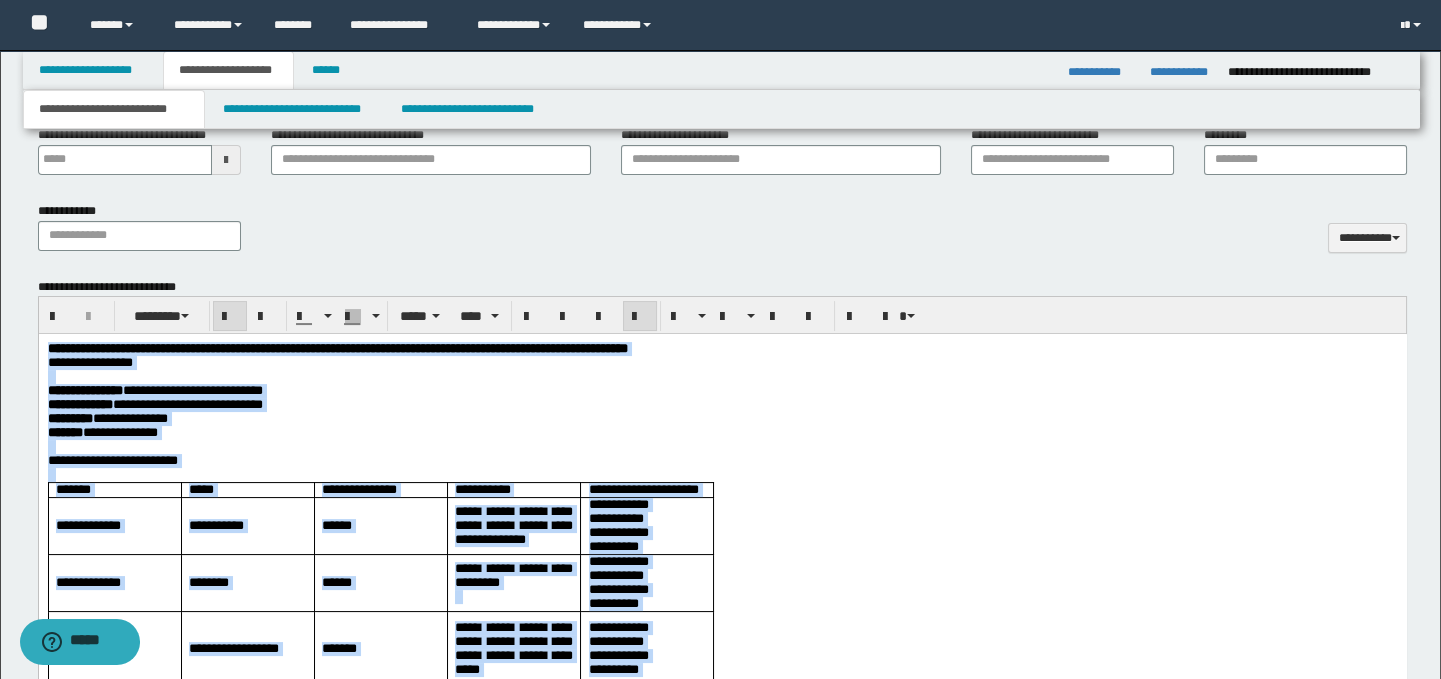 click at bounding box center (722, 377) 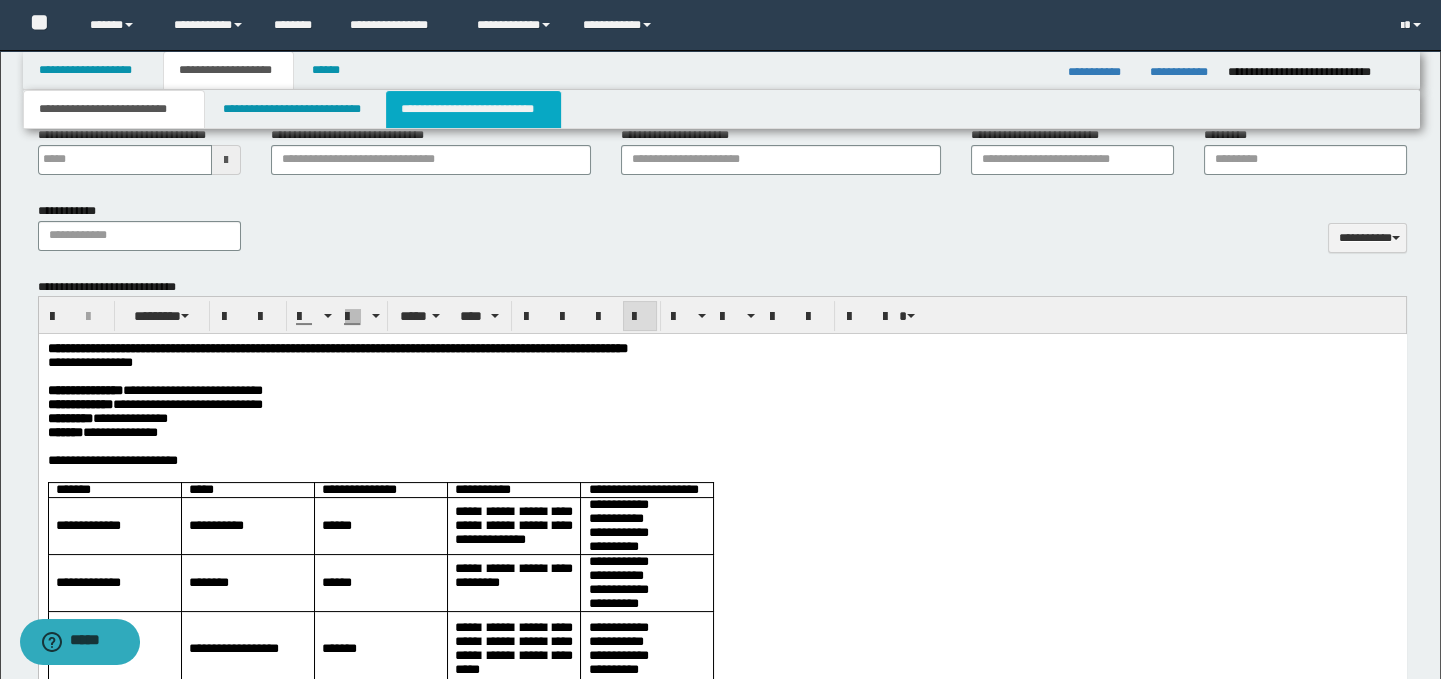 click on "**********" at bounding box center (473, 109) 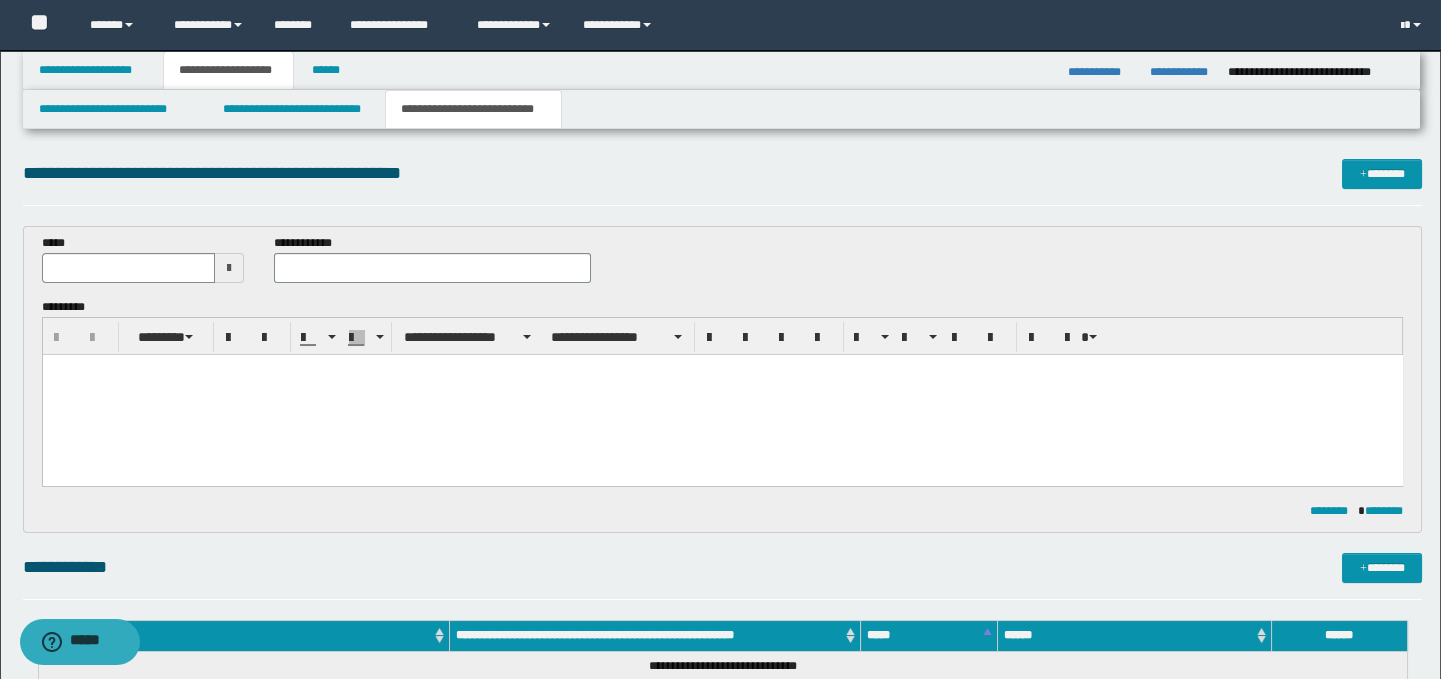 scroll, scrollTop: 0, scrollLeft: 0, axis: both 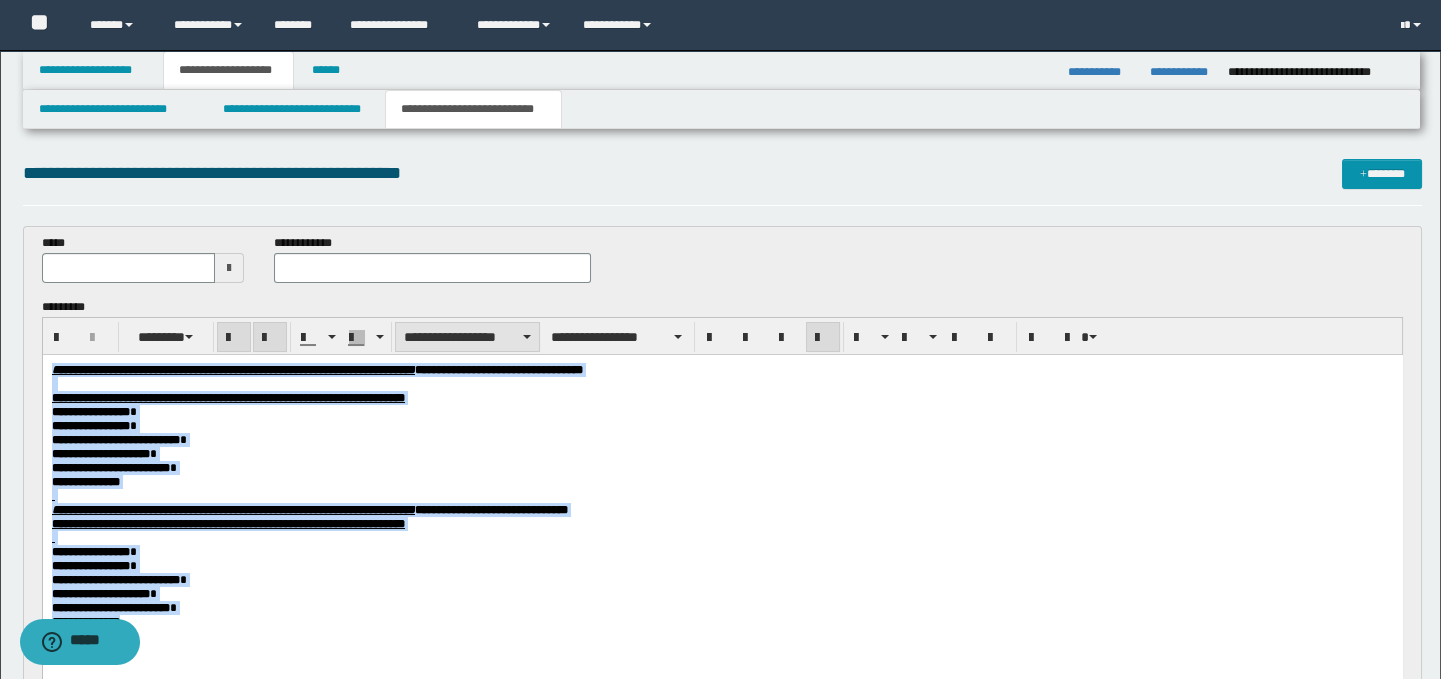 click on "**********" at bounding box center (467, 337) 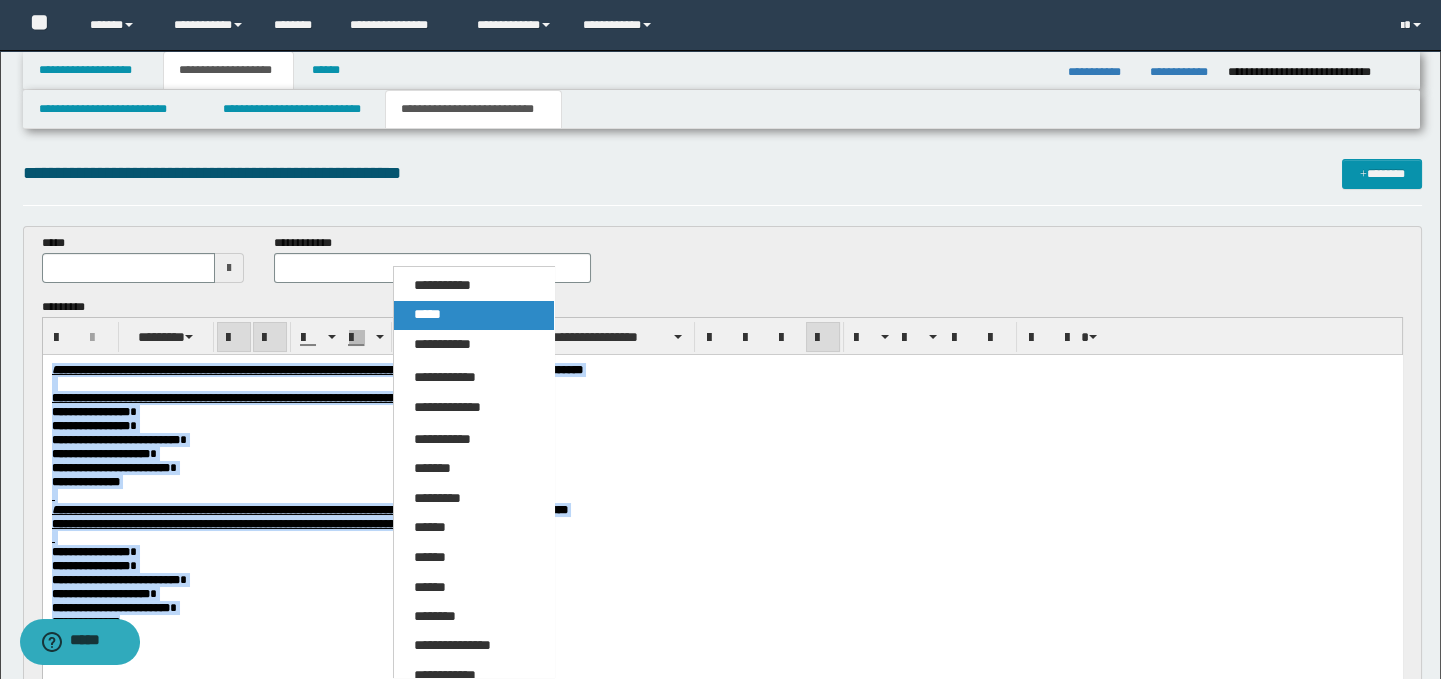 click on "*****" at bounding box center [474, 315] 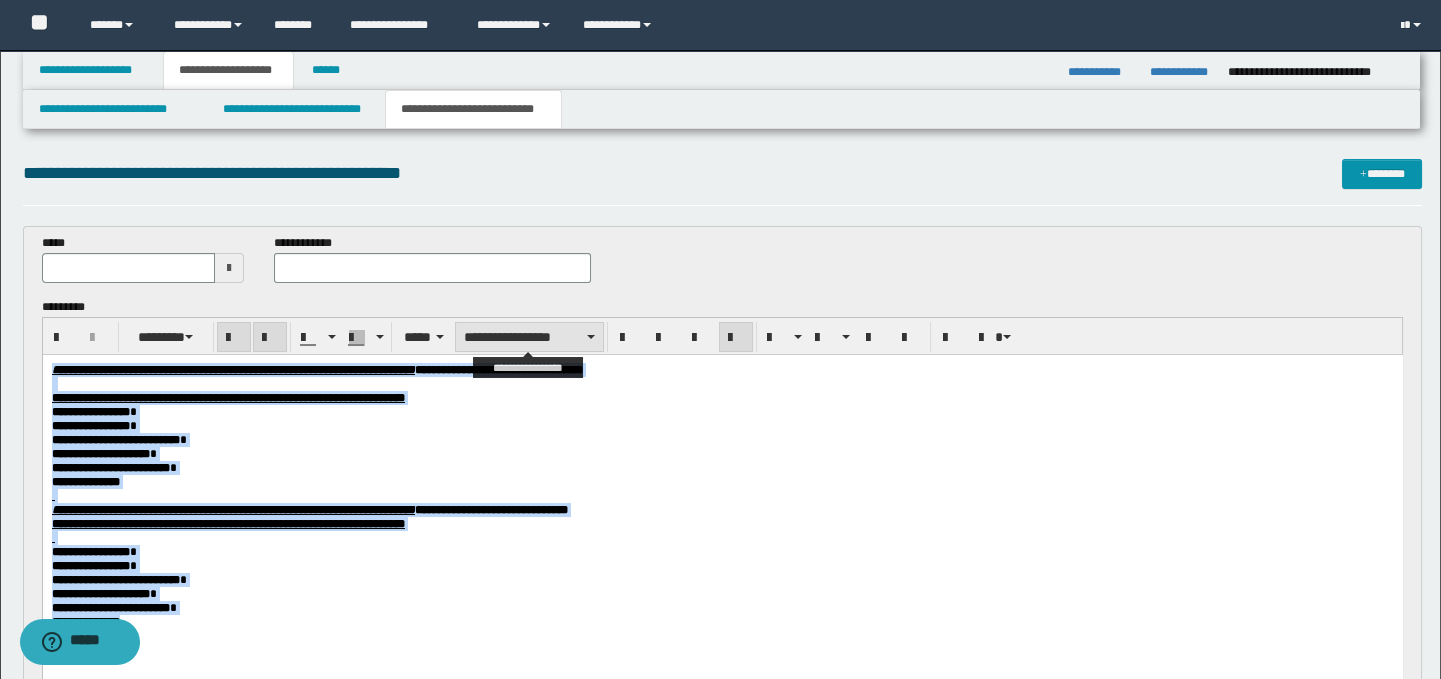 click on "**********" at bounding box center (529, 337) 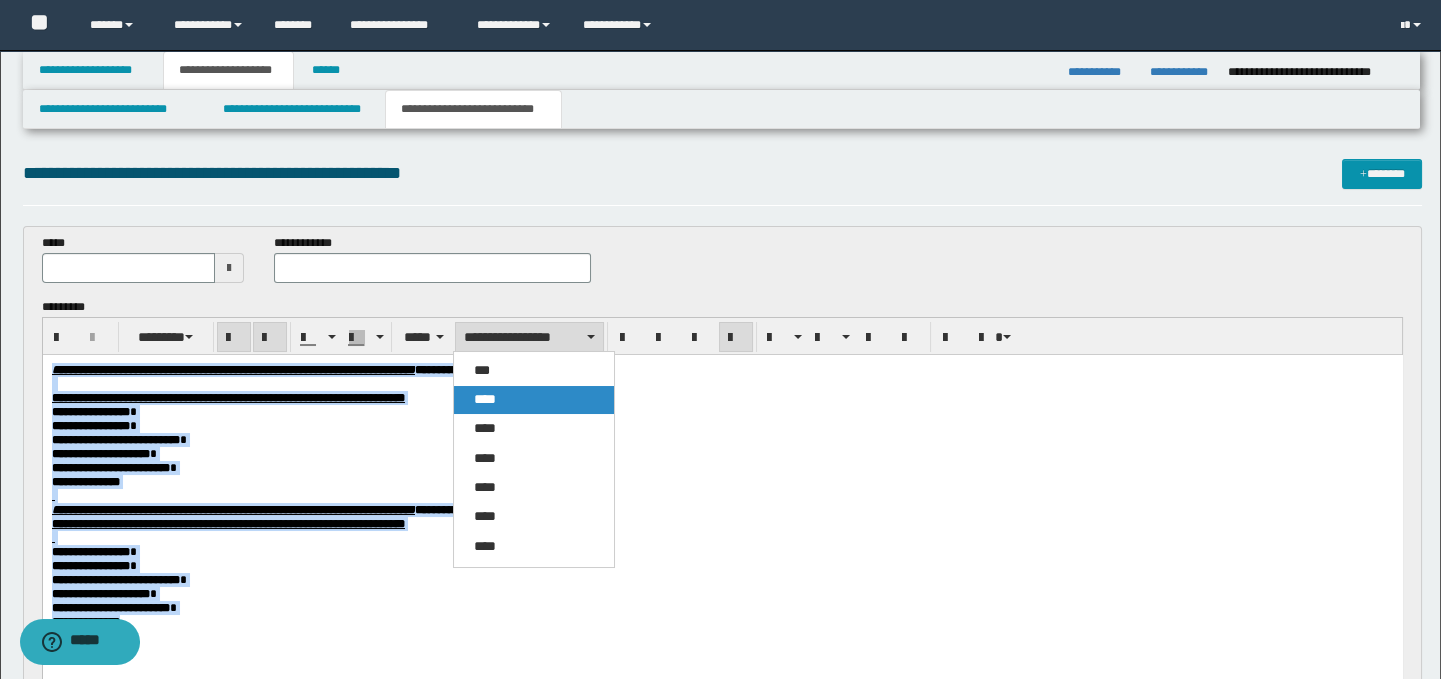 click on "****" at bounding box center [534, 400] 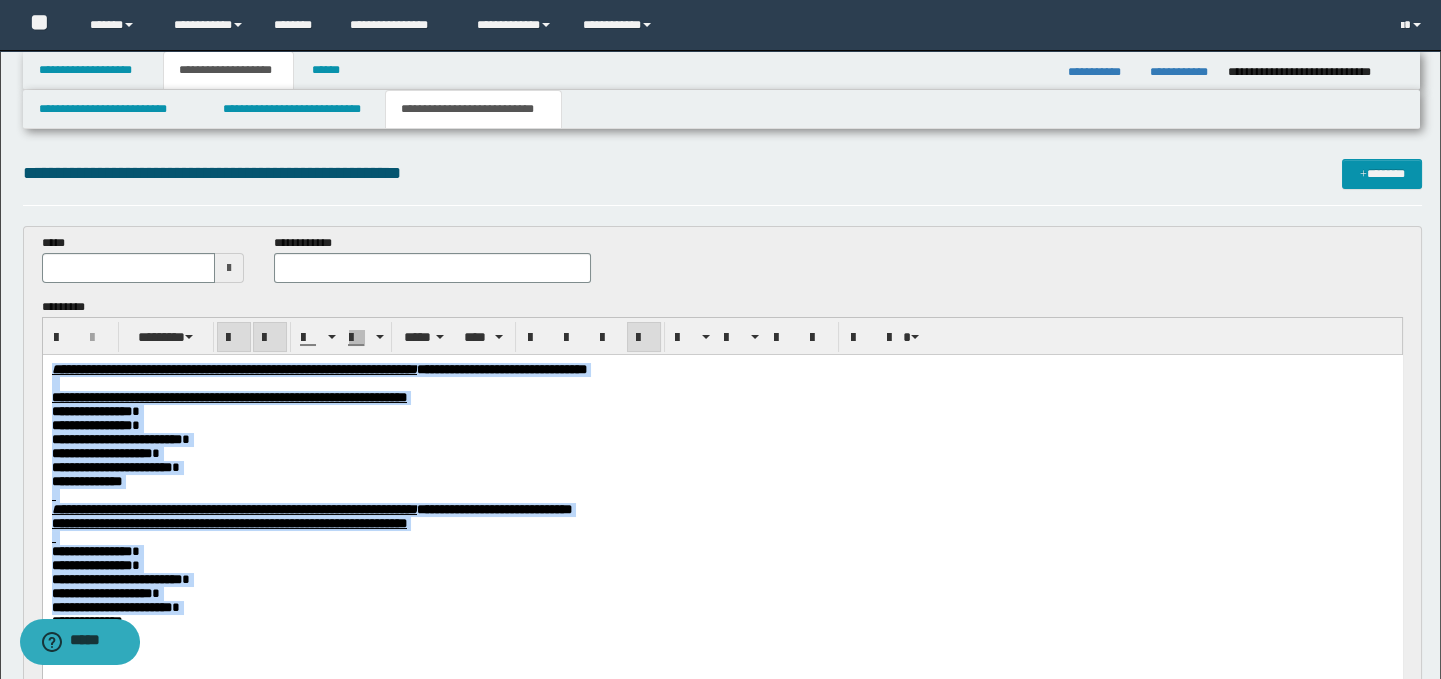 click on "**********" at bounding box center (722, 412) 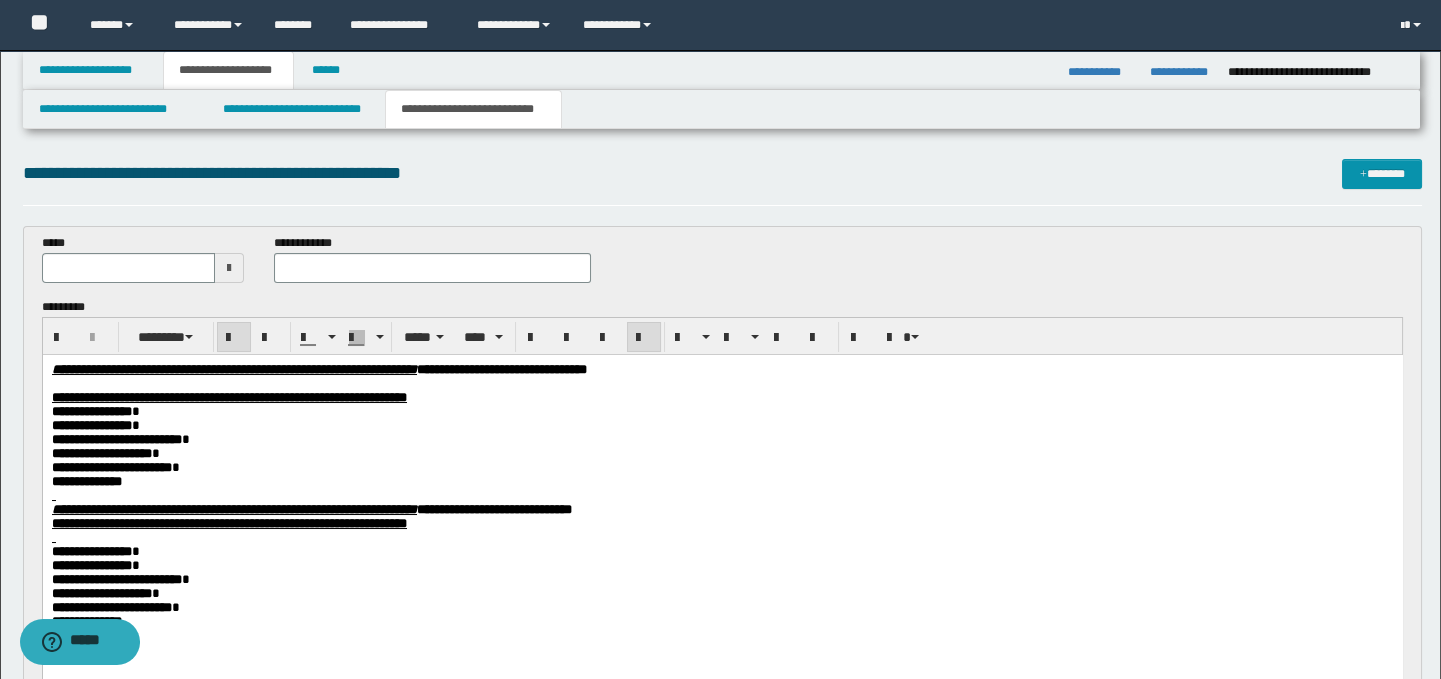click on "**********" at bounding box center [722, 521] 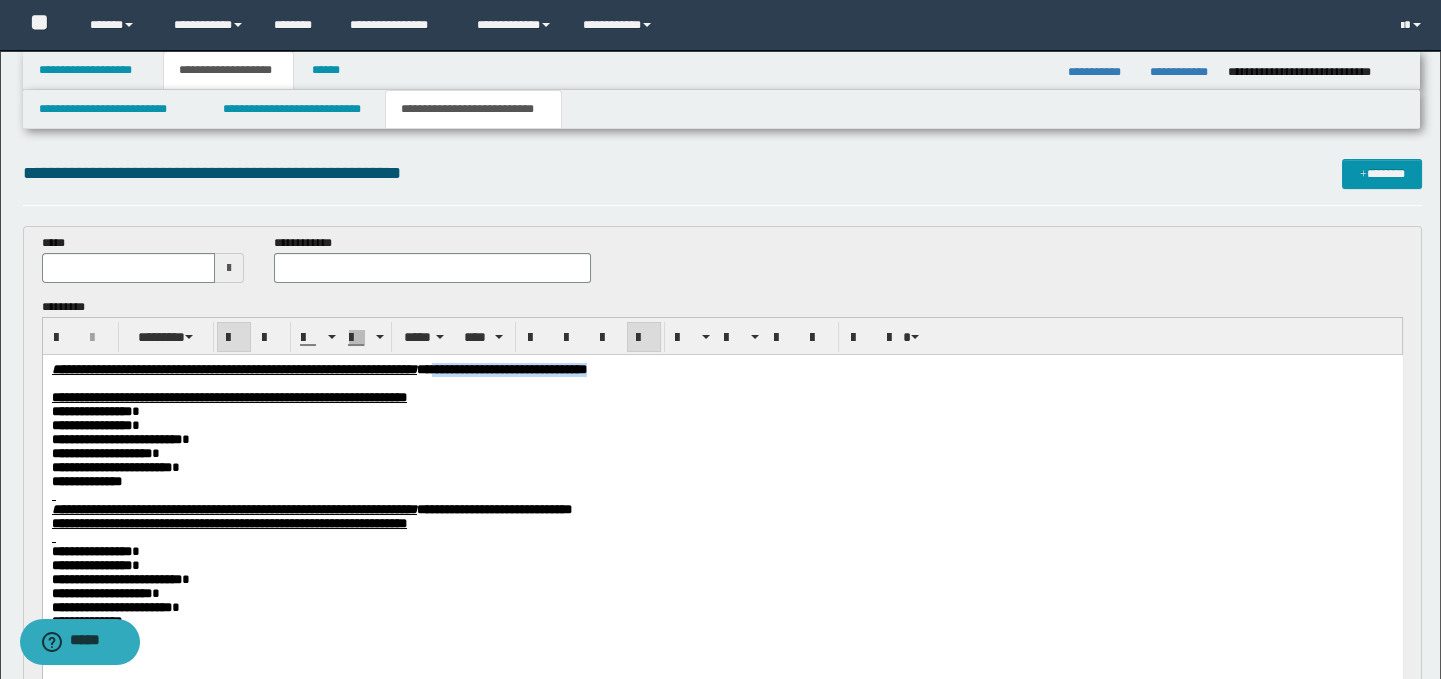 drag, startPoint x: 843, startPoint y: 372, endPoint x: 629, endPoint y: 365, distance: 214.11446 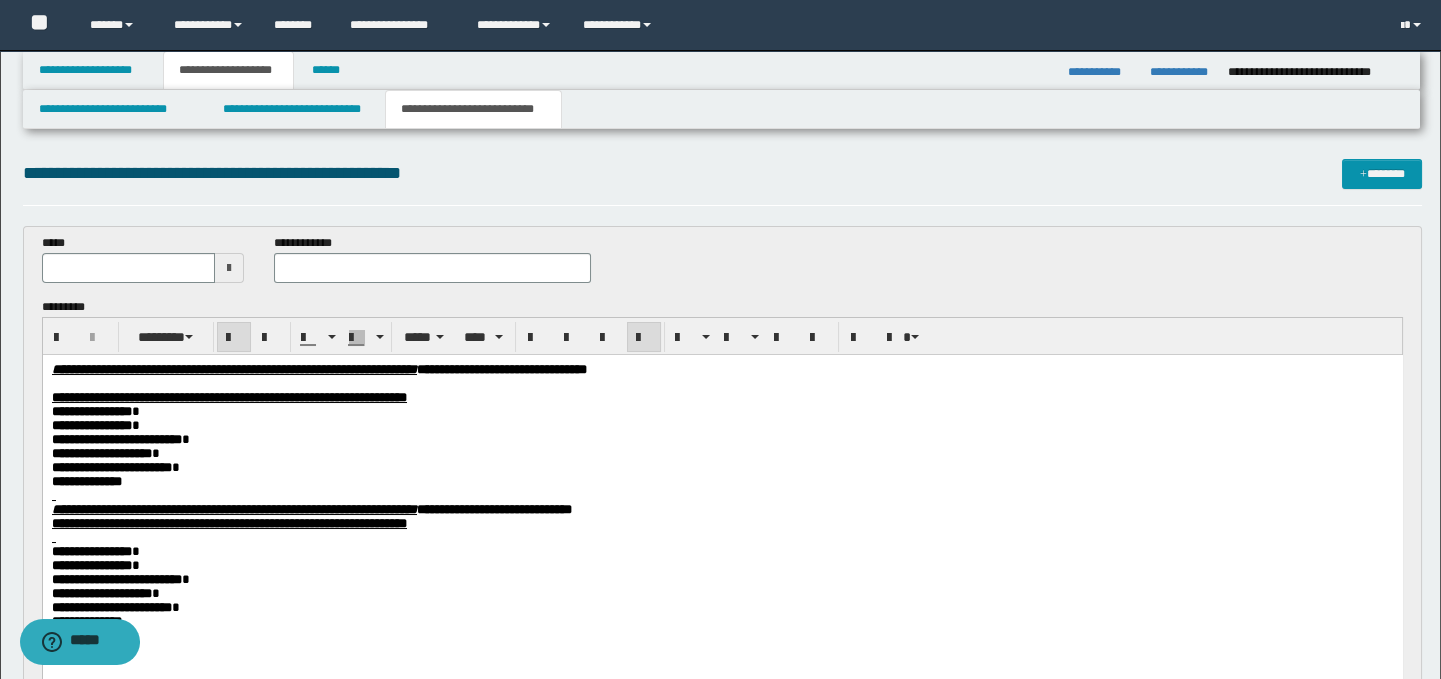click at bounding box center (722, 384) 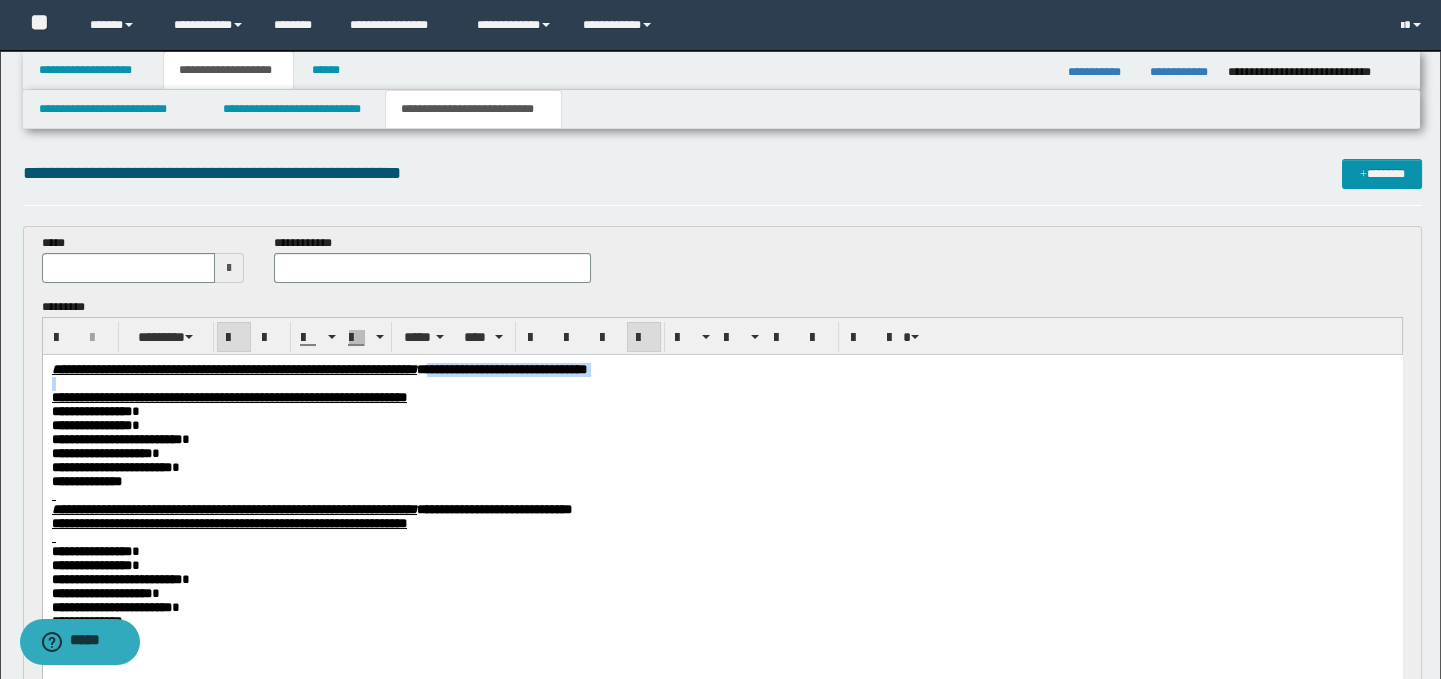 drag, startPoint x: 839, startPoint y: 378, endPoint x: 626, endPoint y: 365, distance: 213.39635 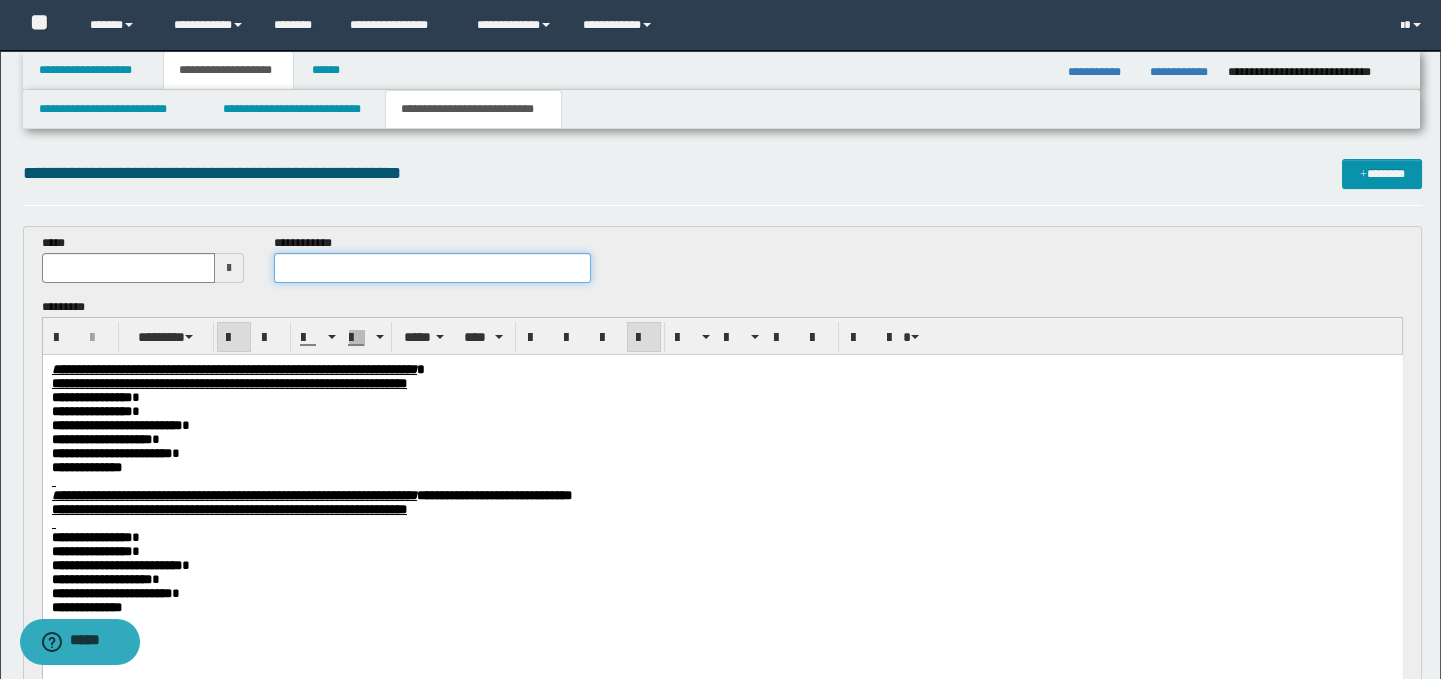 click at bounding box center (433, 268) 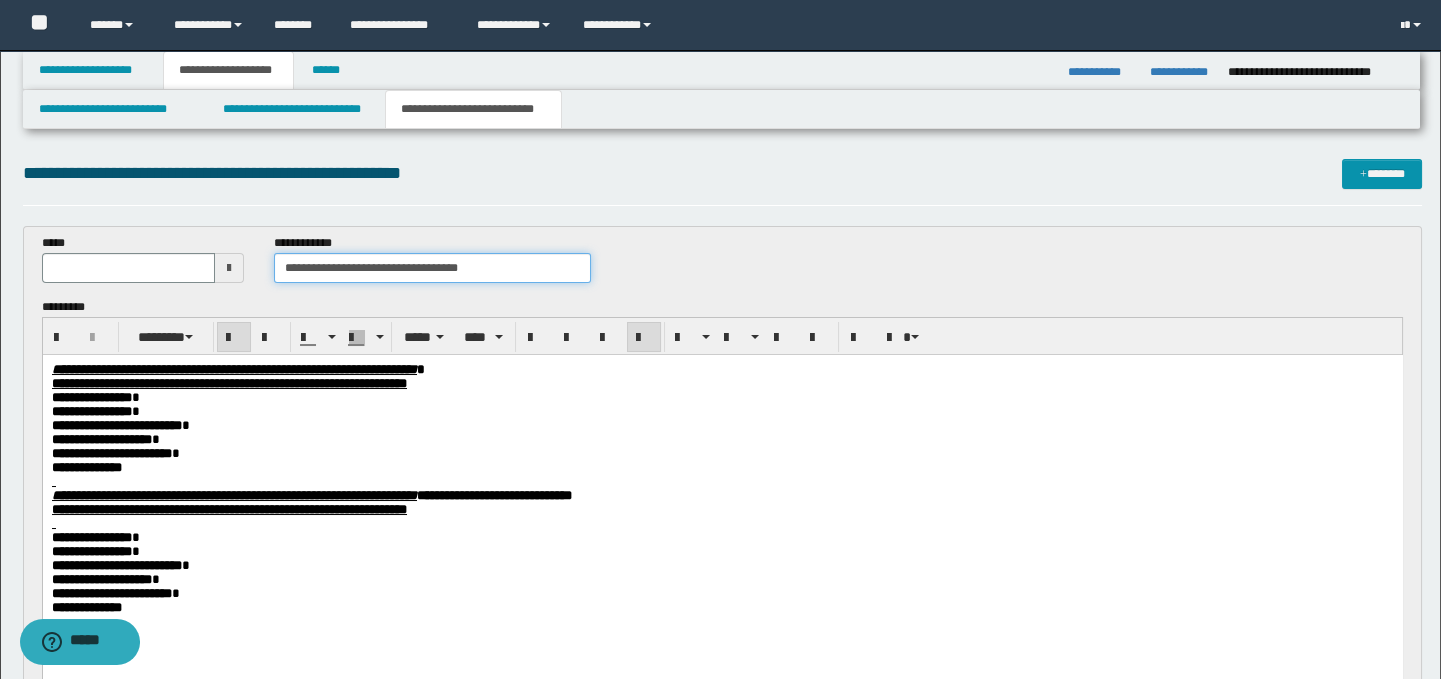 drag, startPoint x: 471, startPoint y: 263, endPoint x: 394, endPoint y: 268, distance: 77.16217 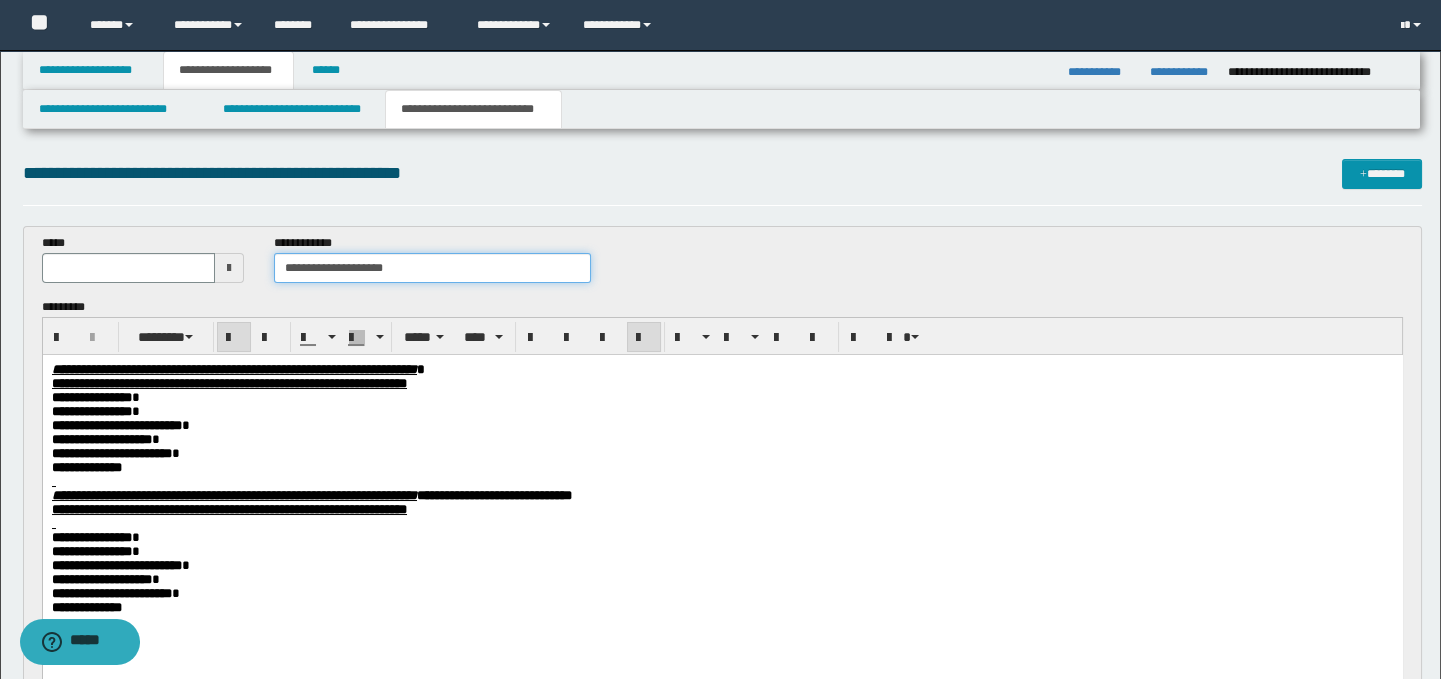 type 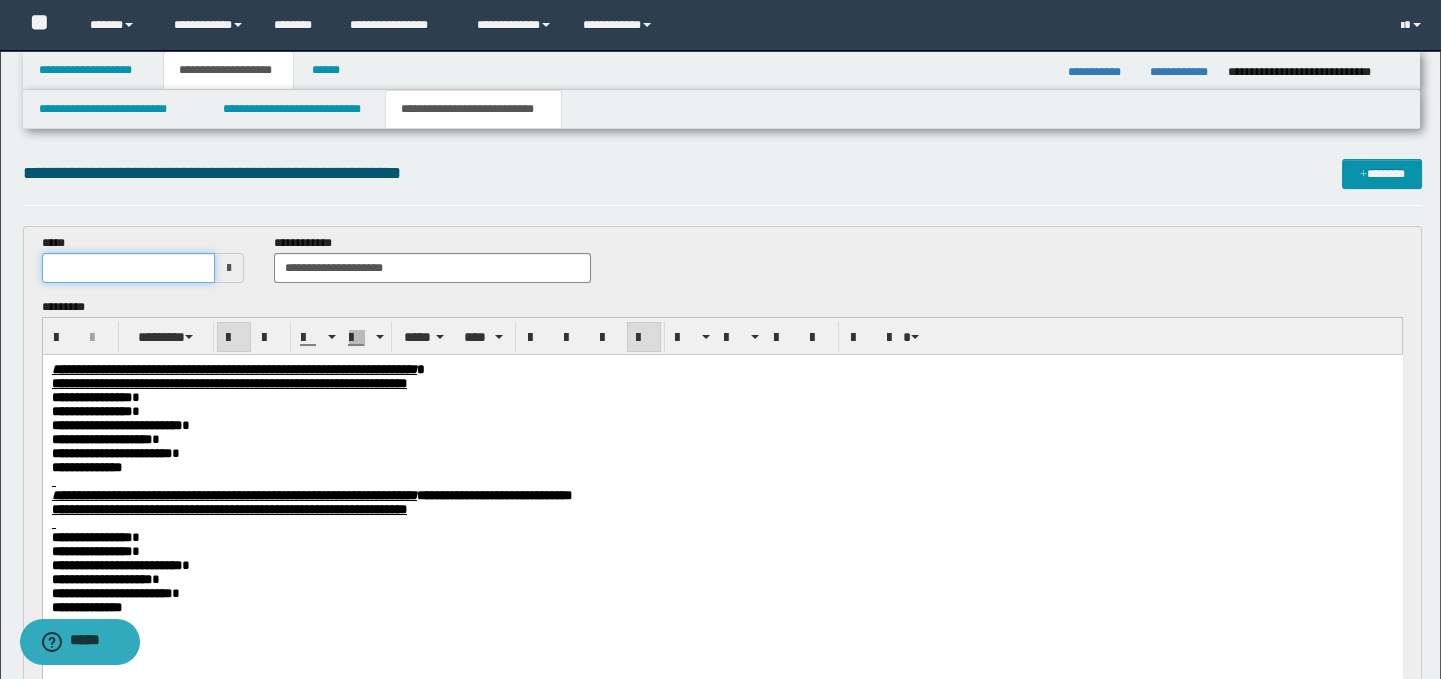 click at bounding box center [128, 268] 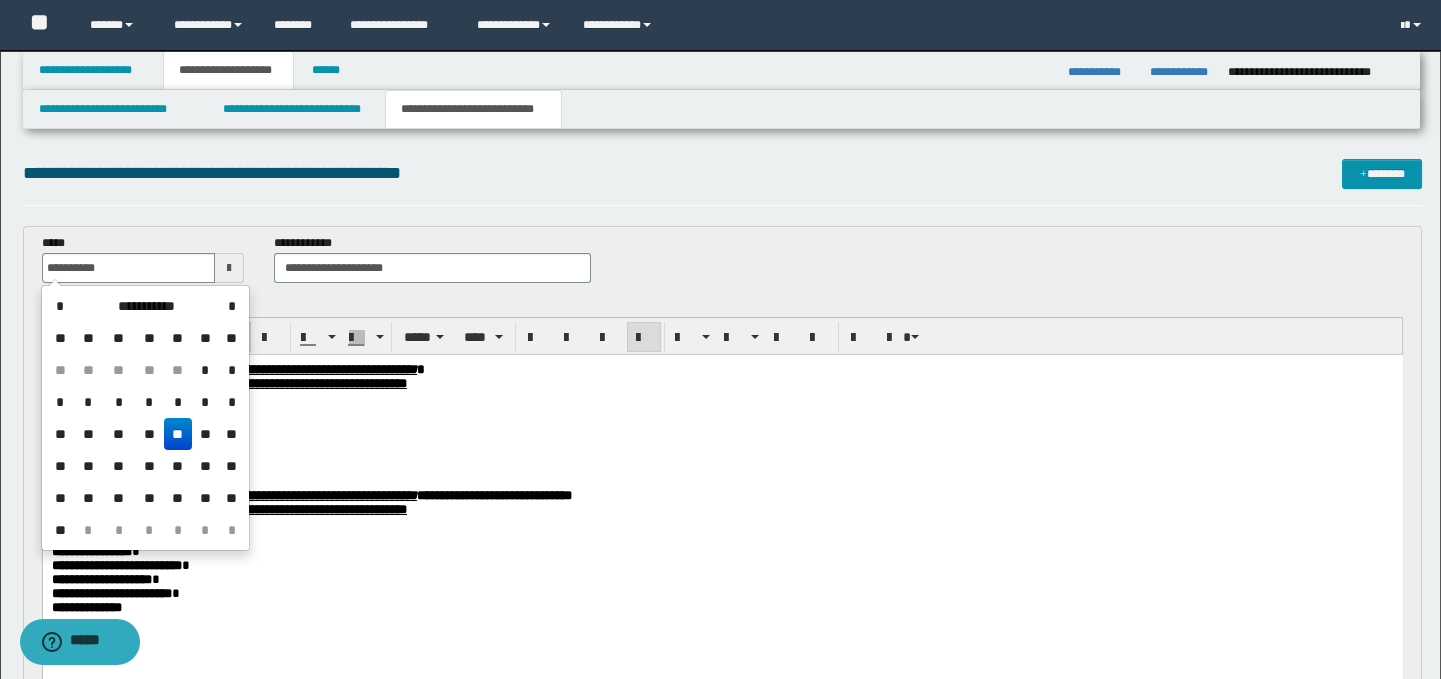 click on "**" at bounding box center [178, 434] 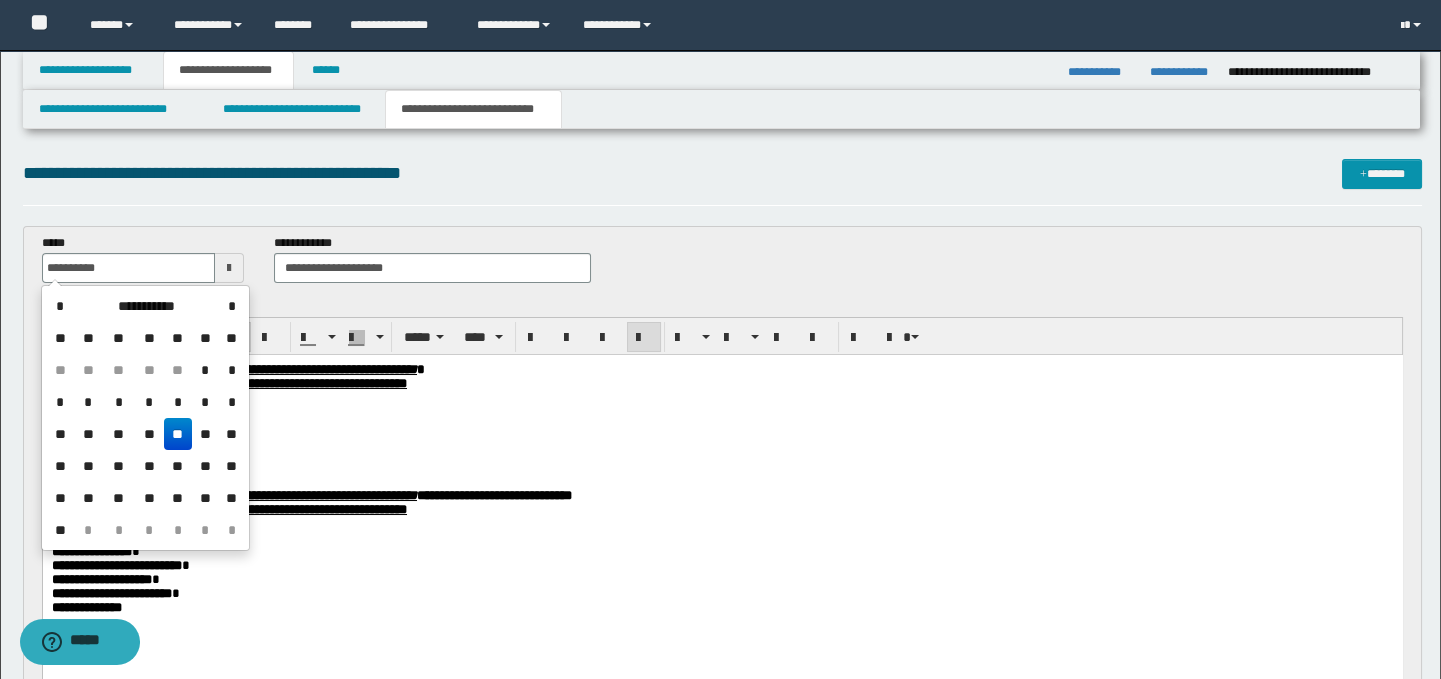 type on "**********" 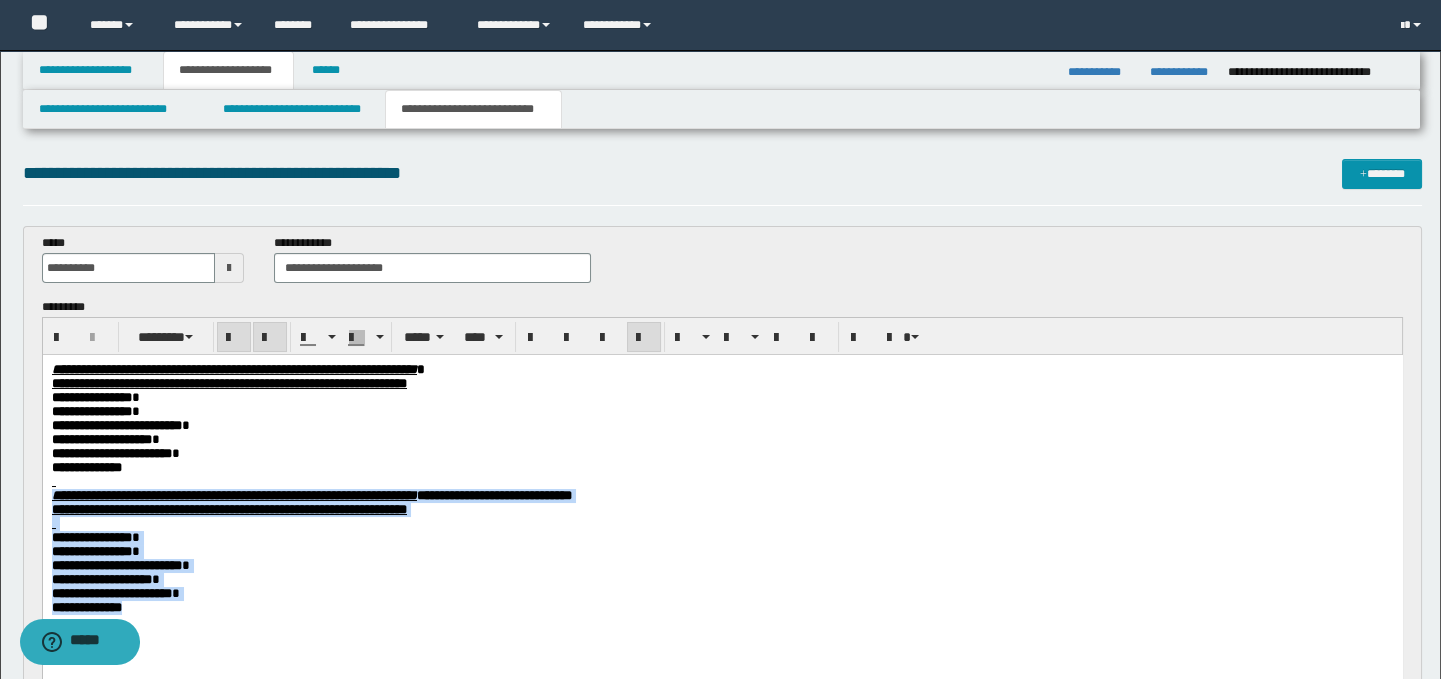 drag, startPoint x: 52, startPoint y: 505, endPoint x: 169, endPoint y: 655, distance: 190.23407 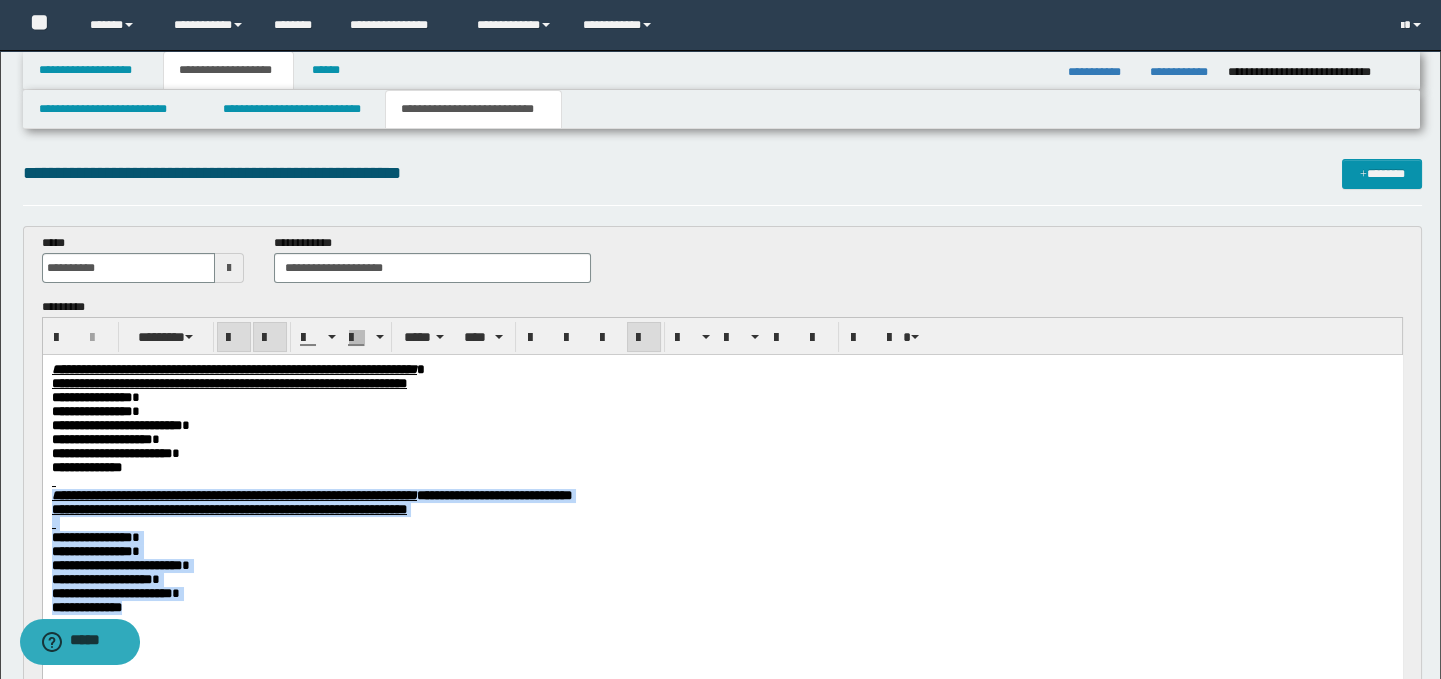 click on "**********" at bounding box center [722, 514] 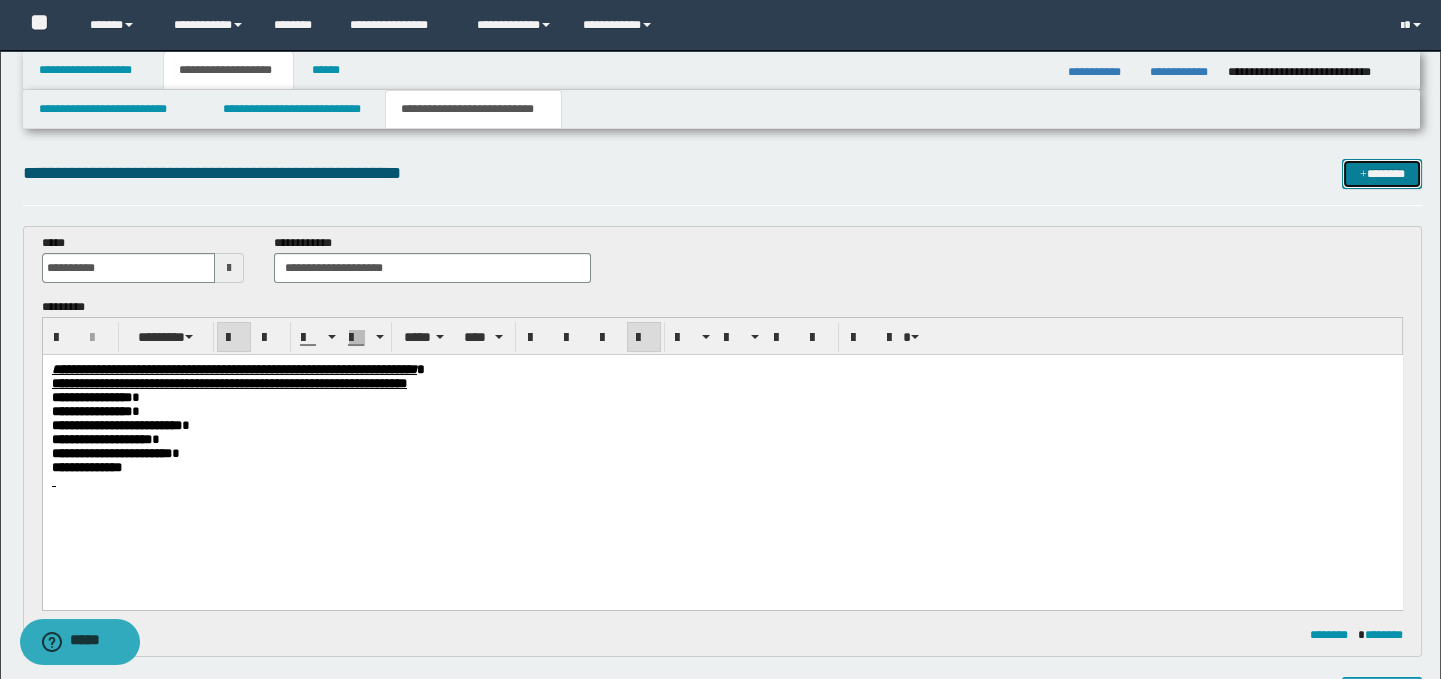 click on "*******" at bounding box center [1382, 174] 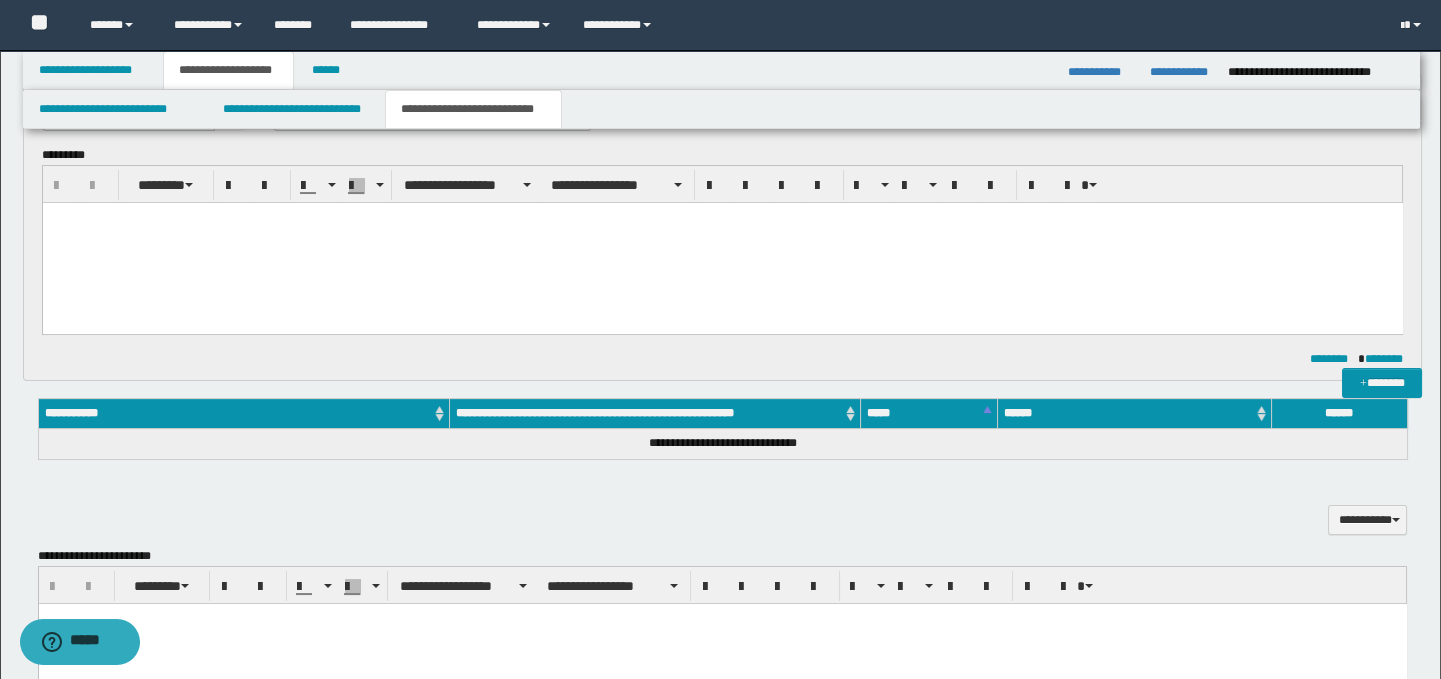 scroll, scrollTop: 0, scrollLeft: 0, axis: both 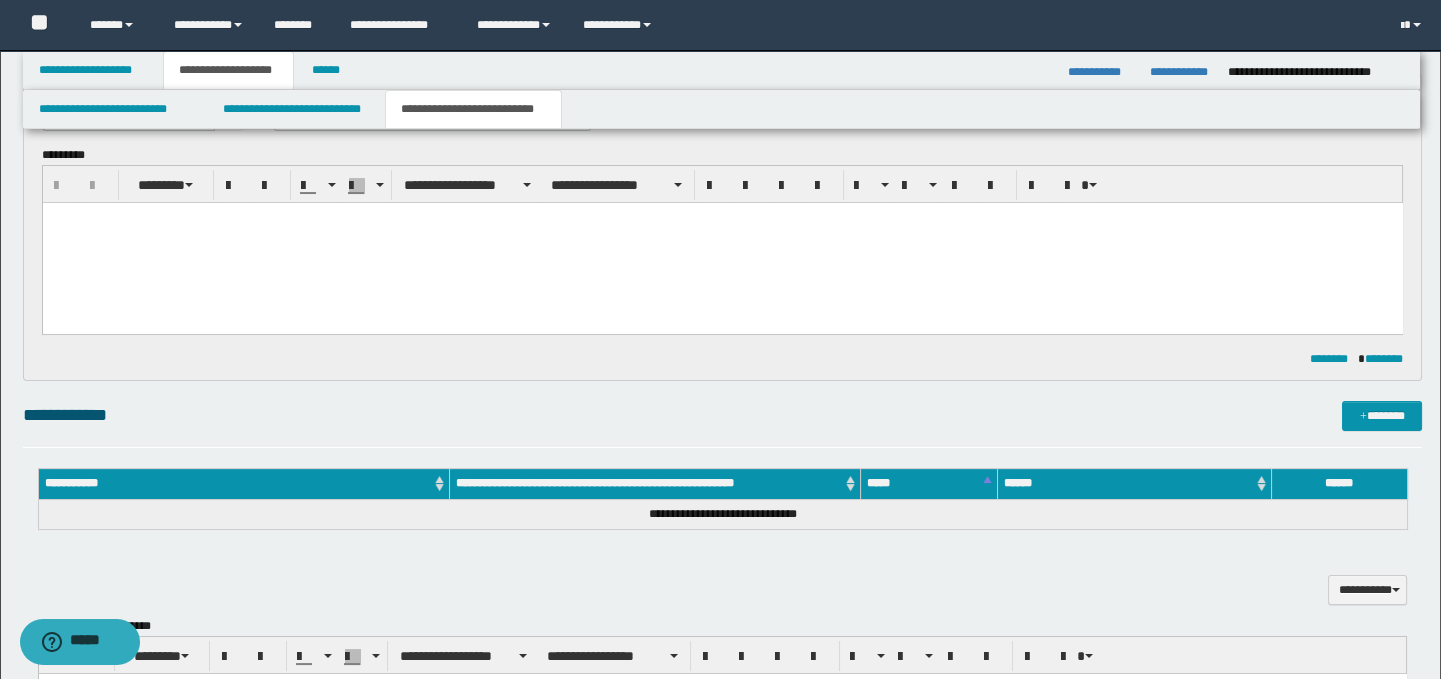 click at bounding box center [722, 243] 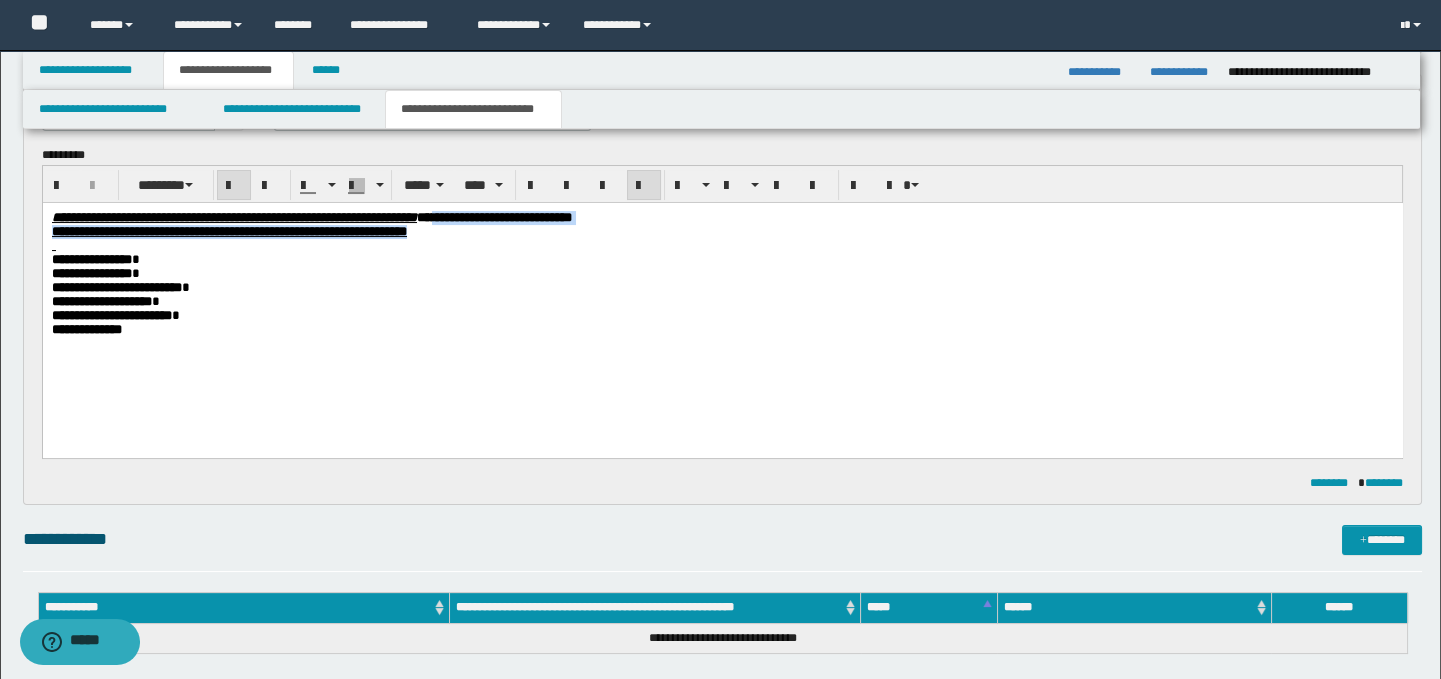 drag, startPoint x: 816, startPoint y: 226, endPoint x: 636, endPoint y: 212, distance: 180.54362 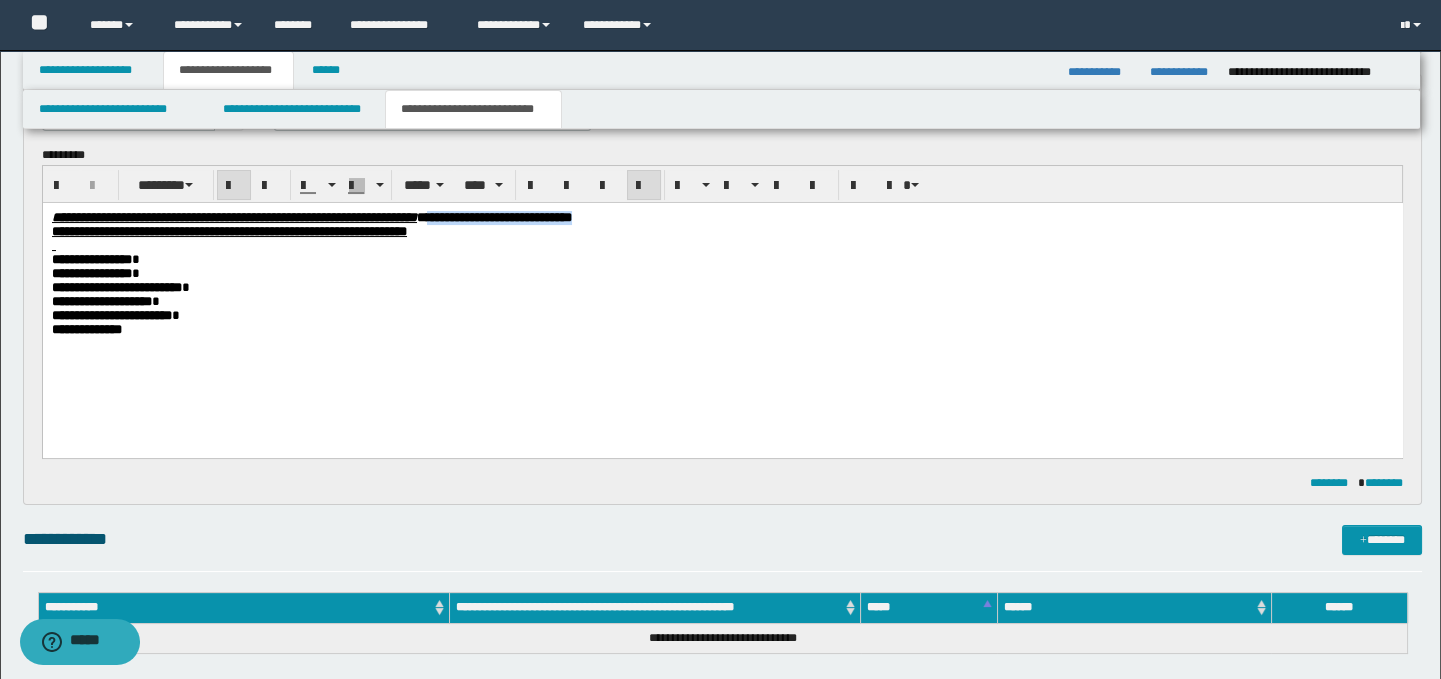 drag, startPoint x: 818, startPoint y: 222, endPoint x: 627, endPoint y: 221, distance: 191.00262 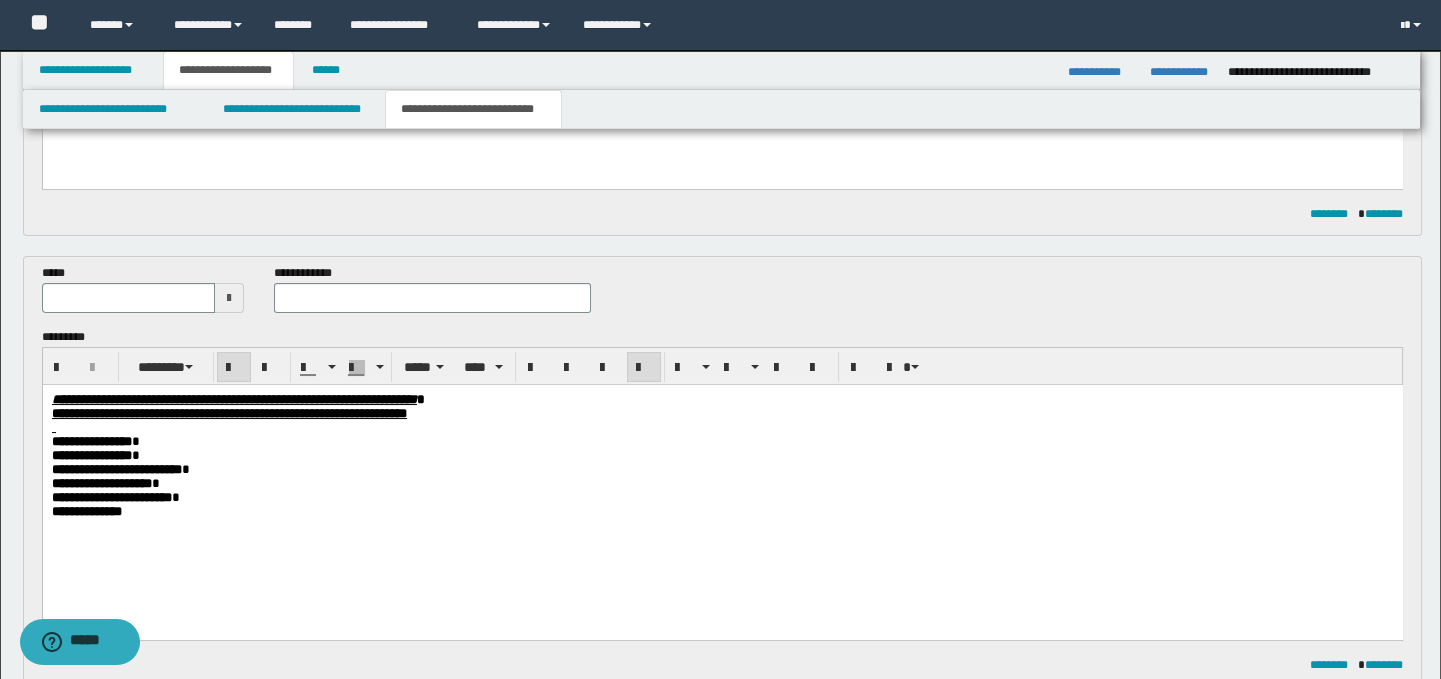 scroll, scrollTop: 404, scrollLeft: 0, axis: vertical 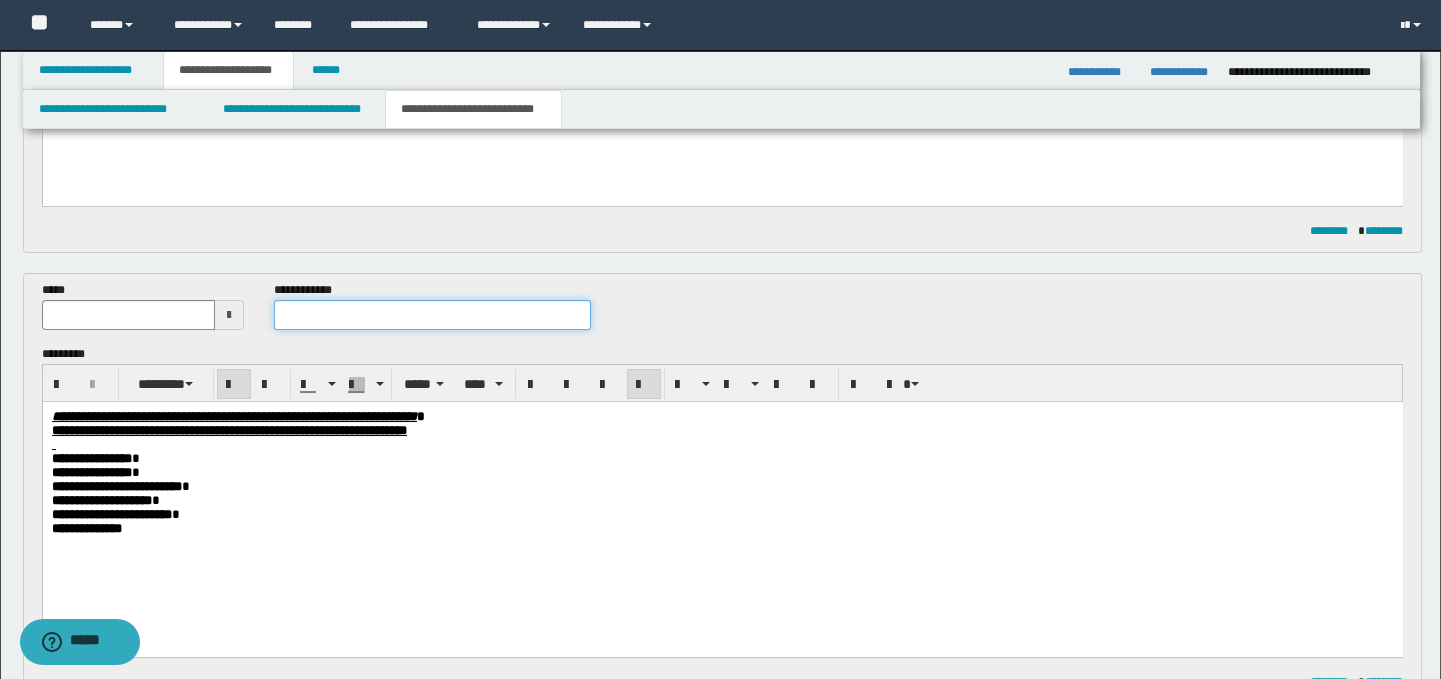 click at bounding box center (433, 315) 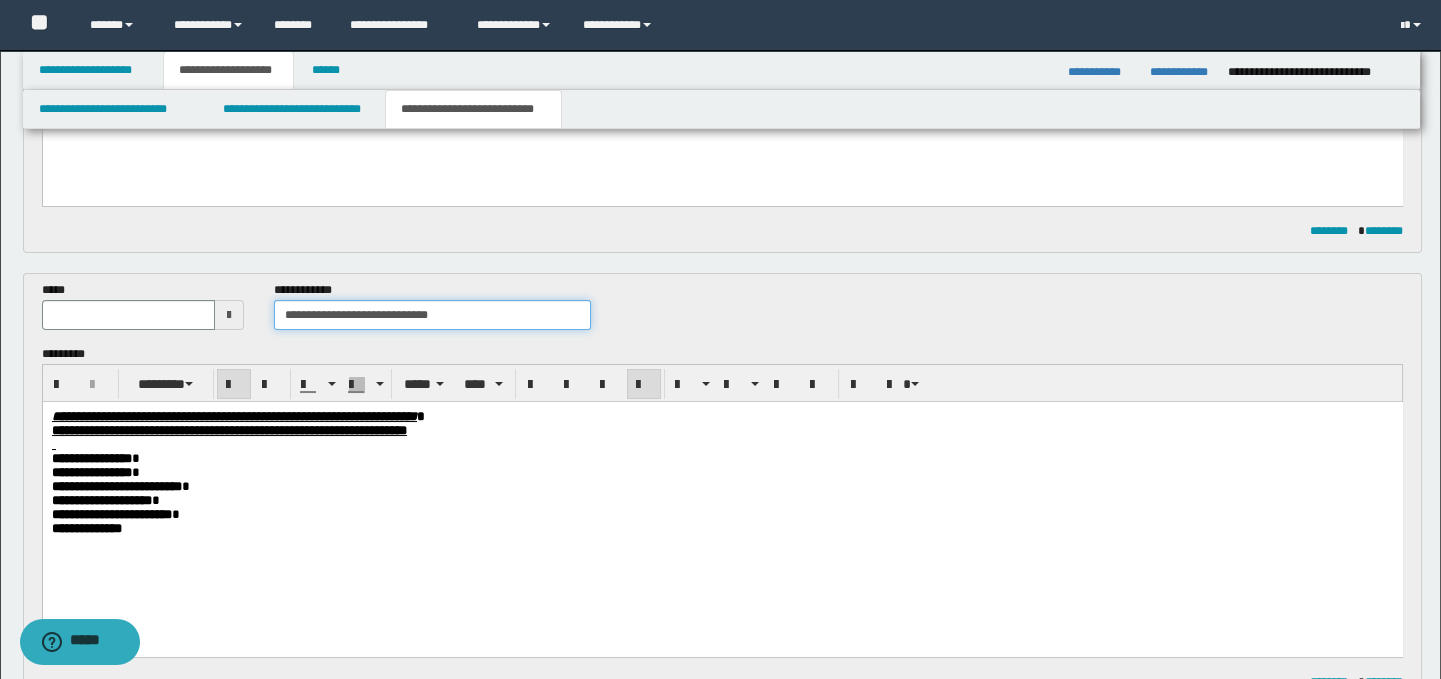 drag, startPoint x: 467, startPoint y: 312, endPoint x: 376, endPoint y: 312, distance: 91 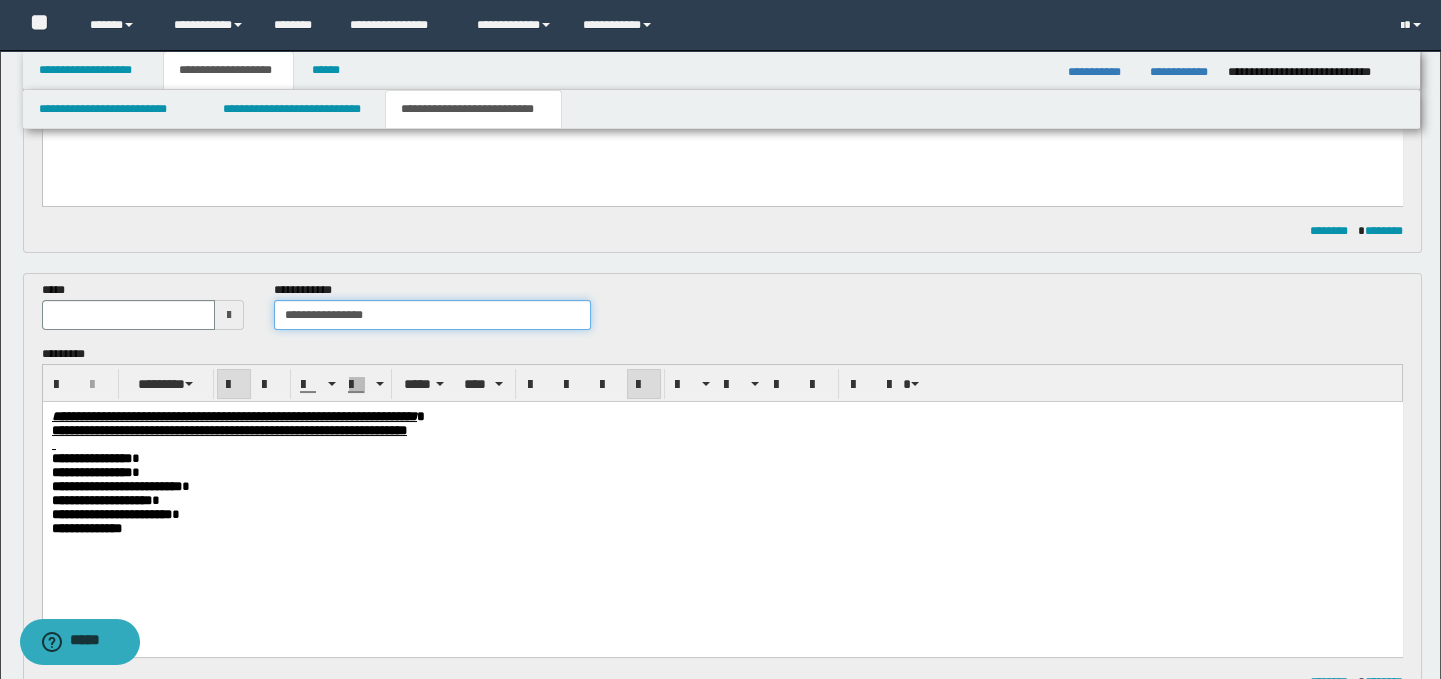 type 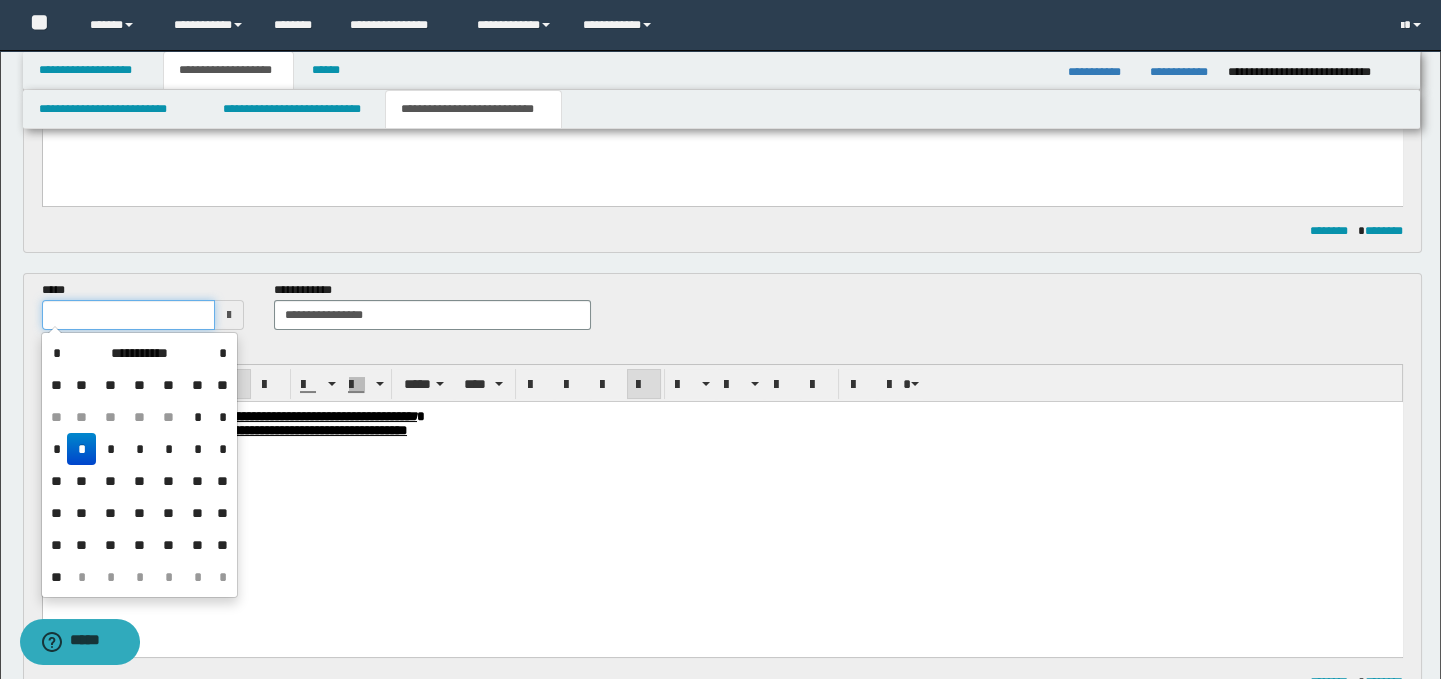 click at bounding box center (128, 315) 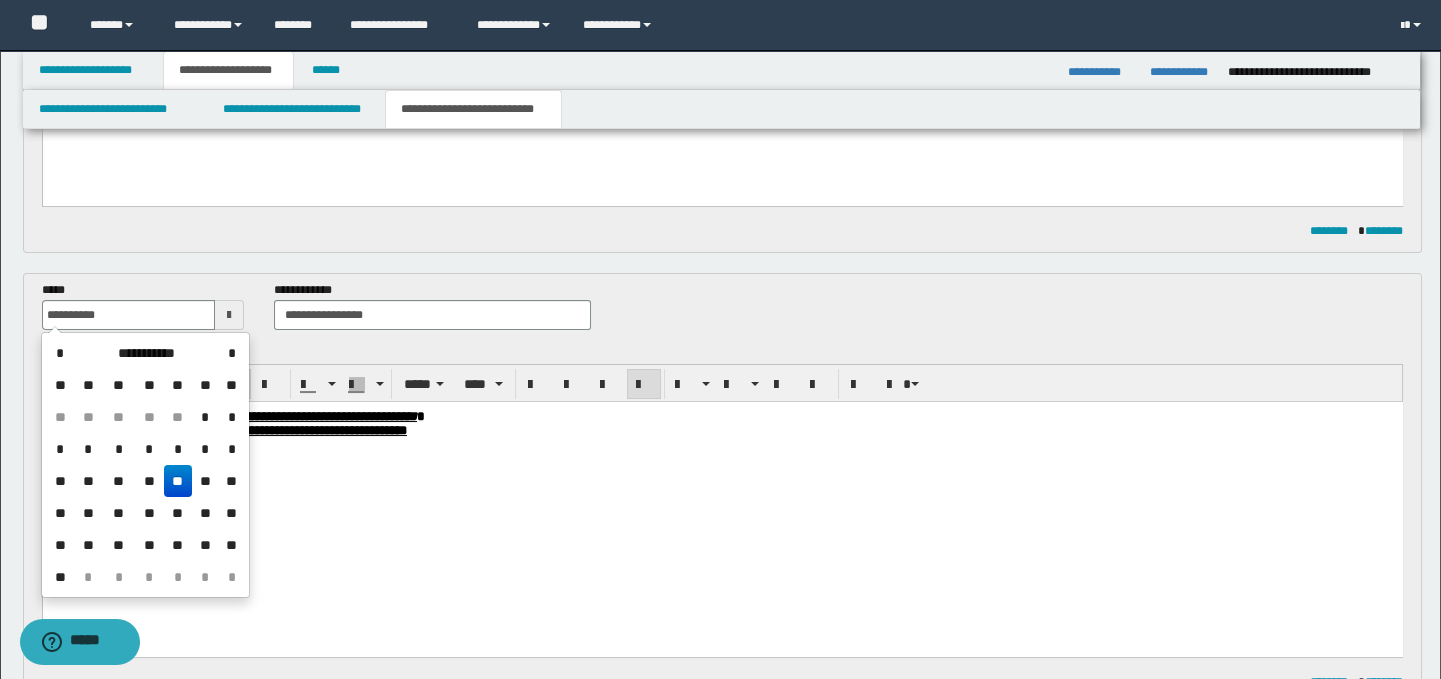 click on "**" at bounding box center [178, 481] 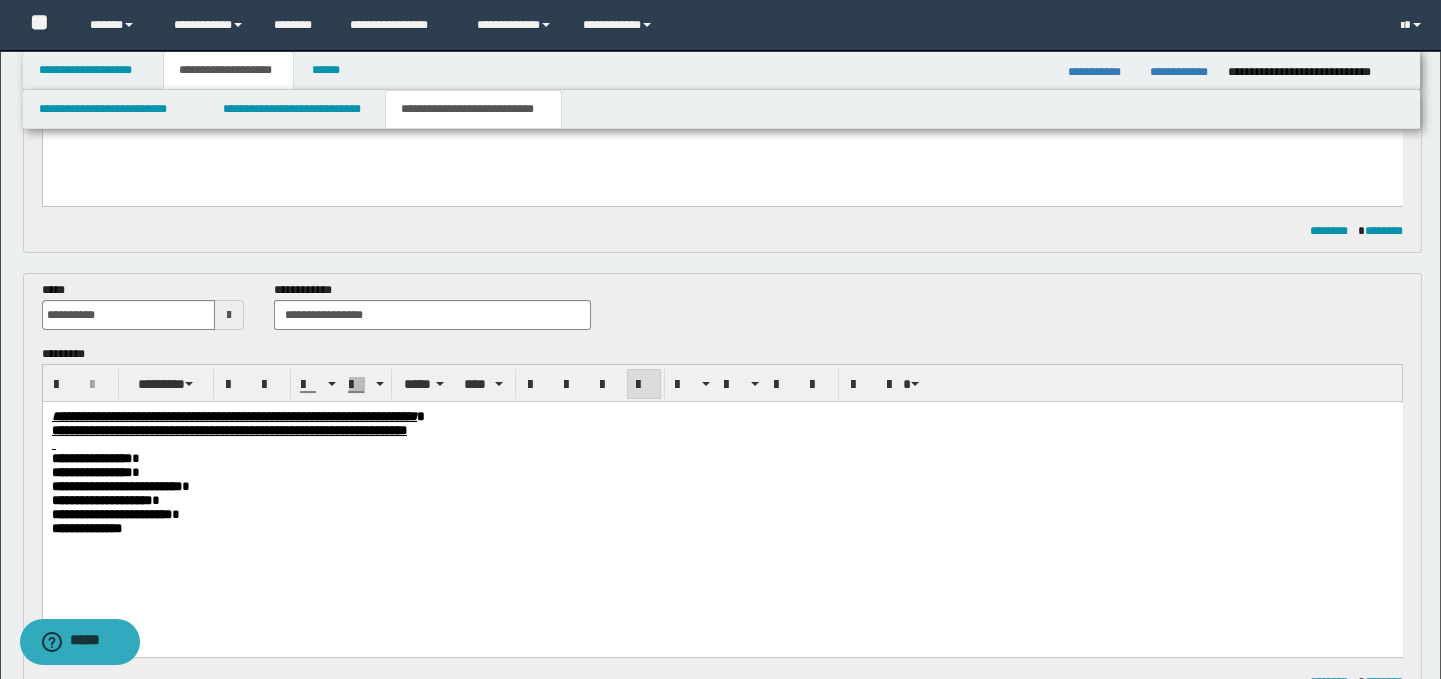 click on "**********" at bounding box center (722, 501) 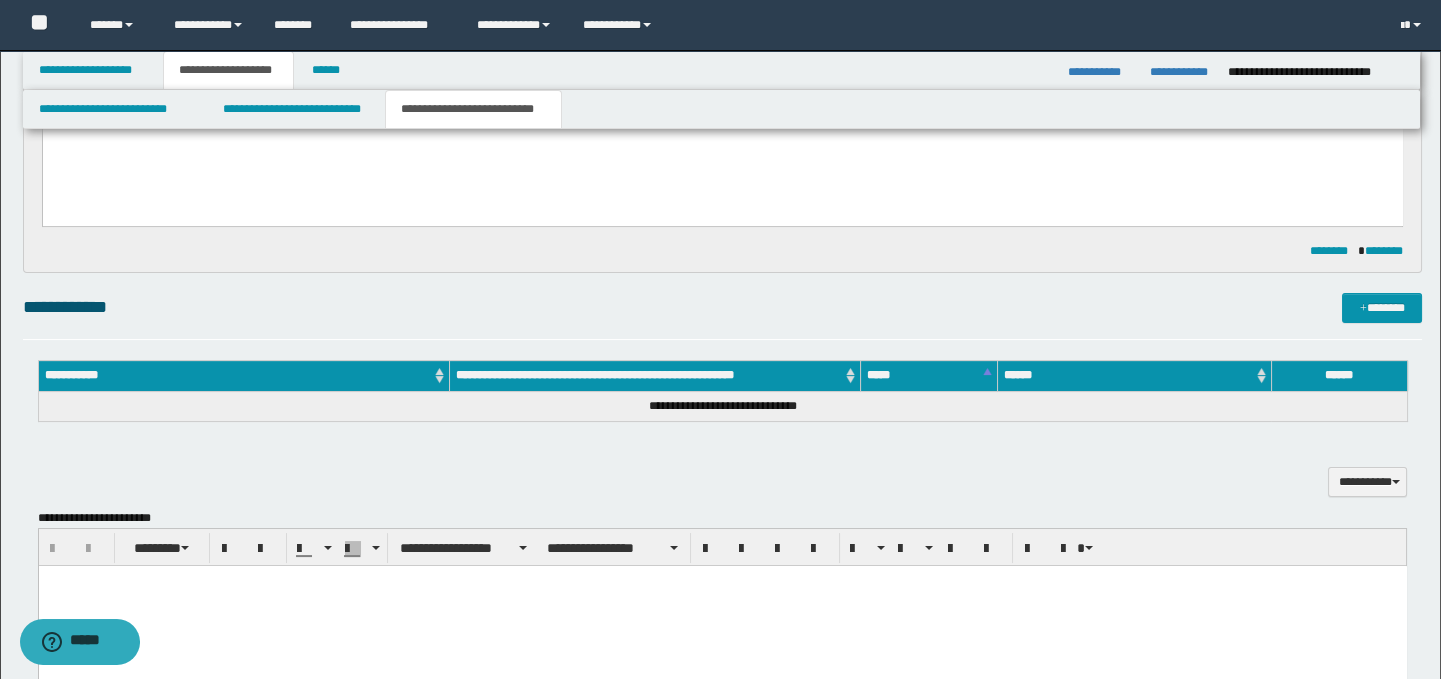 scroll, scrollTop: 847, scrollLeft: 0, axis: vertical 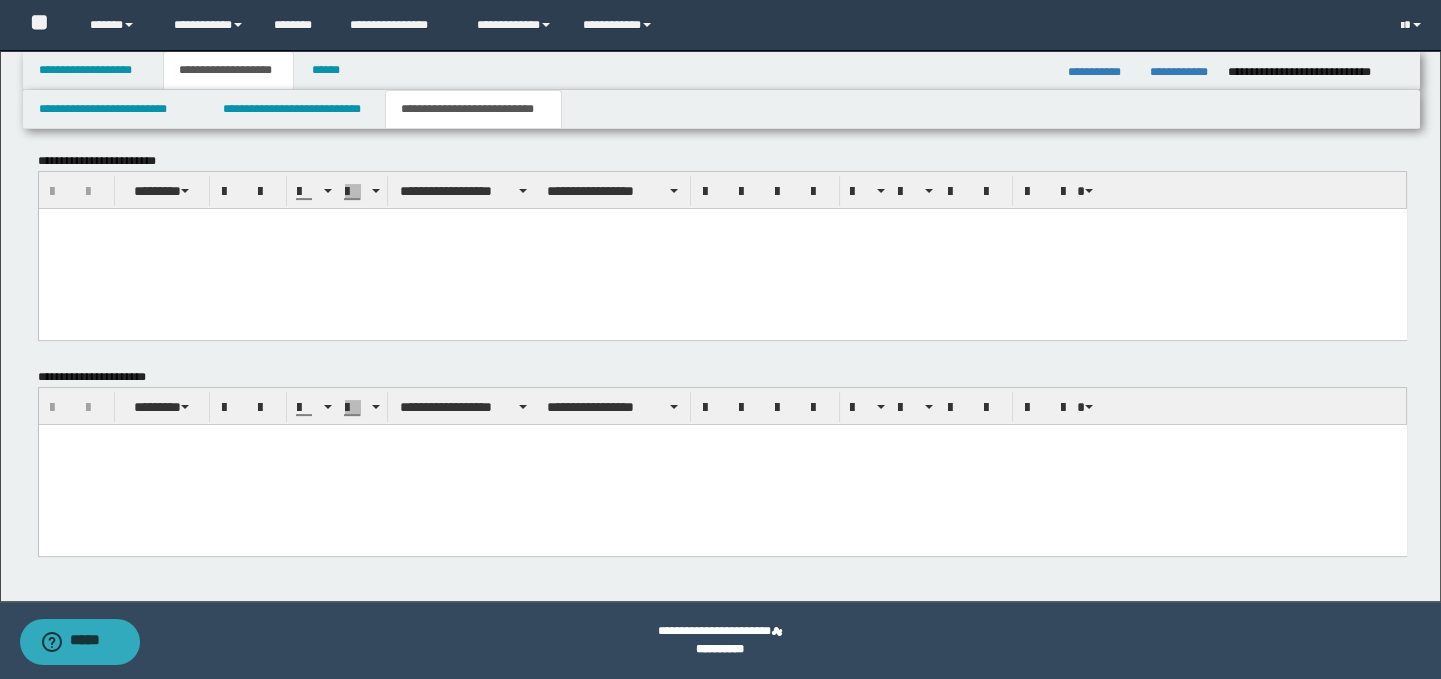 click at bounding box center (722, 464) 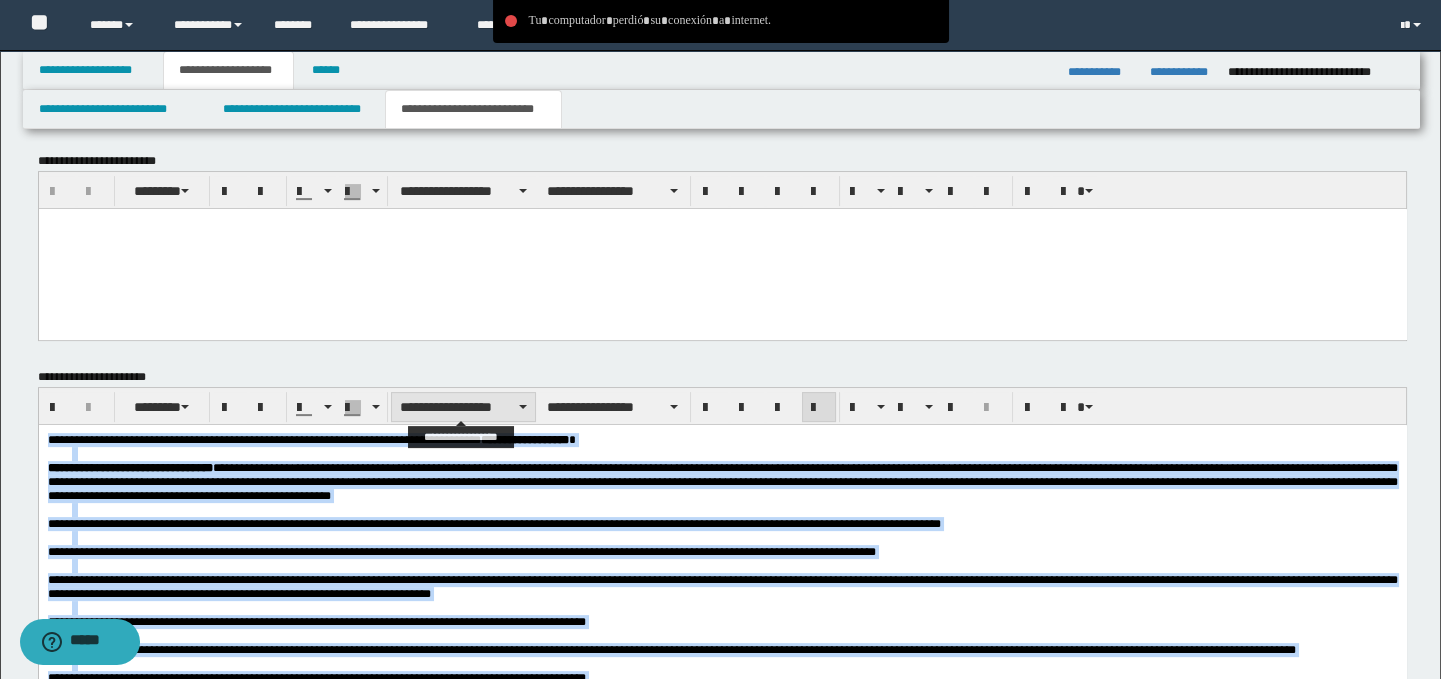 click on "**********" at bounding box center [463, 407] 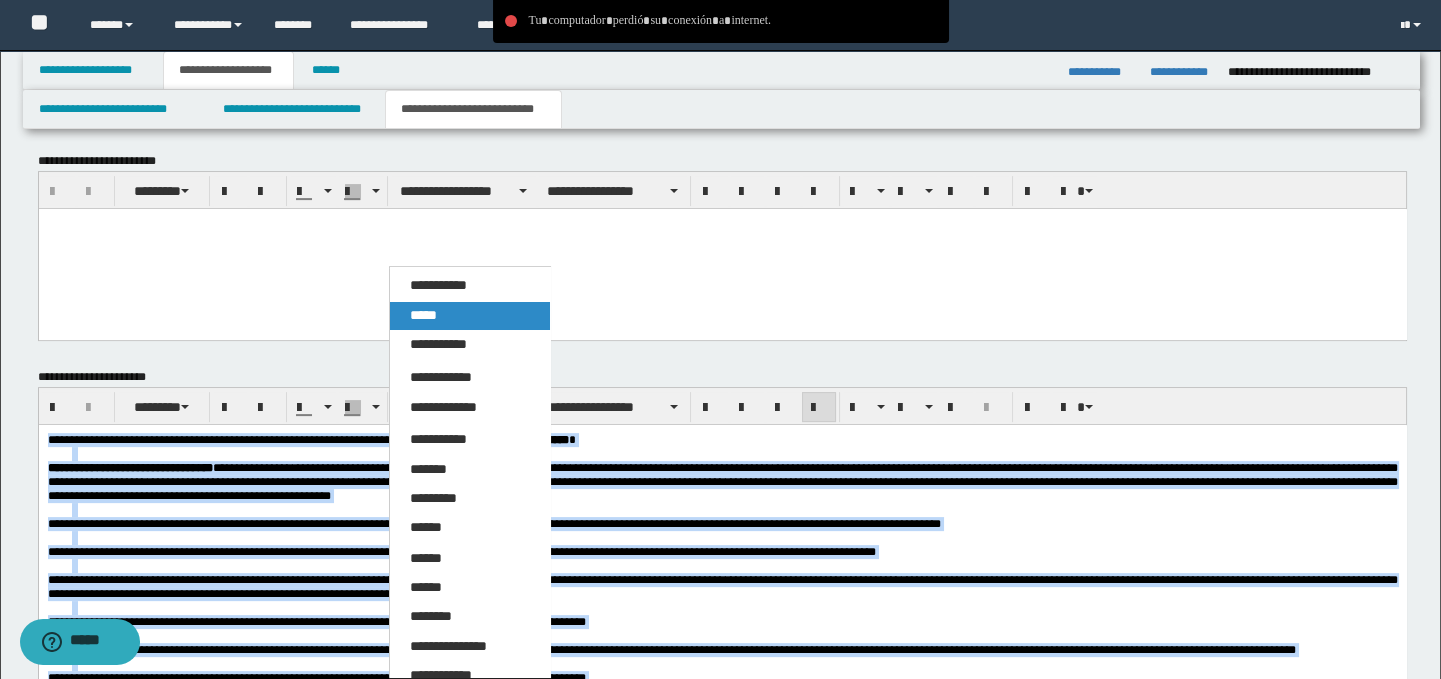 click on "*****" at bounding box center (470, 316) 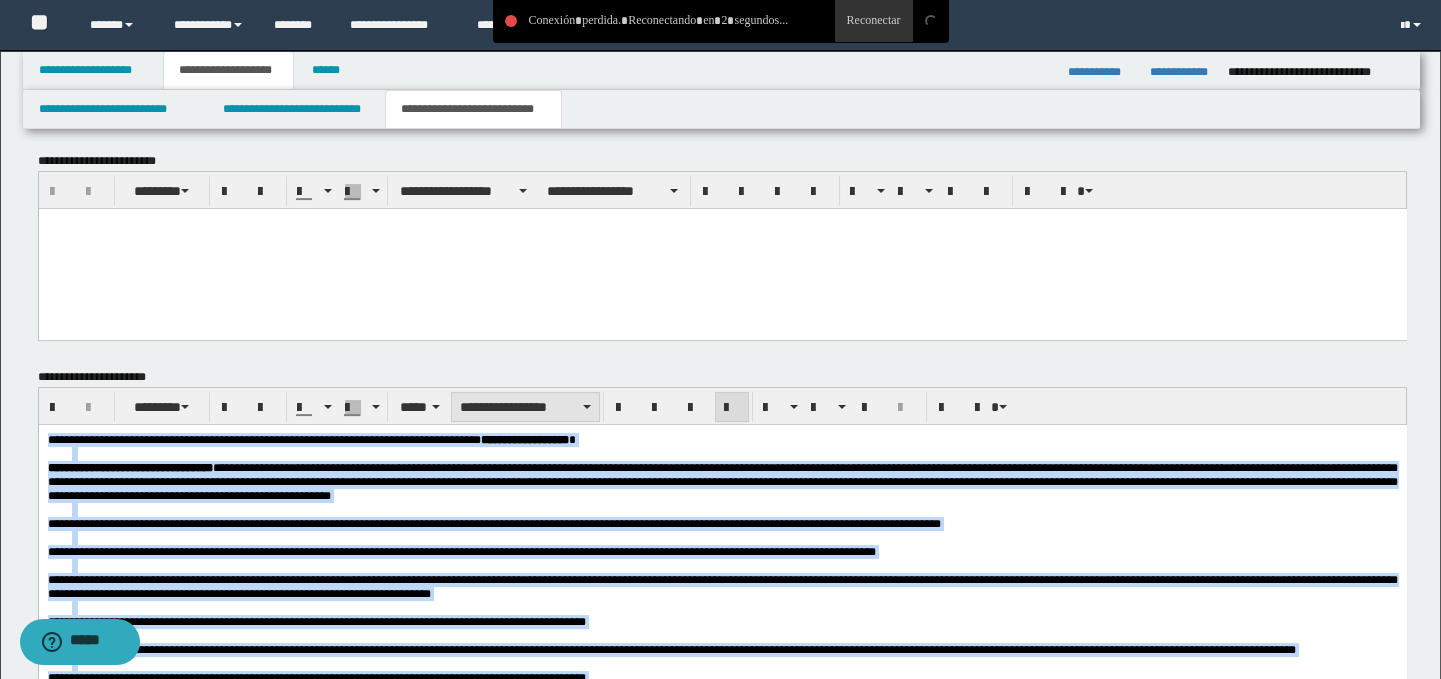 drag, startPoint x: 541, startPoint y: 414, endPoint x: 517, endPoint y: 0, distance: 414.69507 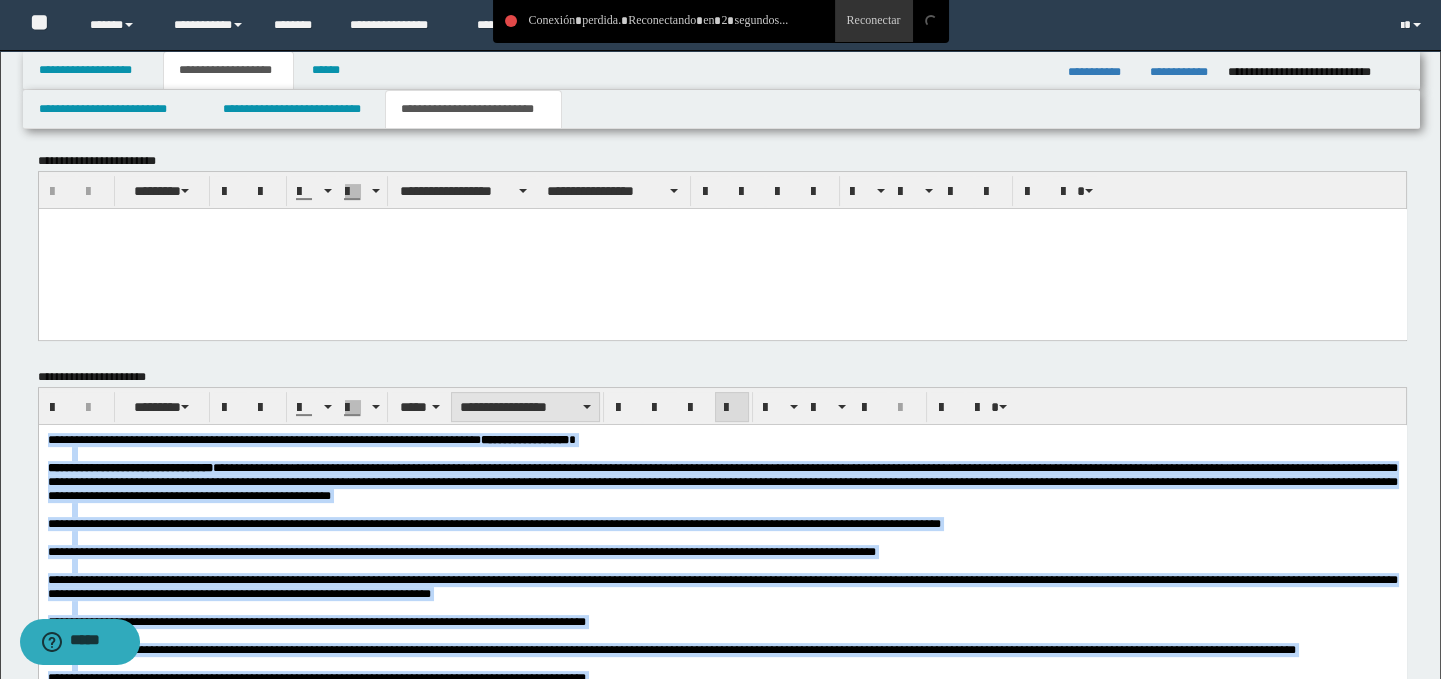 click on "**********" at bounding box center [525, 407] 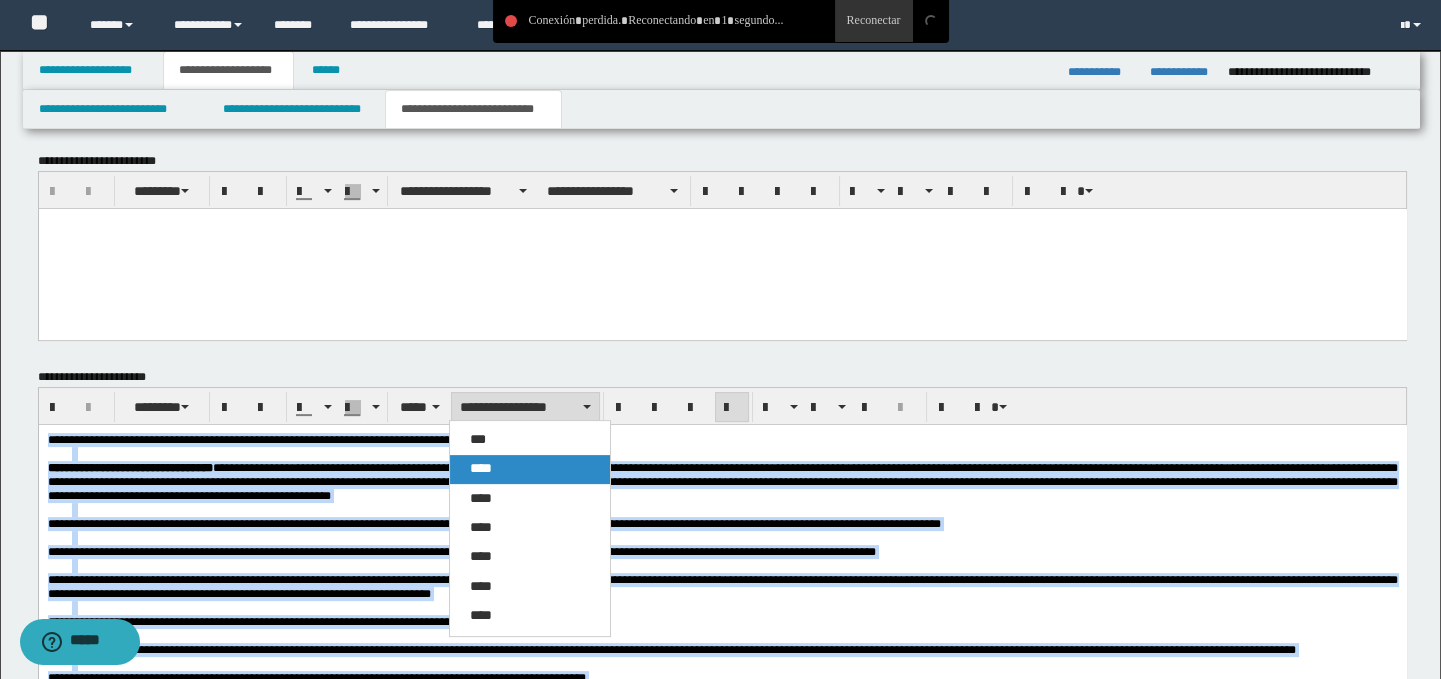 click on "****" at bounding box center (530, 469) 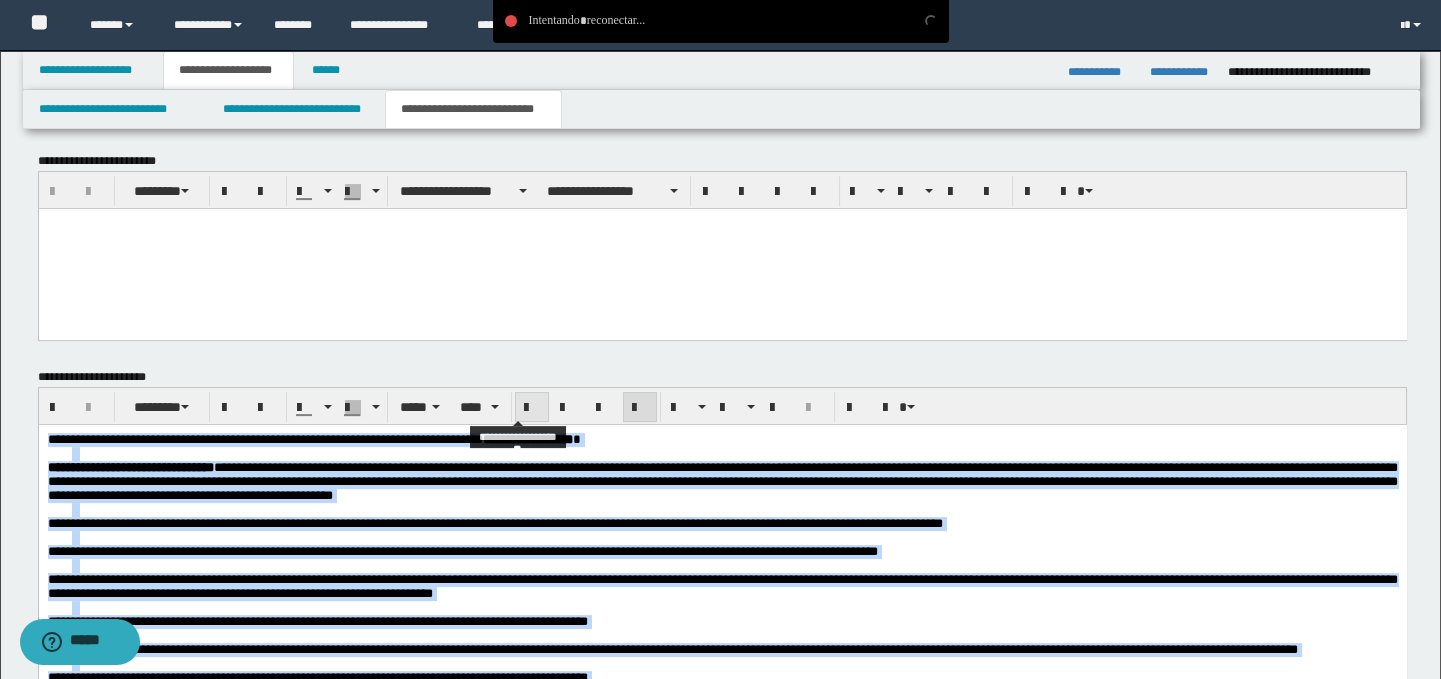click at bounding box center [532, 408] 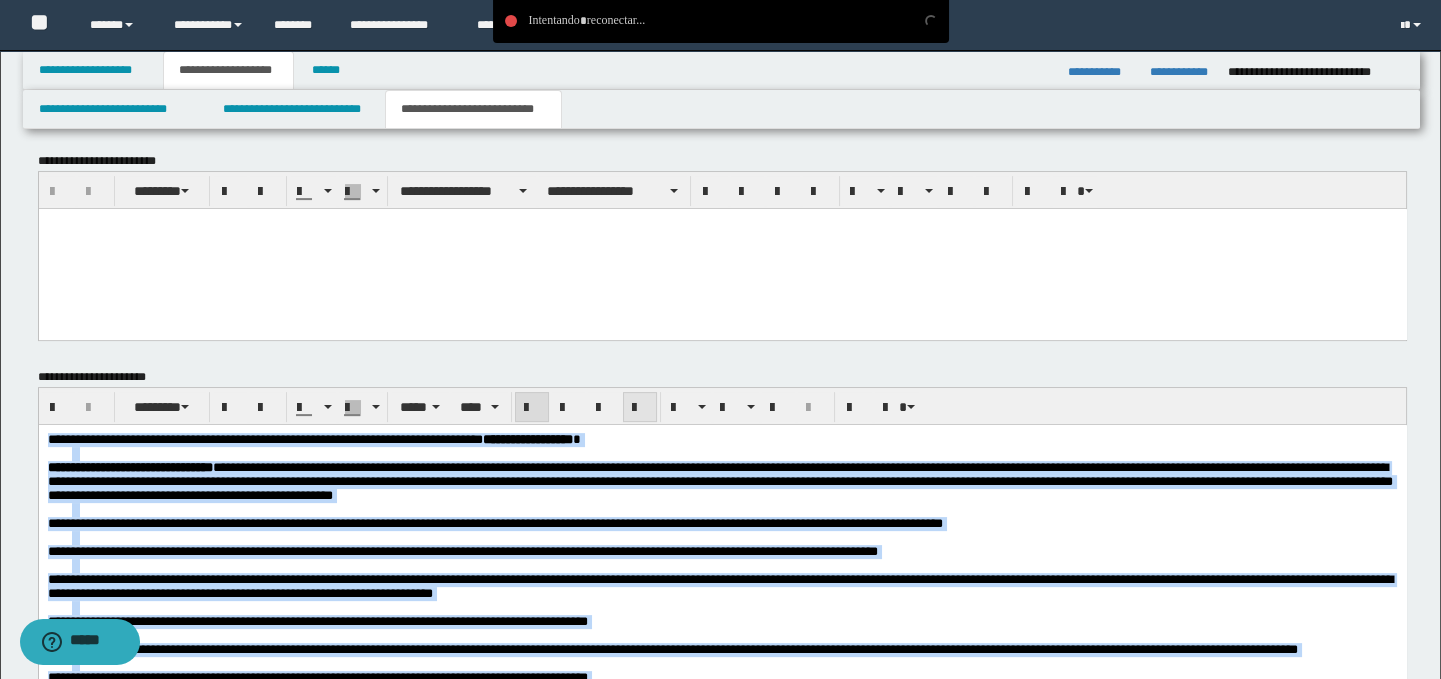 click at bounding box center [640, 408] 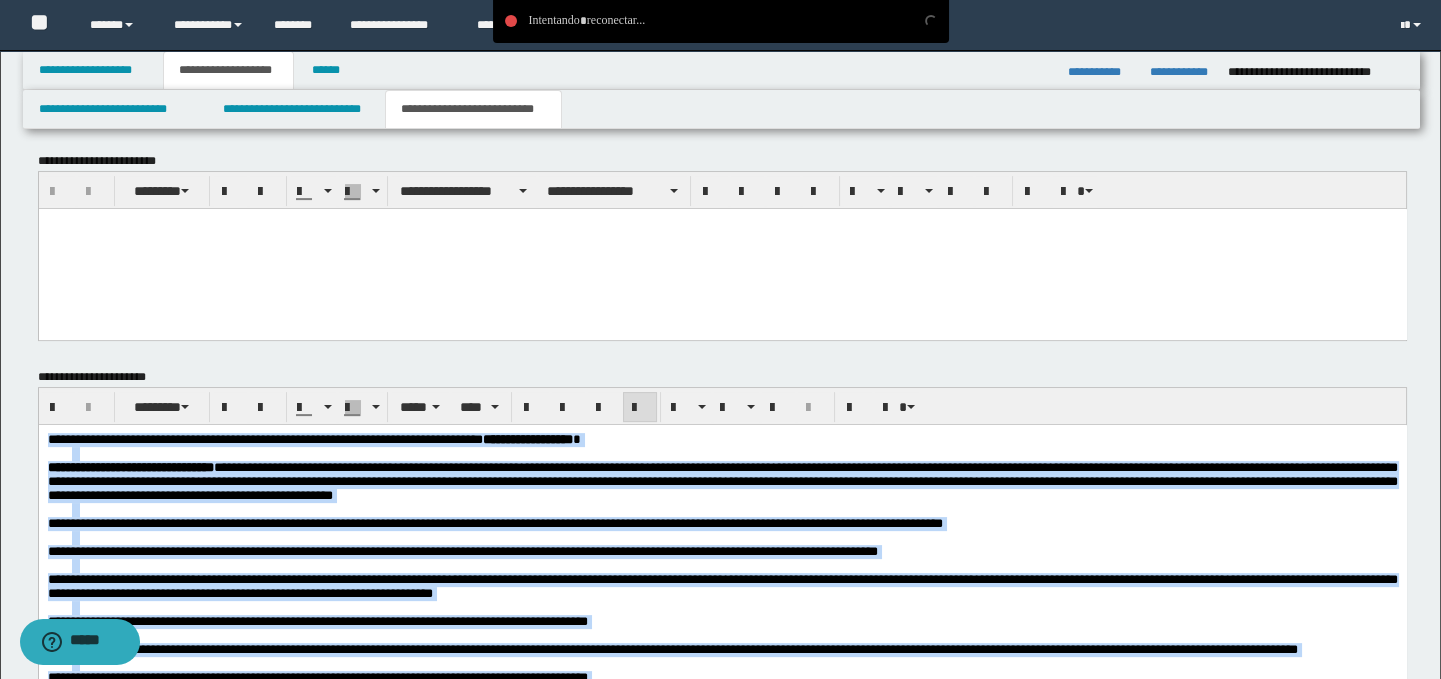 click at bounding box center [734, 607] 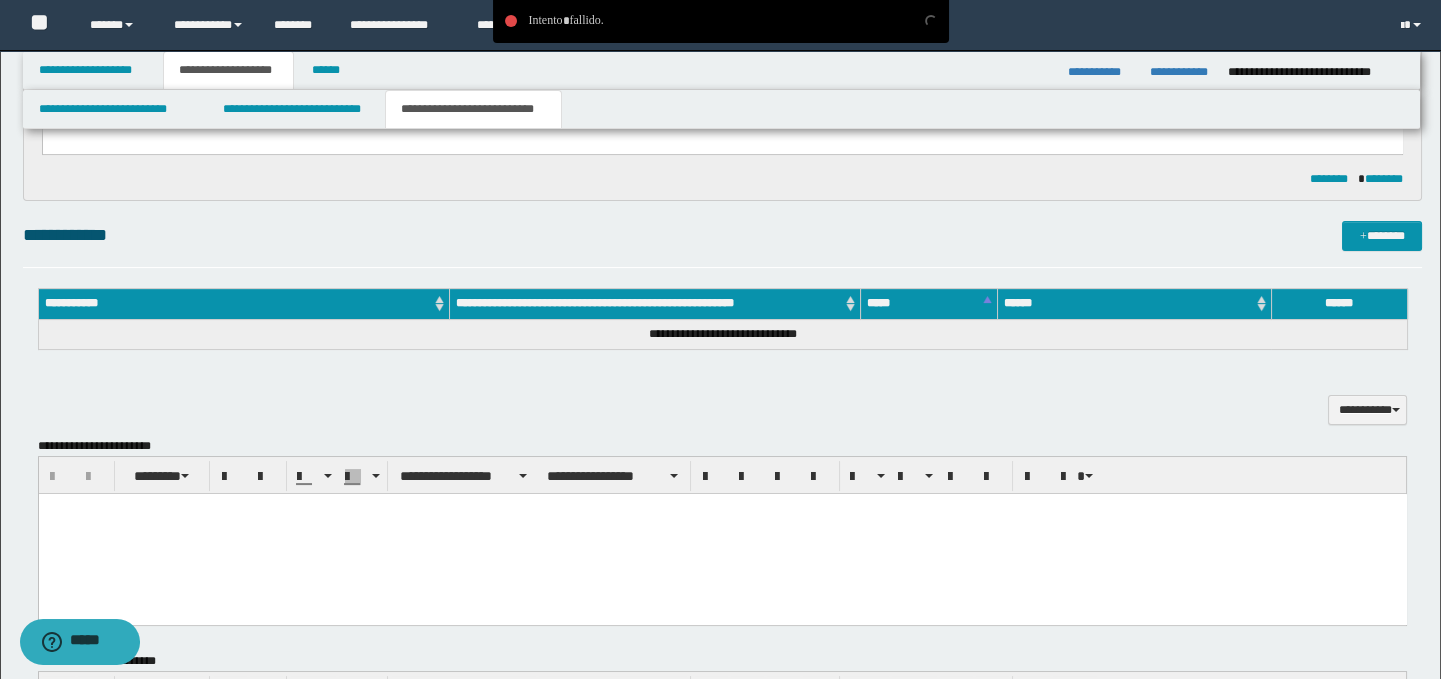 scroll, scrollTop: 854, scrollLeft: 0, axis: vertical 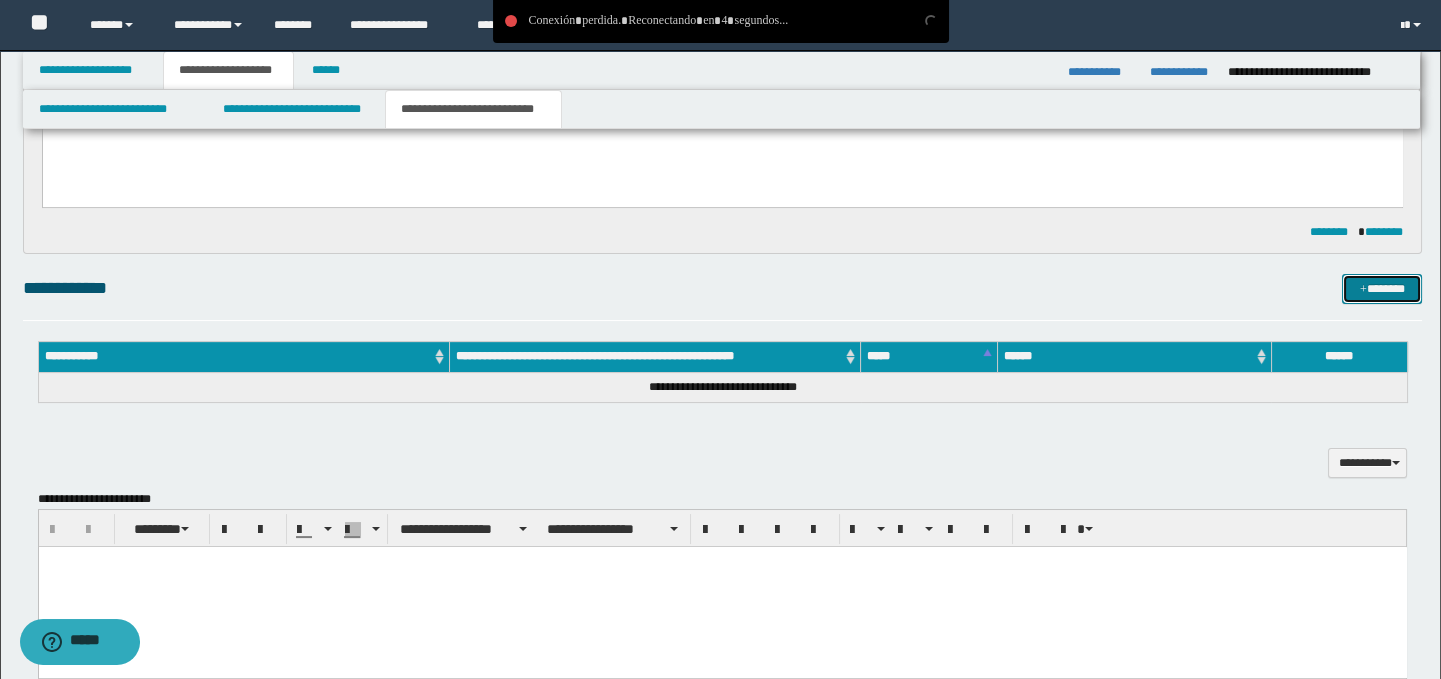 click on "*******" at bounding box center [1382, 289] 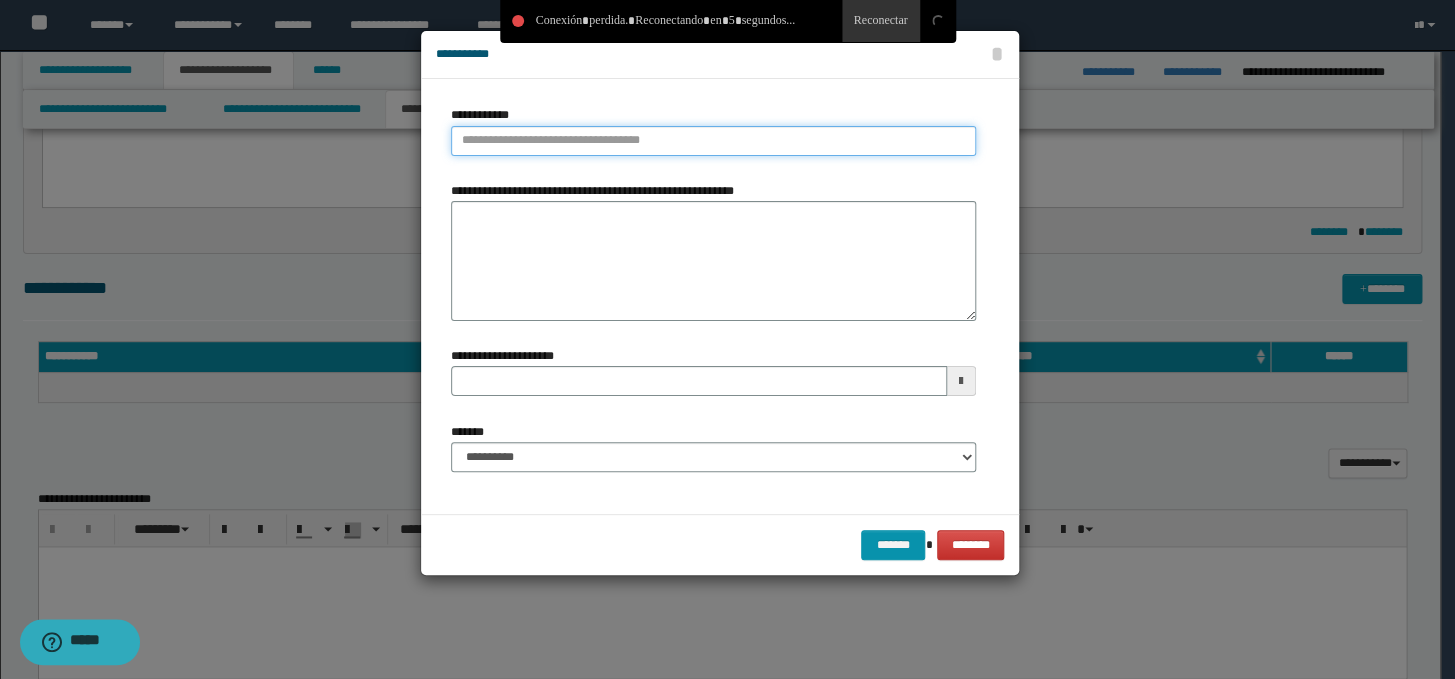 click on "**********" at bounding box center (713, 141) 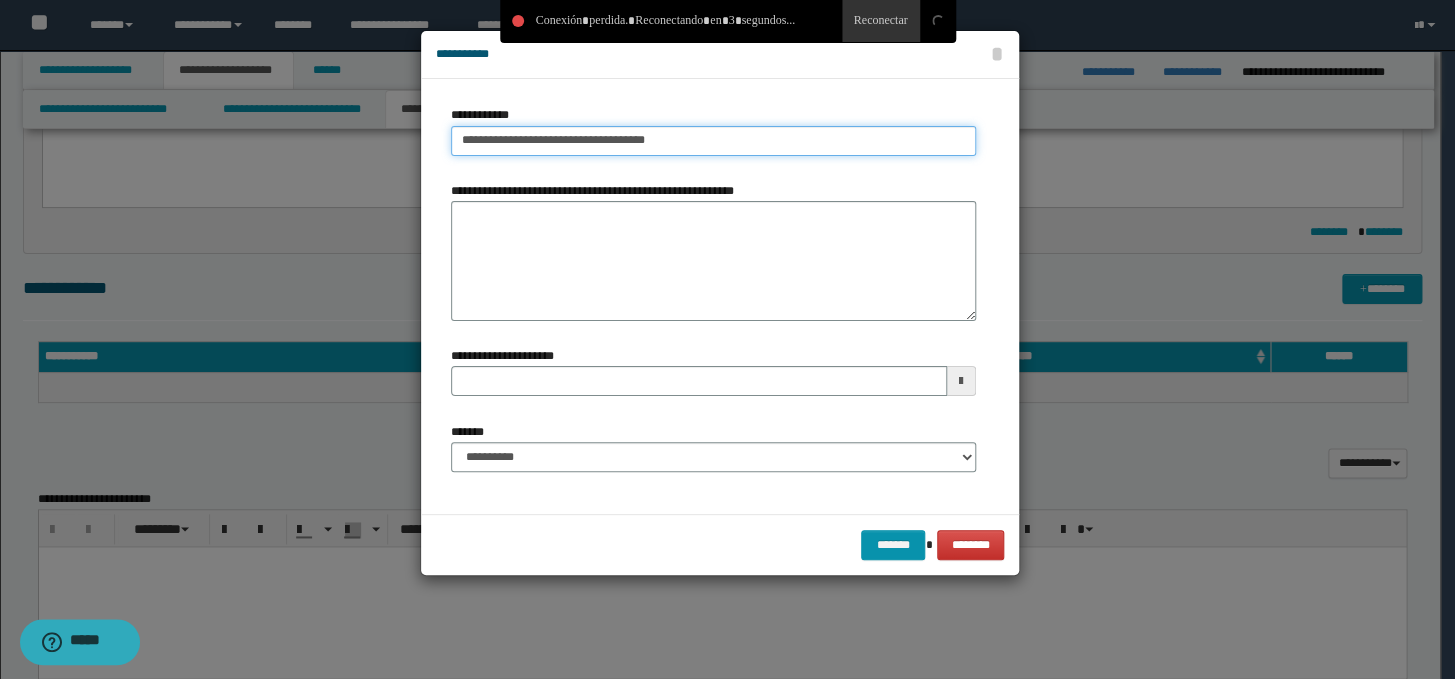 drag, startPoint x: 680, startPoint y: 138, endPoint x: 610, endPoint y: 139, distance: 70.00714 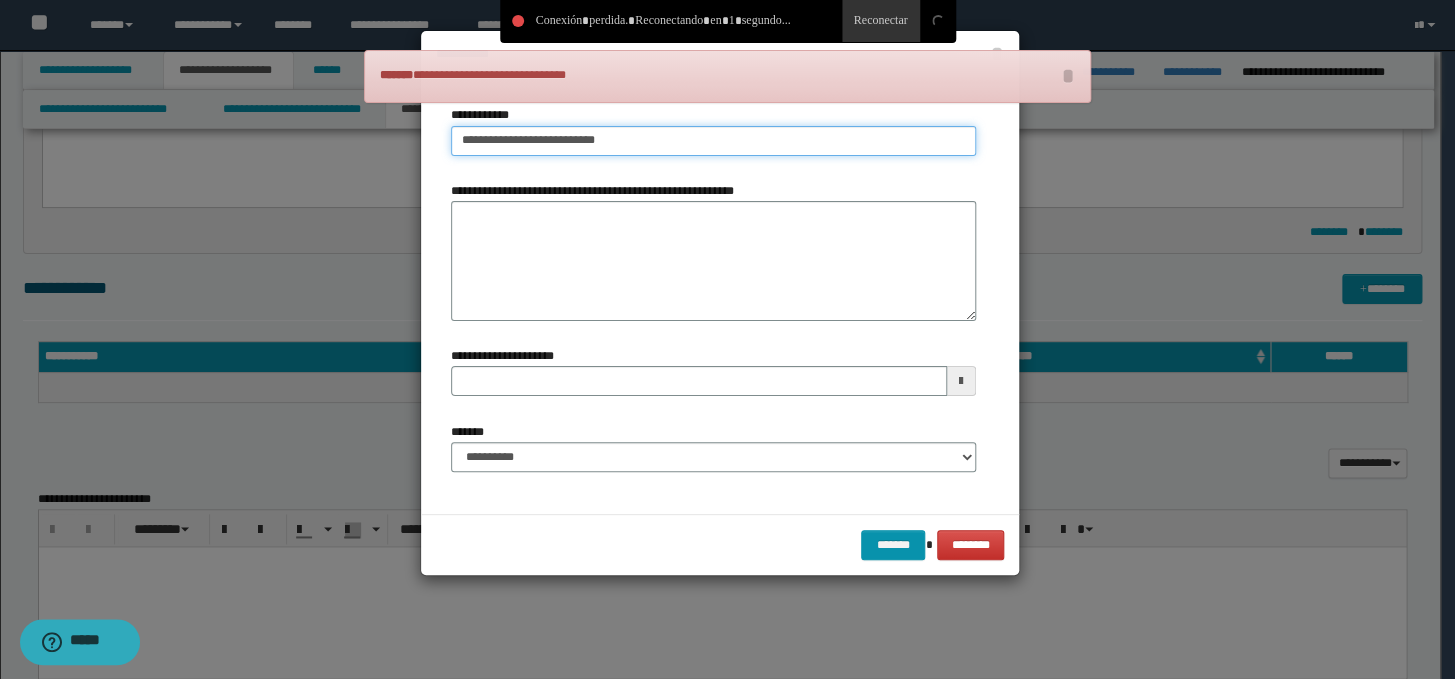 type on "**********" 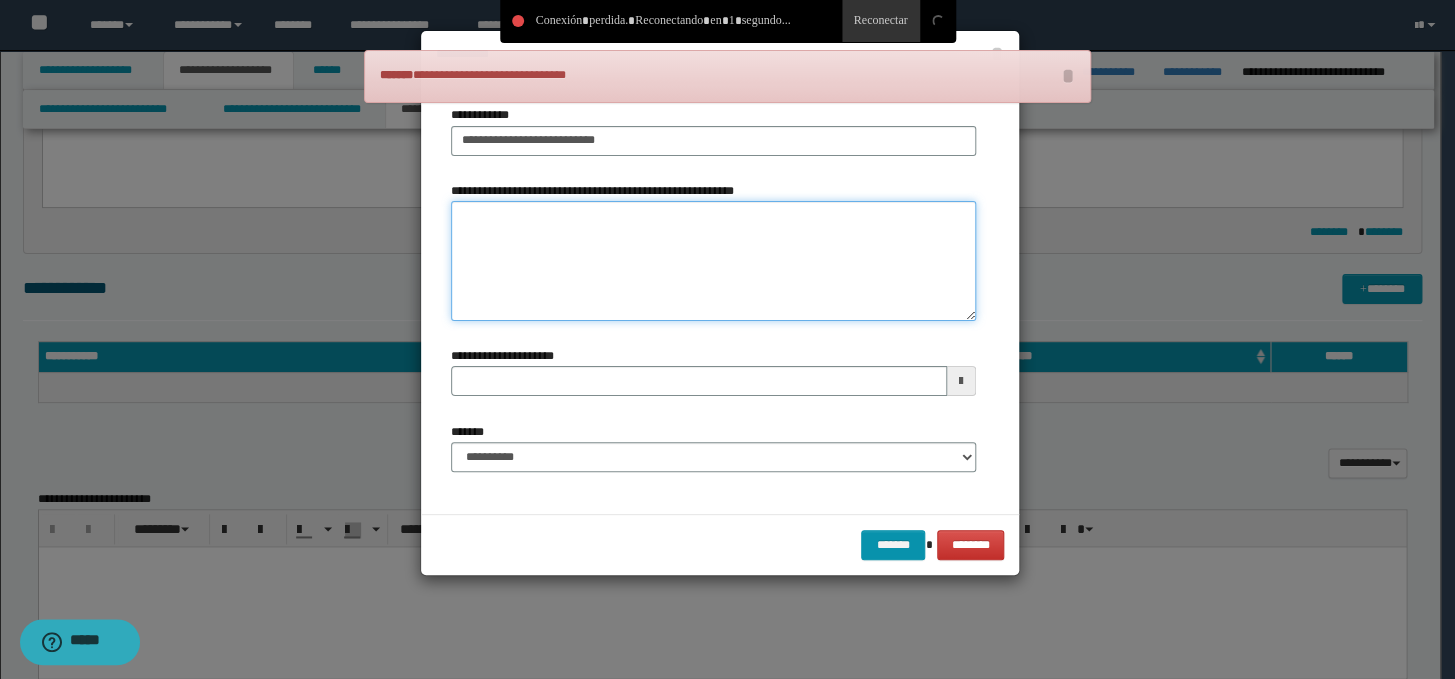 click on "**********" at bounding box center [713, 261] 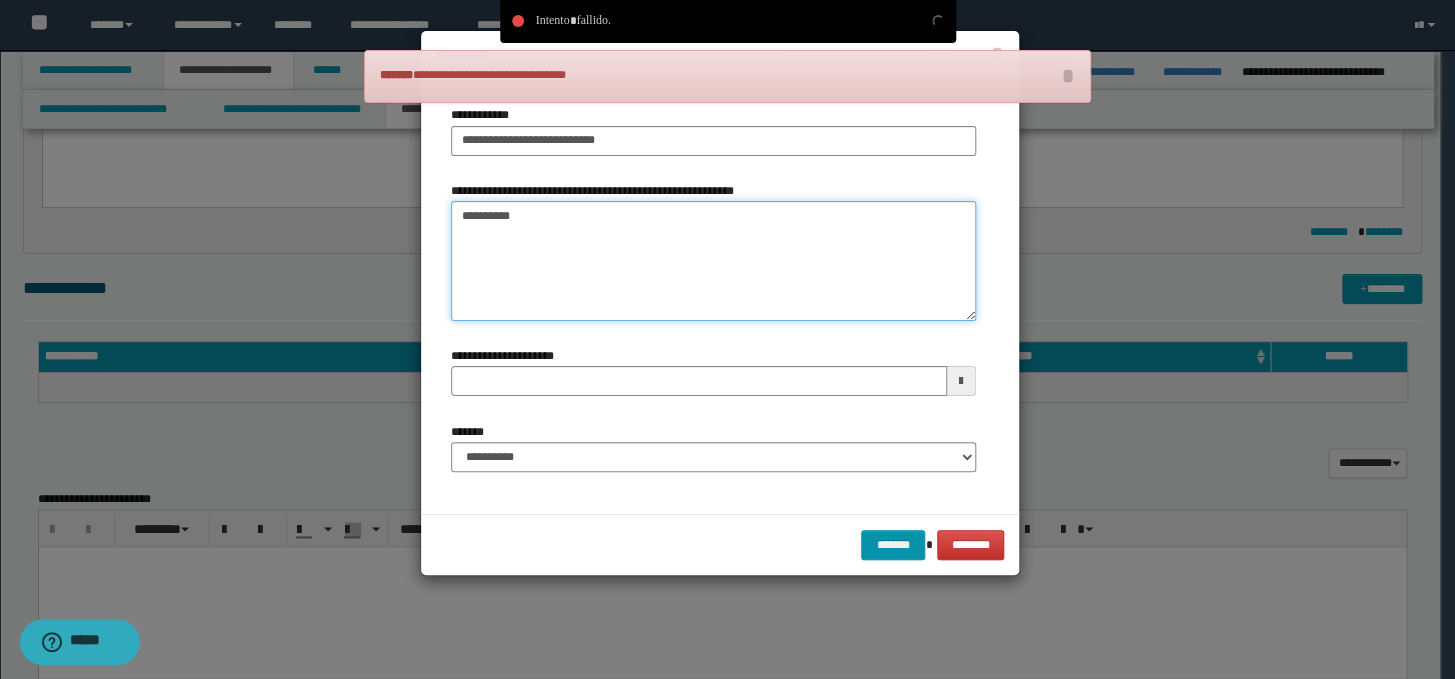 type on "**********" 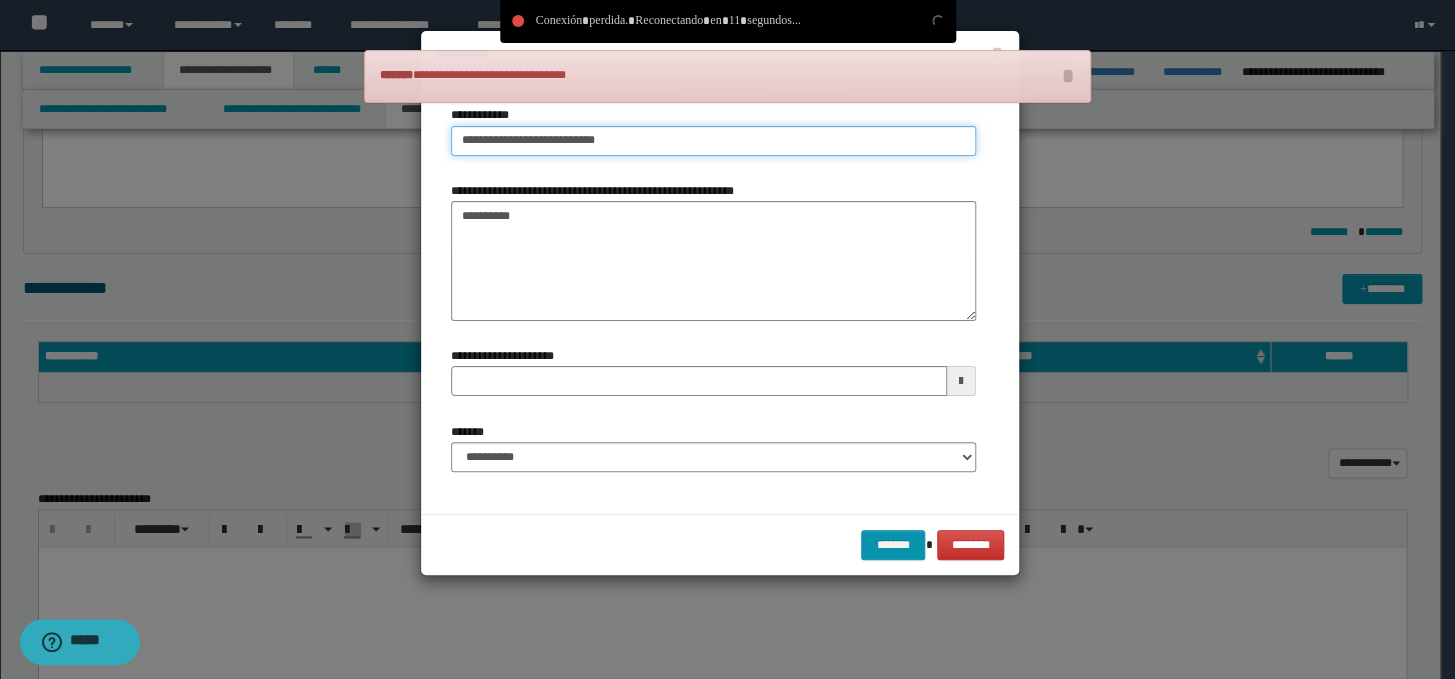 click on "**********" at bounding box center (713, 141) 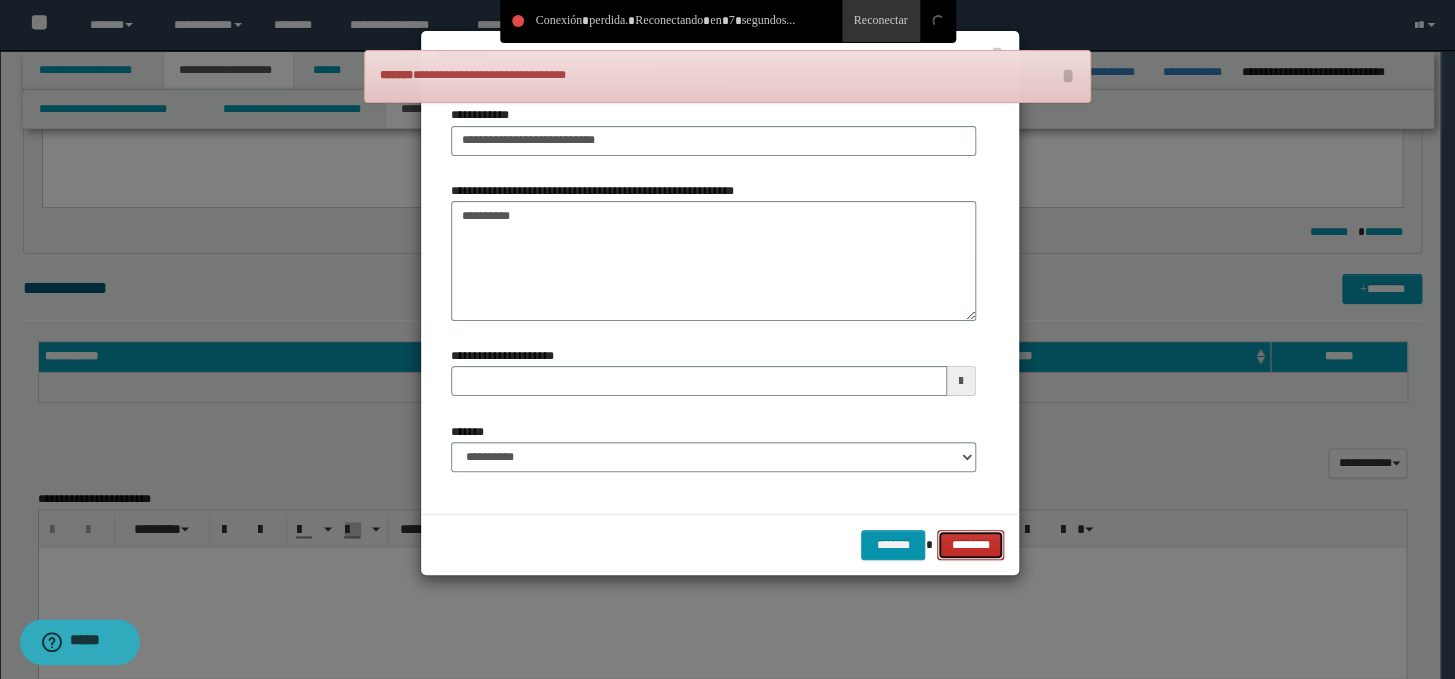 click on "********" at bounding box center [970, 545] 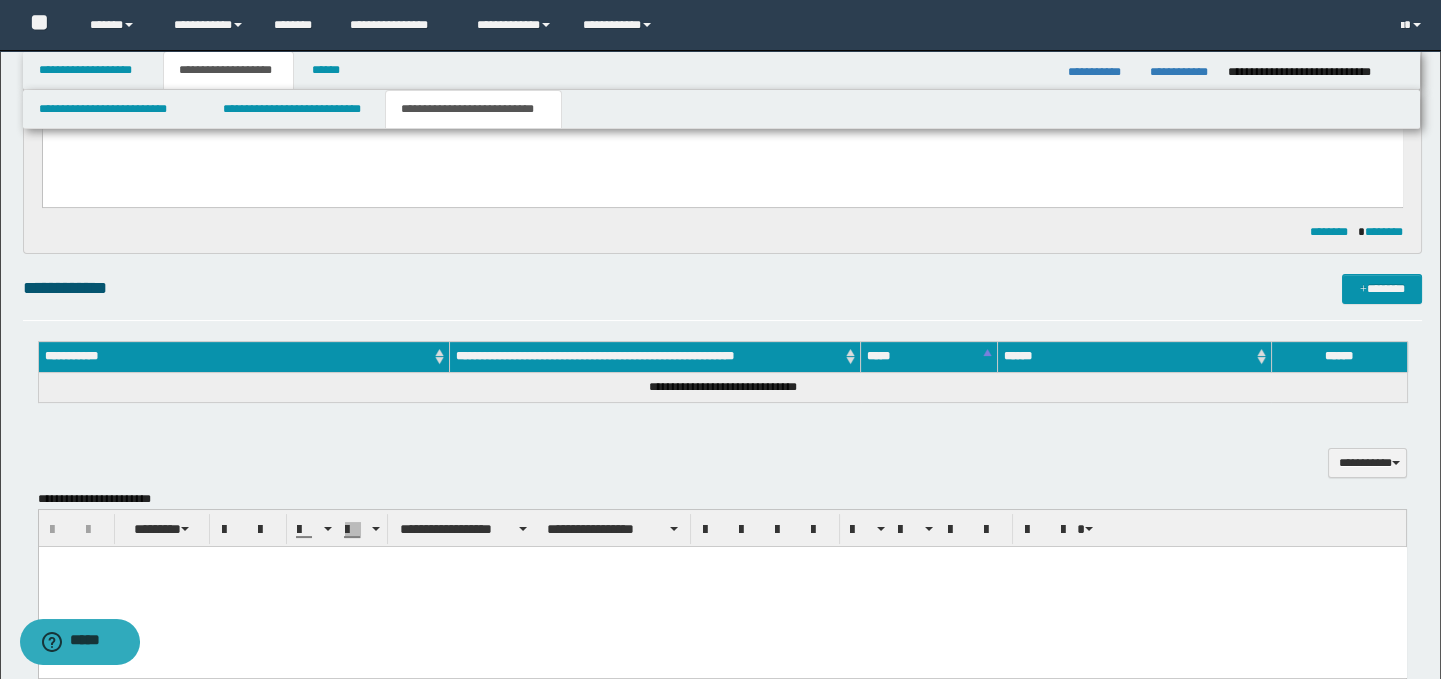 click at bounding box center (722, 586) 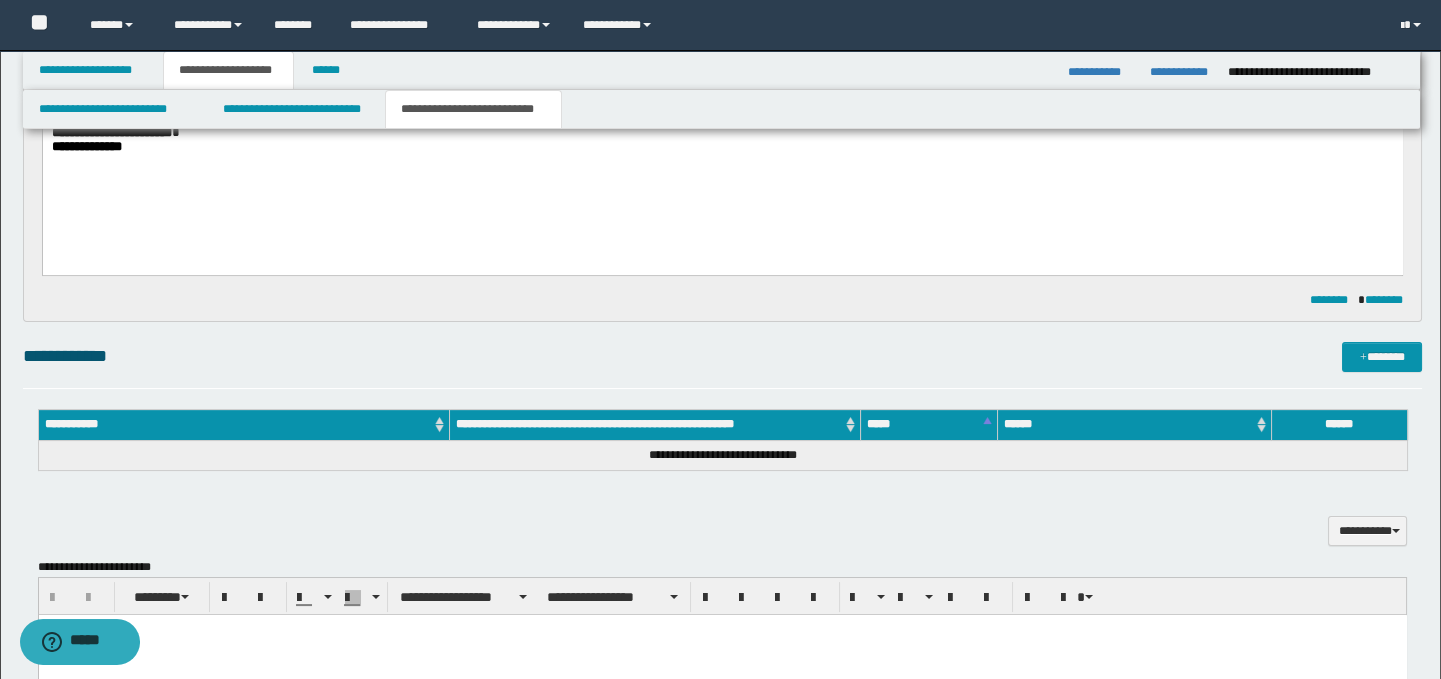 scroll, scrollTop: 726, scrollLeft: 0, axis: vertical 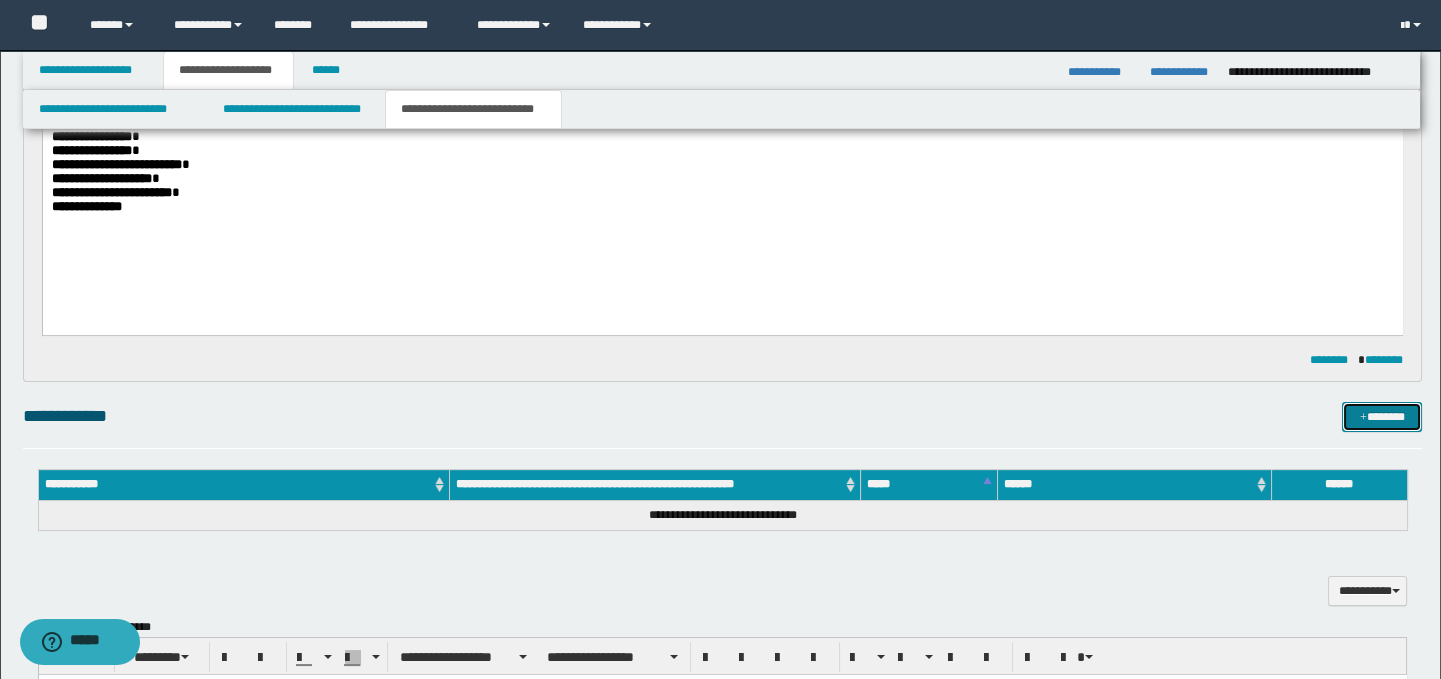 click on "*******" at bounding box center (1382, 417) 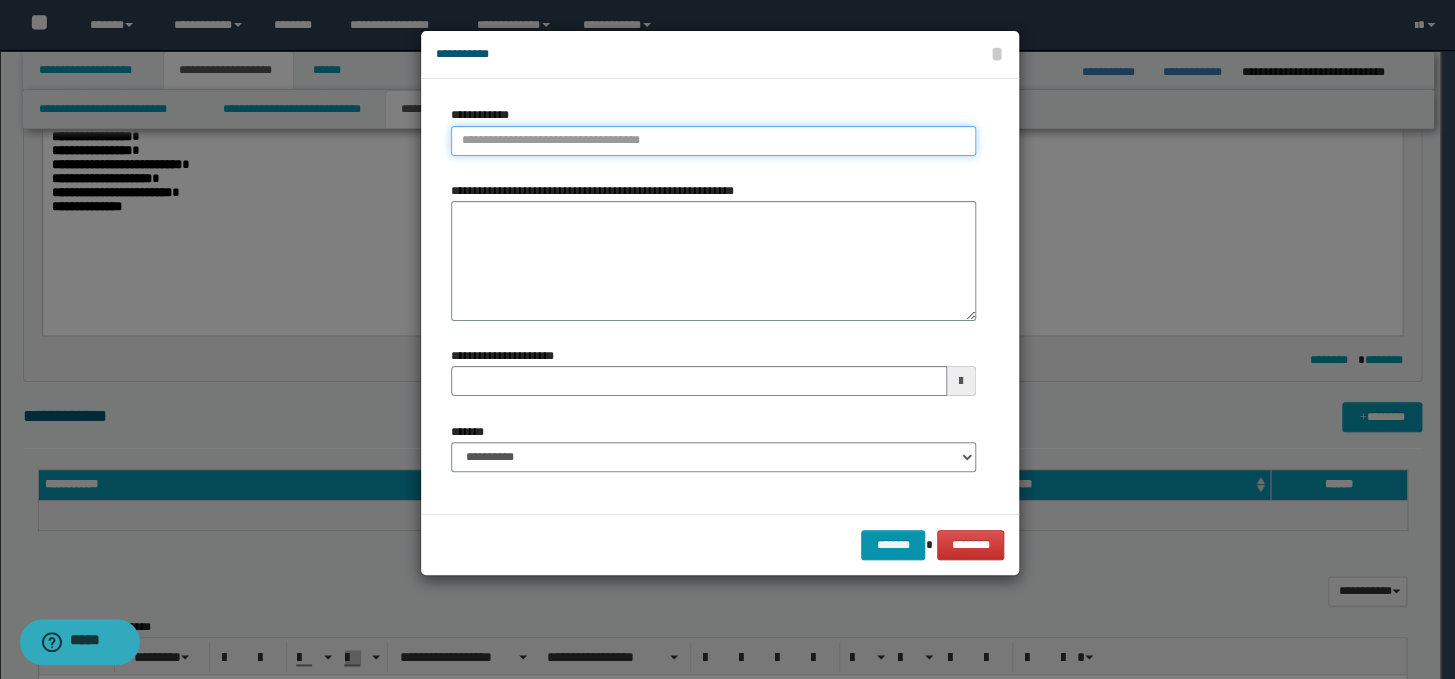 click on "**********" at bounding box center [713, 141] 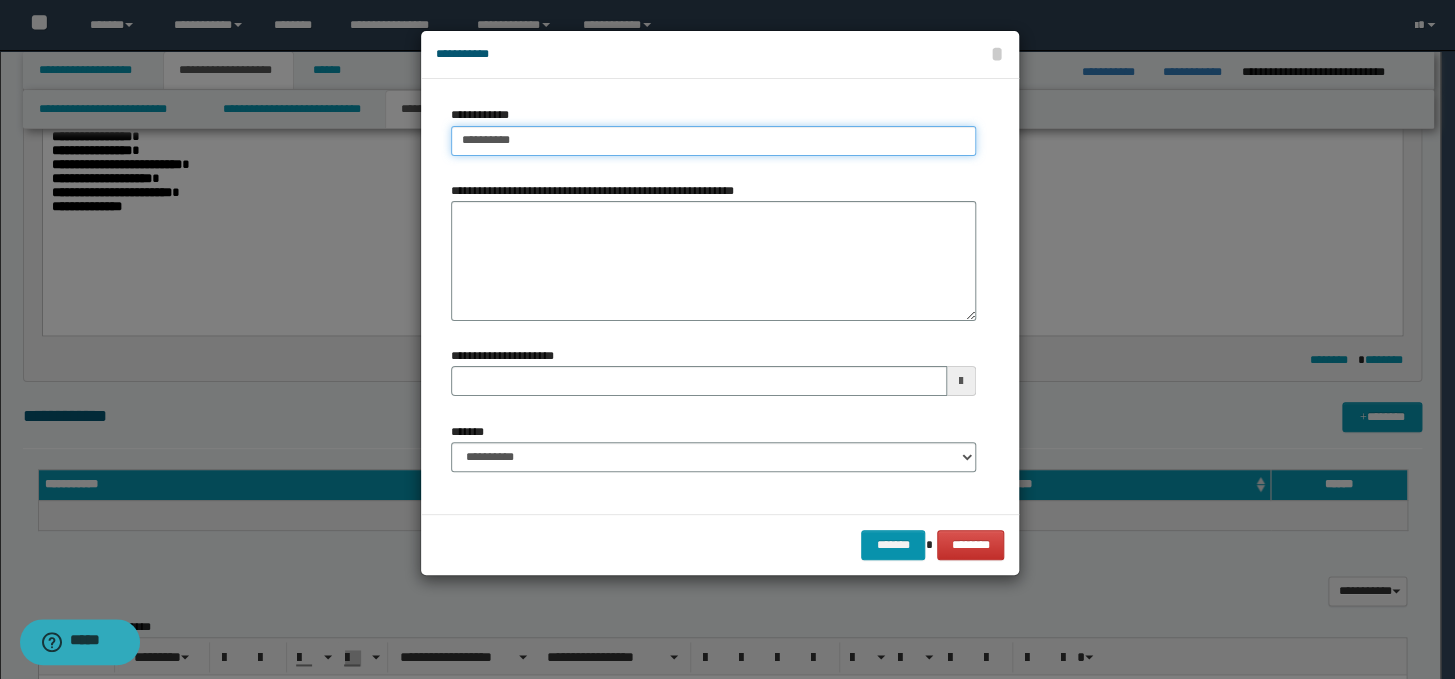 drag, startPoint x: 527, startPoint y: 140, endPoint x: 452, endPoint y: 144, distance: 75.10659 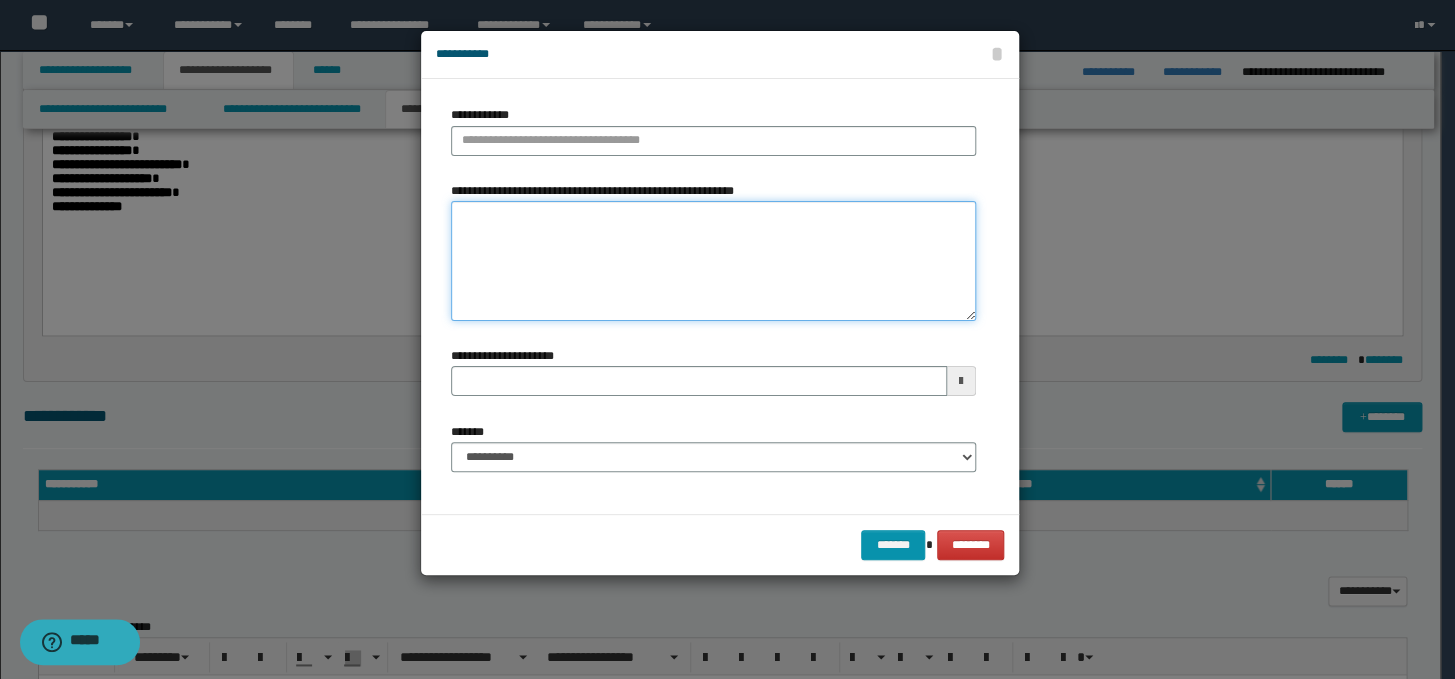 click on "**********" at bounding box center (713, 261) 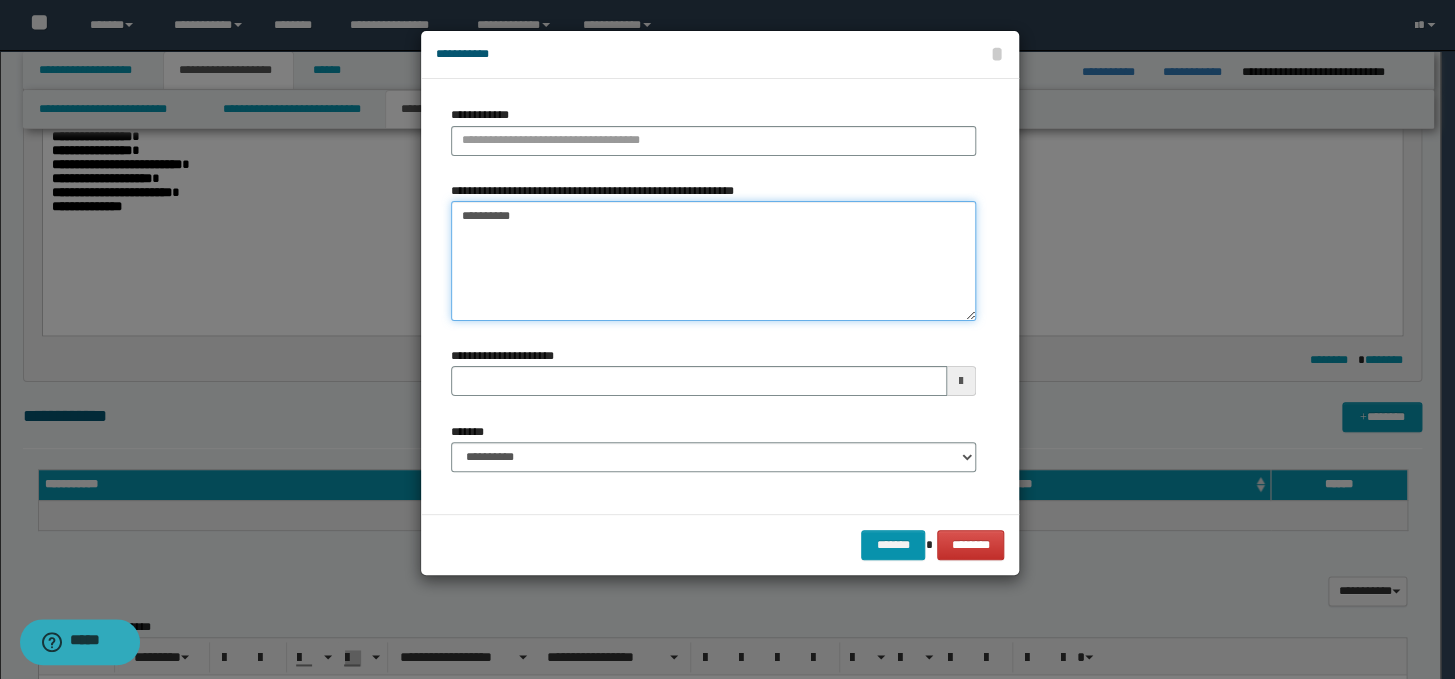 type 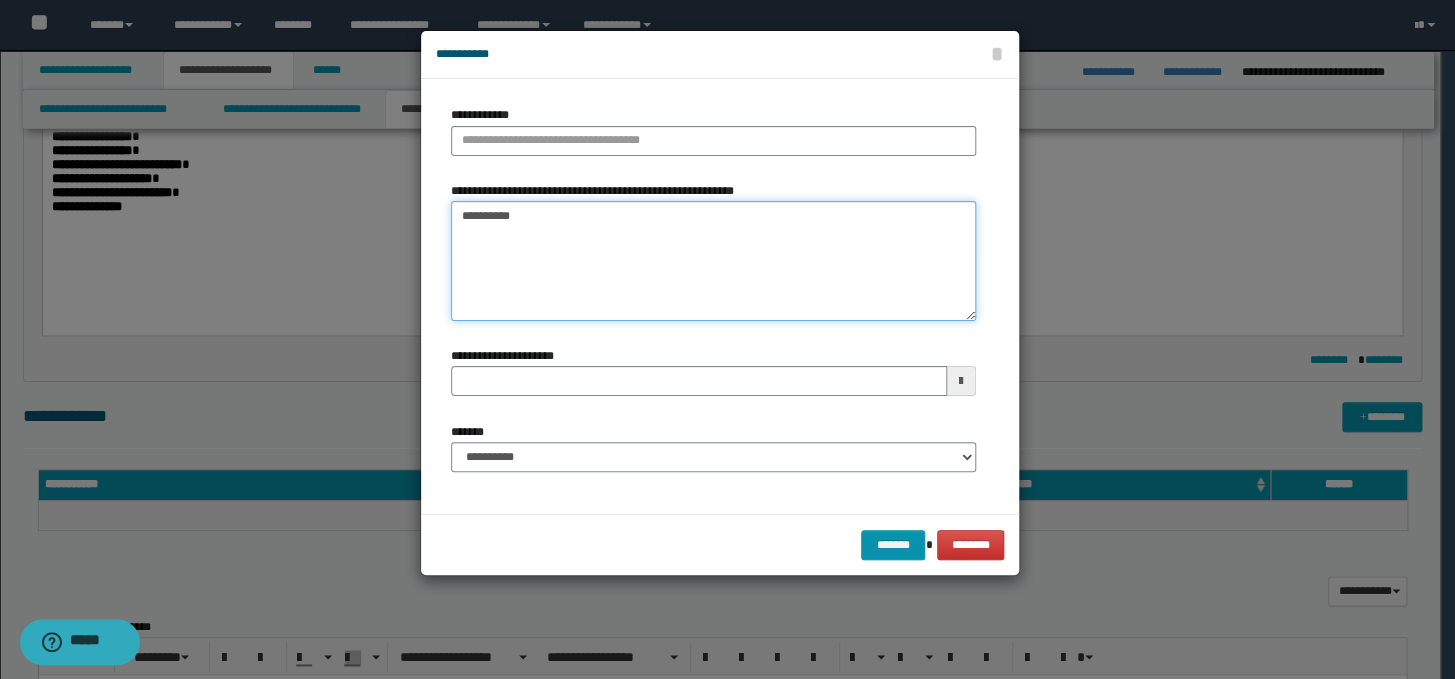 type on "**********" 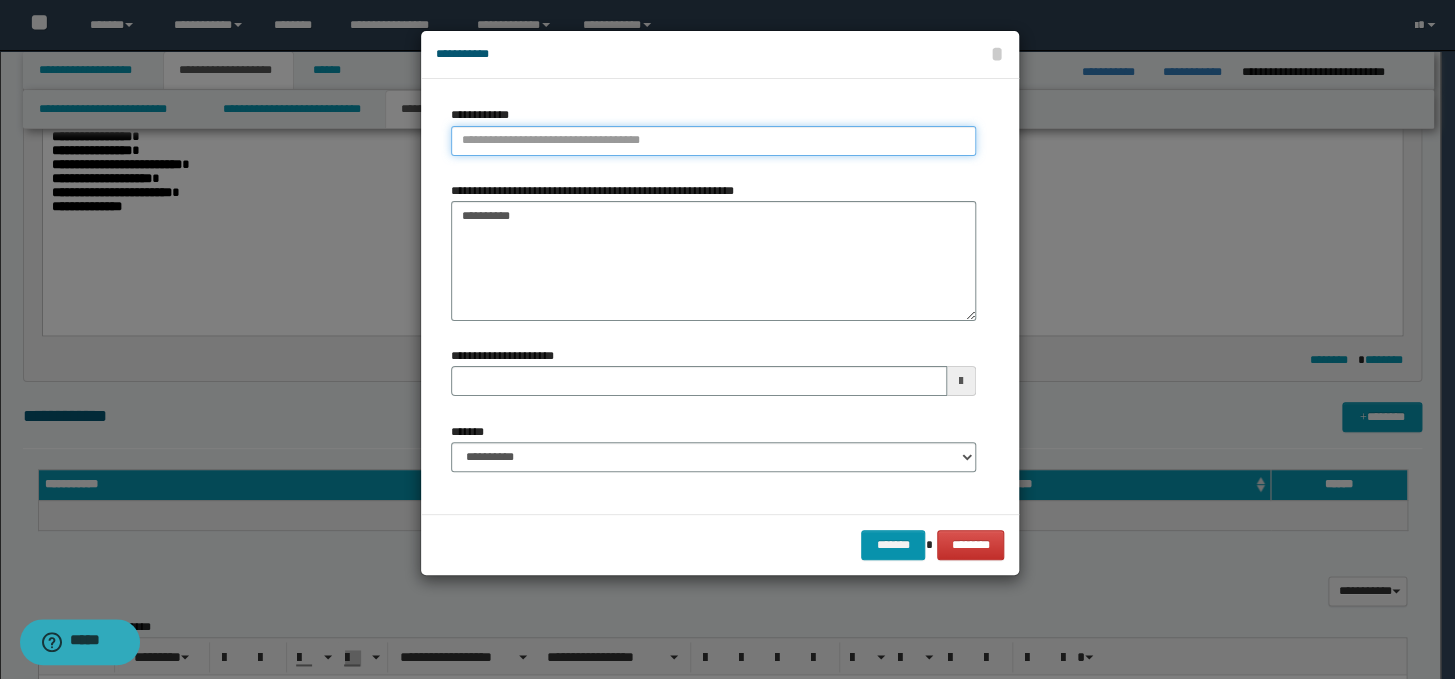 click on "**********" at bounding box center [713, 141] 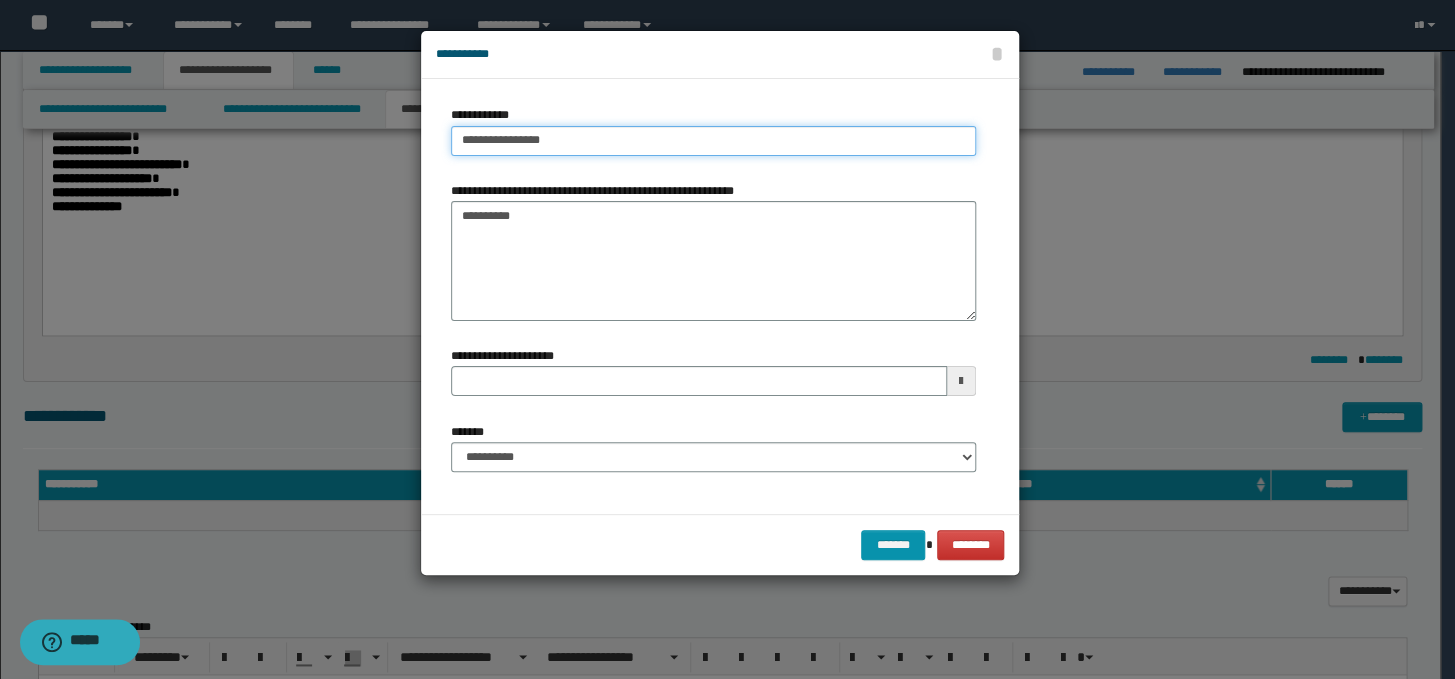 type on "**********" 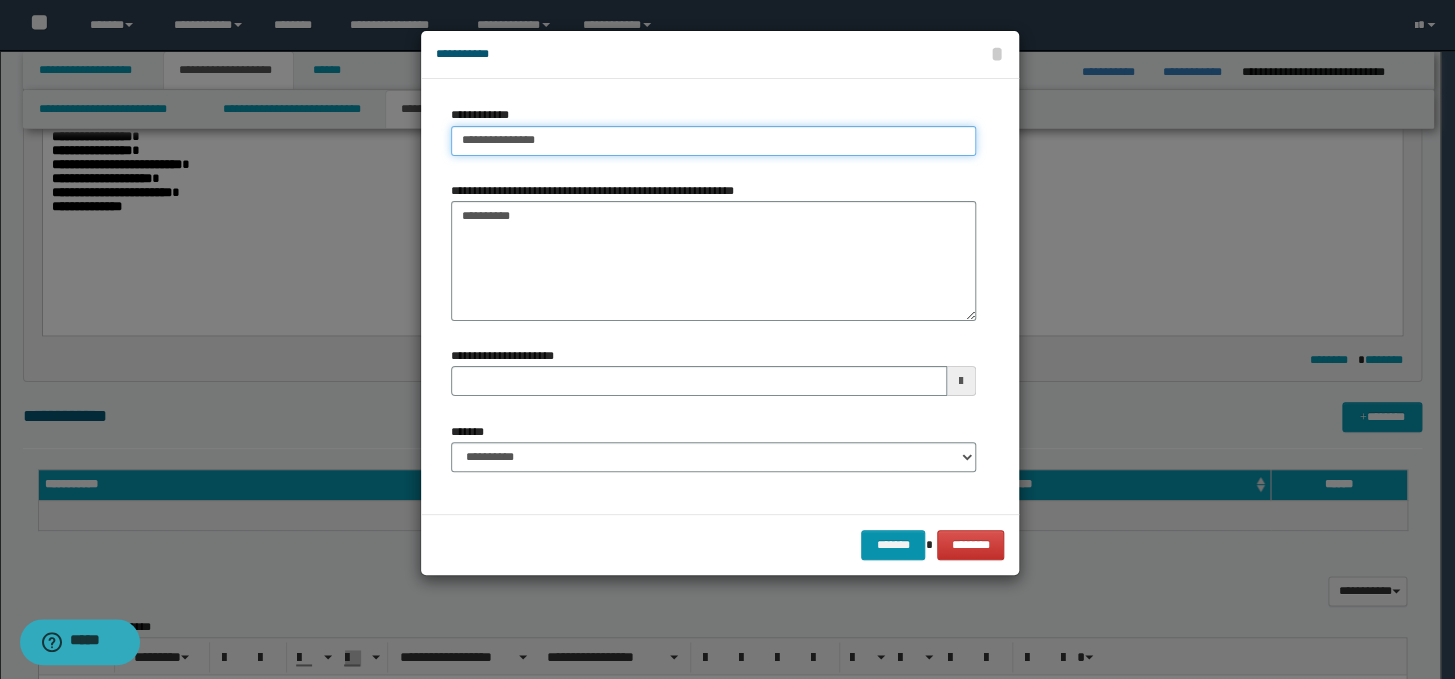 type on "**********" 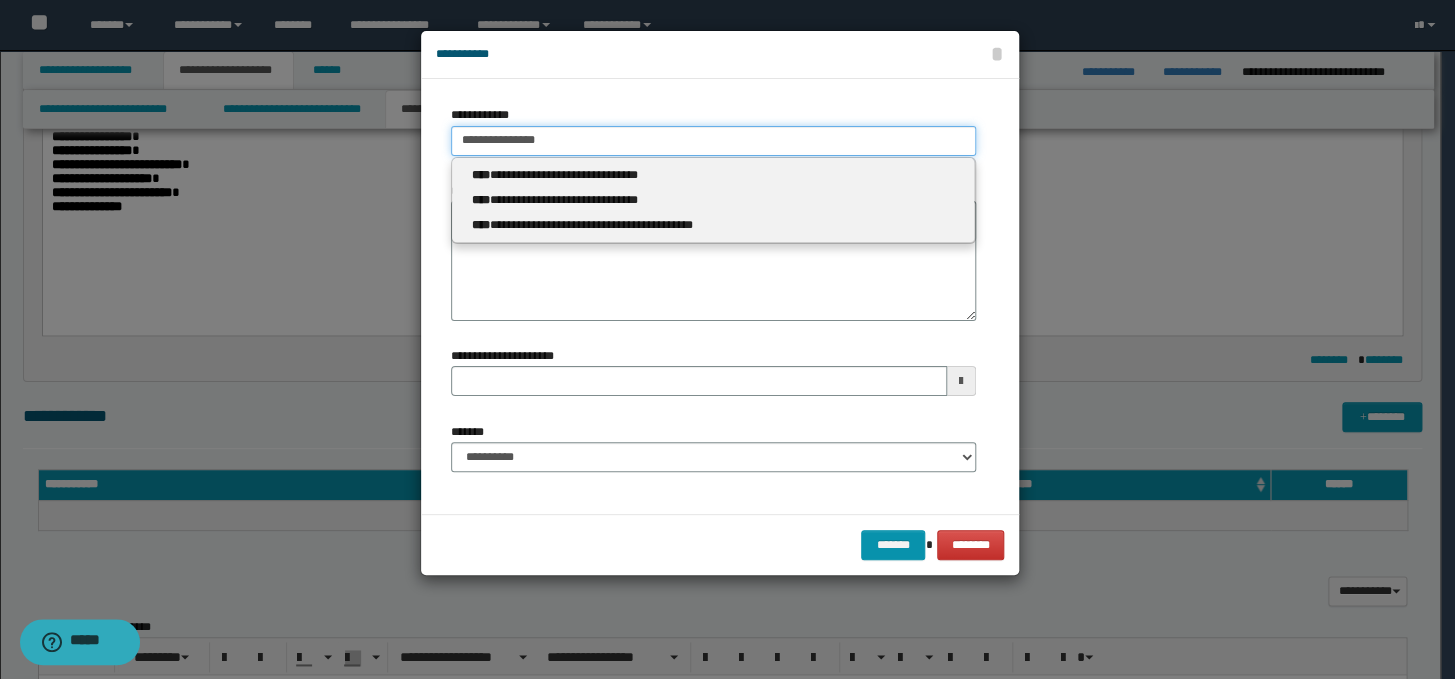 type 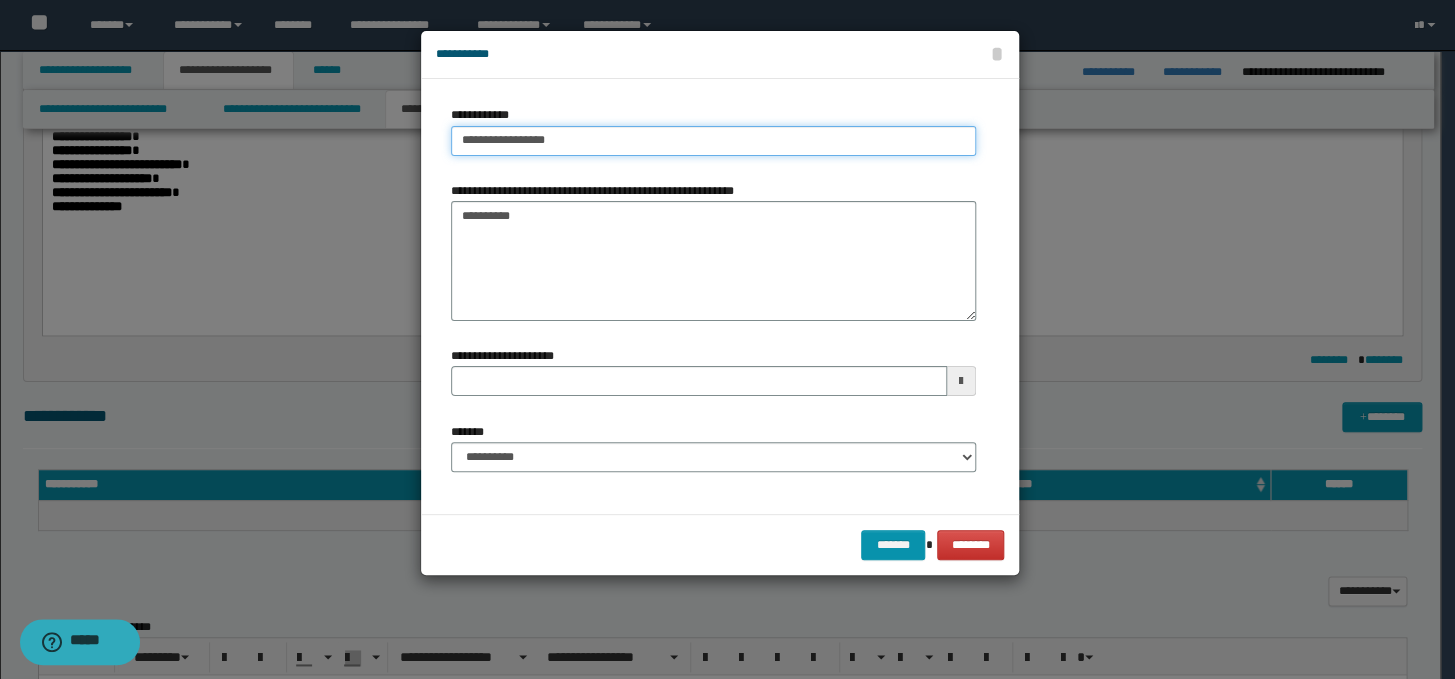 type on "**********" 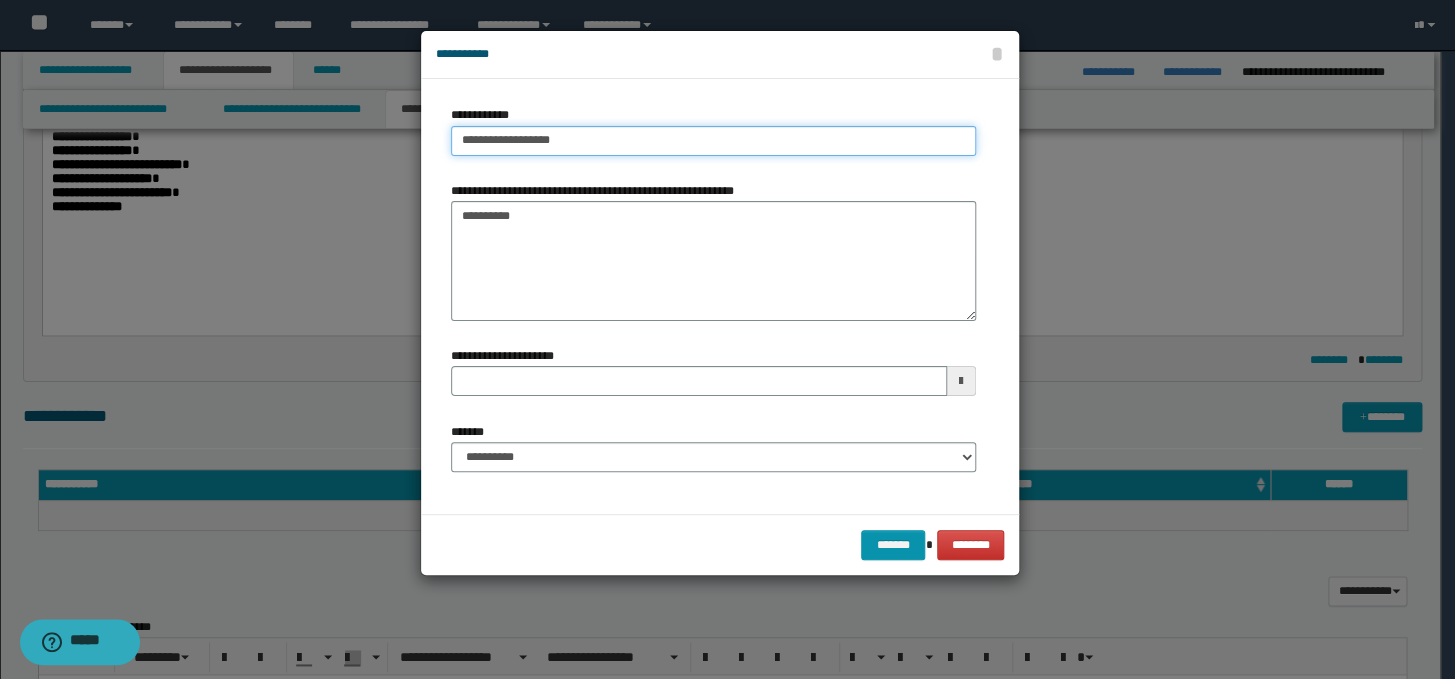 type on "**********" 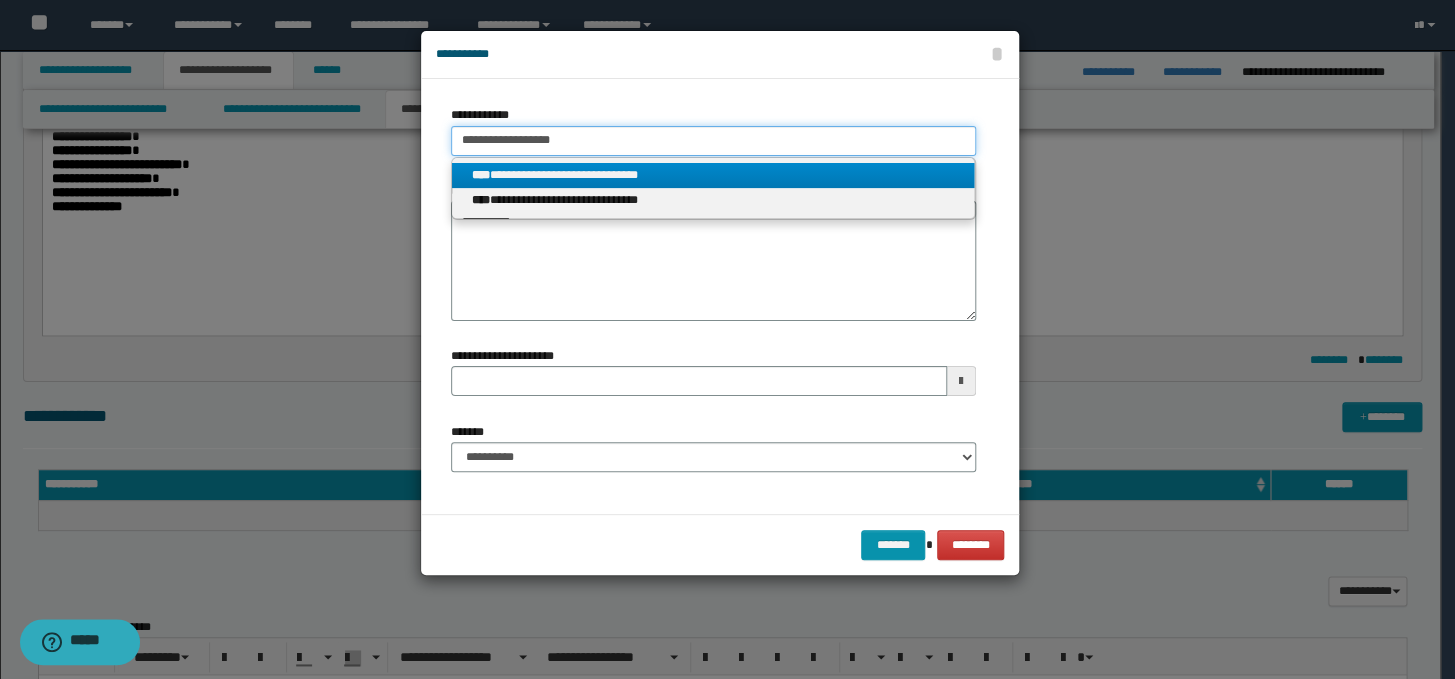 type on "**********" 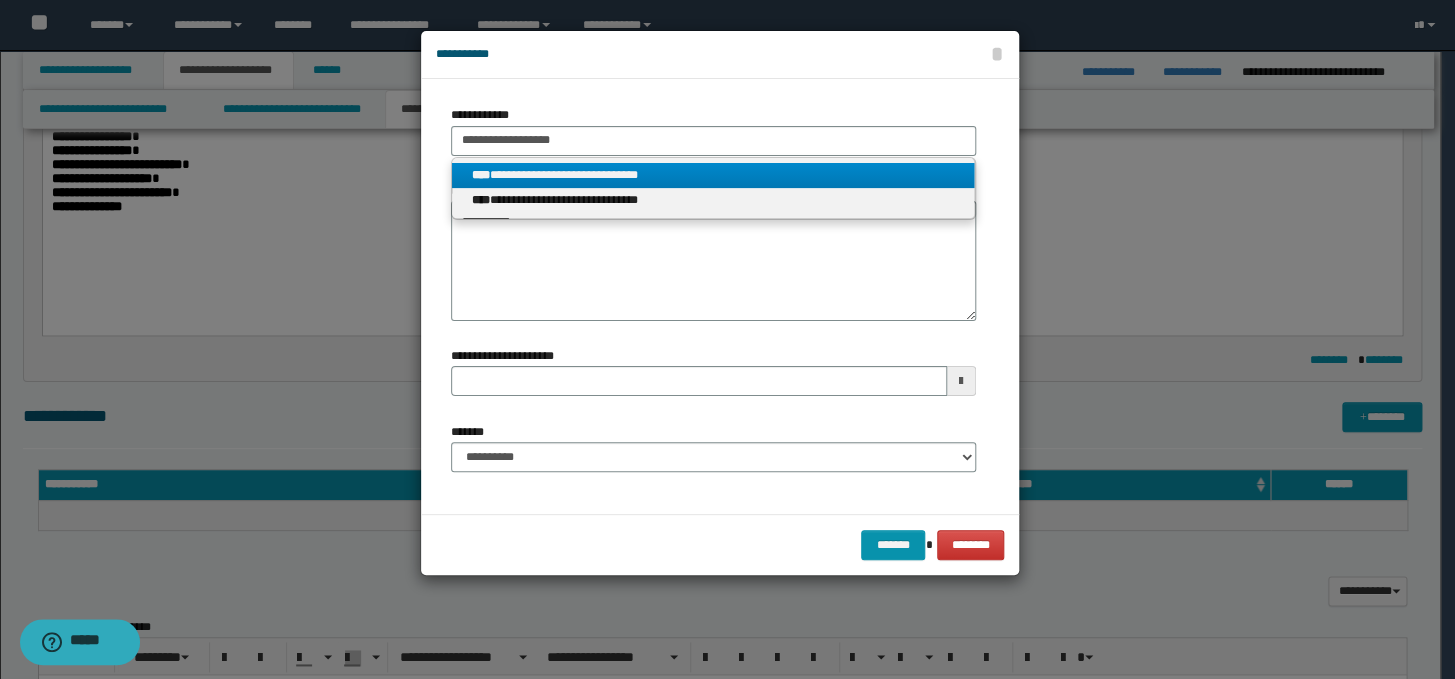 click on "**********" at bounding box center (713, 175) 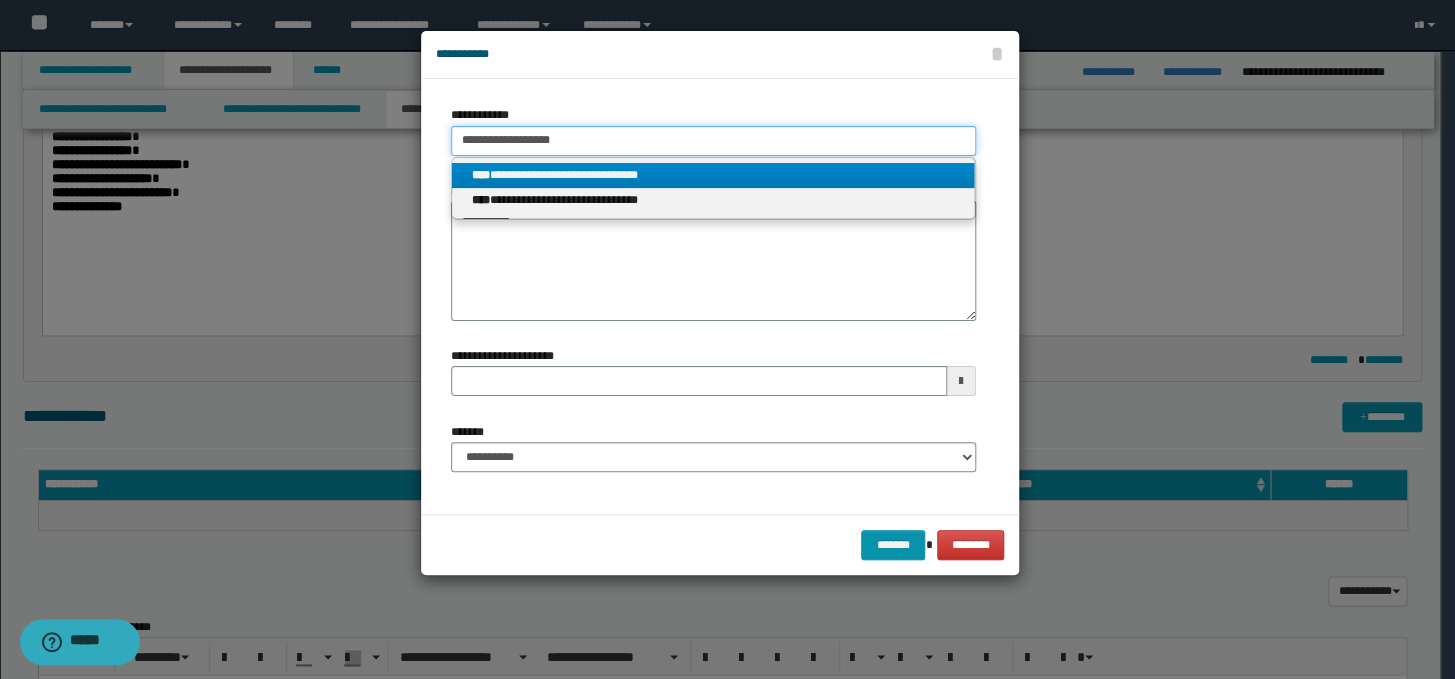 type 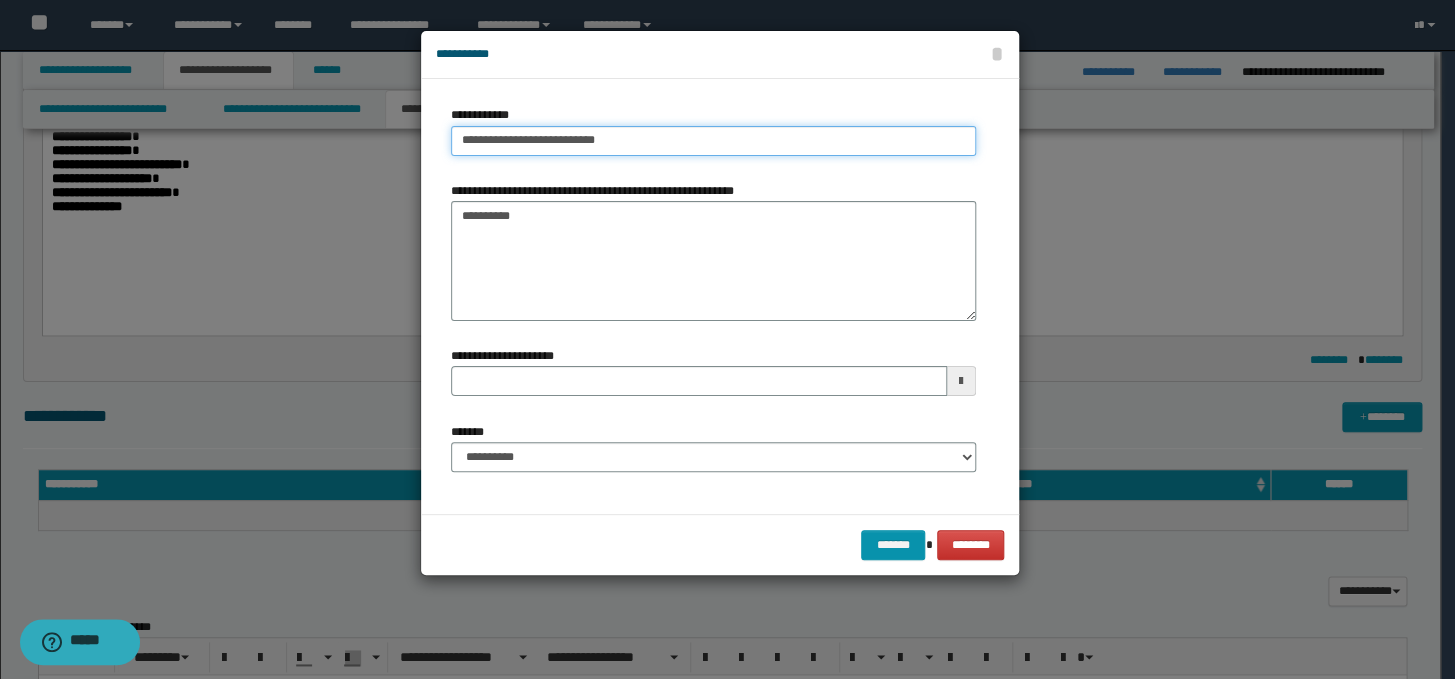type 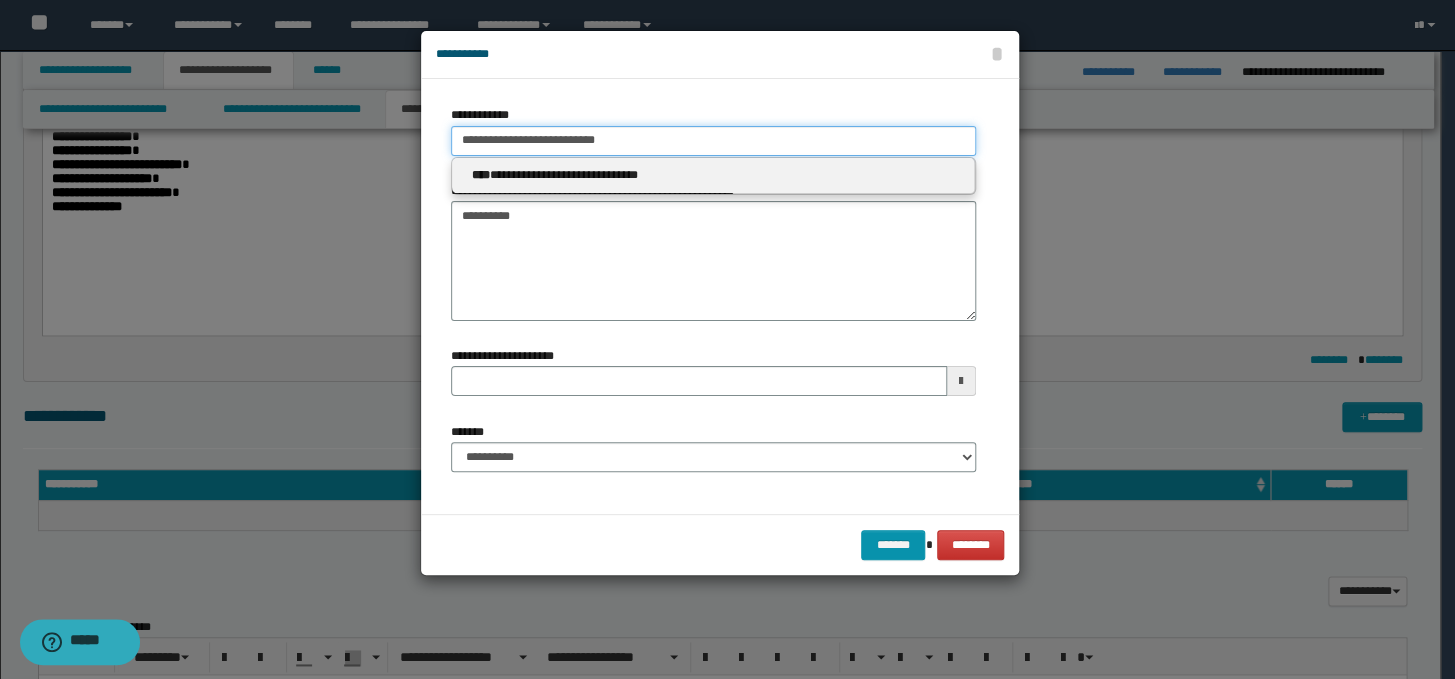 type on "**********" 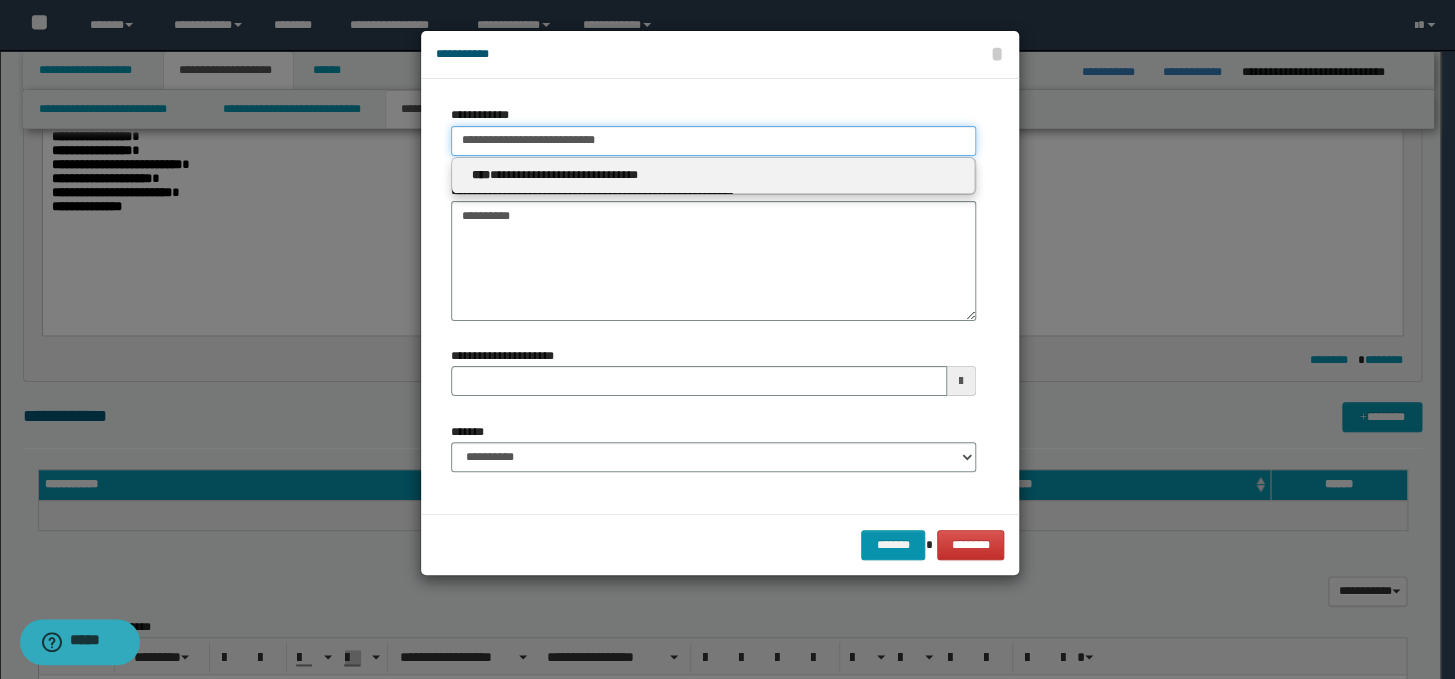 type 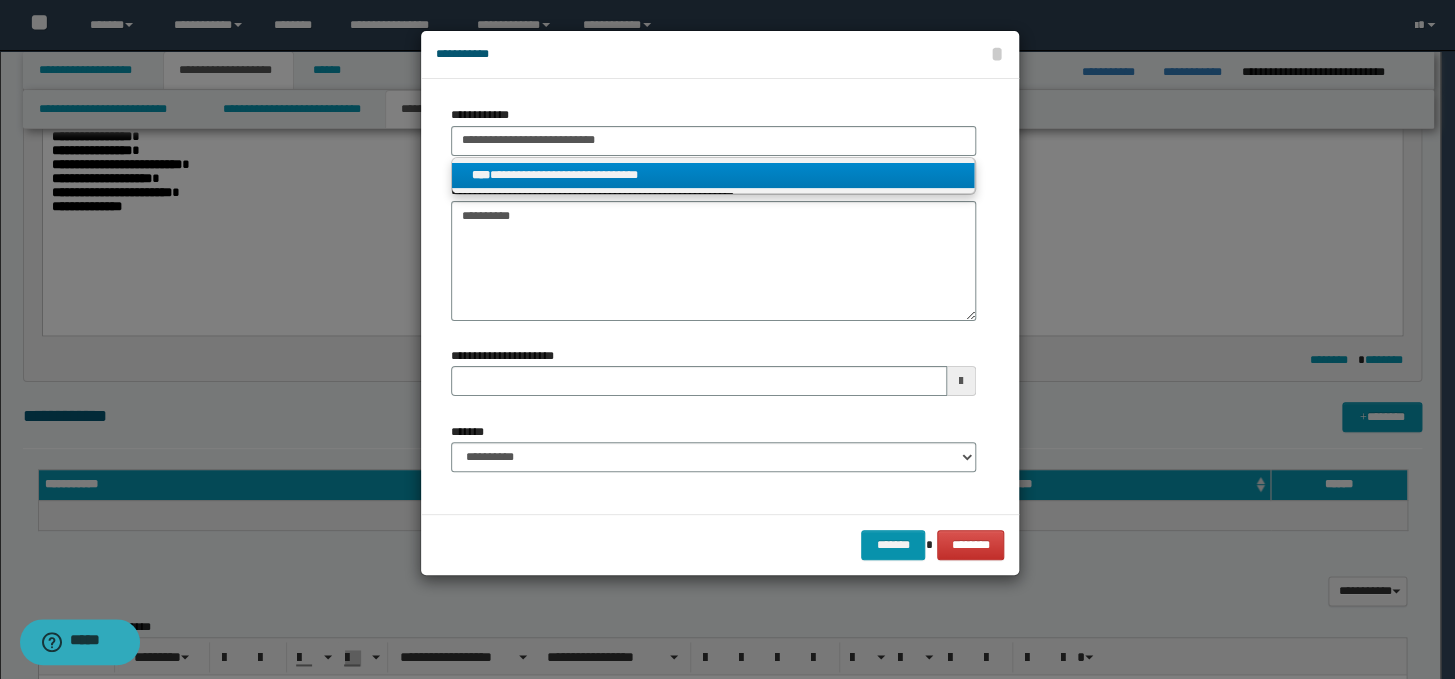 click on "**********" at bounding box center (713, 175) 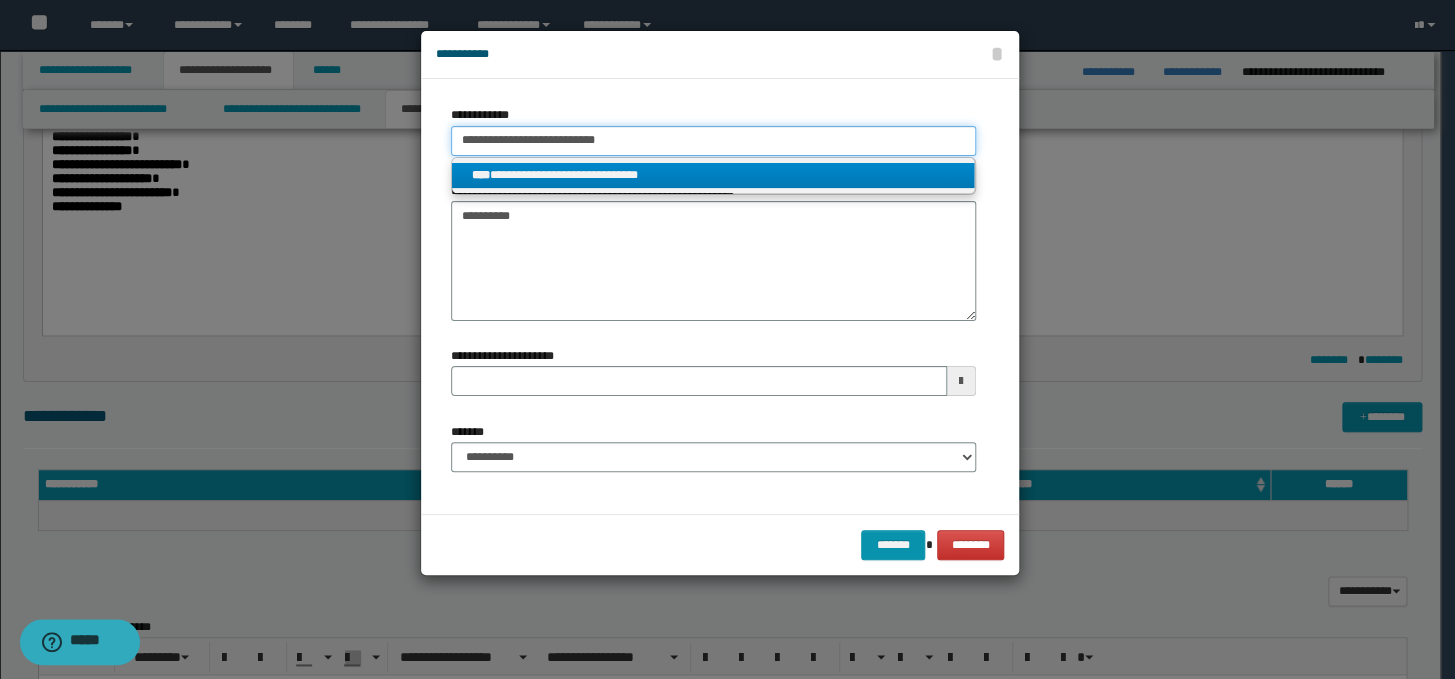 type 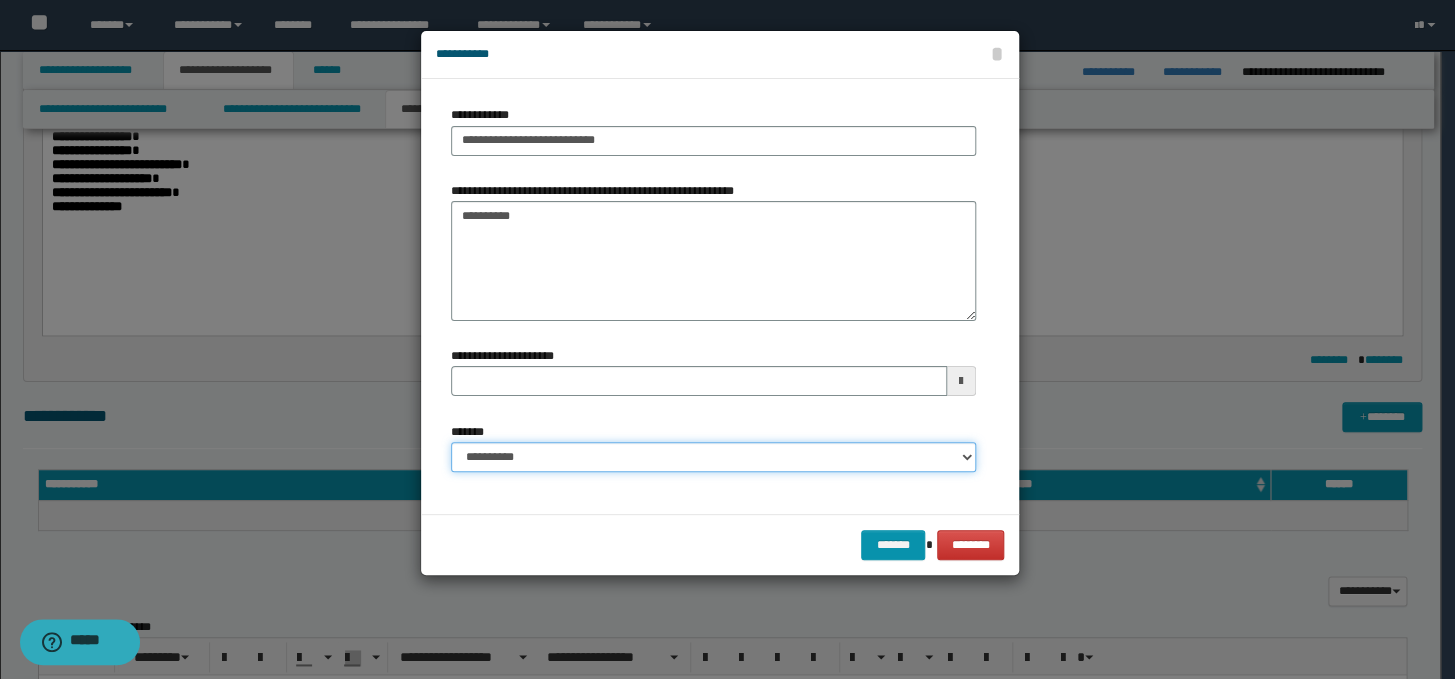 click on "**********" at bounding box center [713, 457] 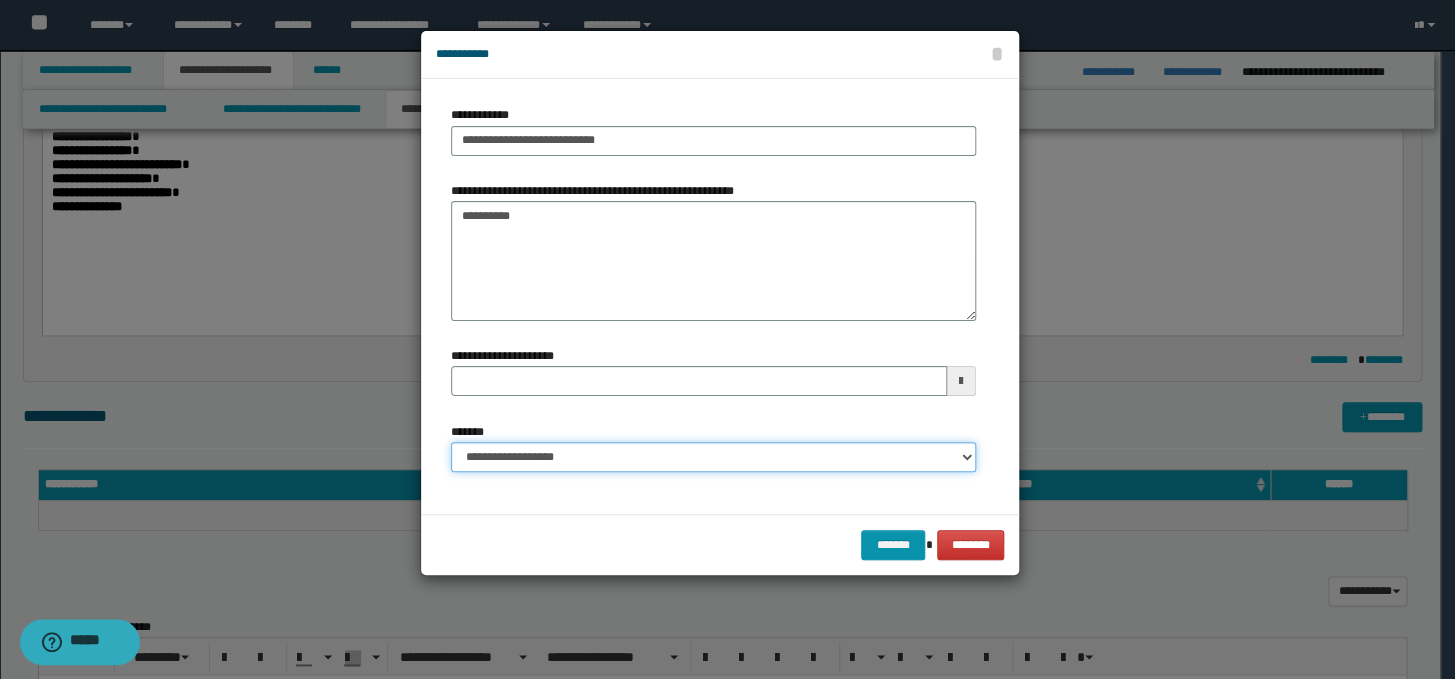 click on "**********" at bounding box center (713, 457) 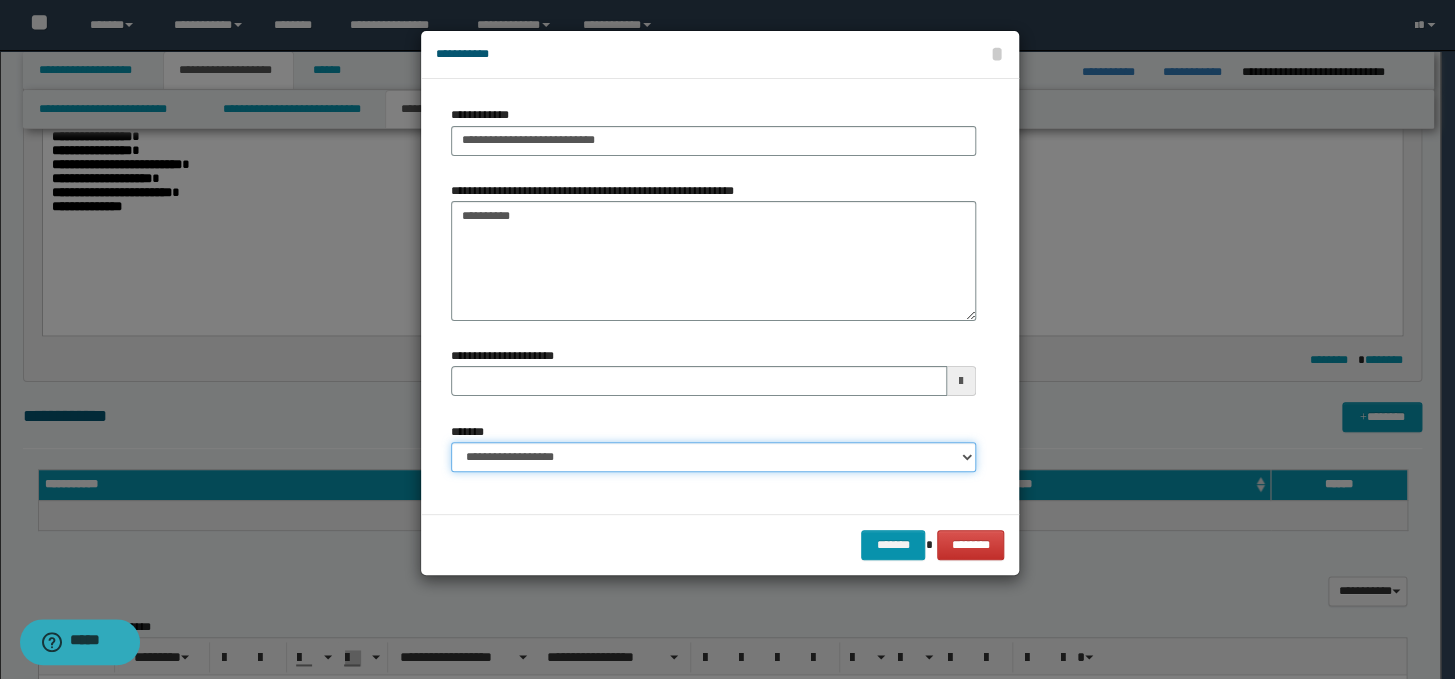 type 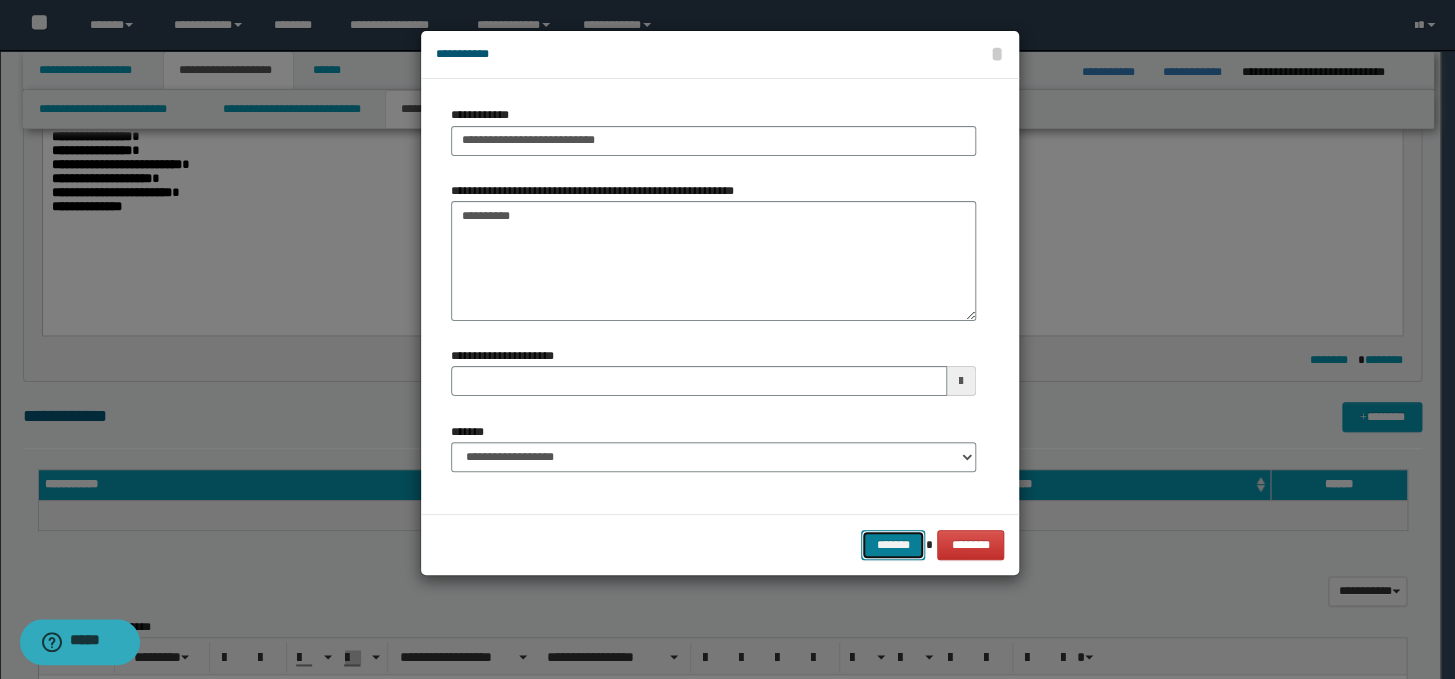 click on "*******" at bounding box center (893, 545) 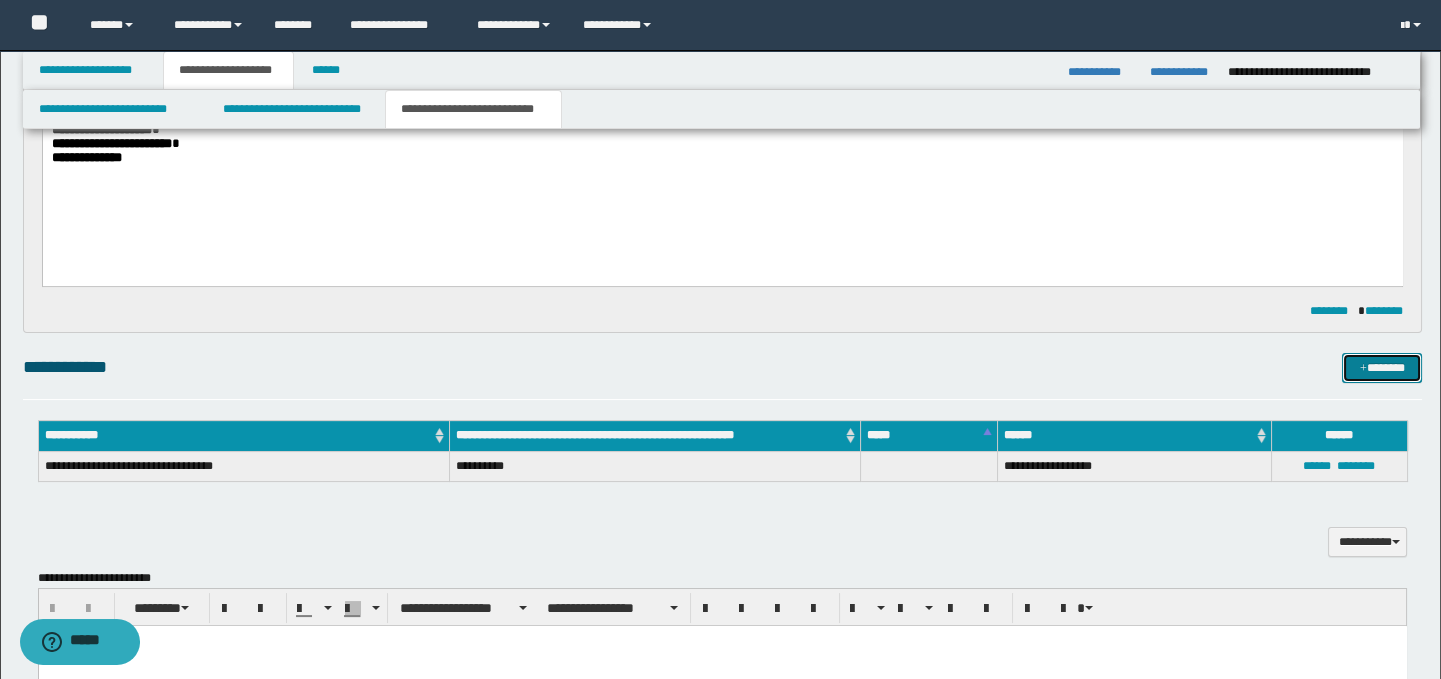scroll, scrollTop: 513, scrollLeft: 0, axis: vertical 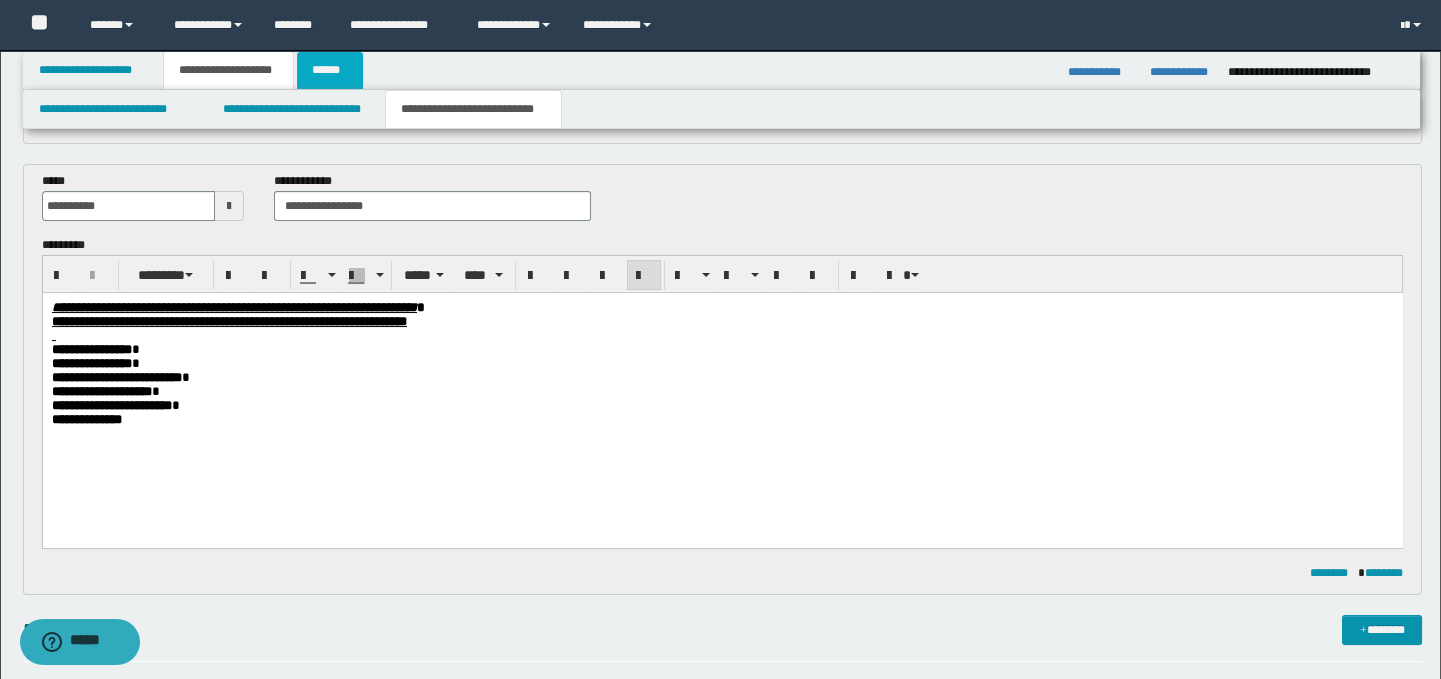 click on "******" at bounding box center [330, 70] 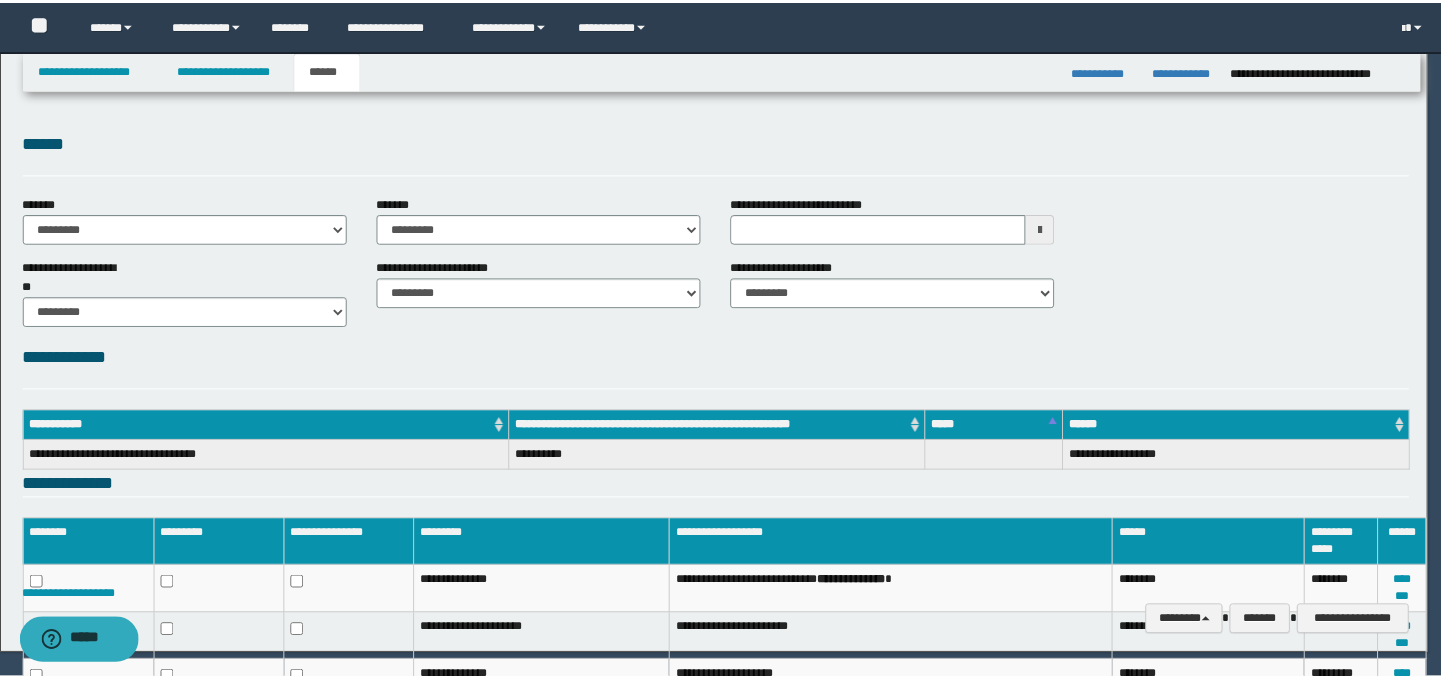 scroll, scrollTop: 0, scrollLeft: 0, axis: both 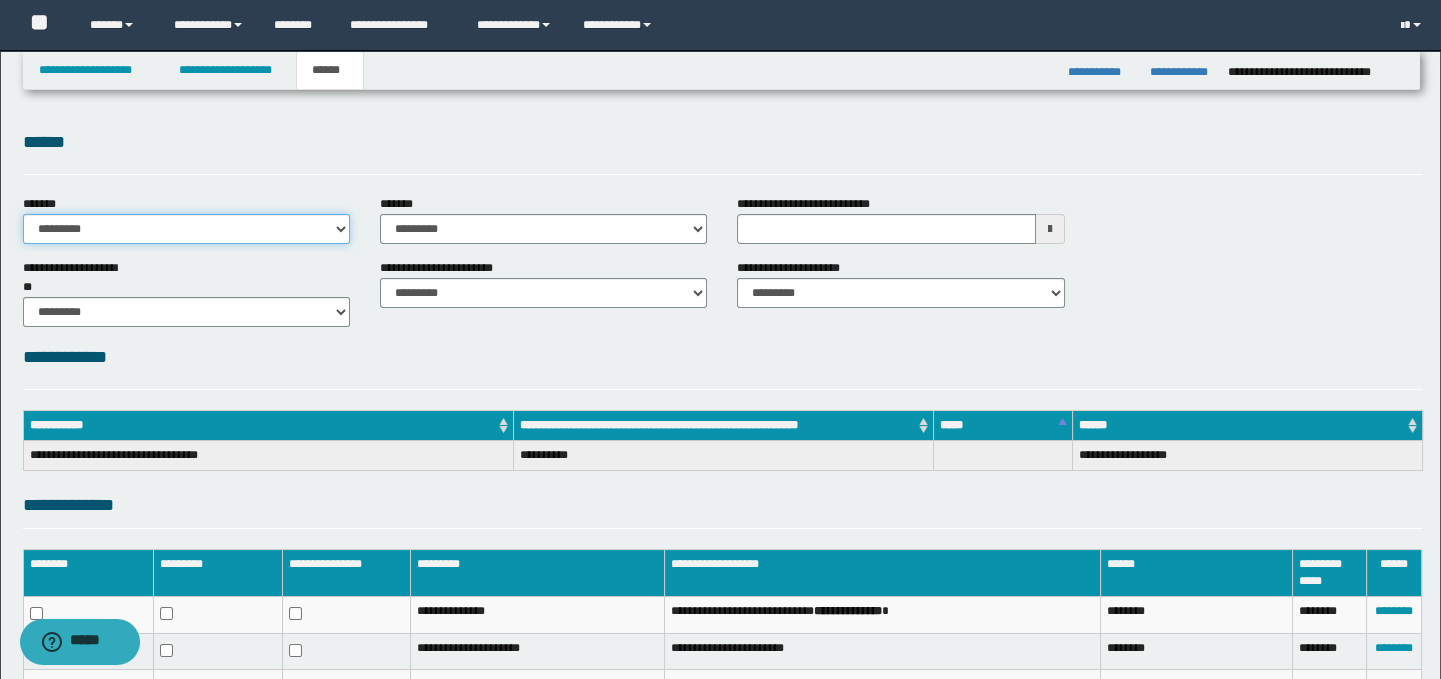 click on "**********" at bounding box center (186, 229) 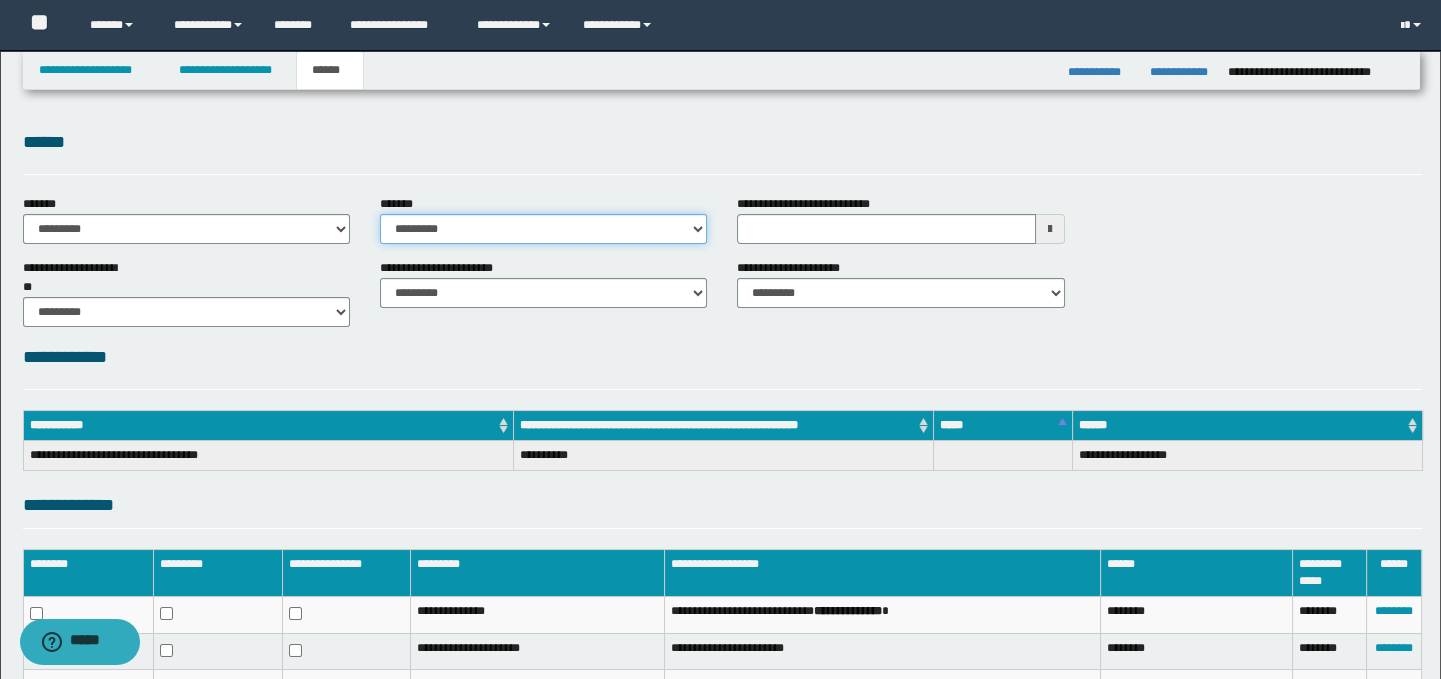 click on "**********" at bounding box center (543, 229) 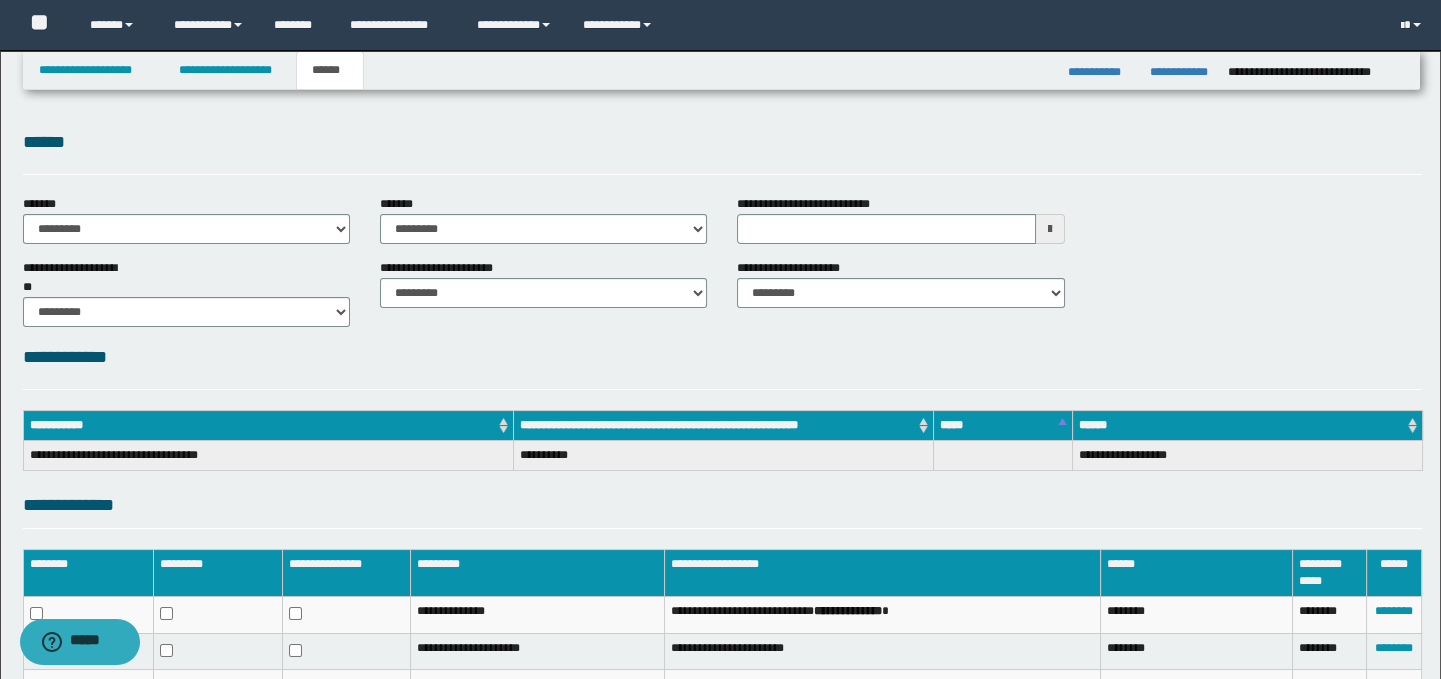 click on "******" at bounding box center (723, 142) 